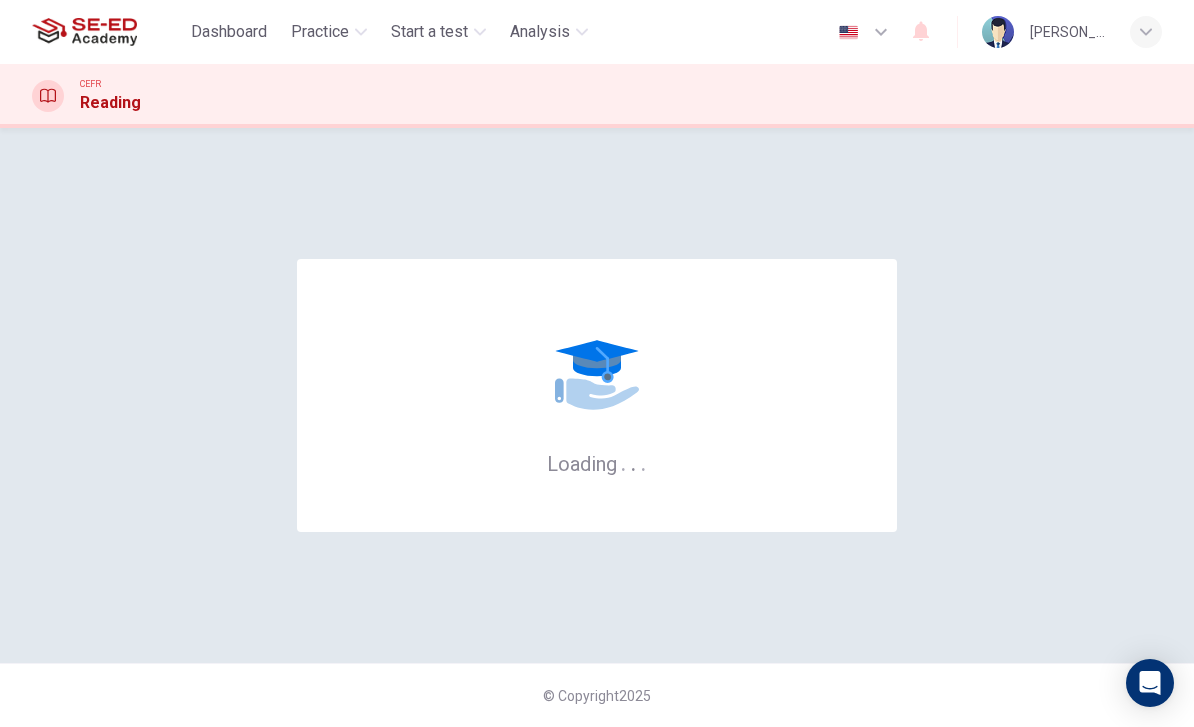scroll, scrollTop: 0, scrollLeft: 0, axis: both 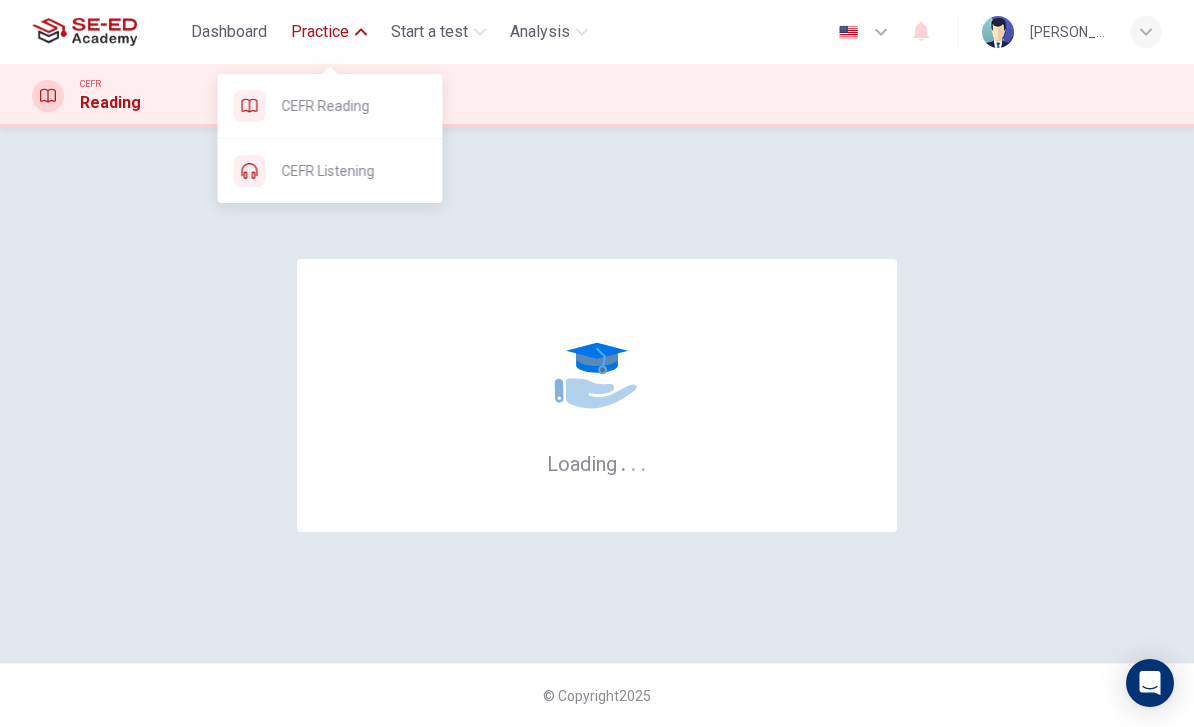click on "CEFR Listening" at bounding box center (354, 171) 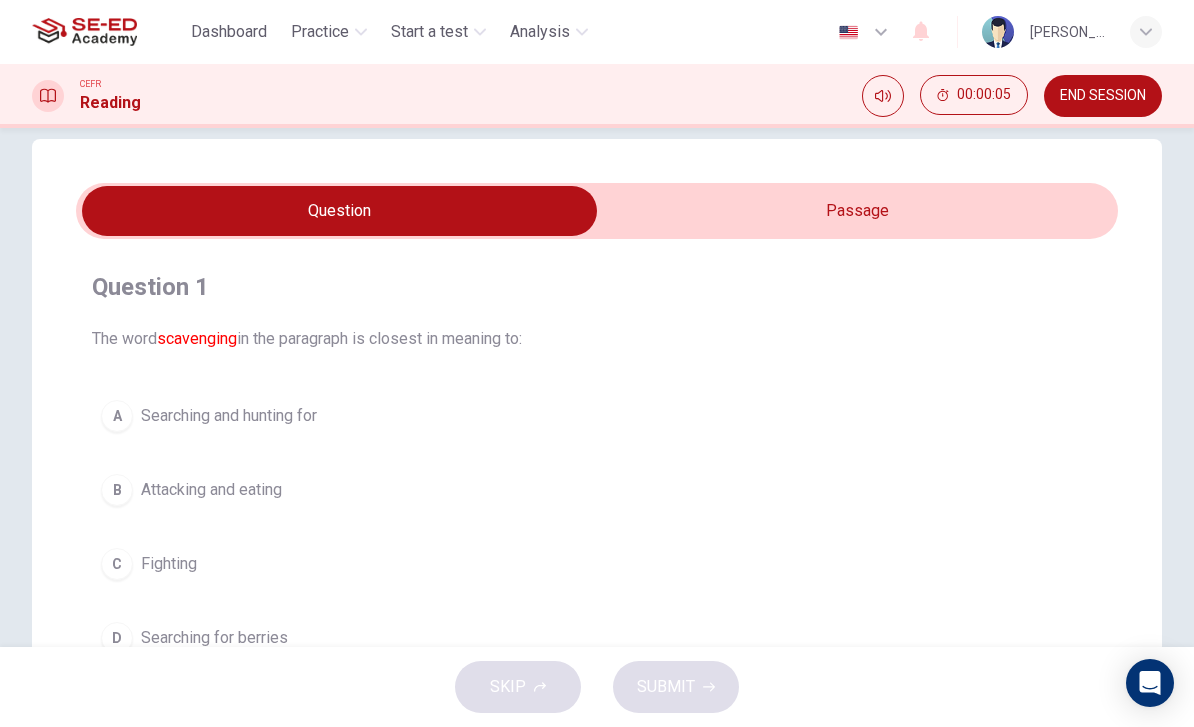 scroll, scrollTop: 48, scrollLeft: 0, axis: vertical 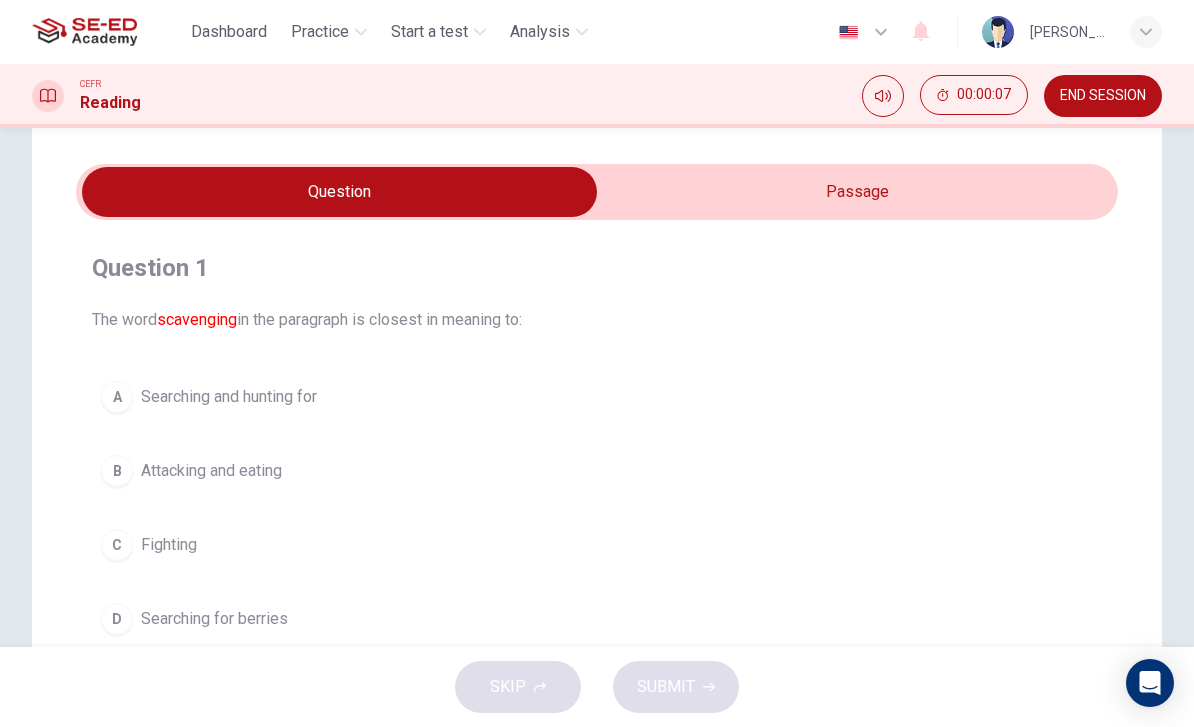 click at bounding box center [339, 192] 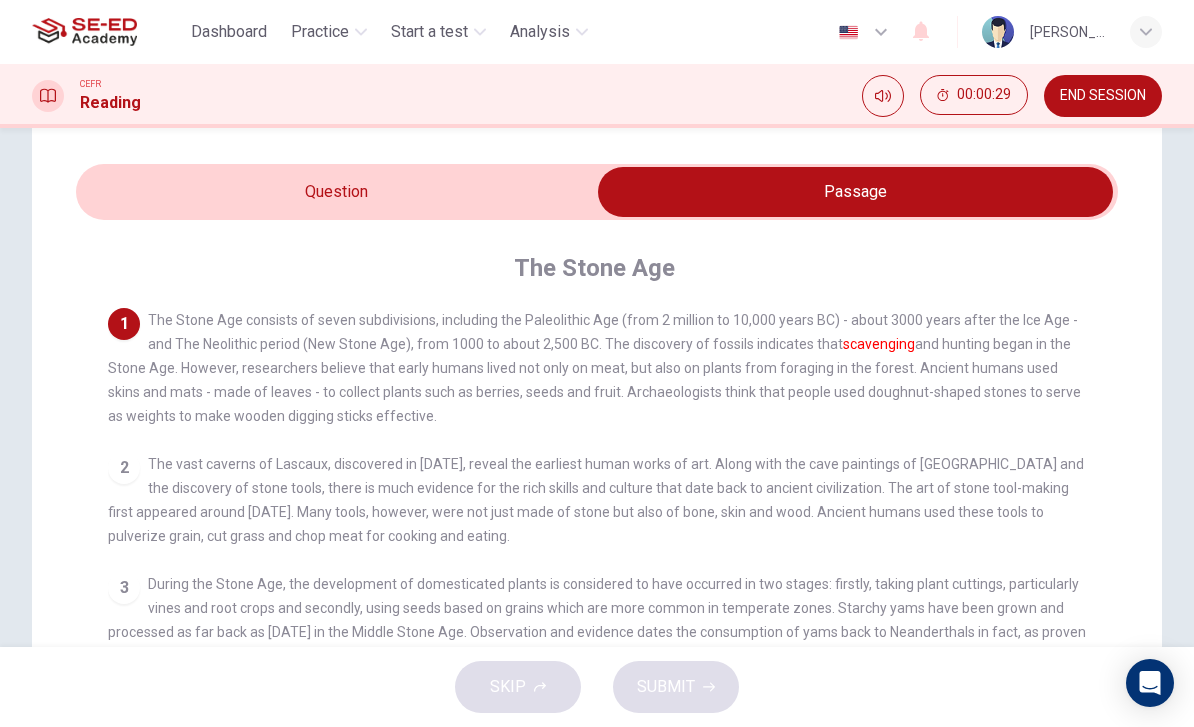 click at bounding box center [855, 192] 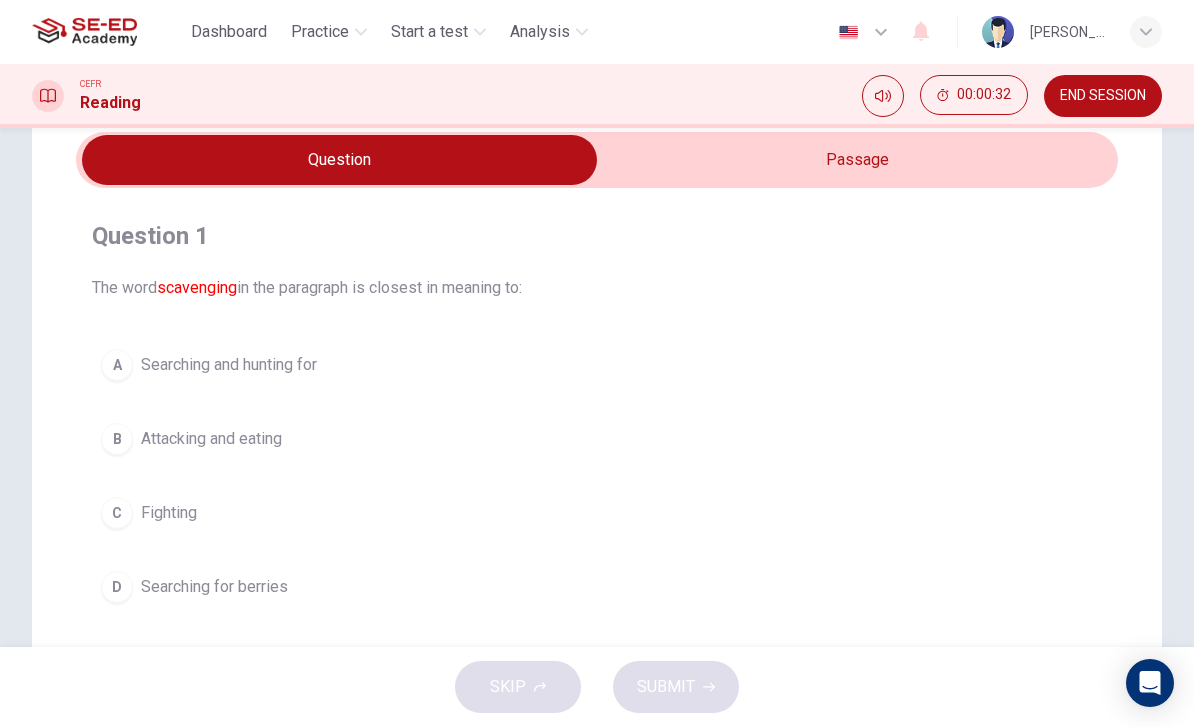 scroll, scrollTop: 57, scrollLeft: 0, axis: vertical 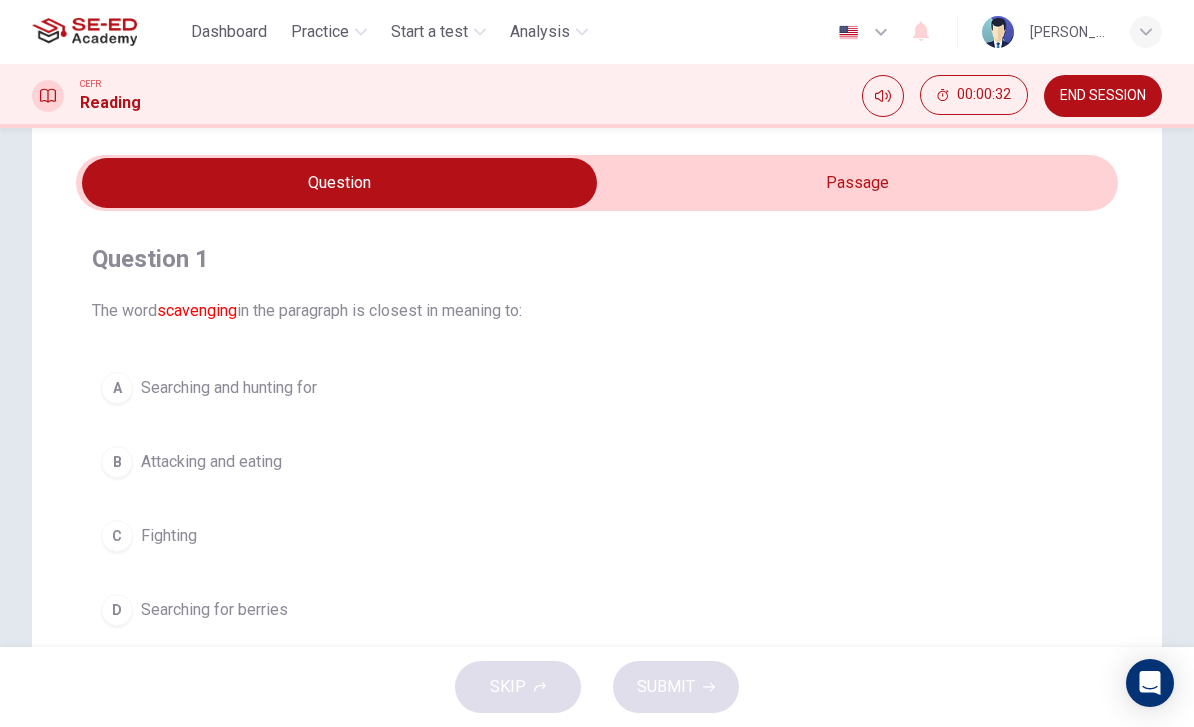 click on "A Searching and hunting for" at bounding box center (597, 388) 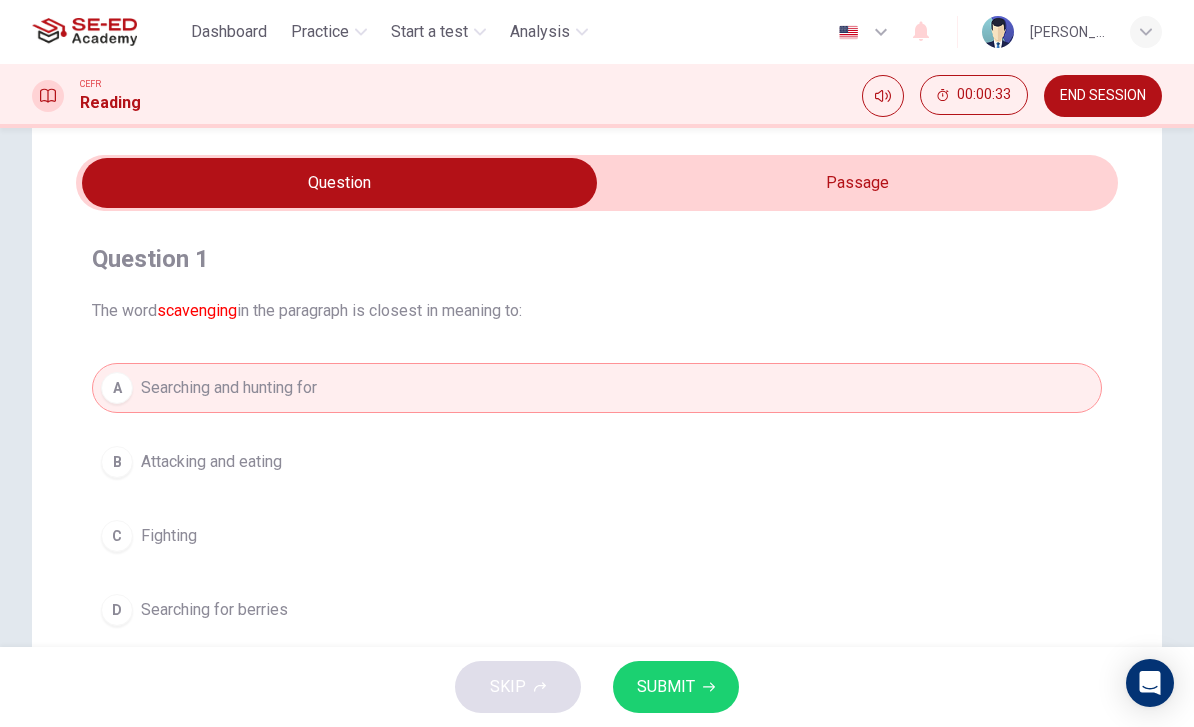 click at bounding box center (339, 183) 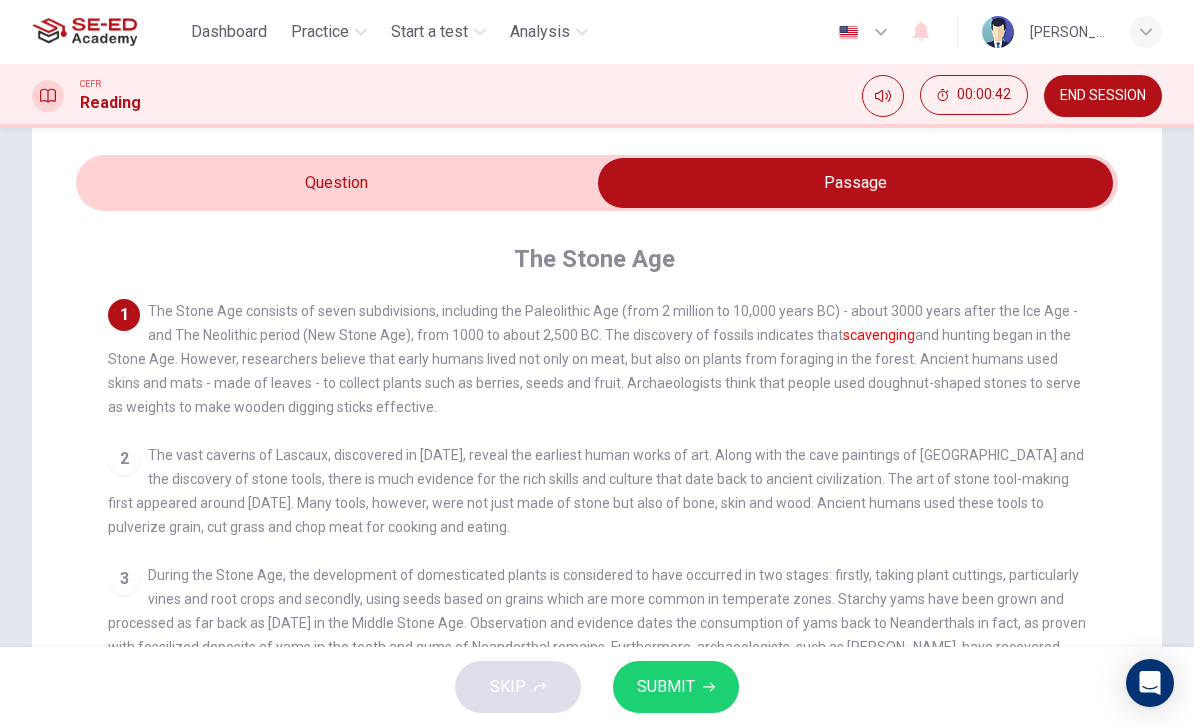 click on "CEFR Reading 00:00:42 END SESSION" at bounding box center [597, 96] 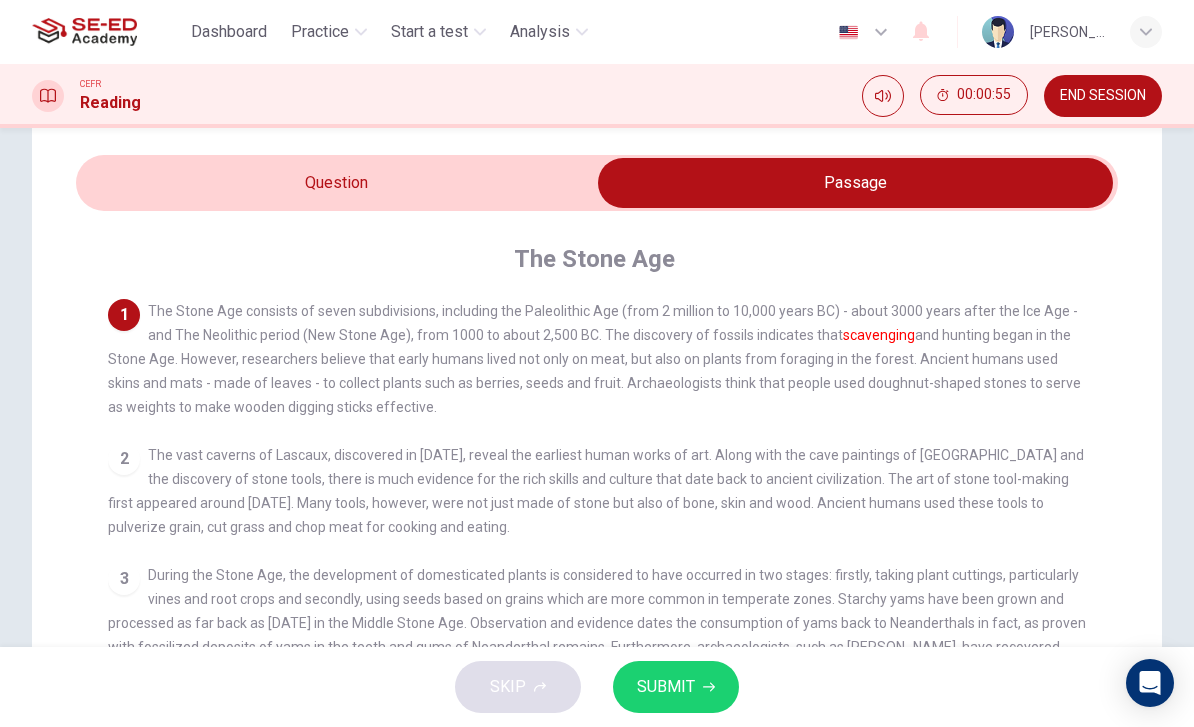 click at bounding box center [855, 183] 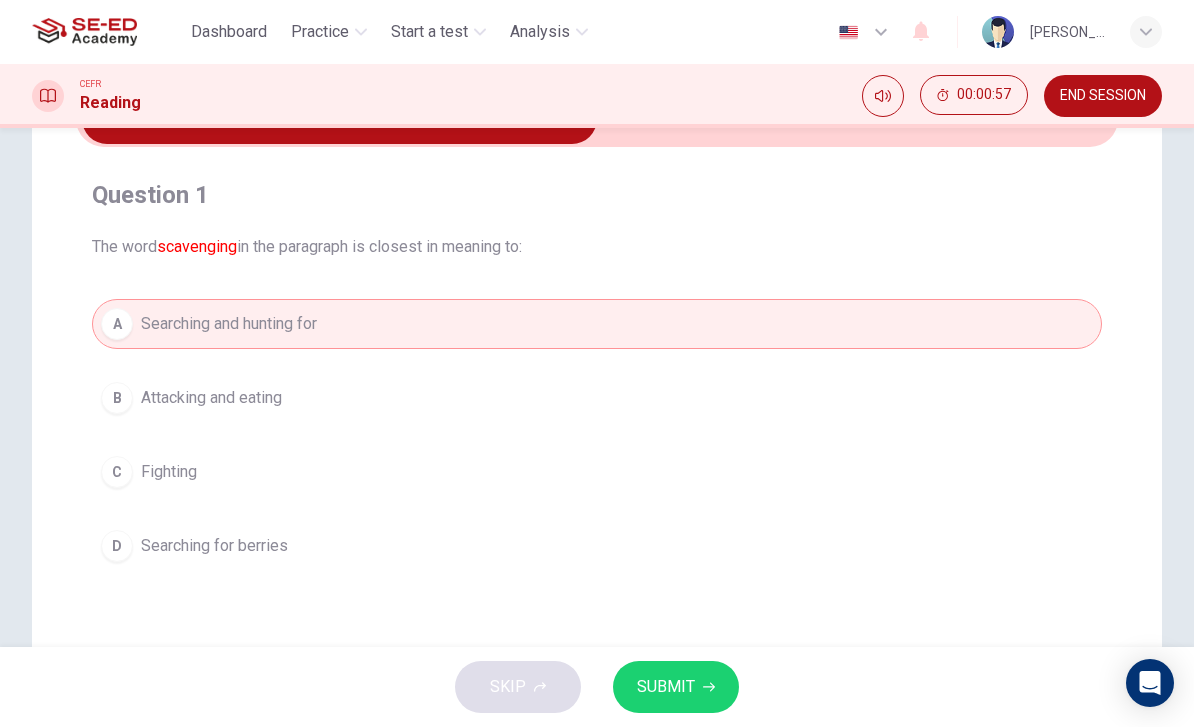 scroll, scrollTop: 145, scrollLeft: 0, axis: vertical 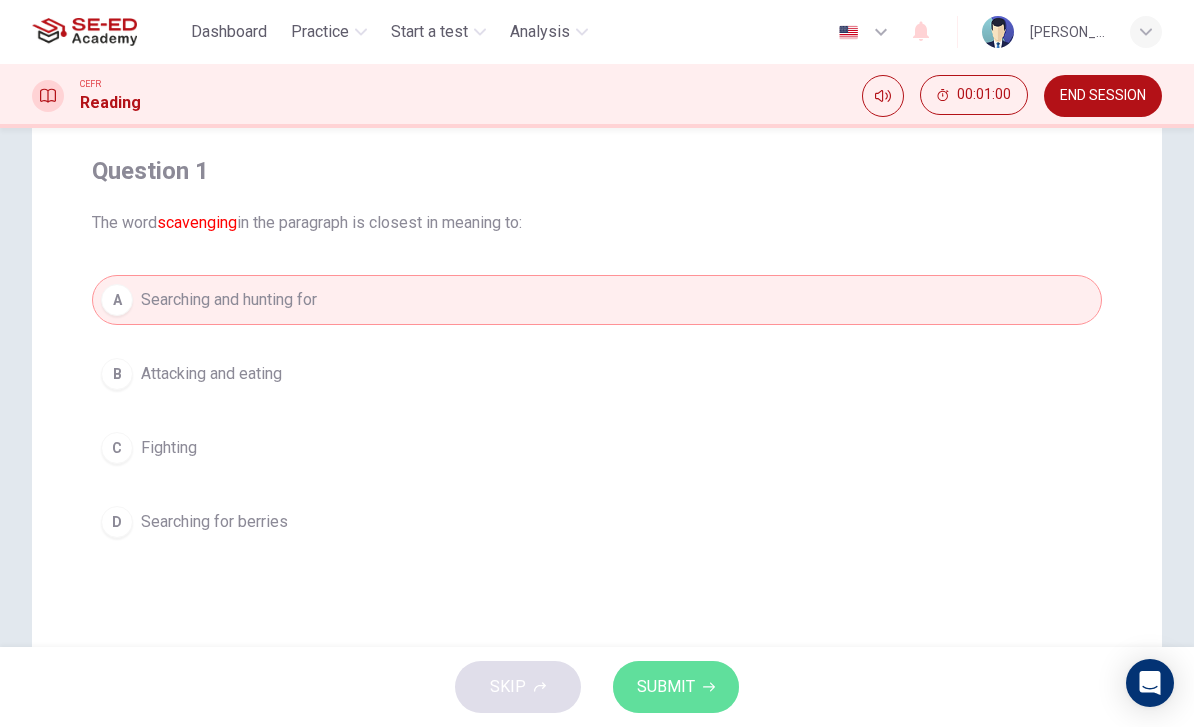 click on "SUBMIT" at bounding box center [666, 687] 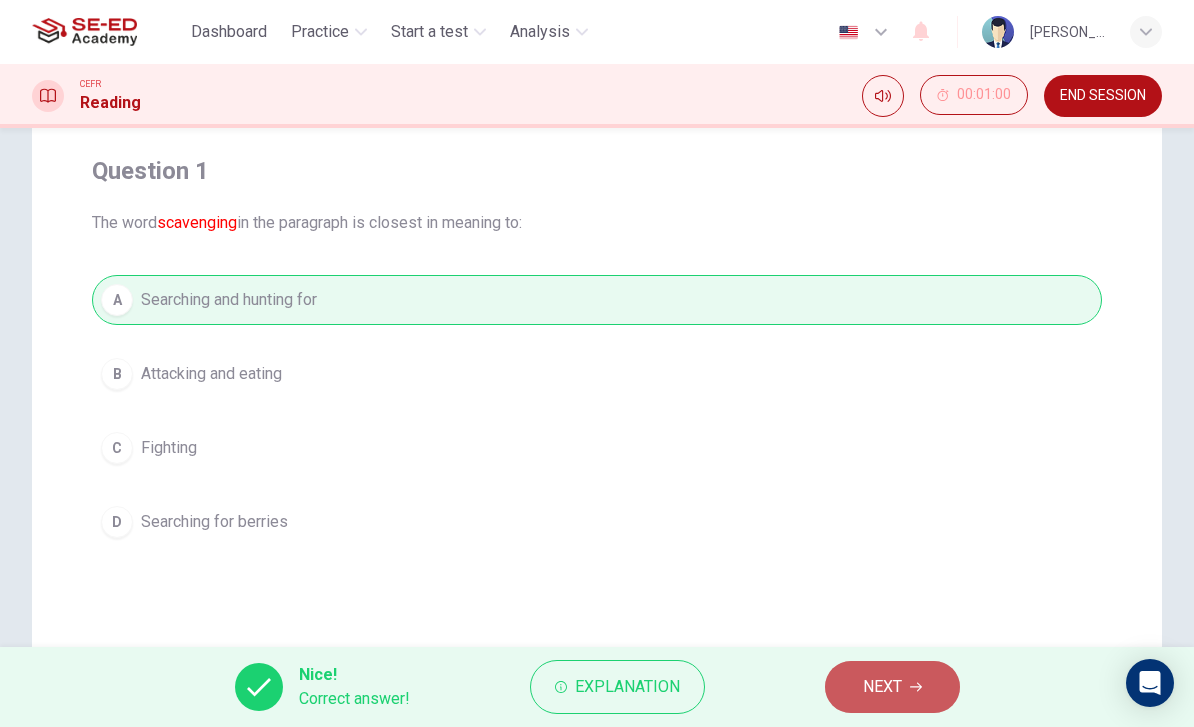 click on "NEXT" at bounding box center [892, 687] 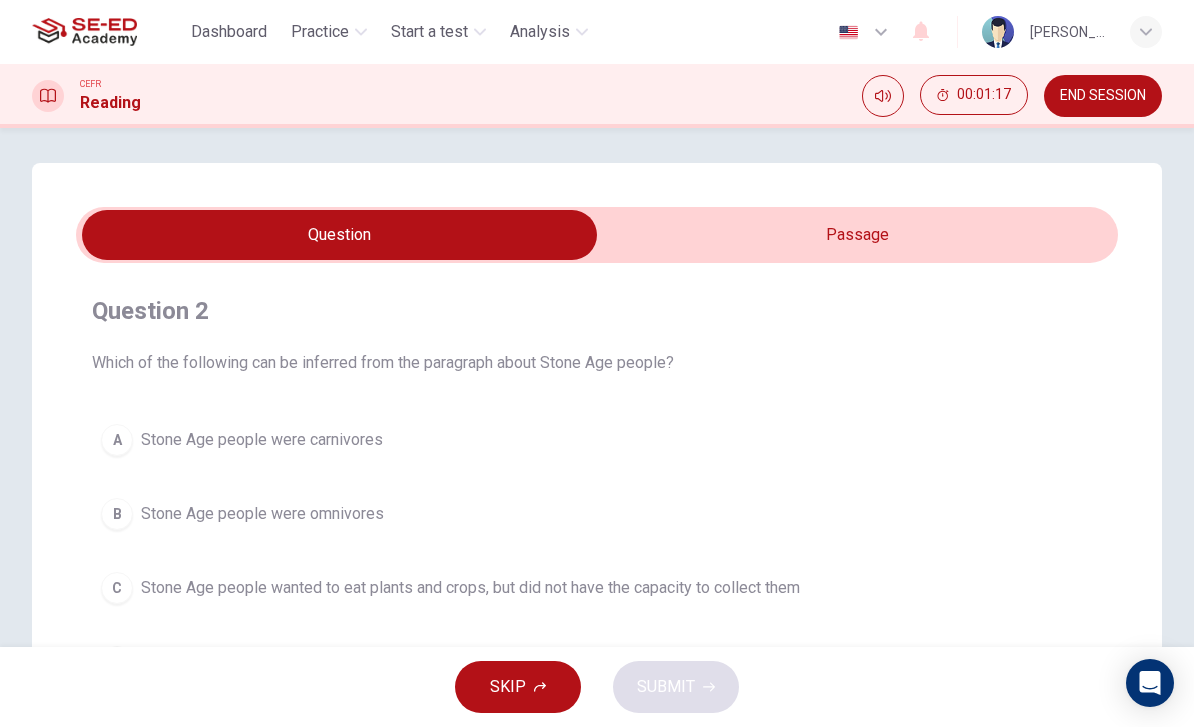 scroll, scrollTop: 48, scrollLeft: 0, axis: vertical 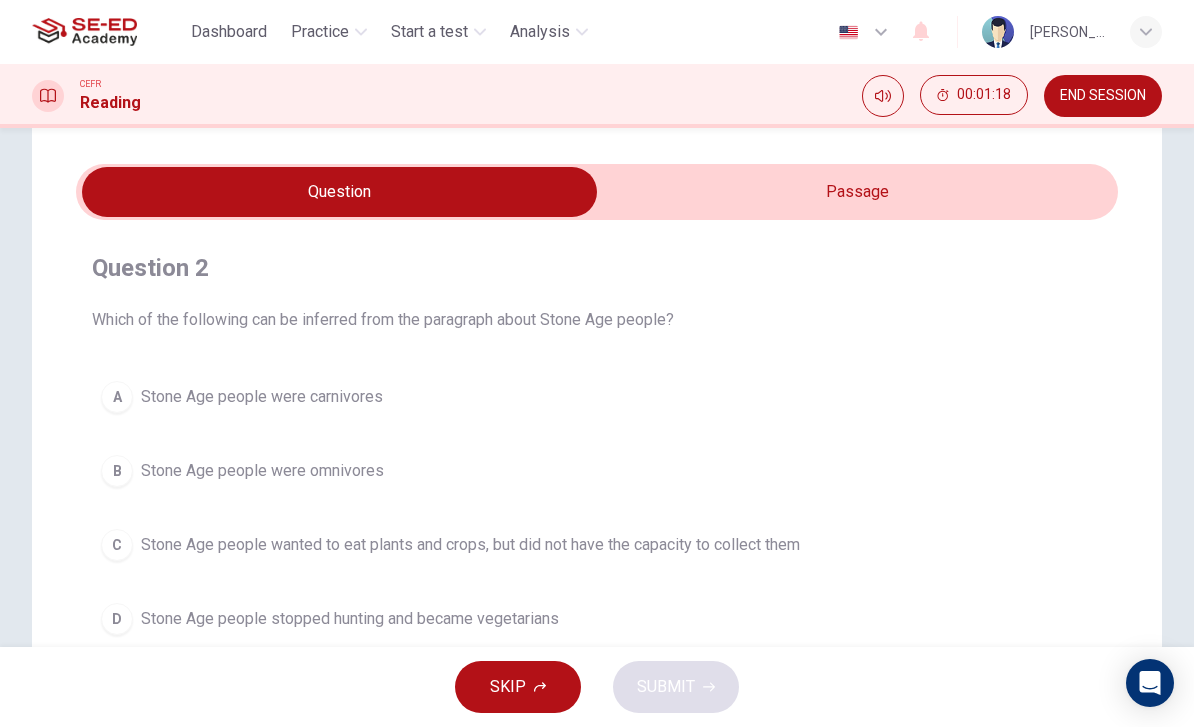 click on "Question 2 Which of the following can be inferred from the paragraph about Stone Age people? A Stone Age people were carnivores B Stone Age people were omnivores C Stone Age people wanted to eat plants and crops, but did not have the capacity to collect them D Stone Age people stopped hunting and became vegetarians The Stone Age [DEMOGRAPHIC_DATA] The Stone Age consists of seven subdivisions, including the Paleolithic Age (from 2 million to 10,000 years BC), about 3000 years after the Ice Age - and The Neolithic period (New Stone Age), from 1000 to about 2,500 BC. The discovery of fossils indicates that scavenging and hunting began in the Stone Age. However, researchers believe that early humans lived not only on meat, but also on plants from foraging in the forest. Ancient humans used skins and mats, made of leaves, to collect plants such as berries, seeds and fruit. Archaeologists think that people used doughnut-shaped stones to serve as weights to make wooden digging sticks effective. 2 3 4 5 6" at bounding box center [597, 522] 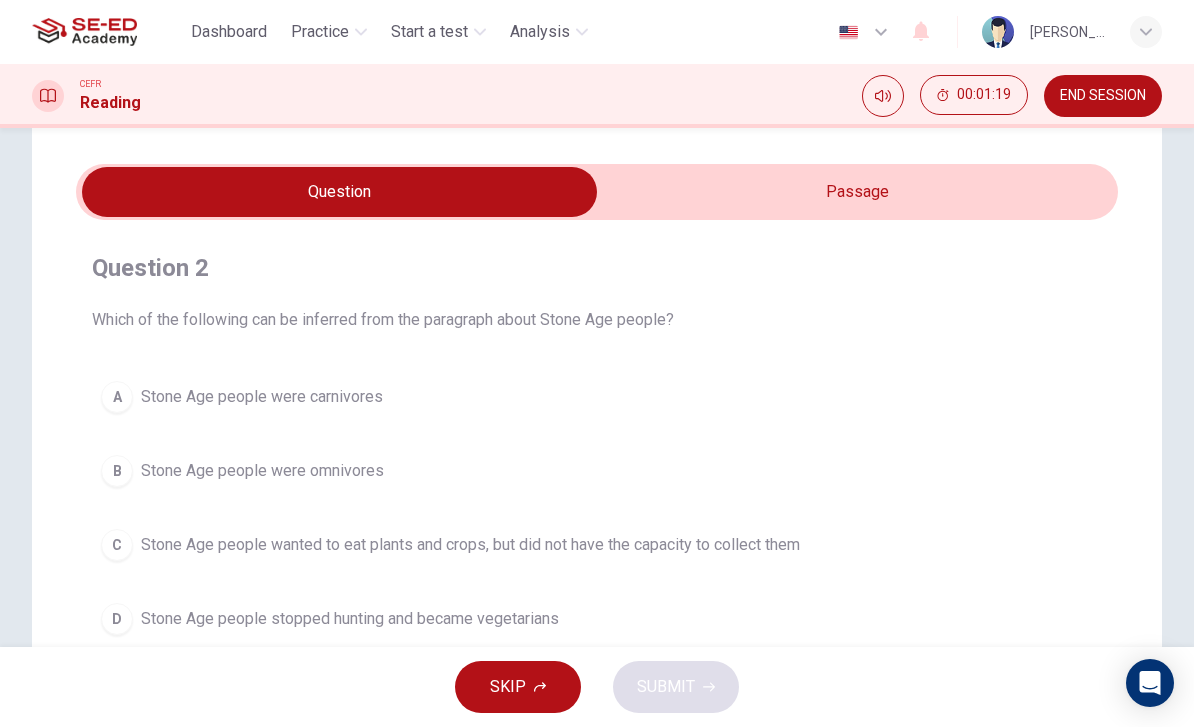 click at bounding box center [339, 192] 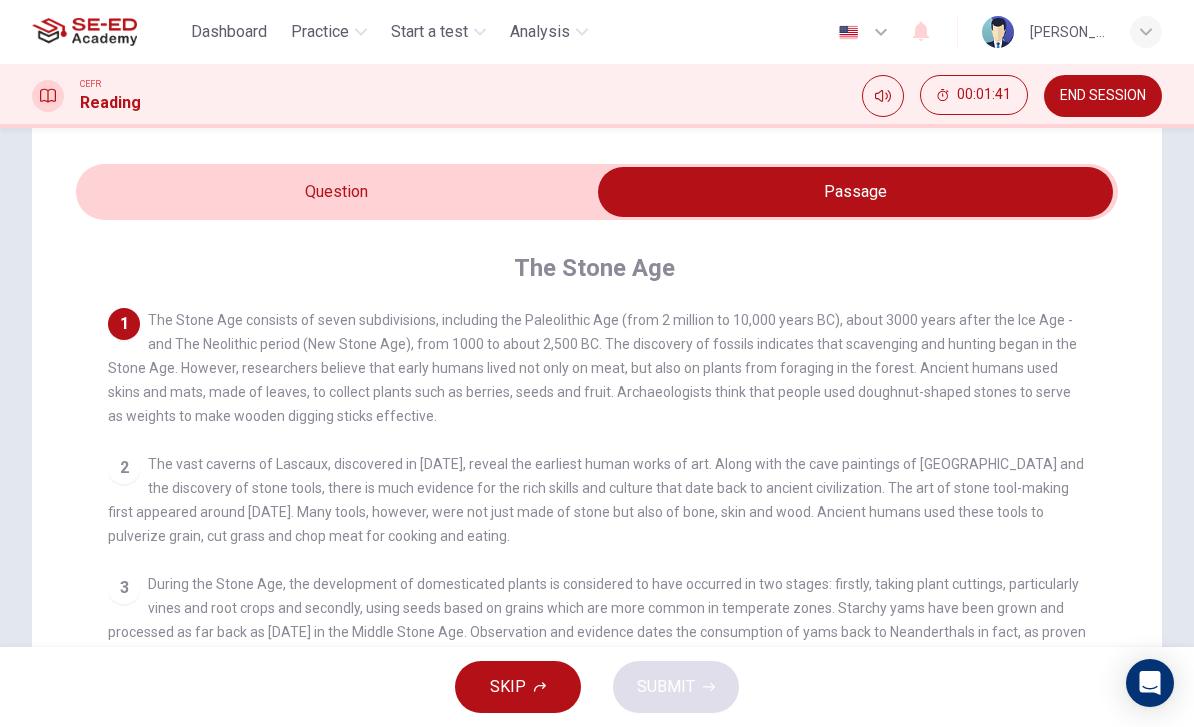 click at bounding box center [855, 192] 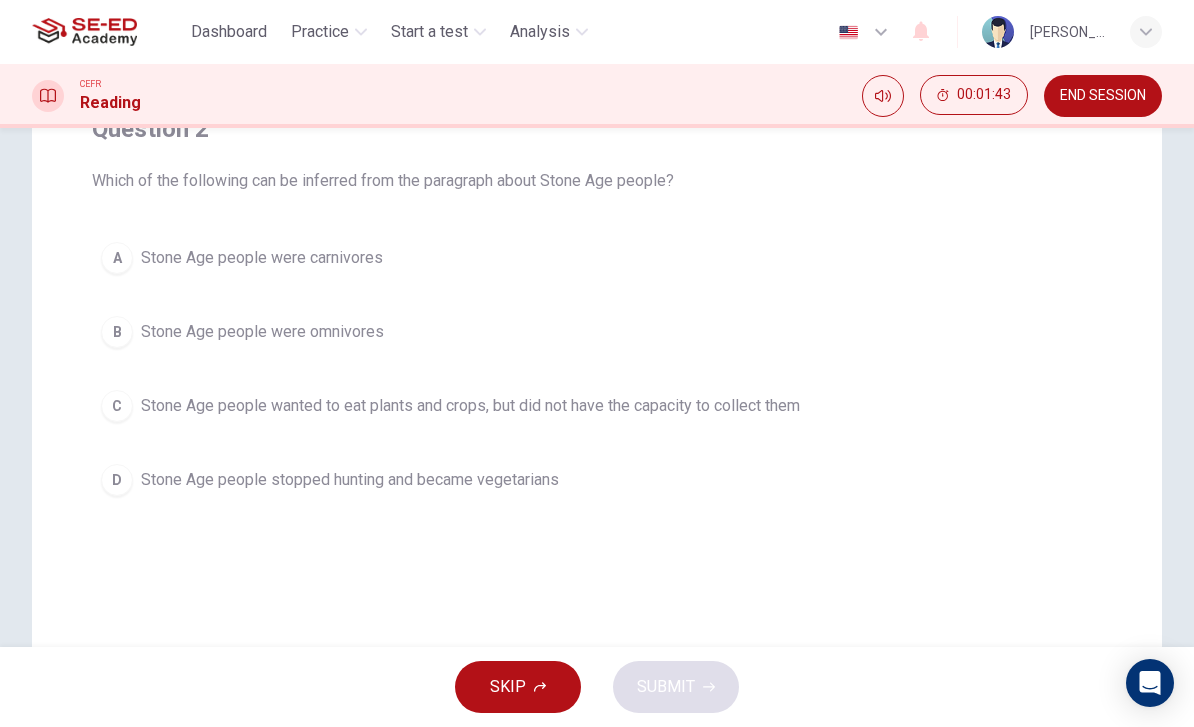 scroll, scrollTop: 188, scrollLeft: 0, axis: vertical 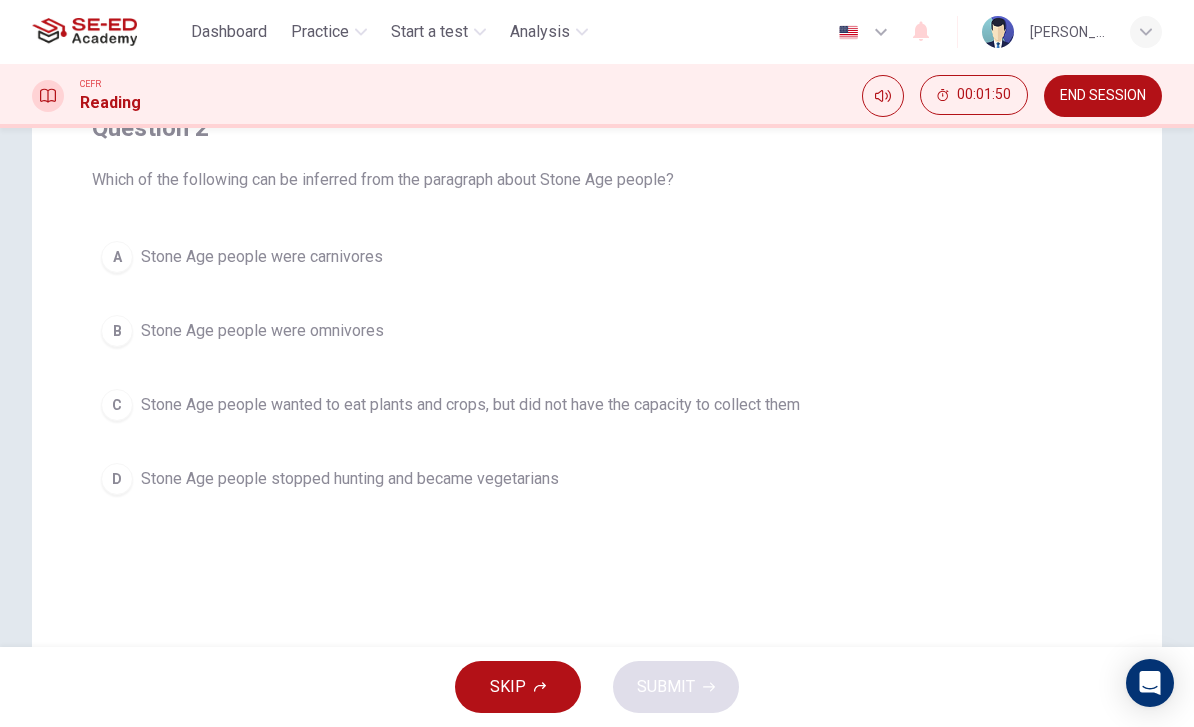 click on "B Stone Age people were omnivores" at bounding box center (597, 331) 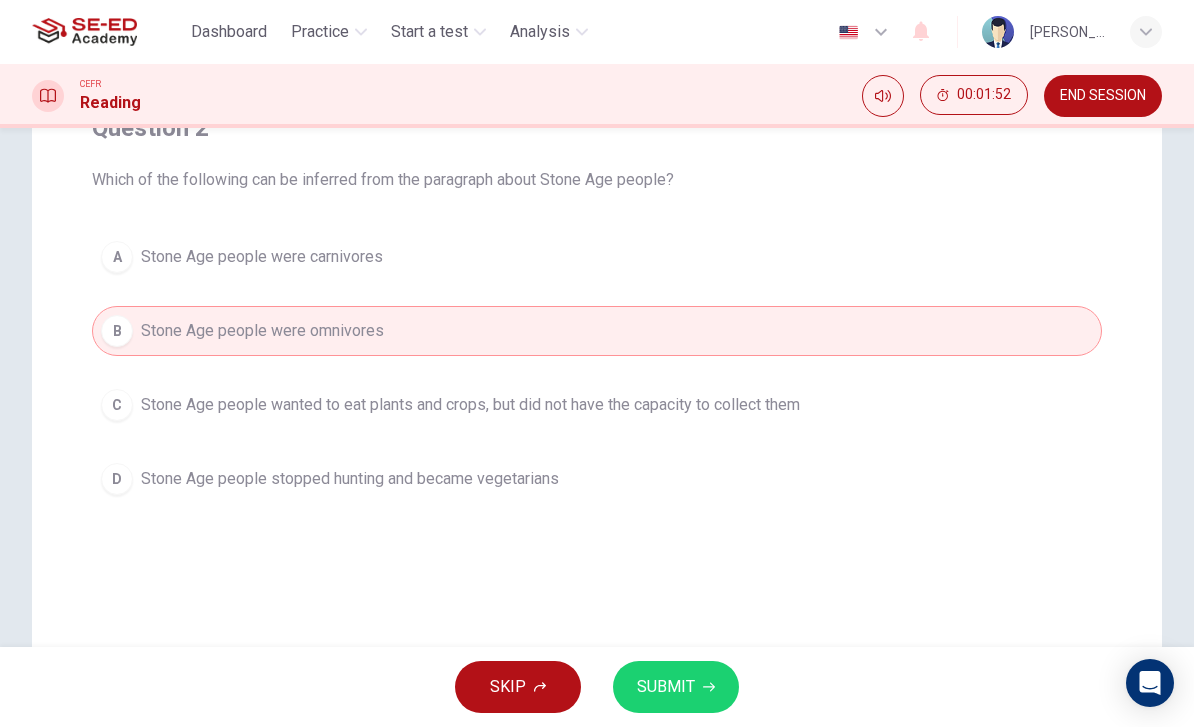 click on "A Stone Age people were carnivores" at bounding box center (597, 257) 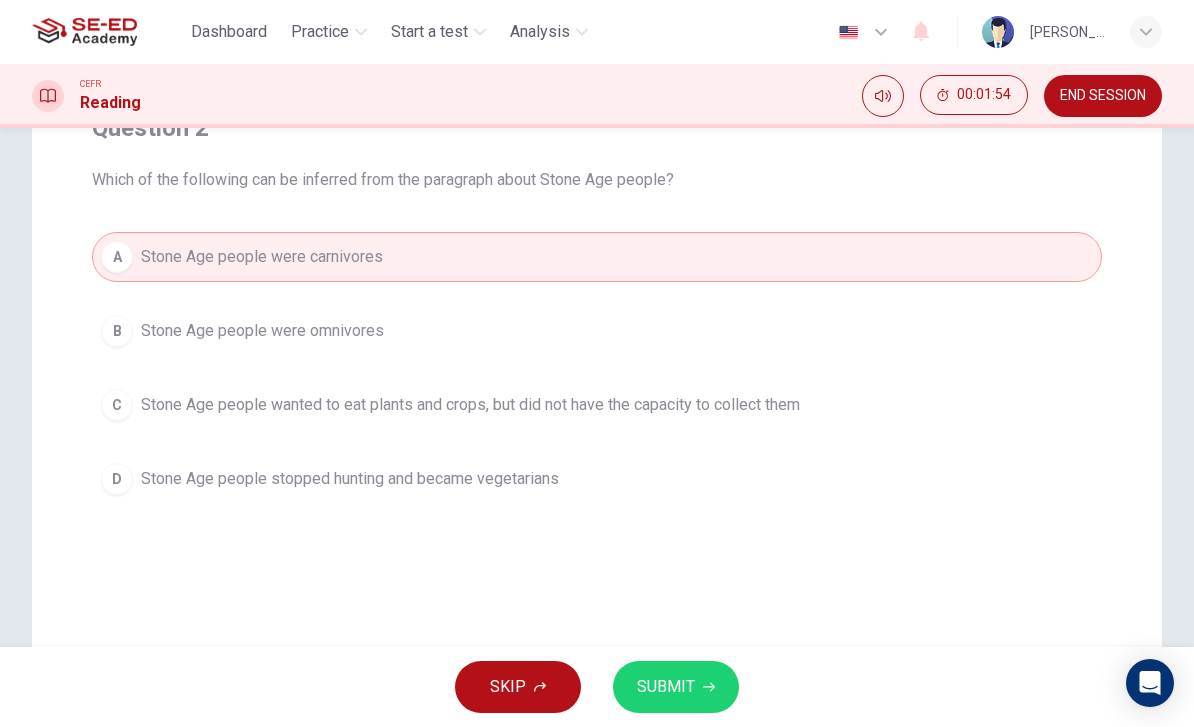 click on "B Stone Age people were omnivores" at bounding box center [597, 331] 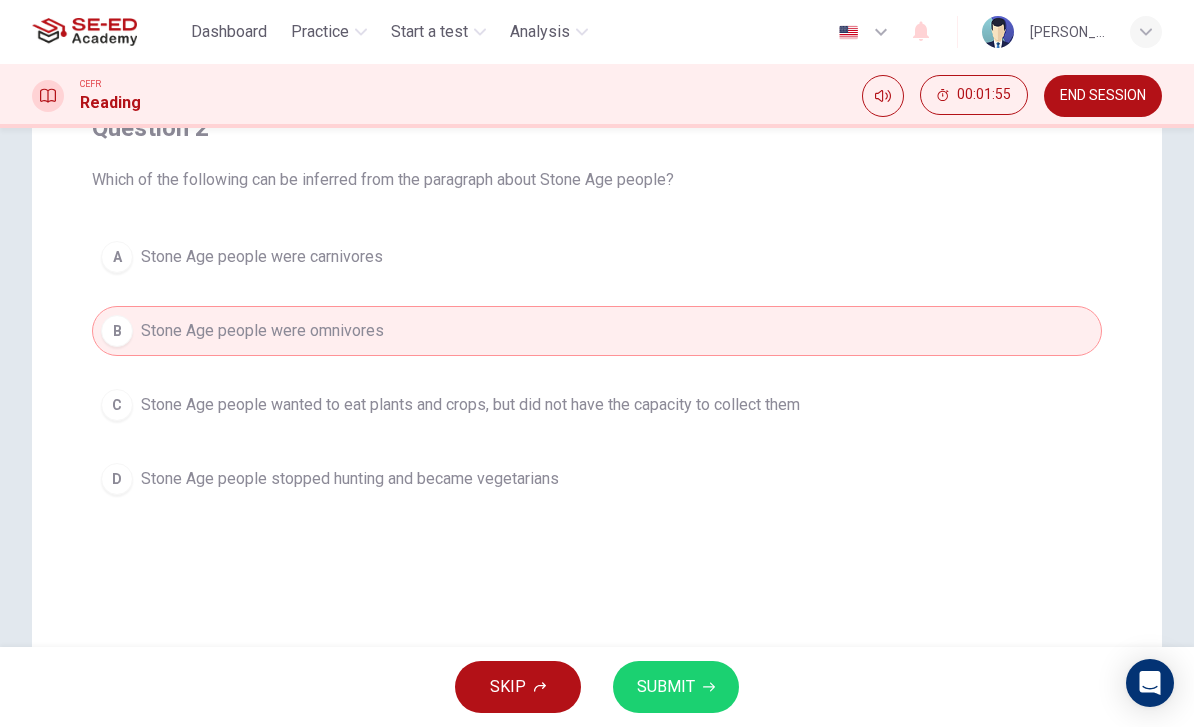 click 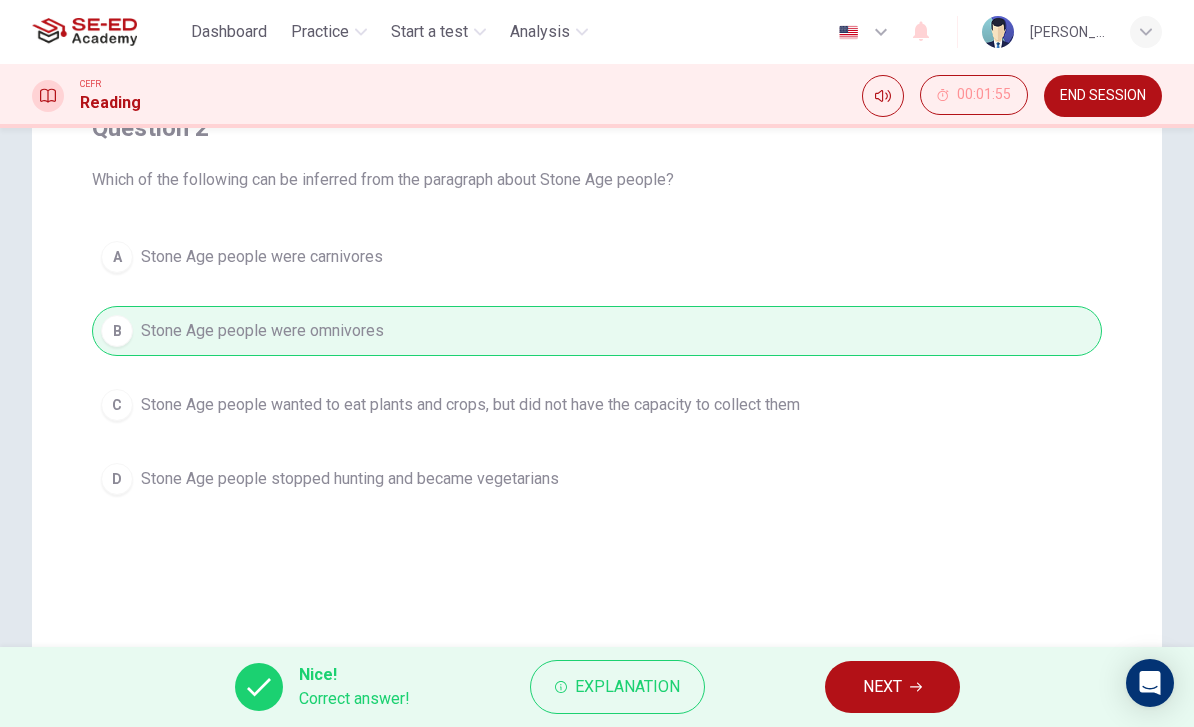 click on "NEXT" at bounding box center (892, 687) 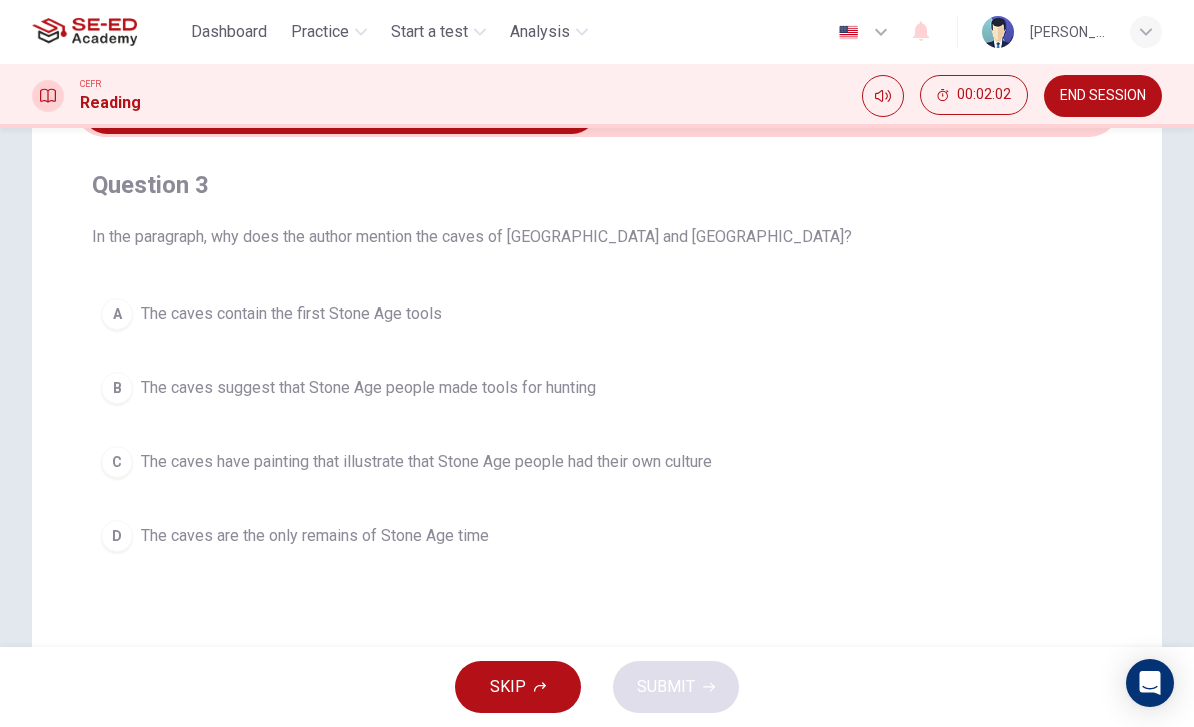 scroll, scrollTop: 96, scrollLeft: 0, axis: vertical 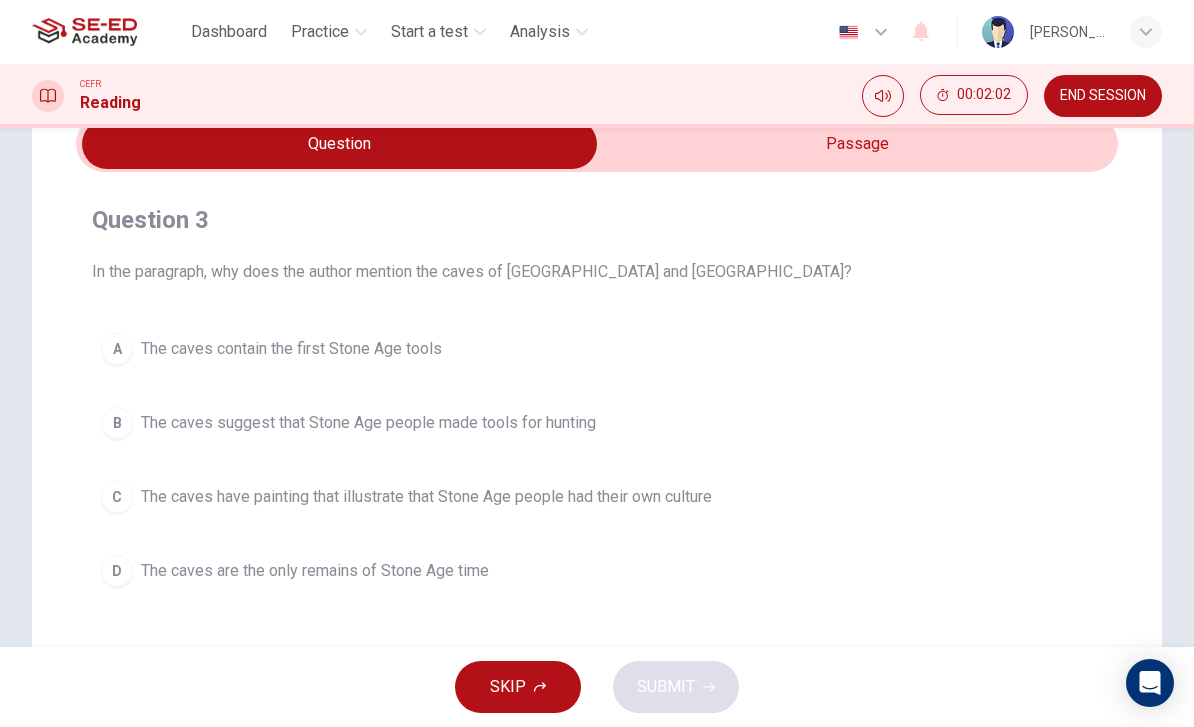 click at bounding box center (339, 144) 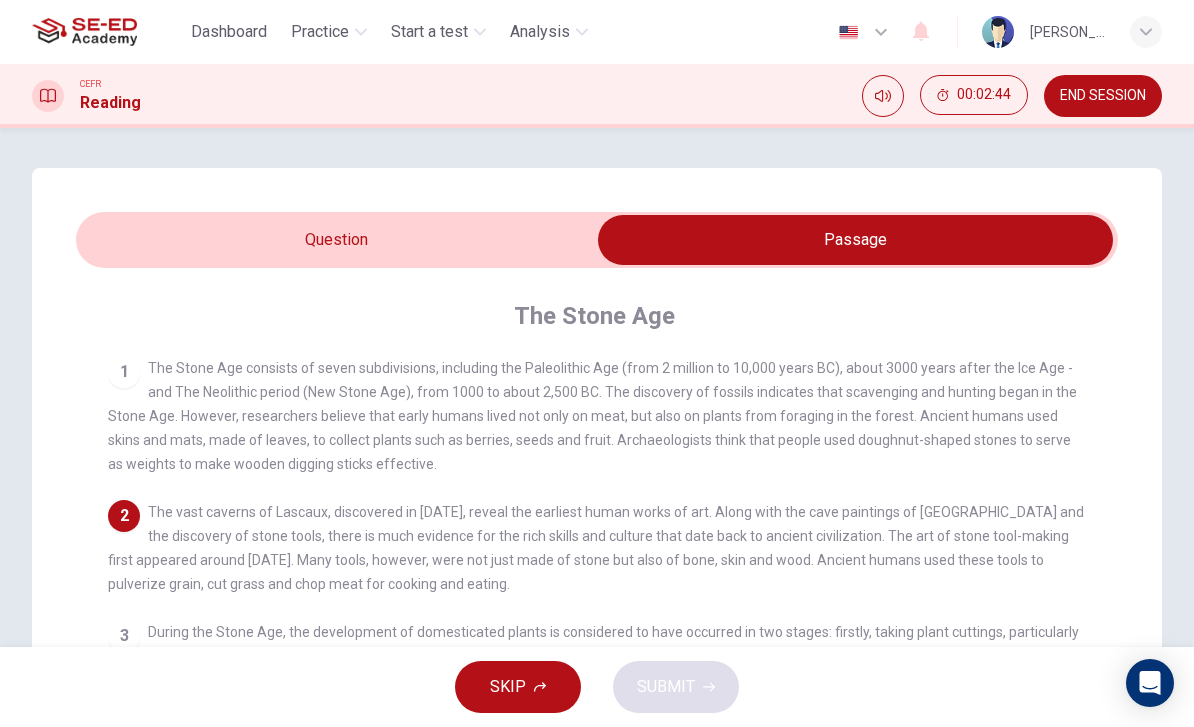 scroll, scrollTop: 0, scrollLeft: 0, axis: both 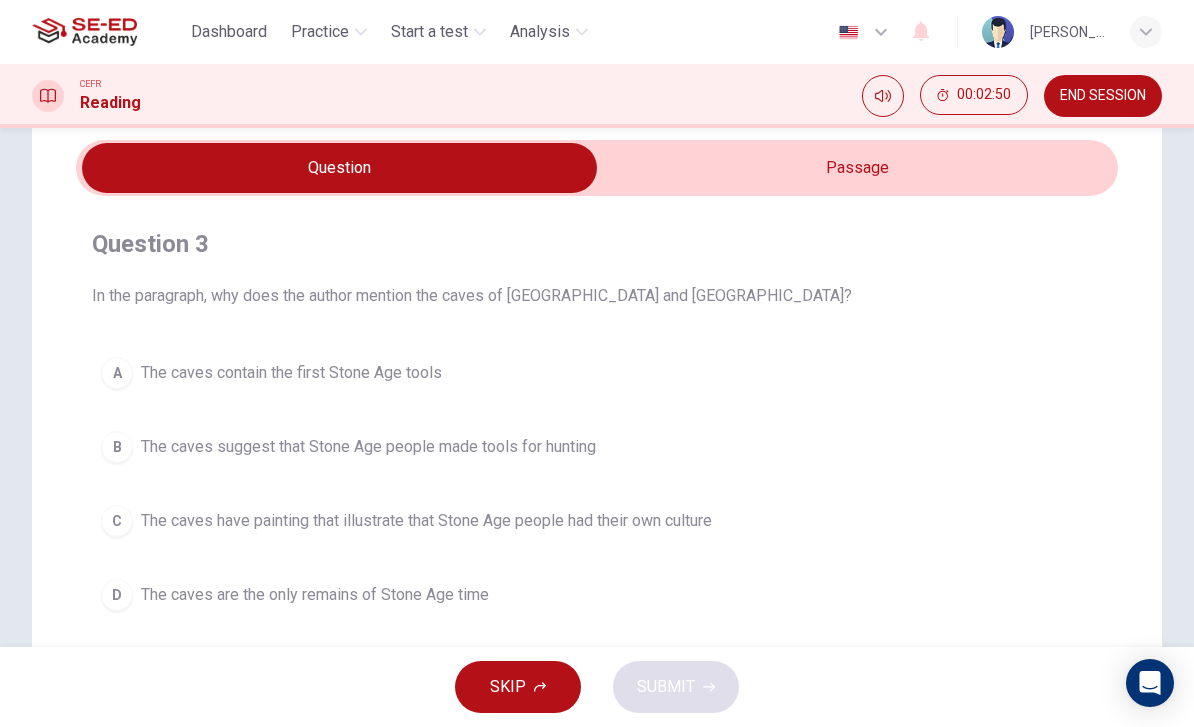click at bounding box center (339, 168) 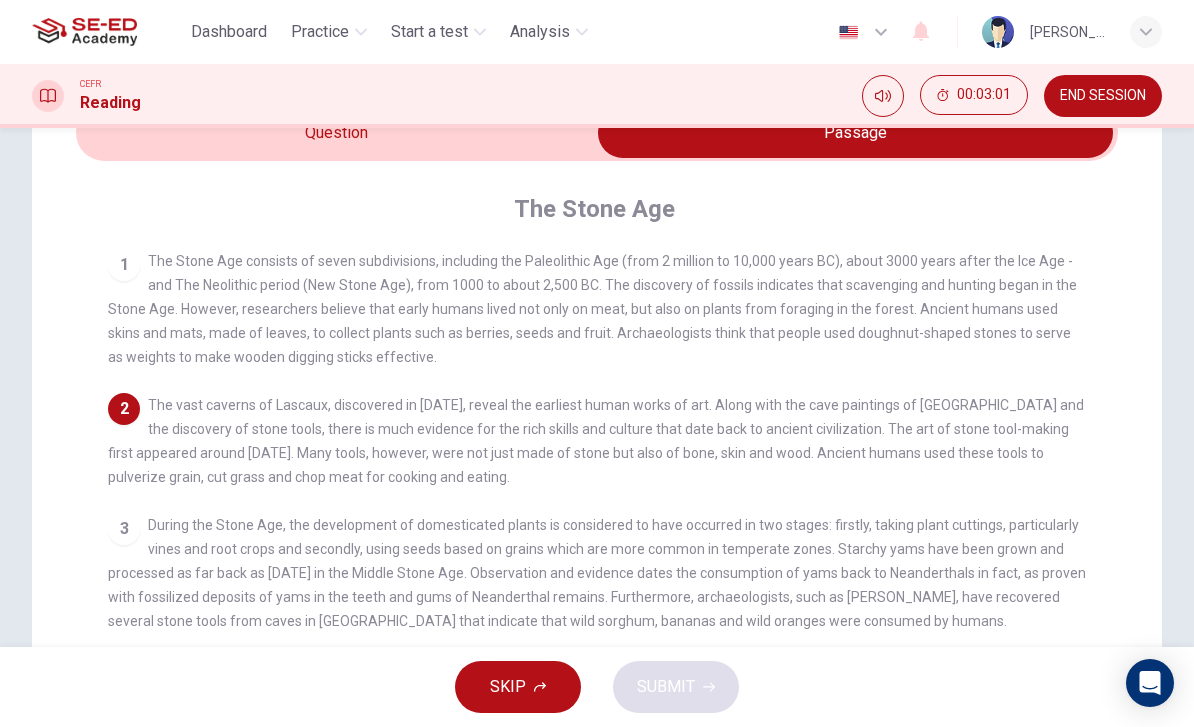scroll, scrollTop: 108, scrollLeft: 0, axis: vertical 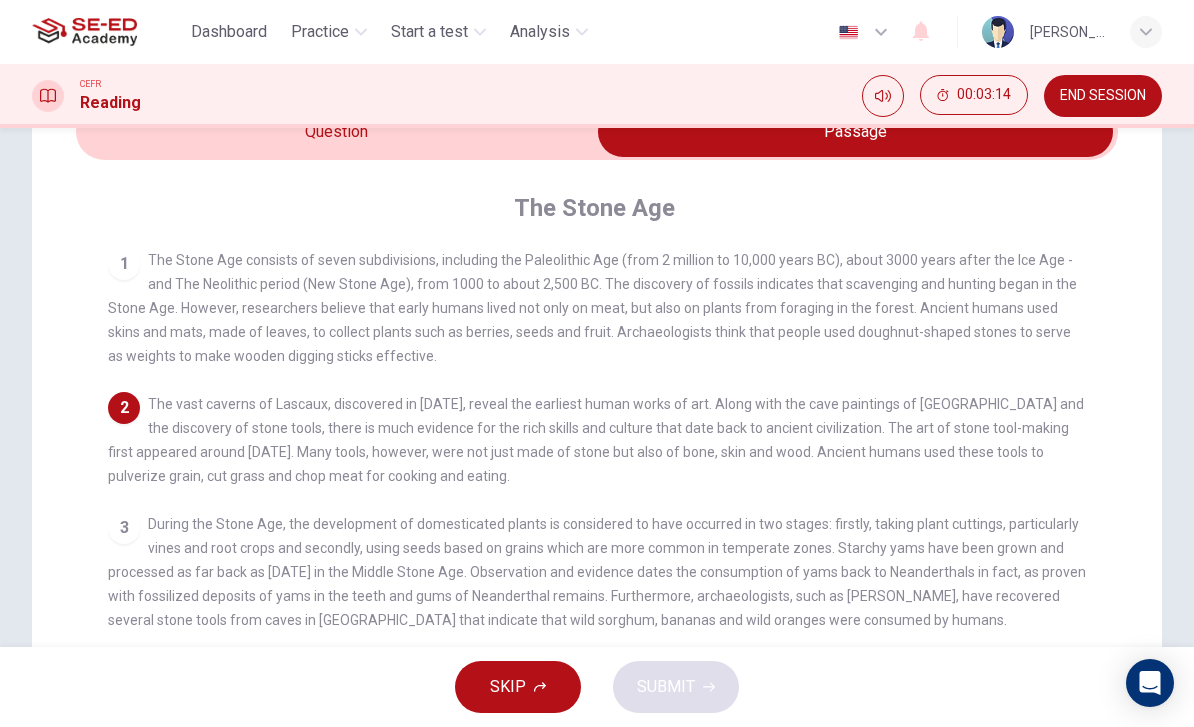 click at bounding box center (855, 132) 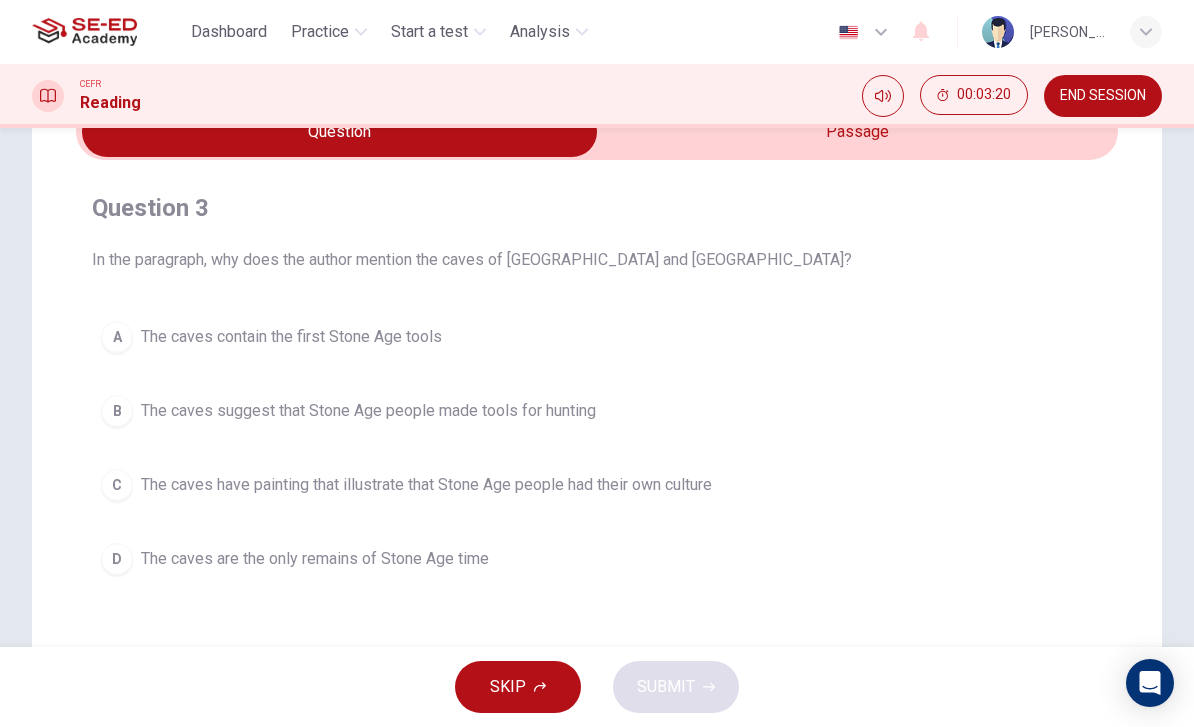 click on "A The caves contain the first Stone Age tools" at bounding box center (597, 337) 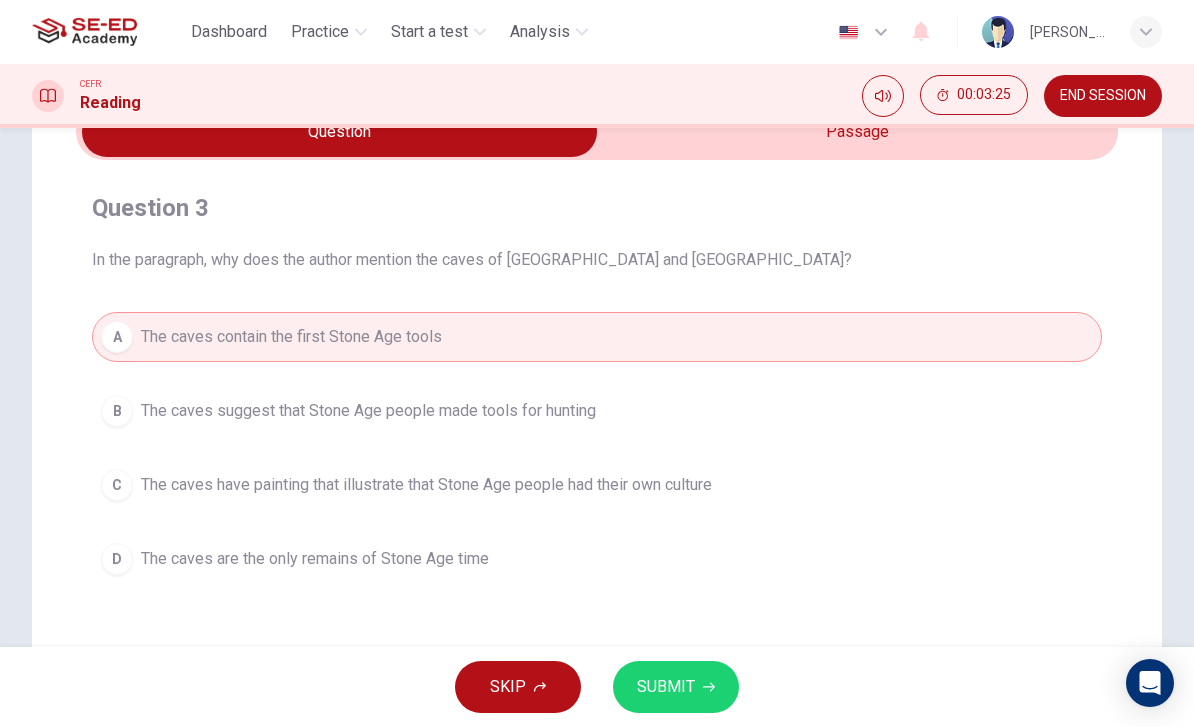 click on "The caves have painting that illustrate that Stone Age people had their own culture" at bounding box center [426, 485] 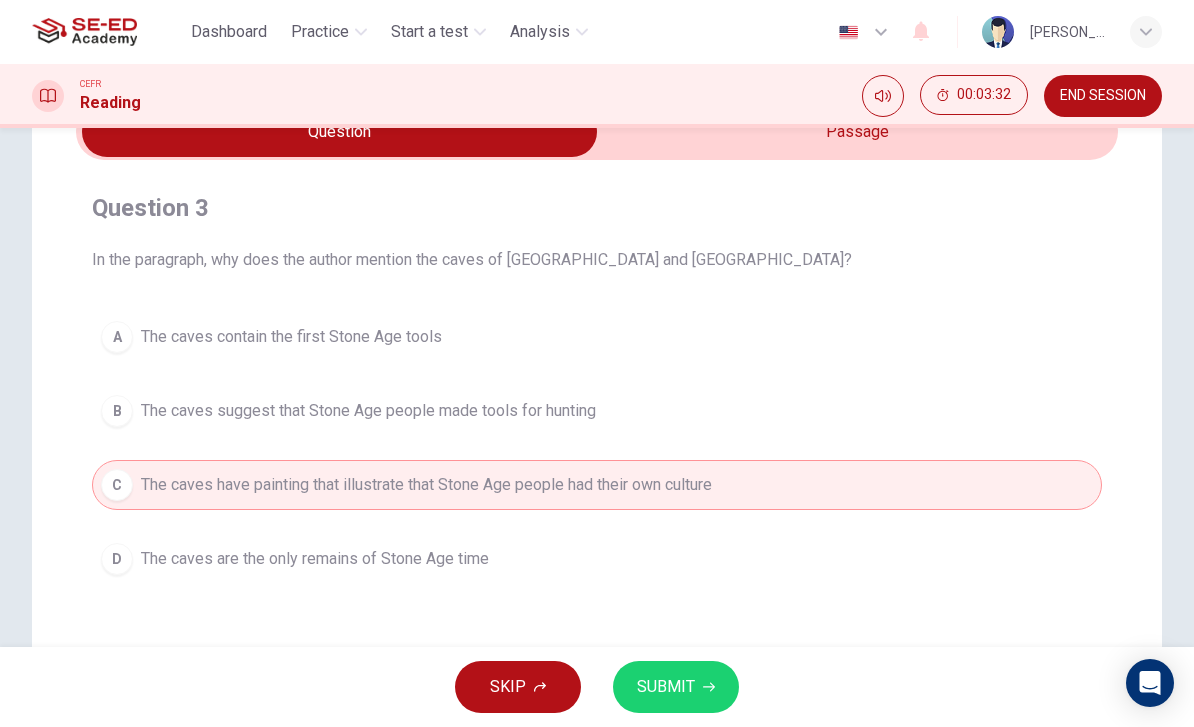 click at bounding box center [339, 132] 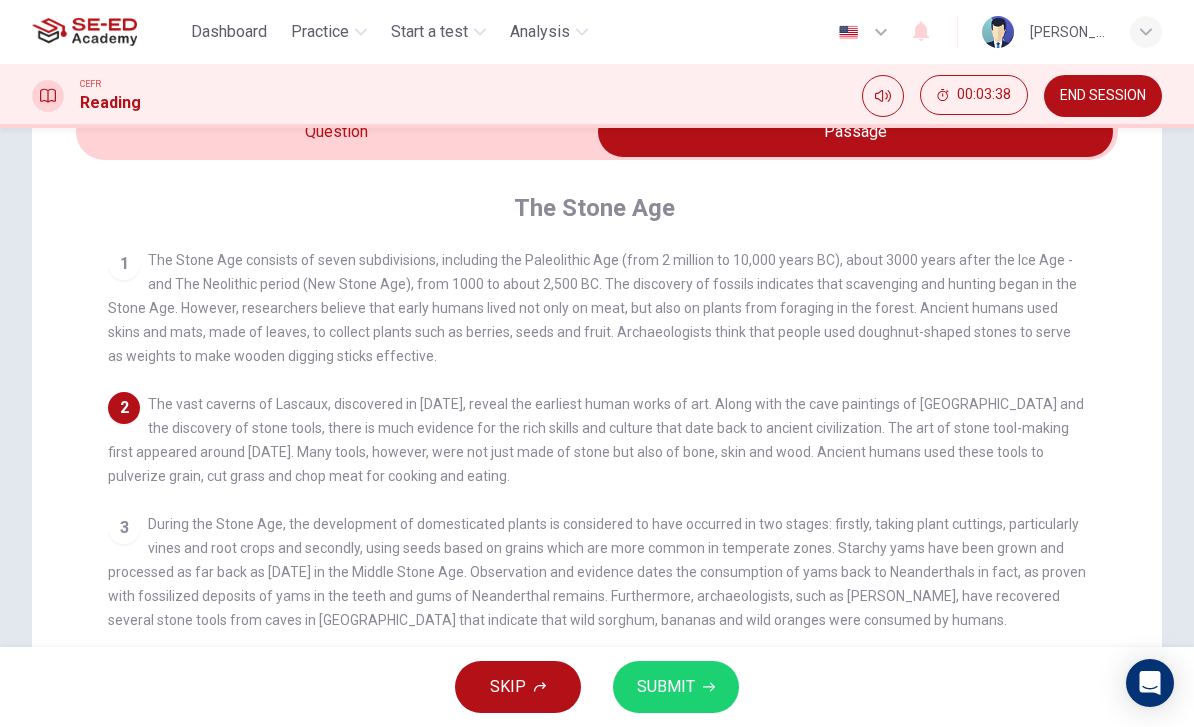 click at bounding box center (855, 132) 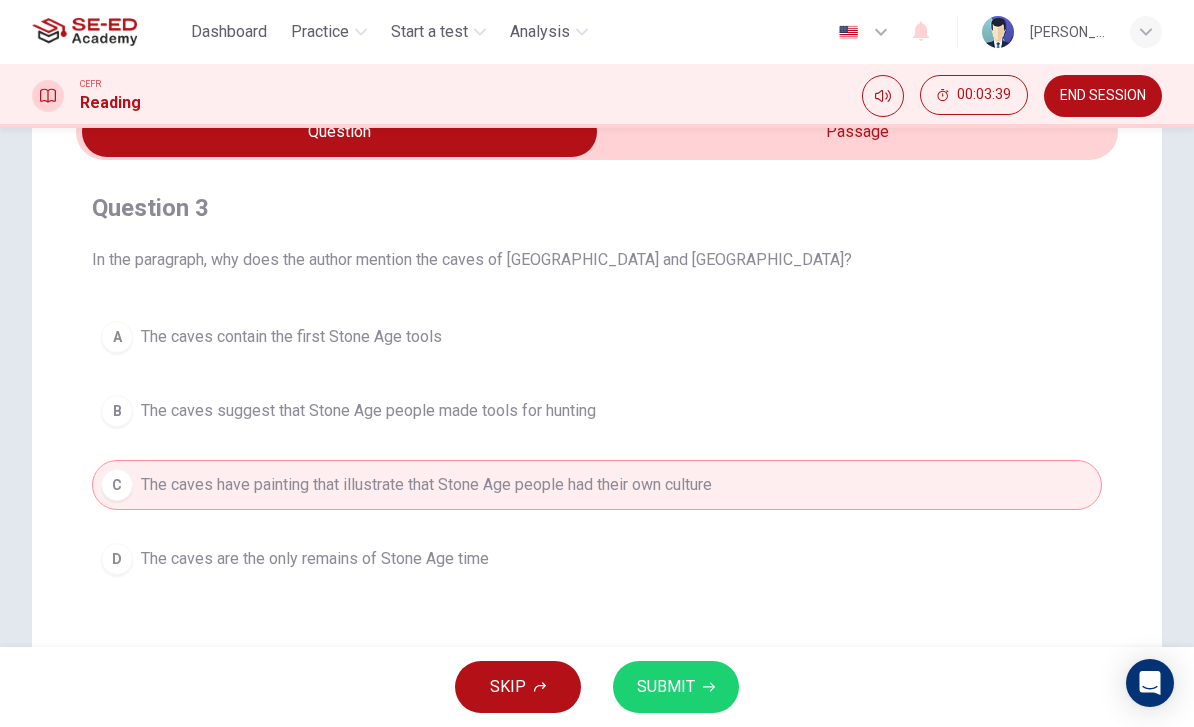 click on "SUBMIT" at bounding box center [666, 687] 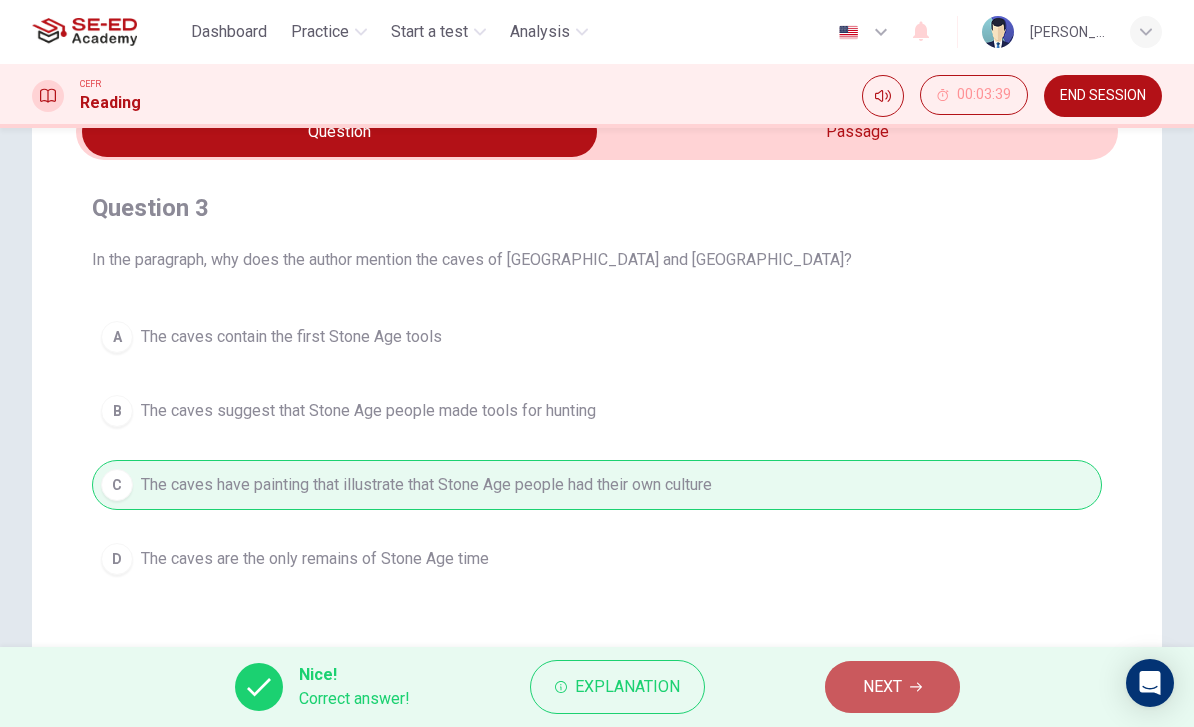click on "NEXT" at bounding box center (892, 687) 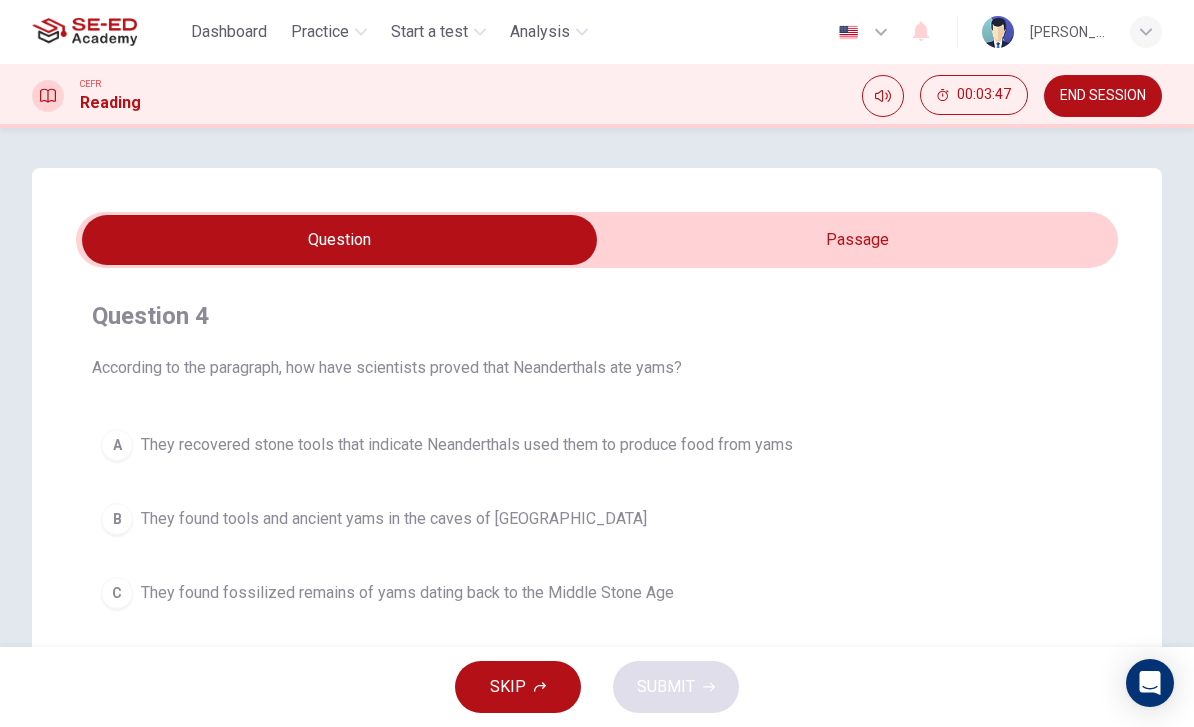 scroll, scrollTop: 0, scrollLeft: 0, axis: both 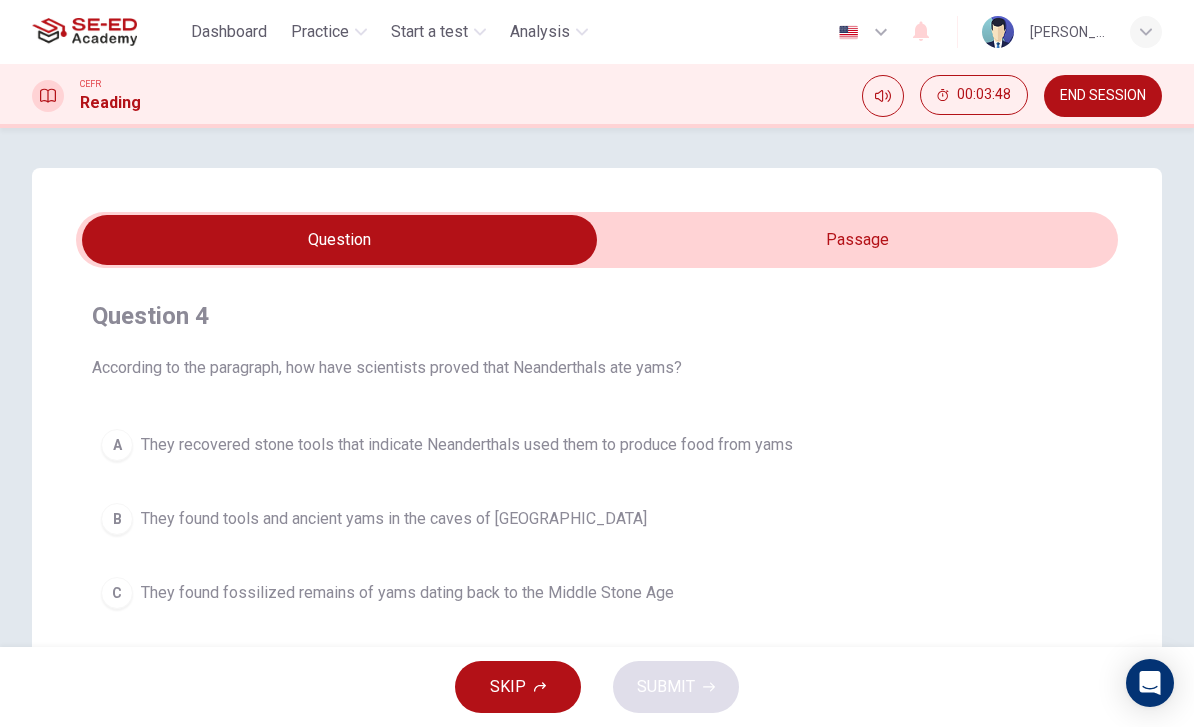 click at bounding box center [339, 240] 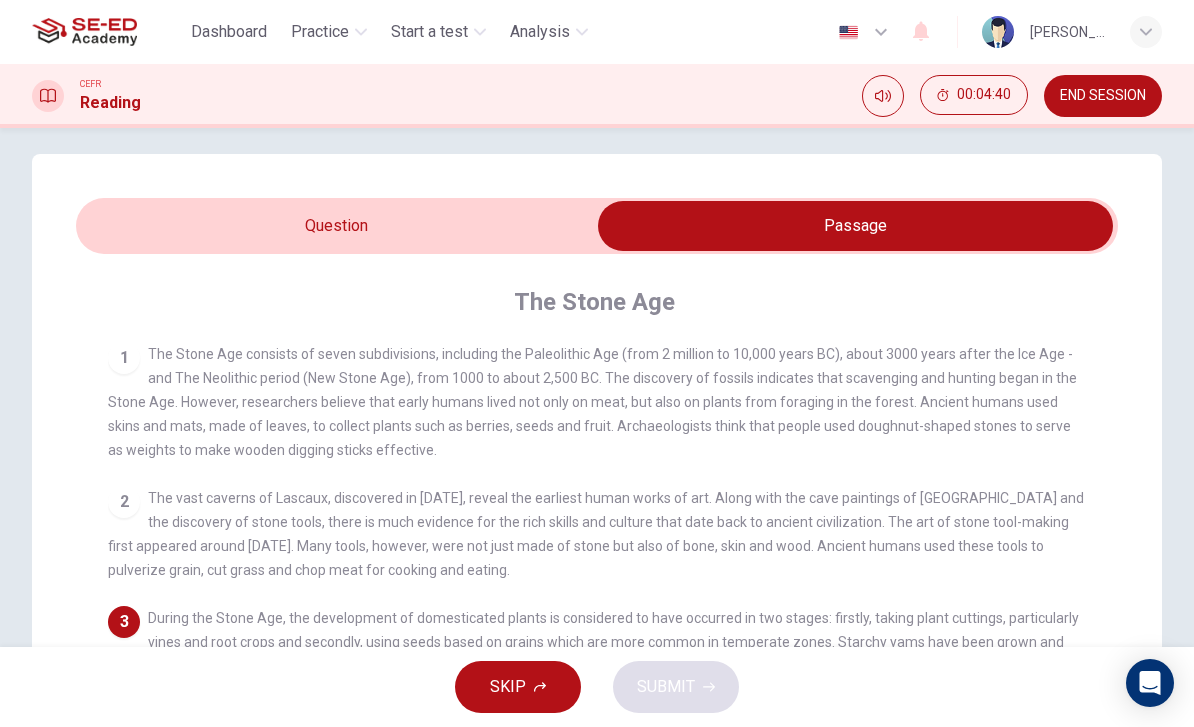 scroll, scrollTop: 20, scrollLeft: 0, axis: vertical 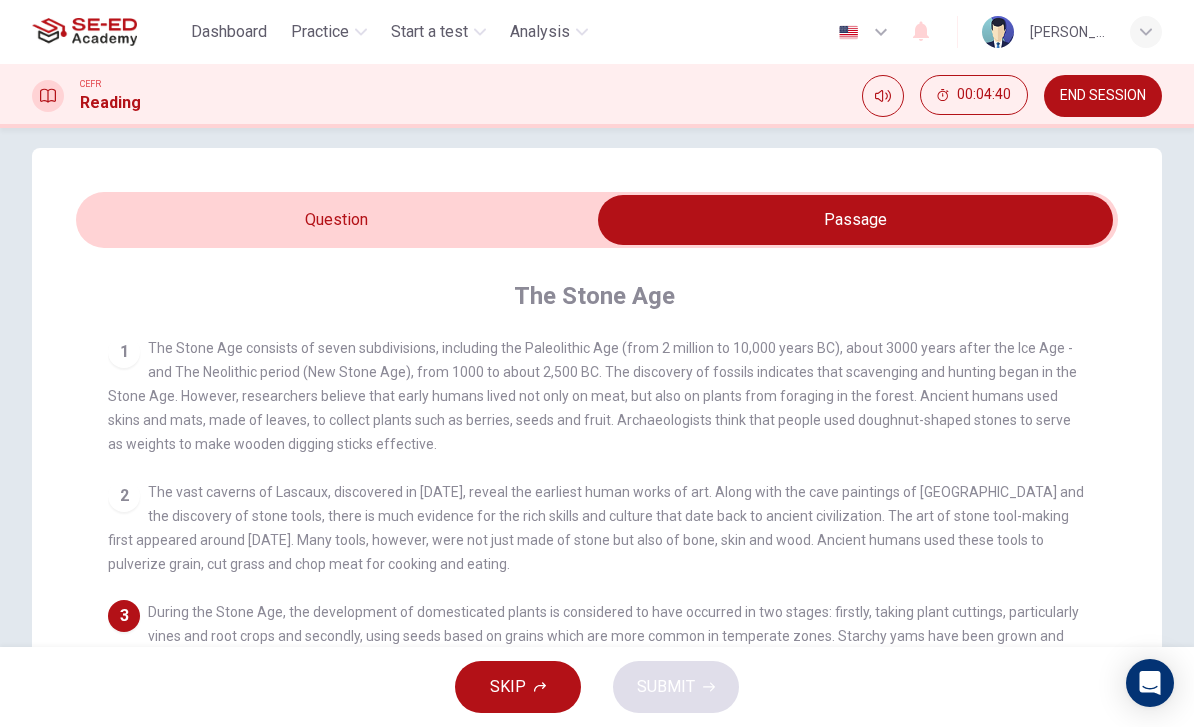 click at bounding box center [855, 220] 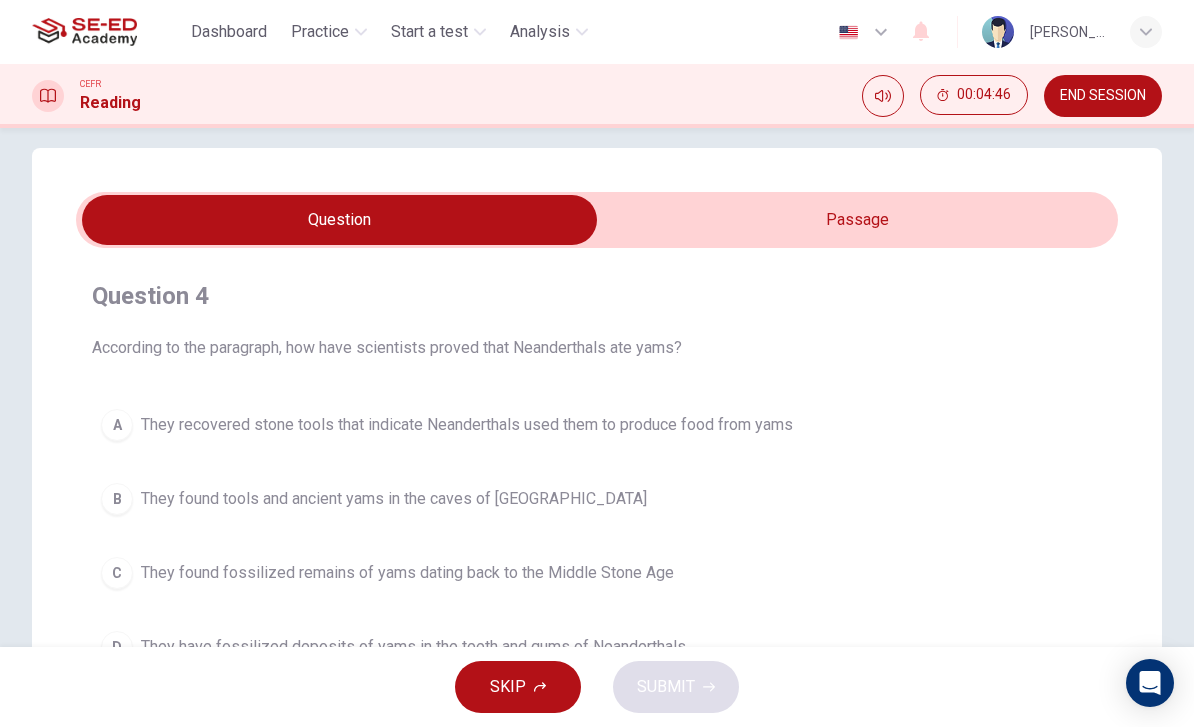 click on "A" at bounding box center (117, 425) 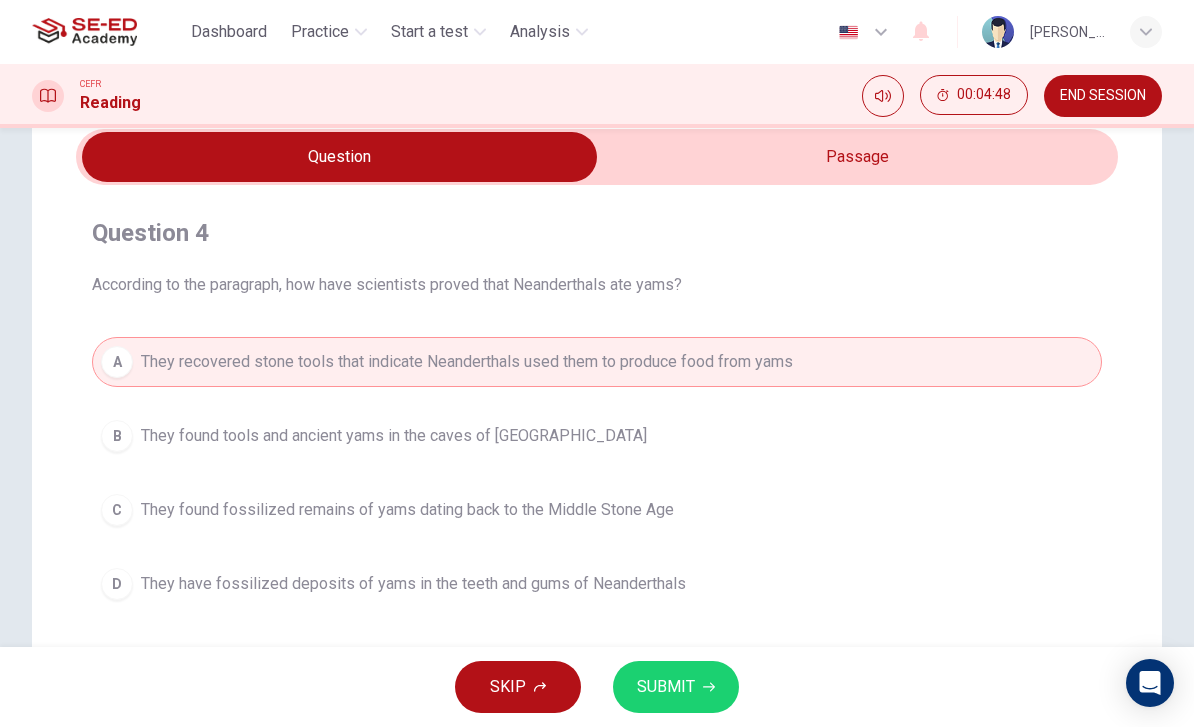scroll, scrollTop: 88, scrollLeft: 0, axis: vertical 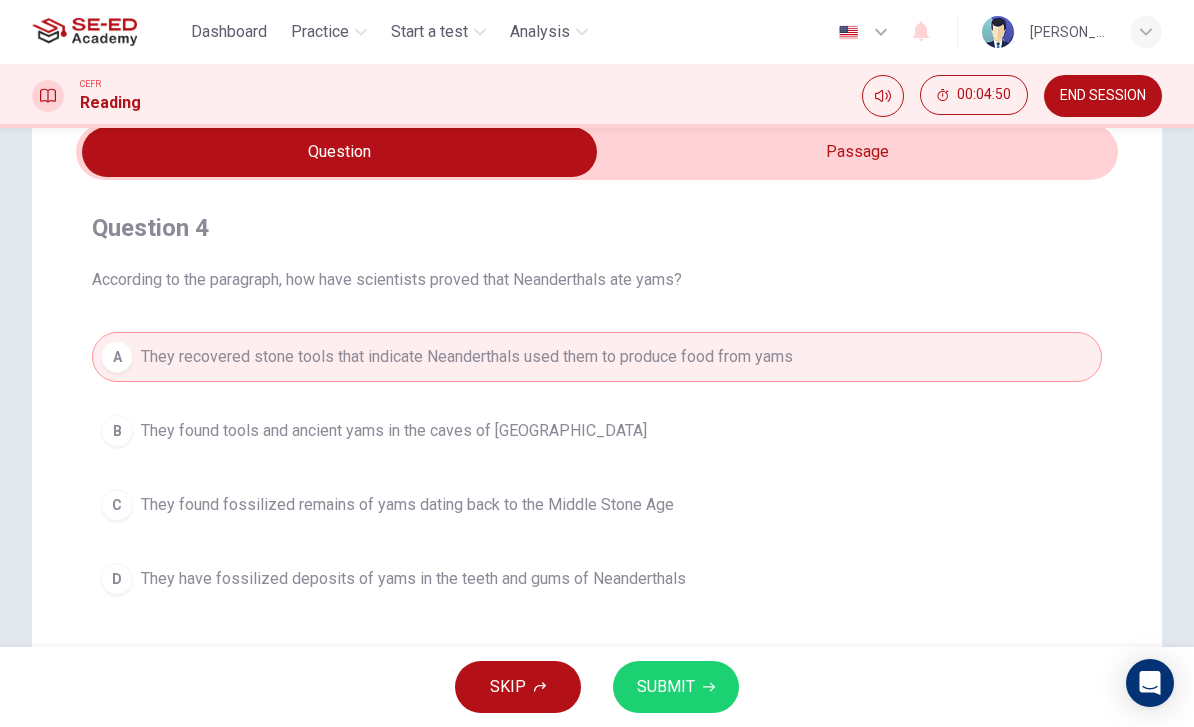 click on "D They have fossilized deposits of yams in the teeth and gums of Neanderthals" at bounding box center (597, 579) 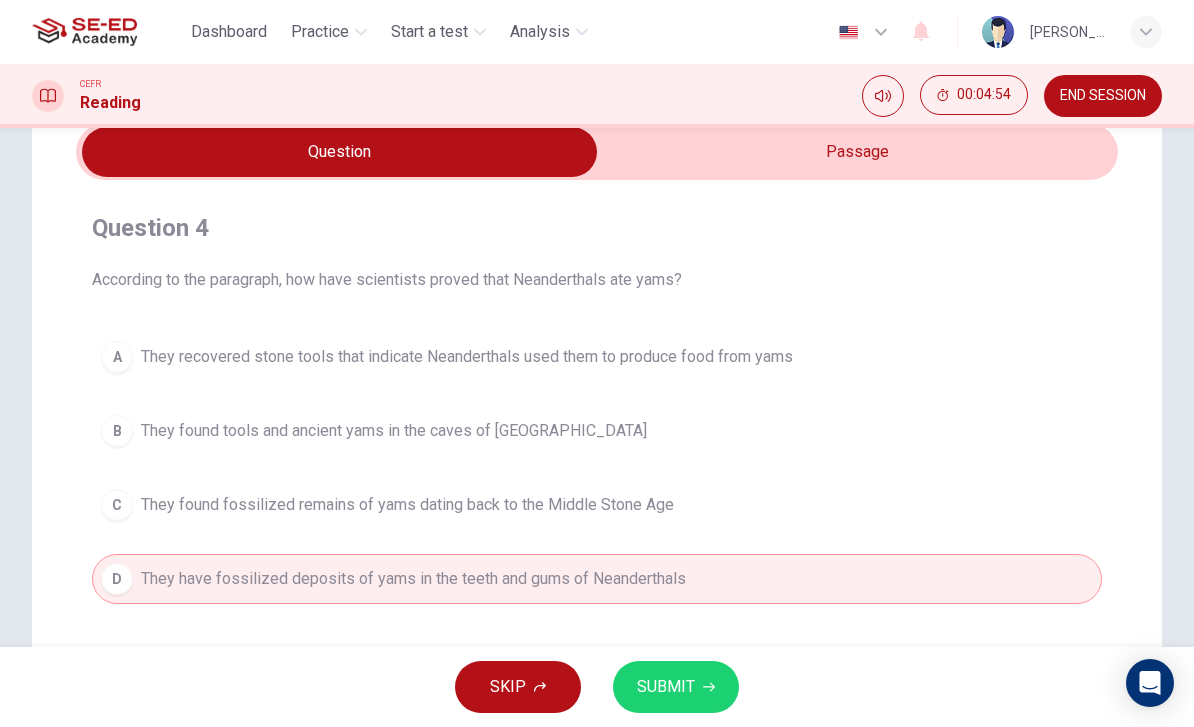 click on "Question 4 According to the paragraph, how have scientists proved that Neanderthals ate yams? A They recovered stone tools that indicate Neanderthals used them to produce food from yams B They found tools and ancient yams in the caves of [GEOGRAPHIC_DATA] C They found fossilized remains of yams dating back to the Middle Stone Age D They have fossilized deposits of yams in the teeth and gums of Neanderthals" at bounding box center [597, 408] 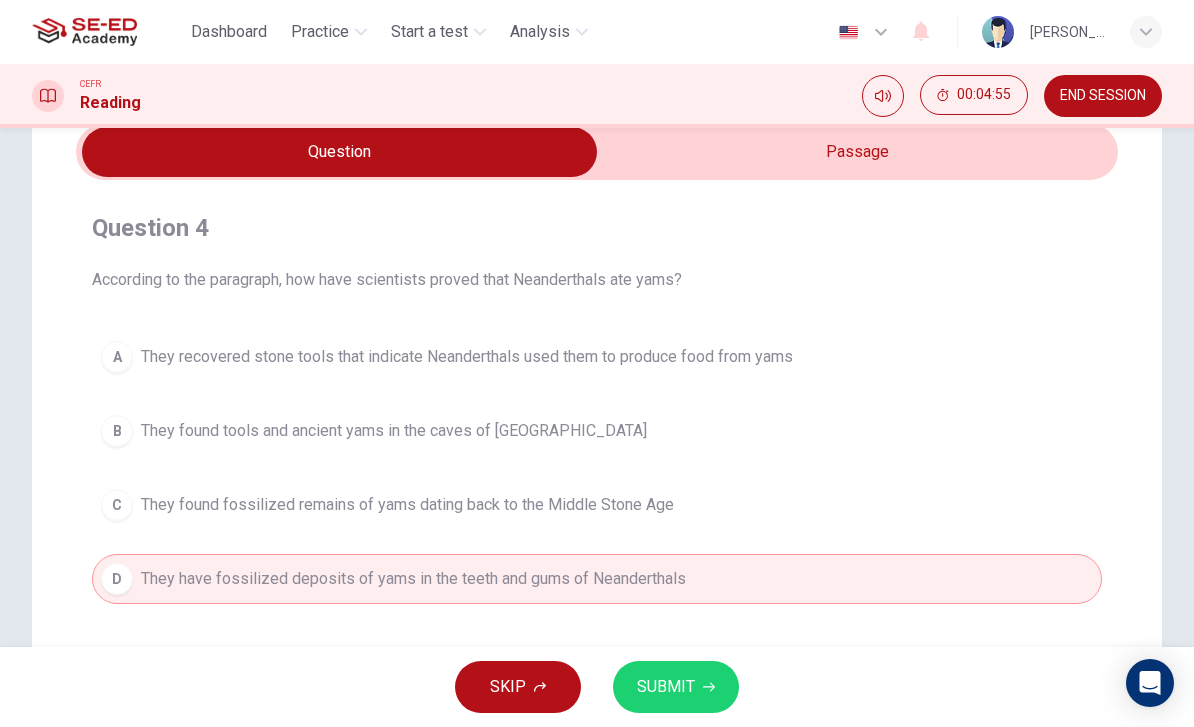click on "A" at bounding box center (117, 357) 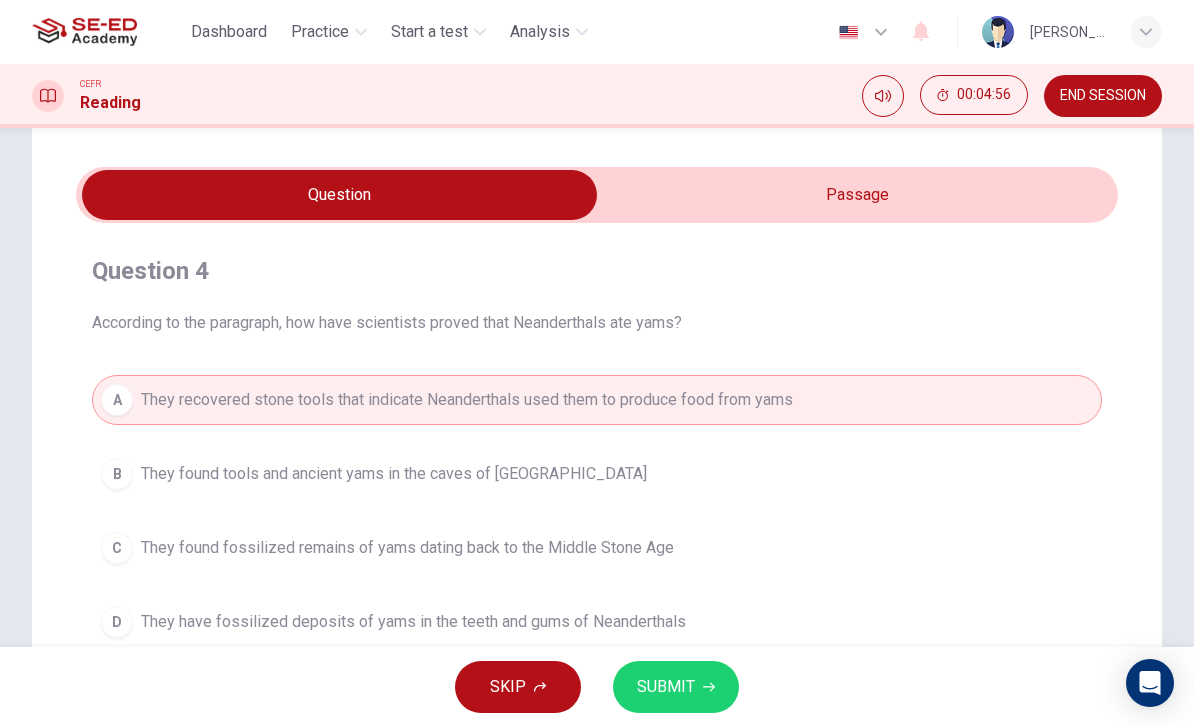 scroll, scrollTop: 47, scrollLeft: 0, axis: vertical 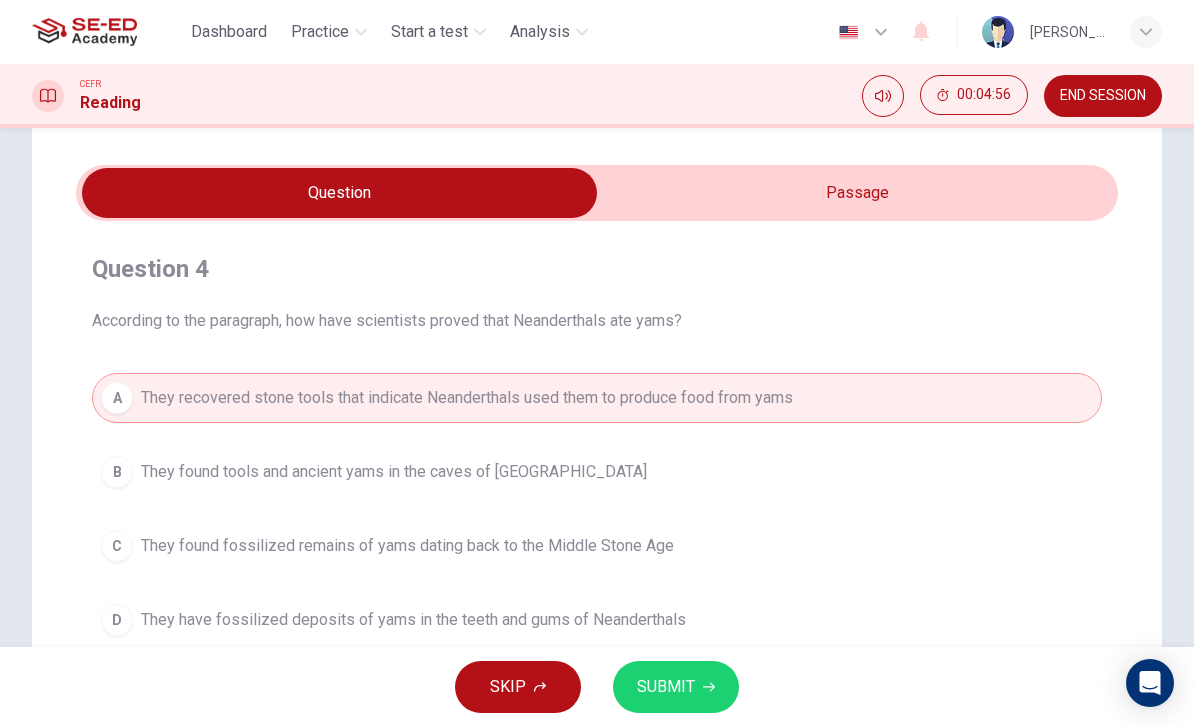 click at bounding box center [339, 193] 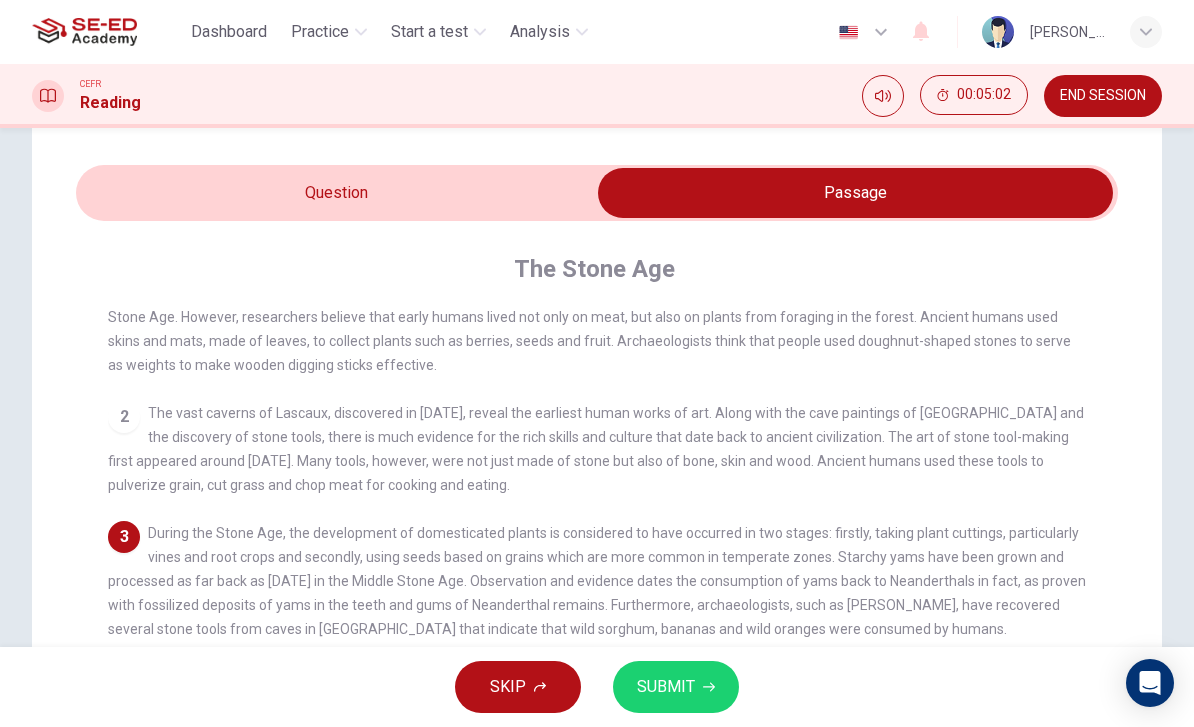 scroll, scrollTop: 78, scrollLeft: 0, axis: vertical 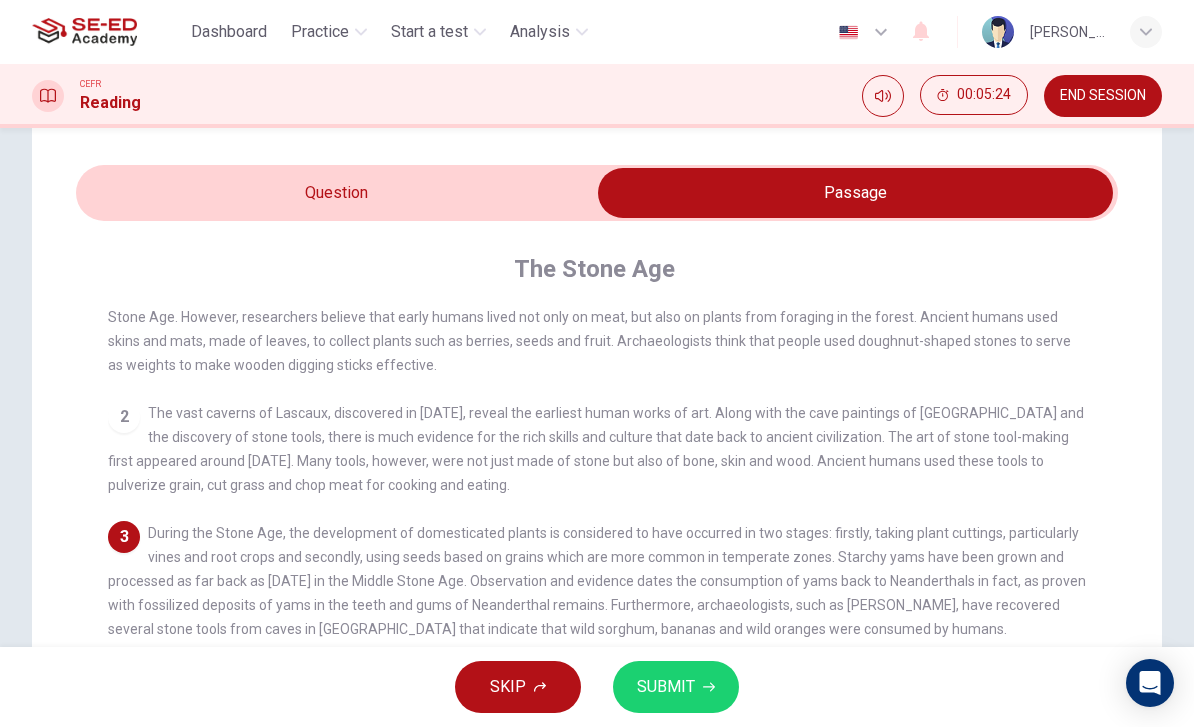 click at bounding box center (855, 193) 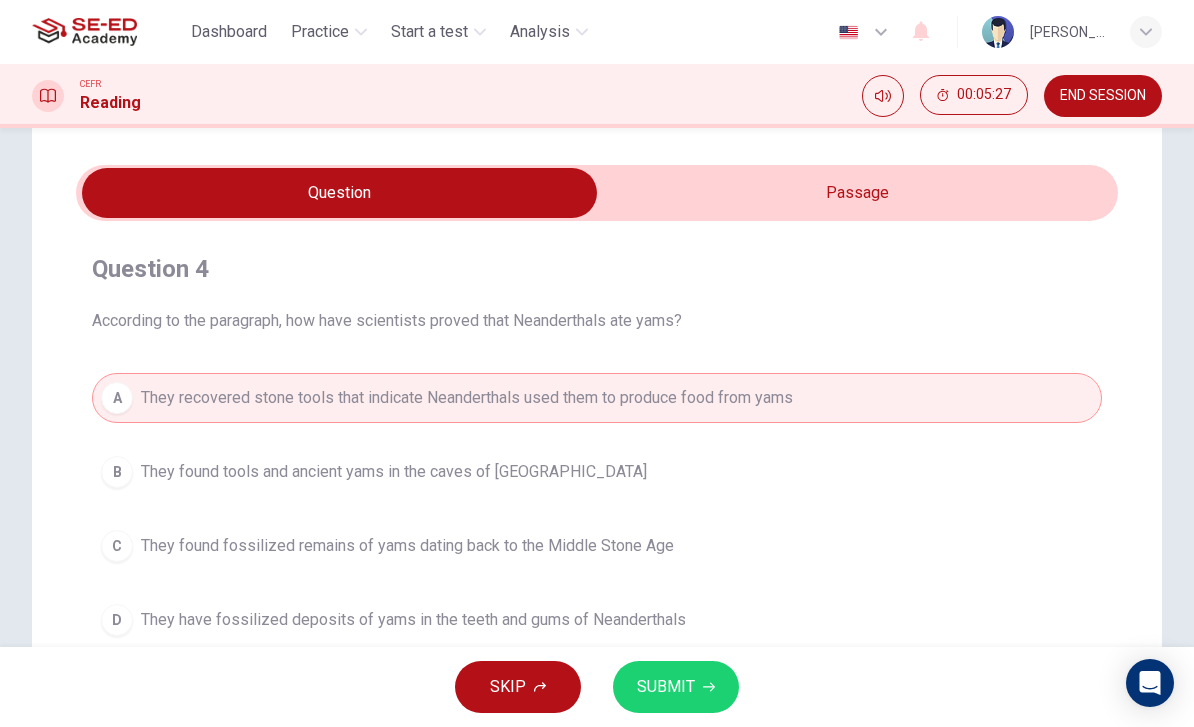 click on "SUBMIT" at bounding box center (666, 687) 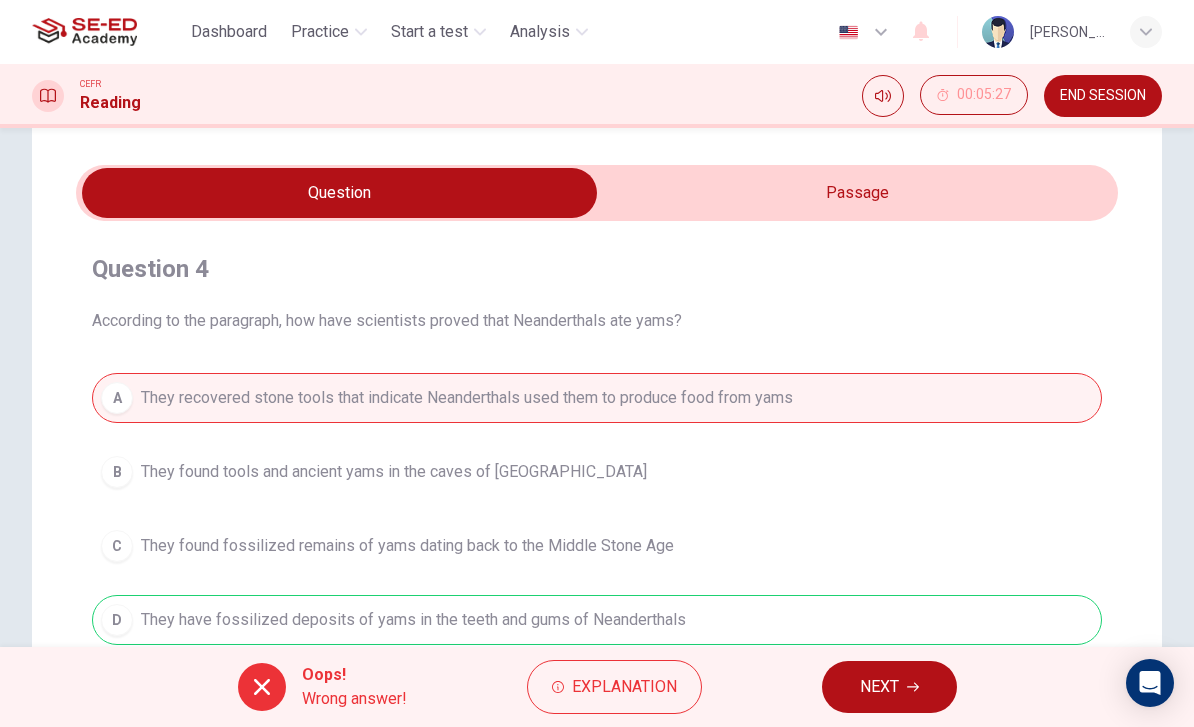 scroll, scrollTop: 63, scrollLeft: 0, axis: vertical 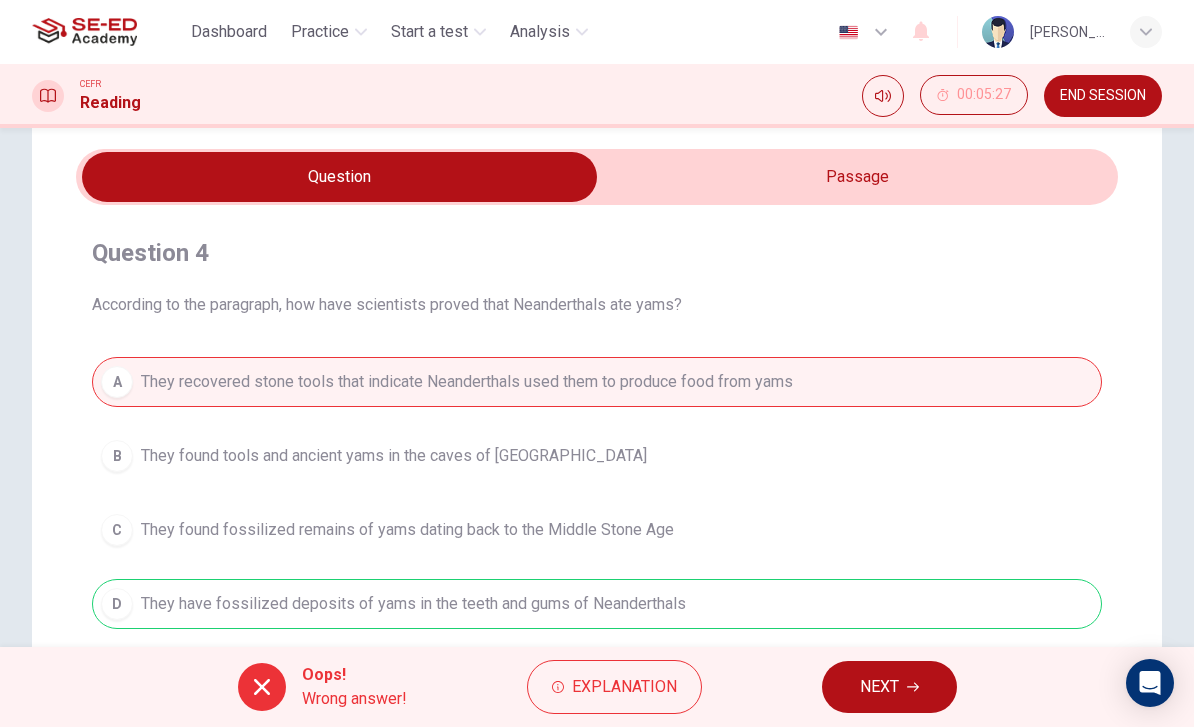 click on "Explanation" at bounding box center (614, 687) 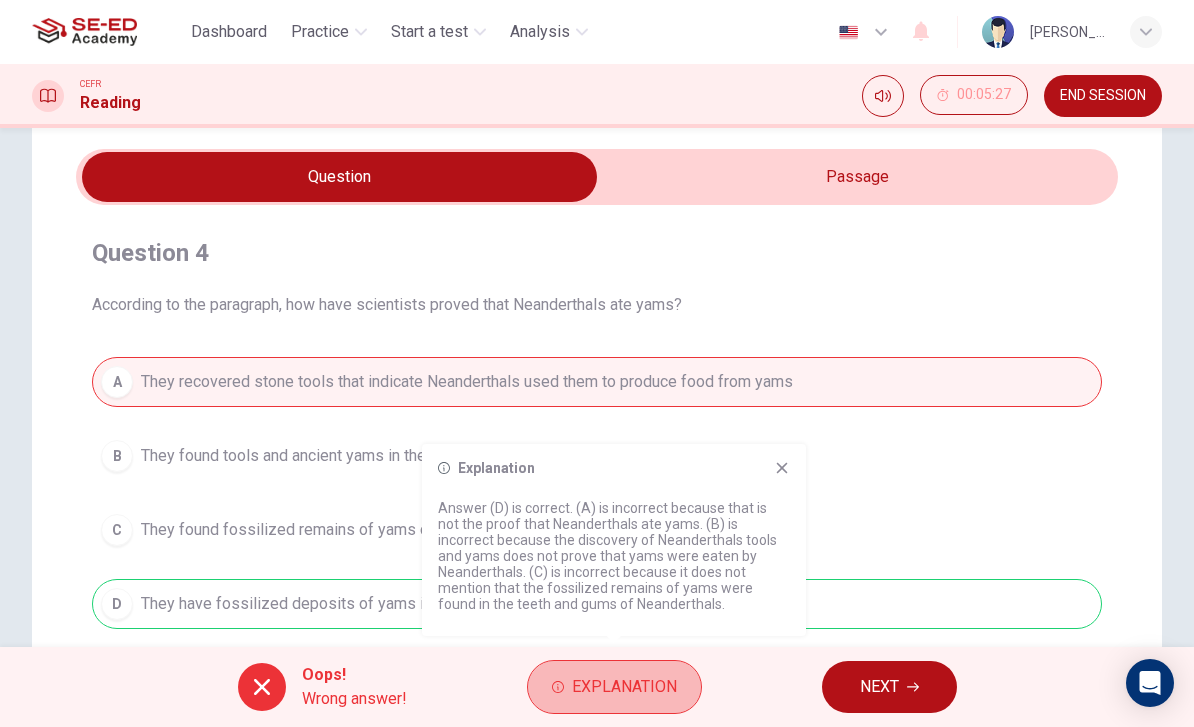 click on "Explanation" at bounding box center [614, 687] 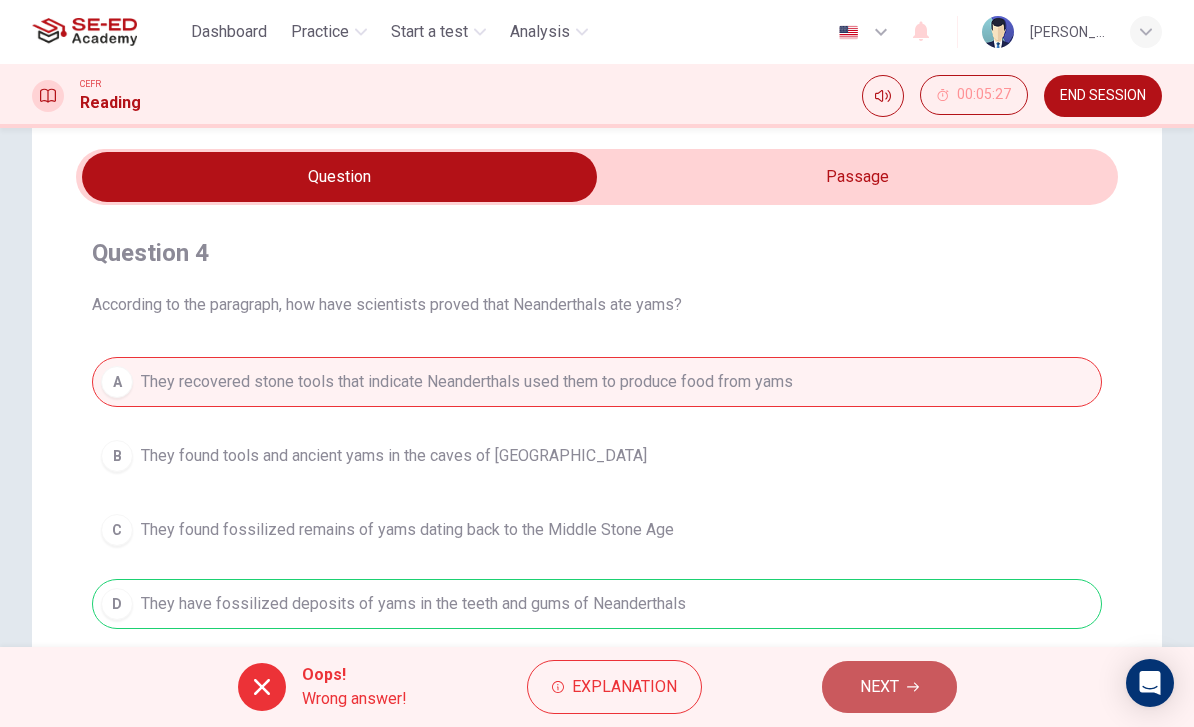 click on "NEXT" at bounding box center [889, 687] 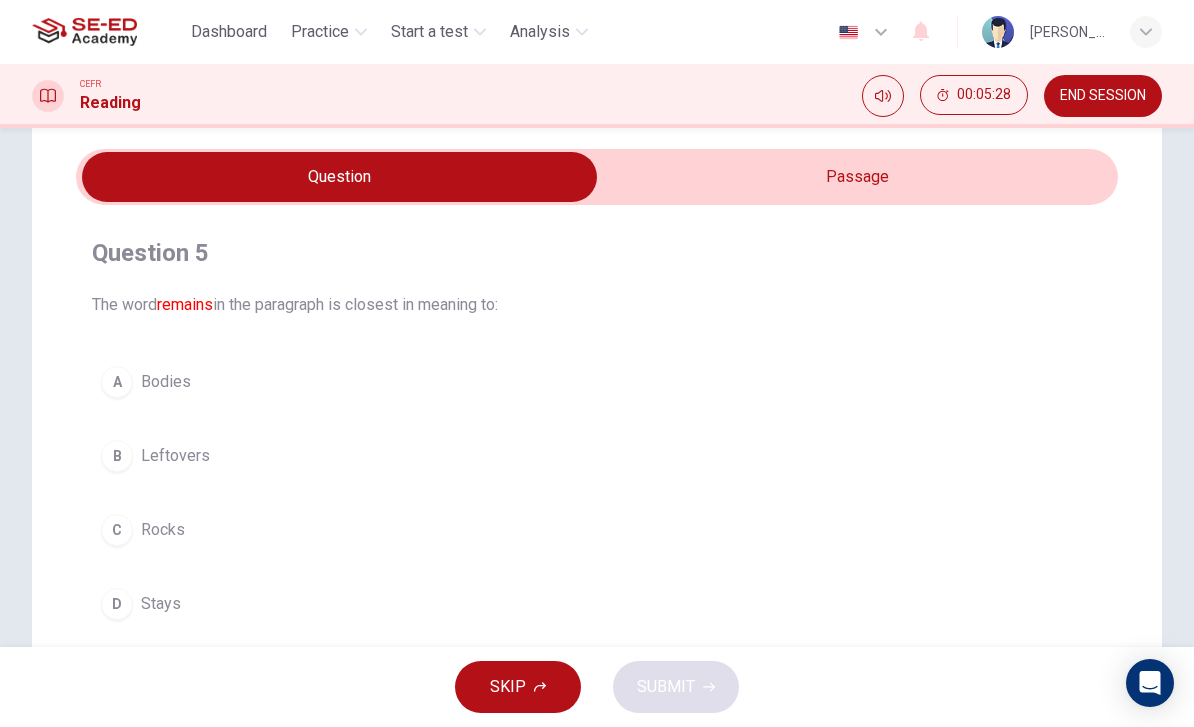 click at bounding box center [339, 177] 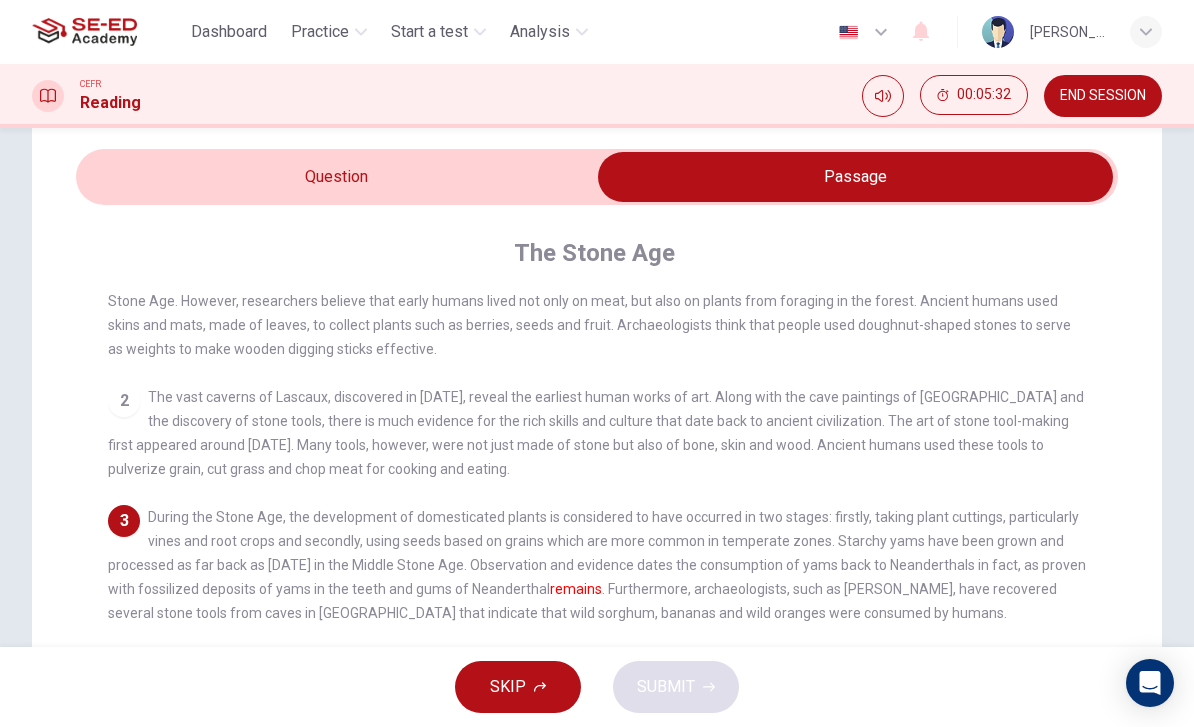 click at bounding box center (855, 177) 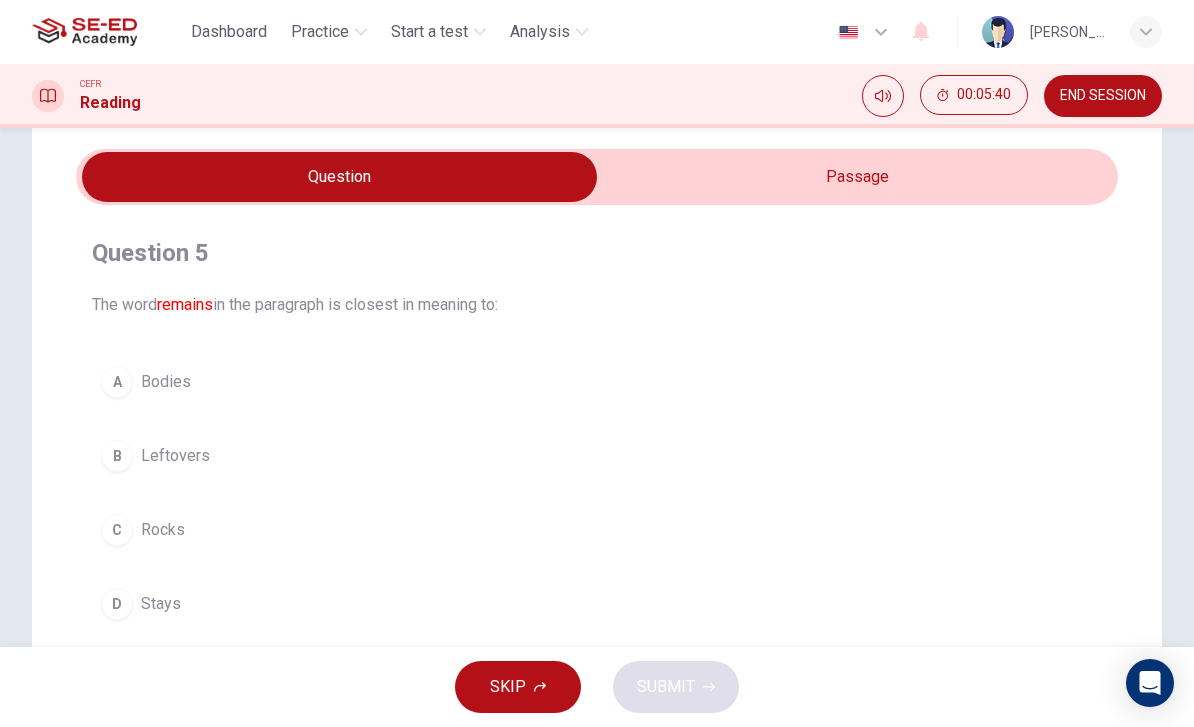 click at bounding box center [339, 177] 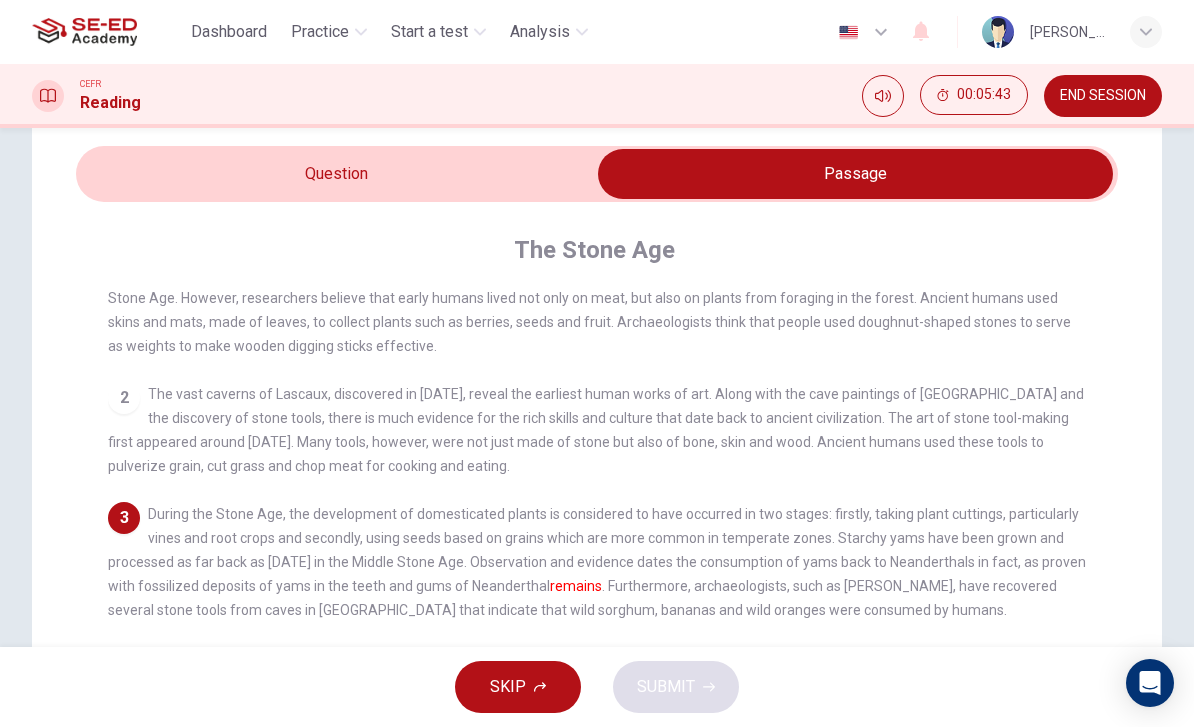 scroll, scrollTop: 57, scrollLeft: 0, axis: vertical 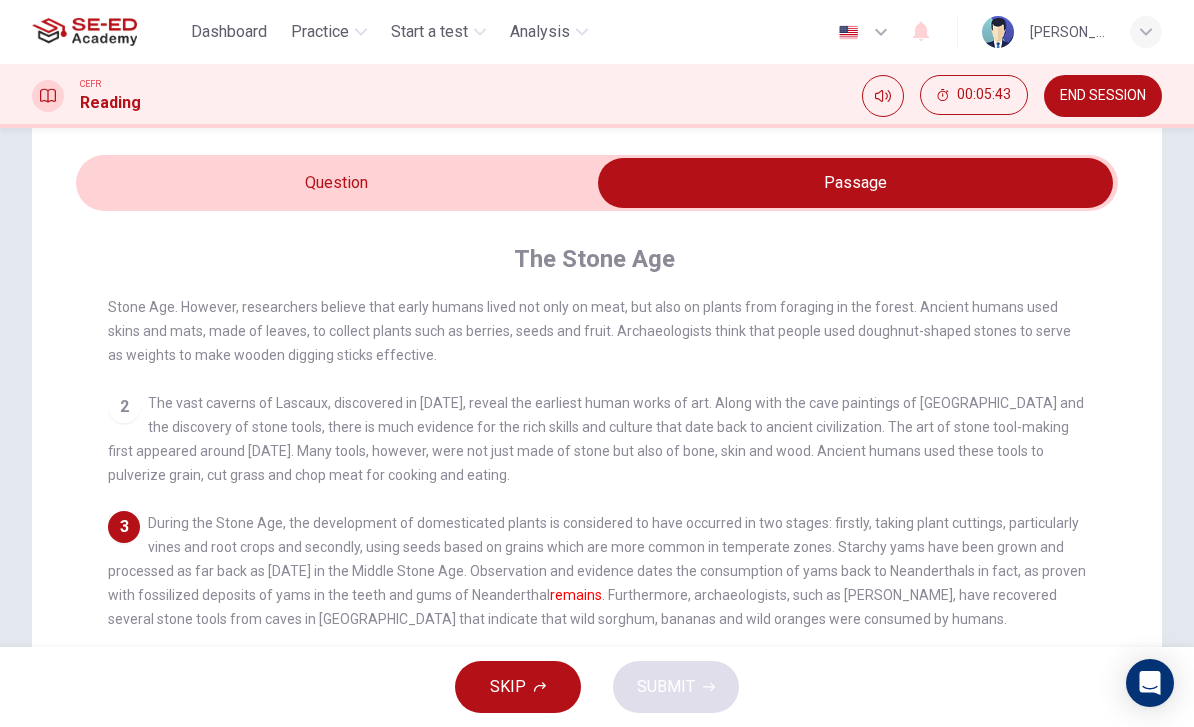 click at bounding box center (855, 183) 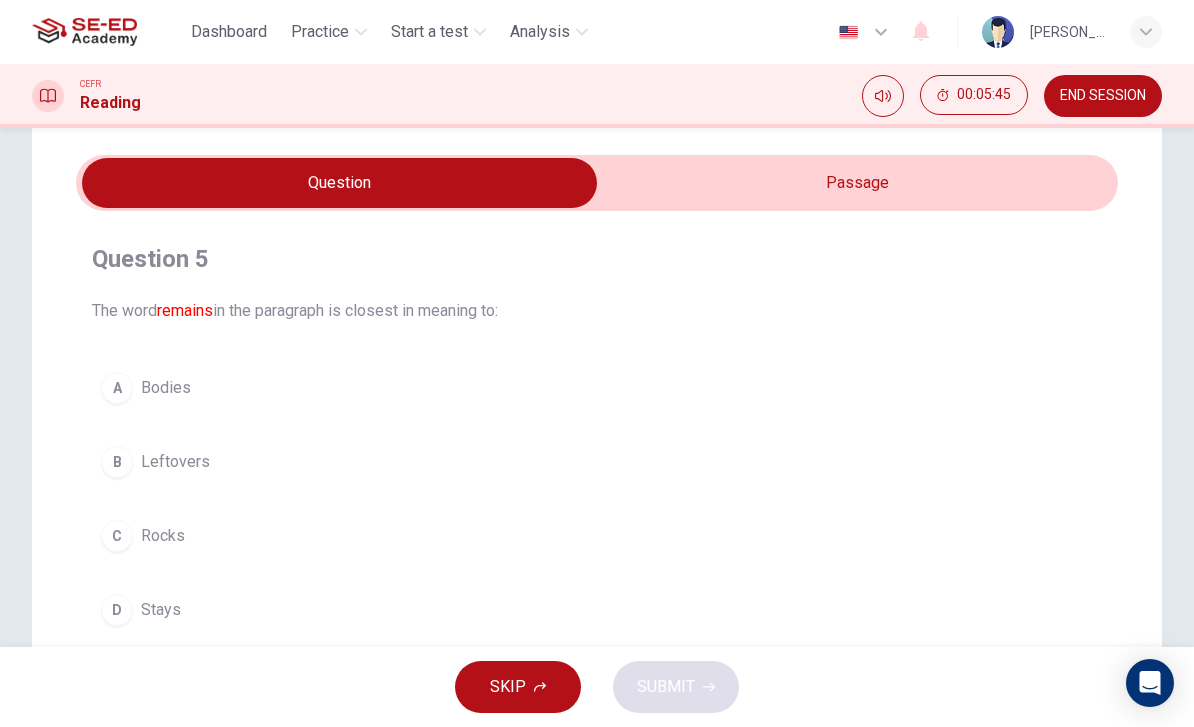 click on "D Stays" at bounding box center [597, 610] 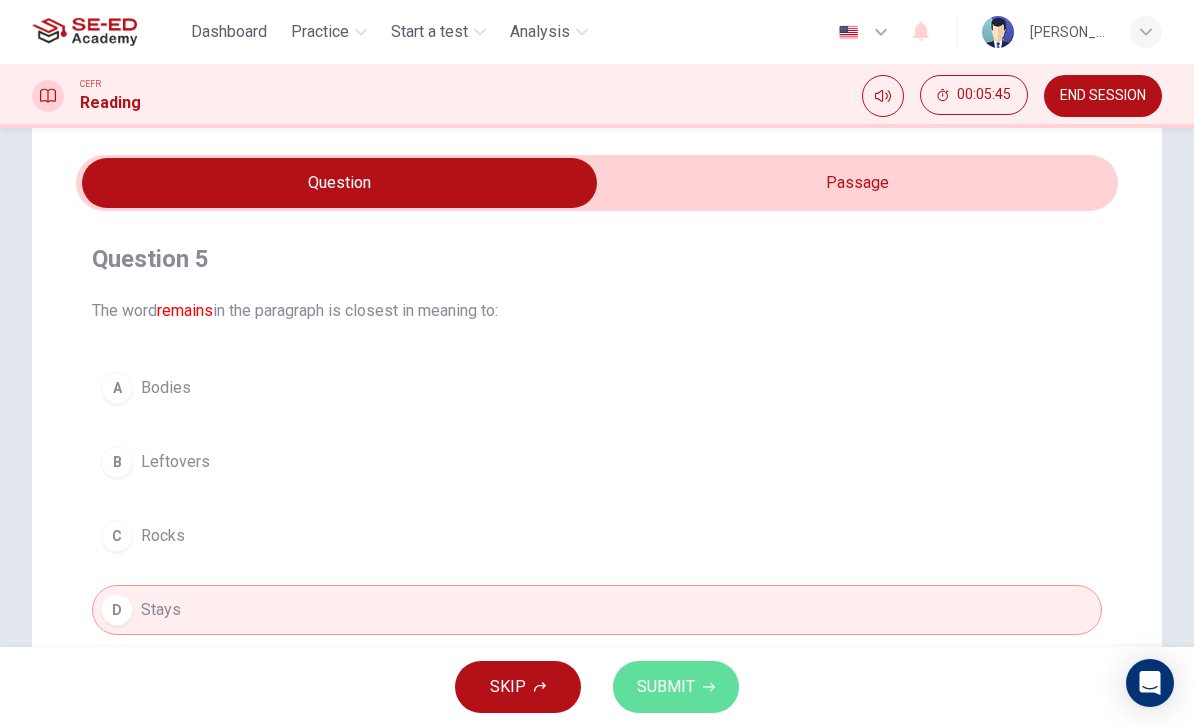 click on "SUBMIT" at bounding box center (666, 687) 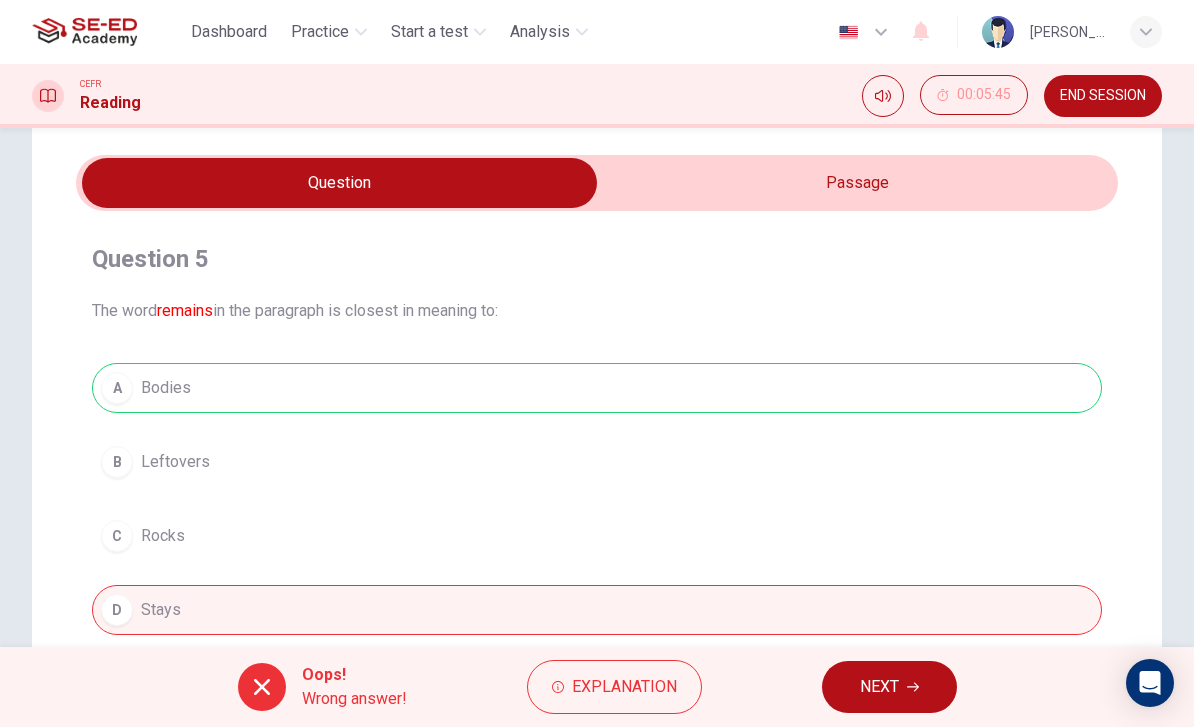 click at bounding box center [339, 183] 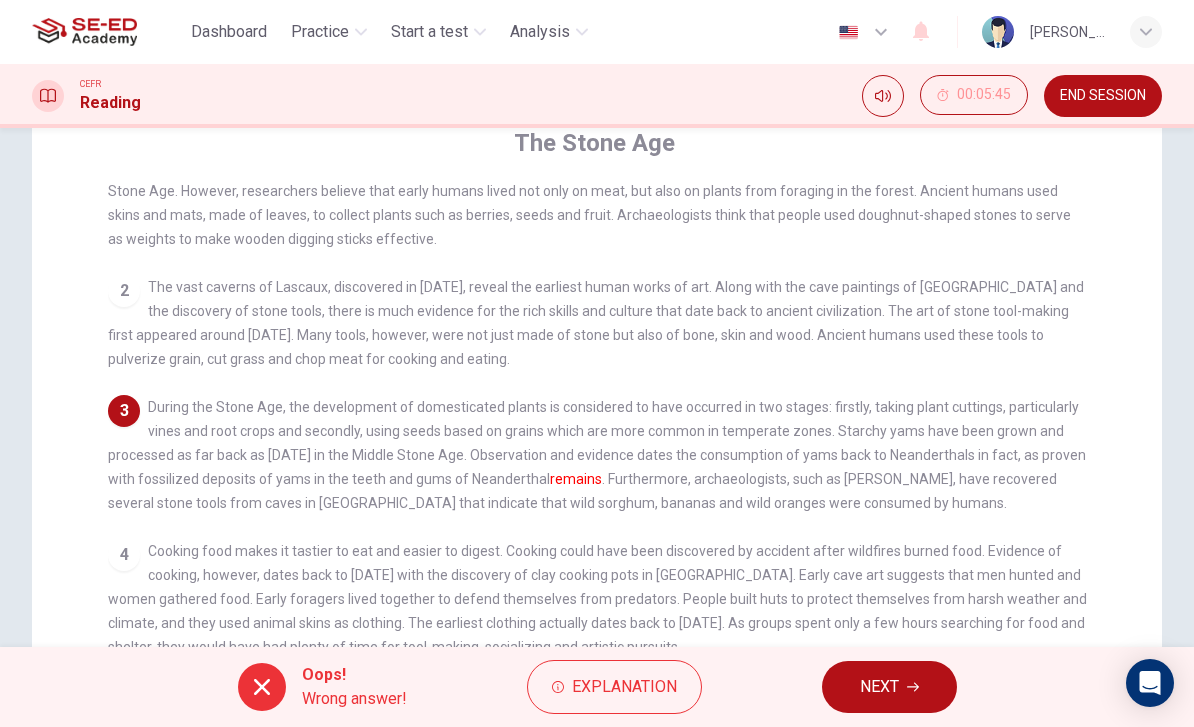 scroll, scrollTop: 174, scrollLeft: 0, axis: vertical 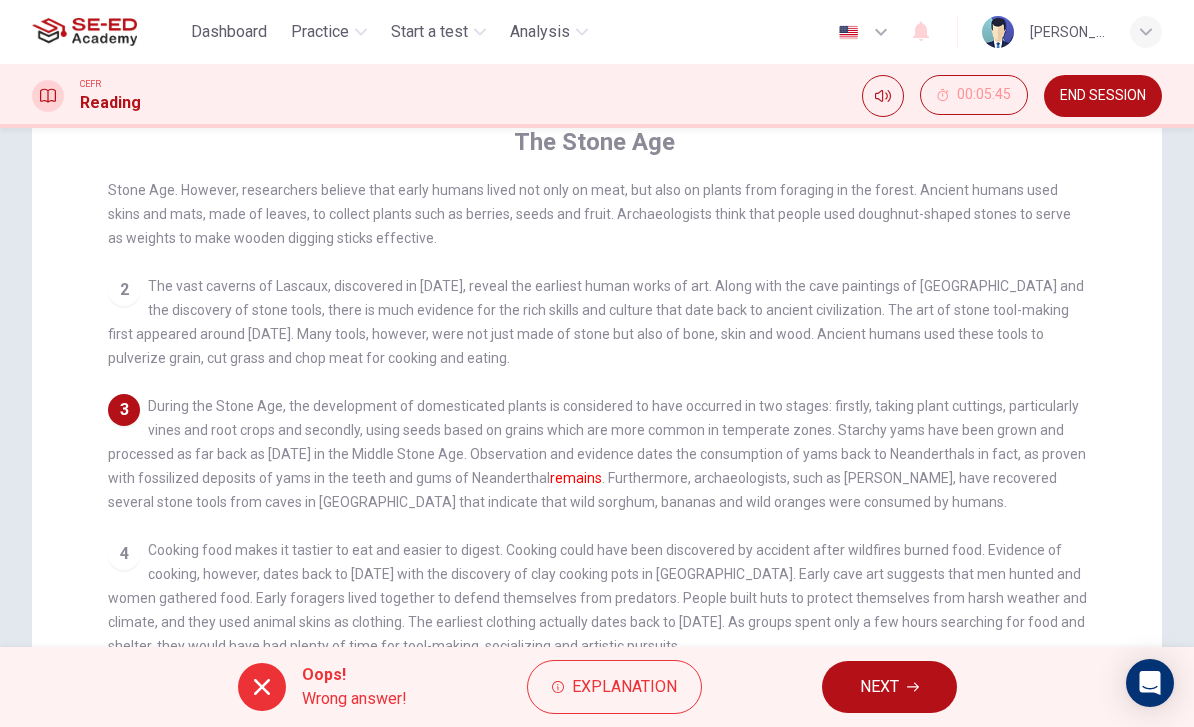 click on "Explanation" at bounding box center [614, 687] 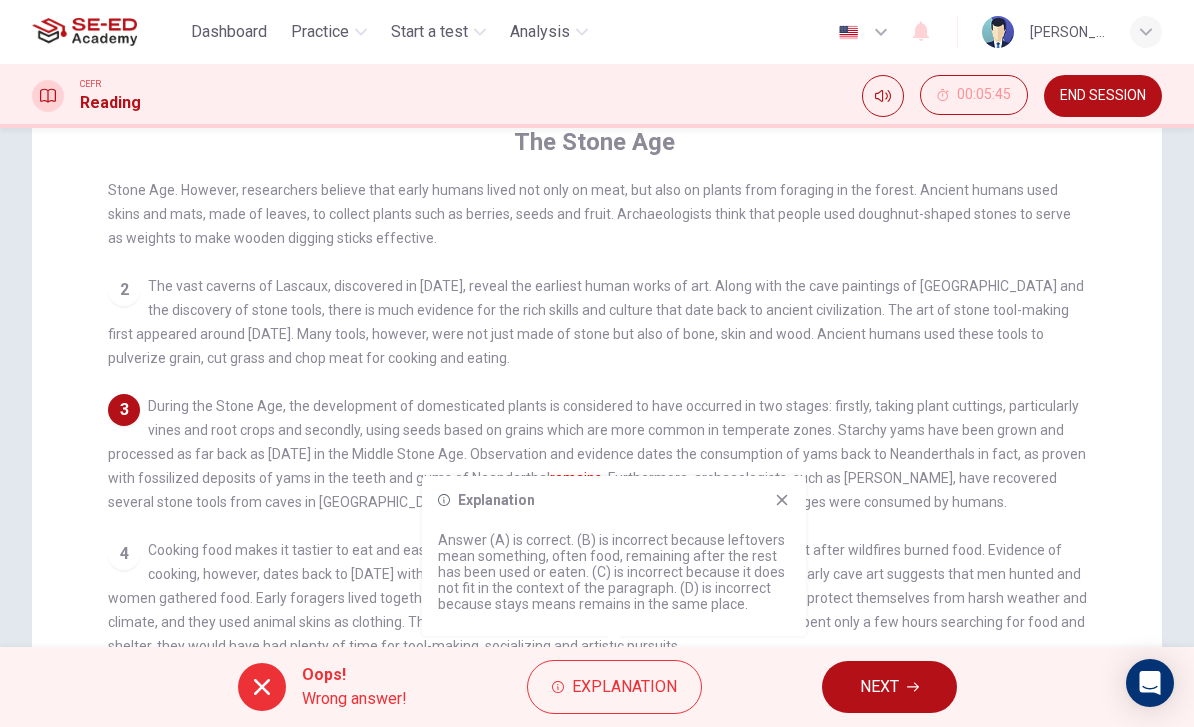 scroll, scrollTop: 50, scrollLeft: 0, axis: vertical 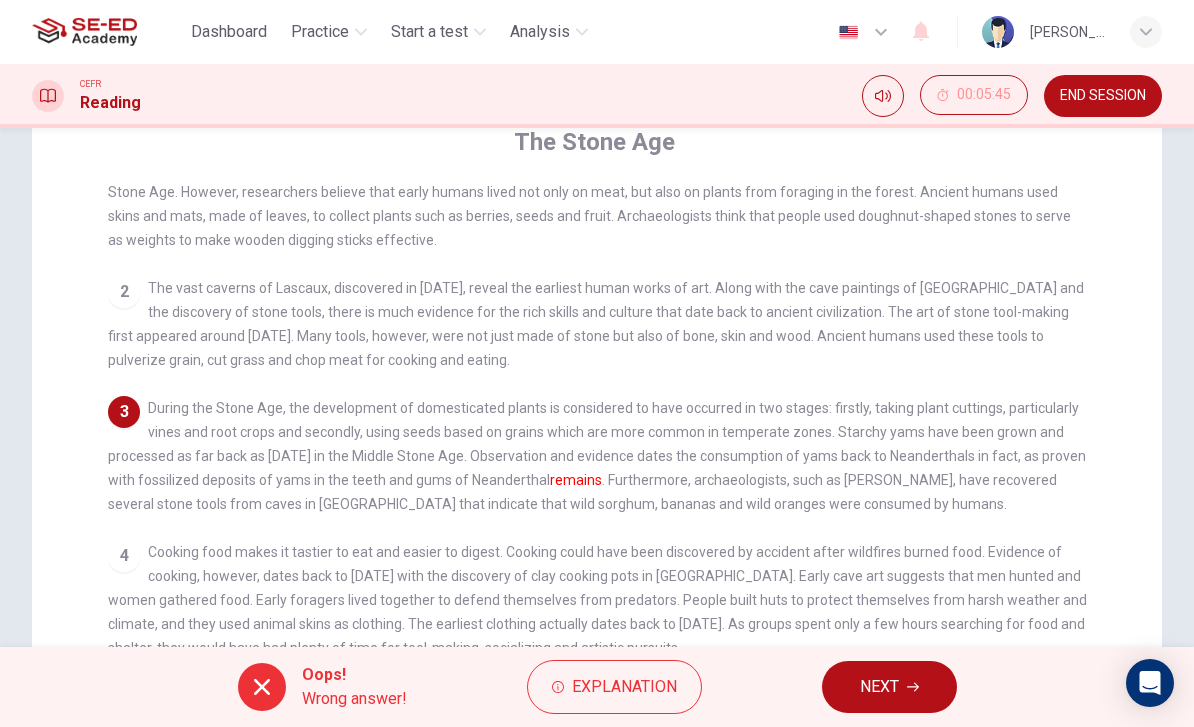 click 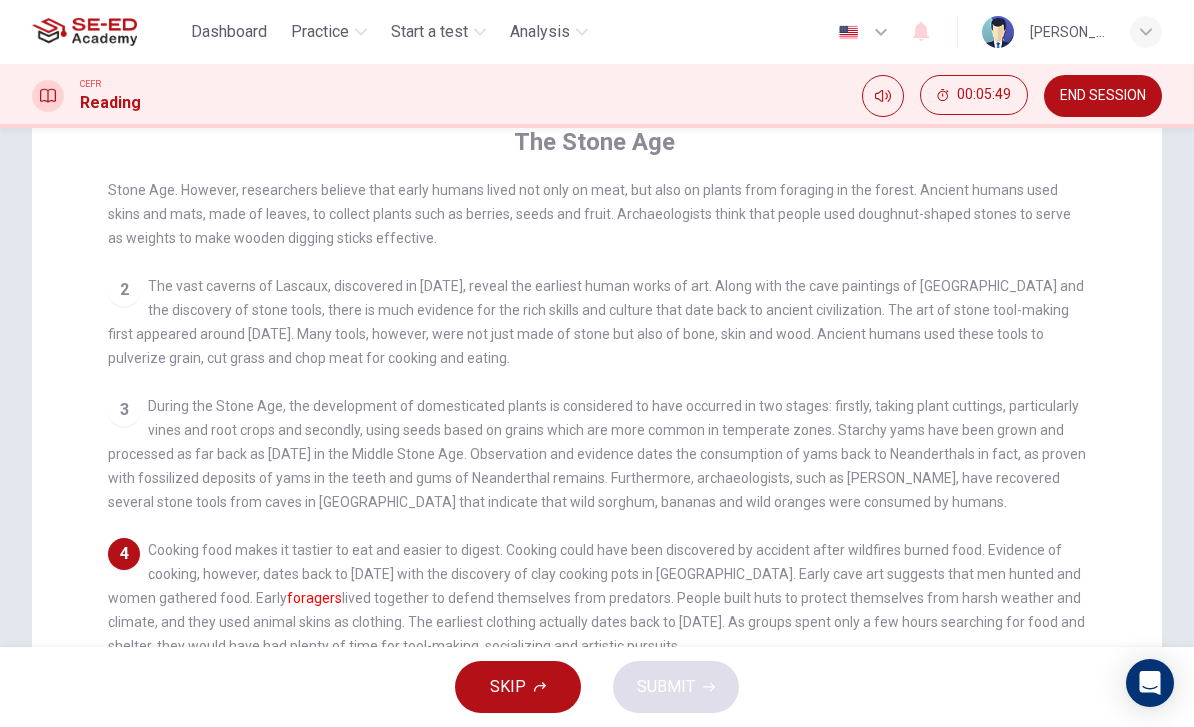 scroll, scrollTop: 78, scrollLeft: 0, axis: vertical 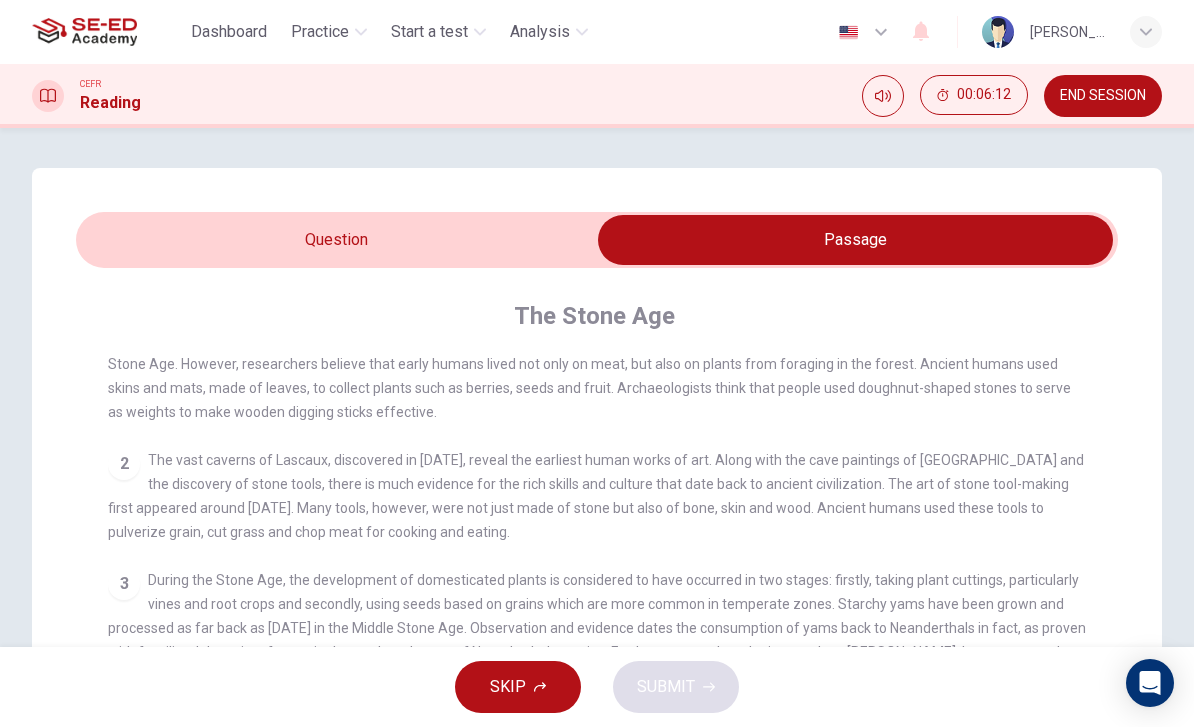 click at bounding box center (855, 240) 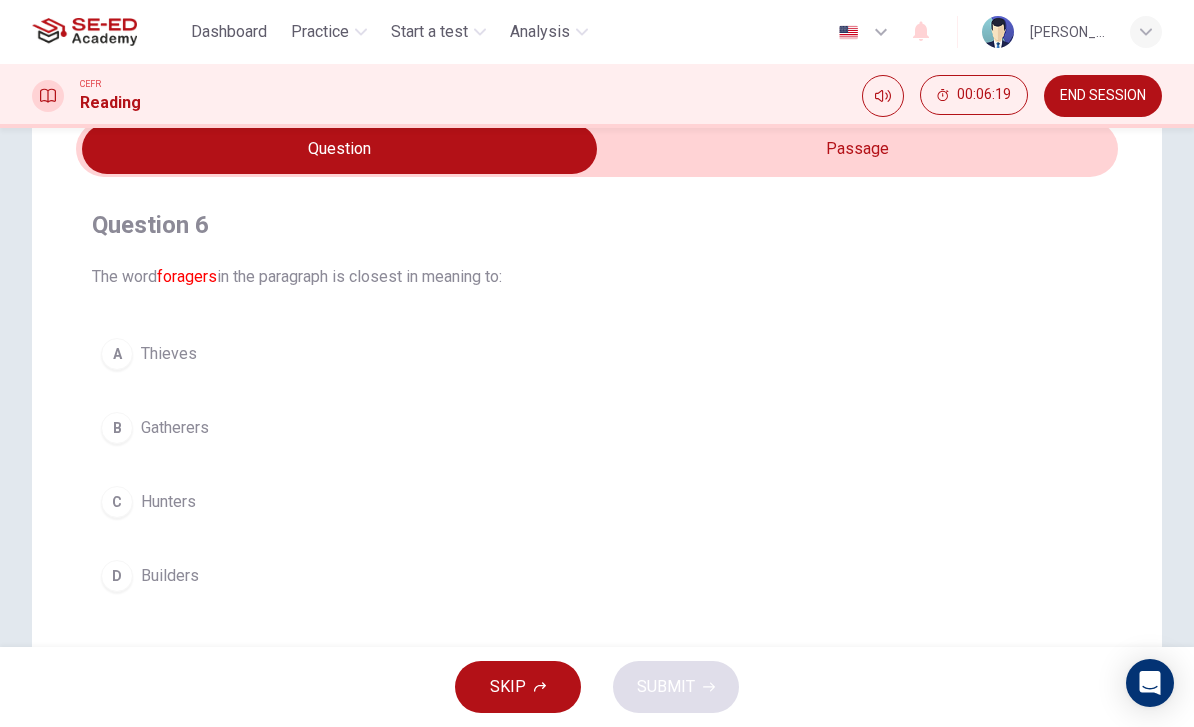 scroll, scrollTop: 93, scrollLeft: 0, axis: vertical 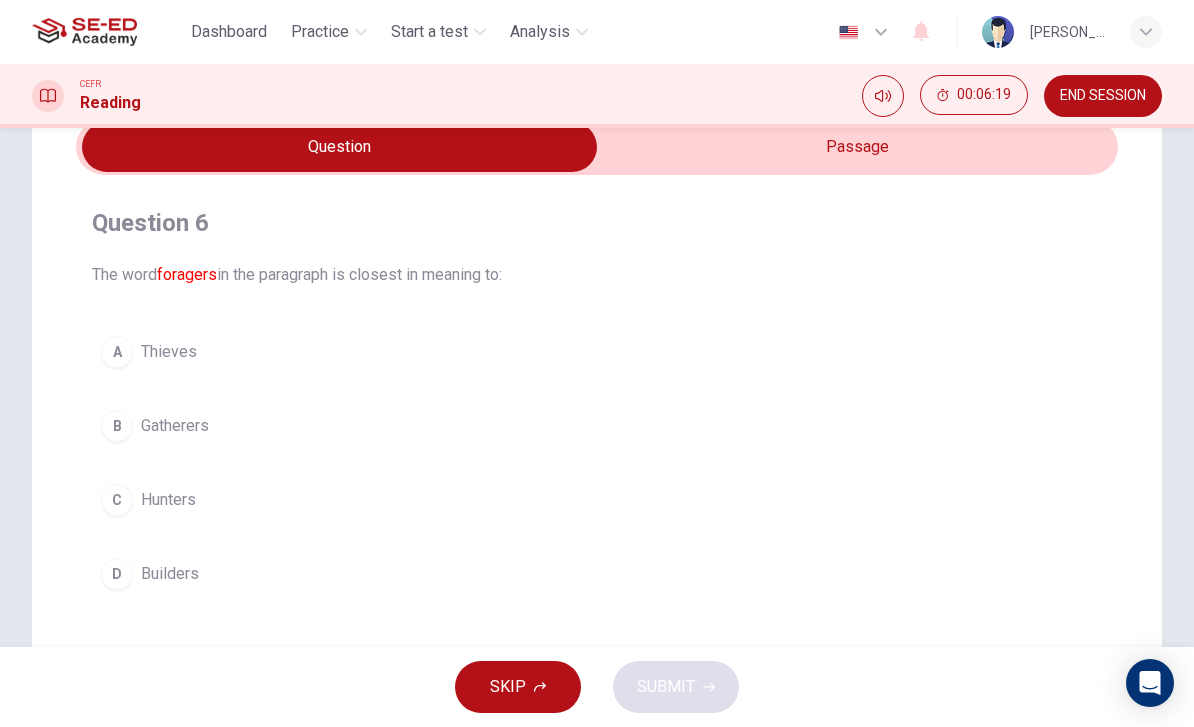 click on "A Thieves B Gatherers C Hunters D Builders" at bounding box center (597, 463) 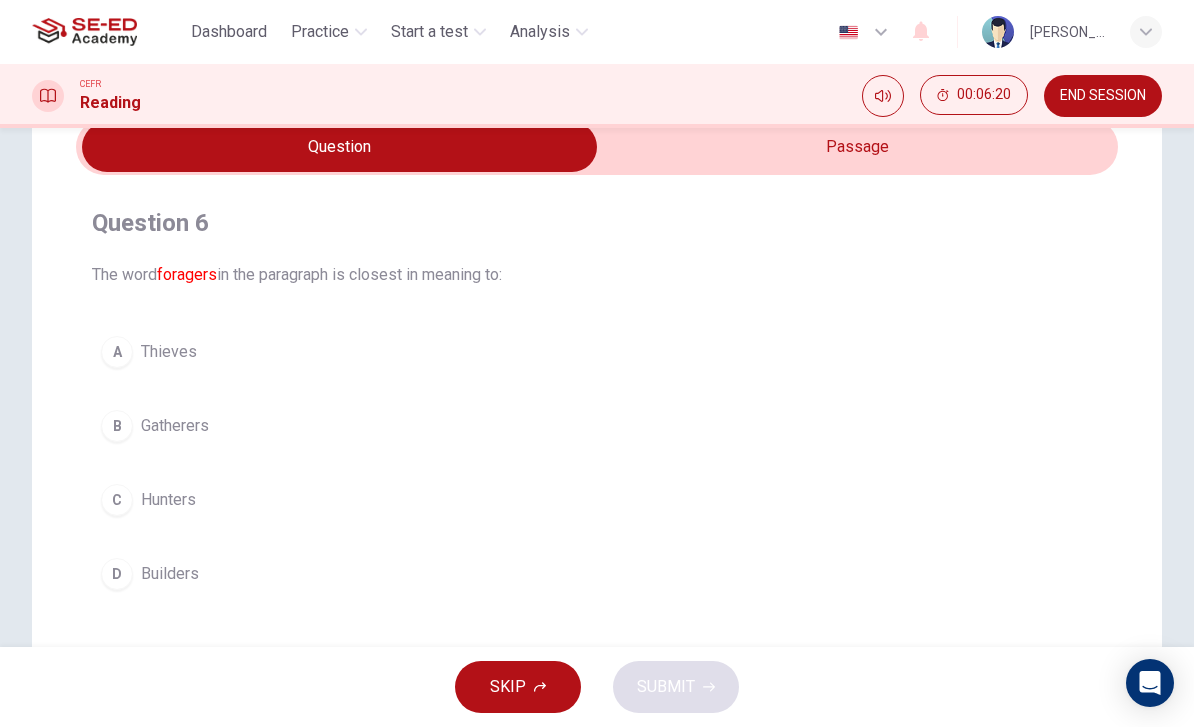 click on "B Gatherers" at bounding box center (597, 426) 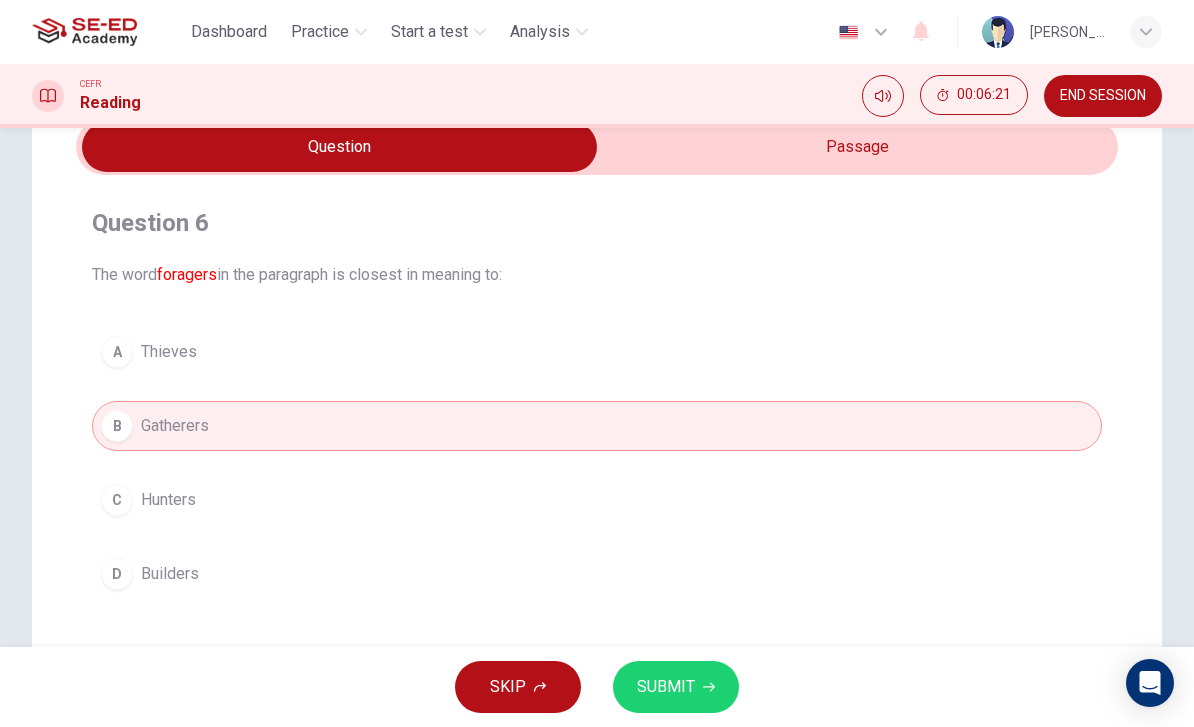 click at bounding box center [339, 147] 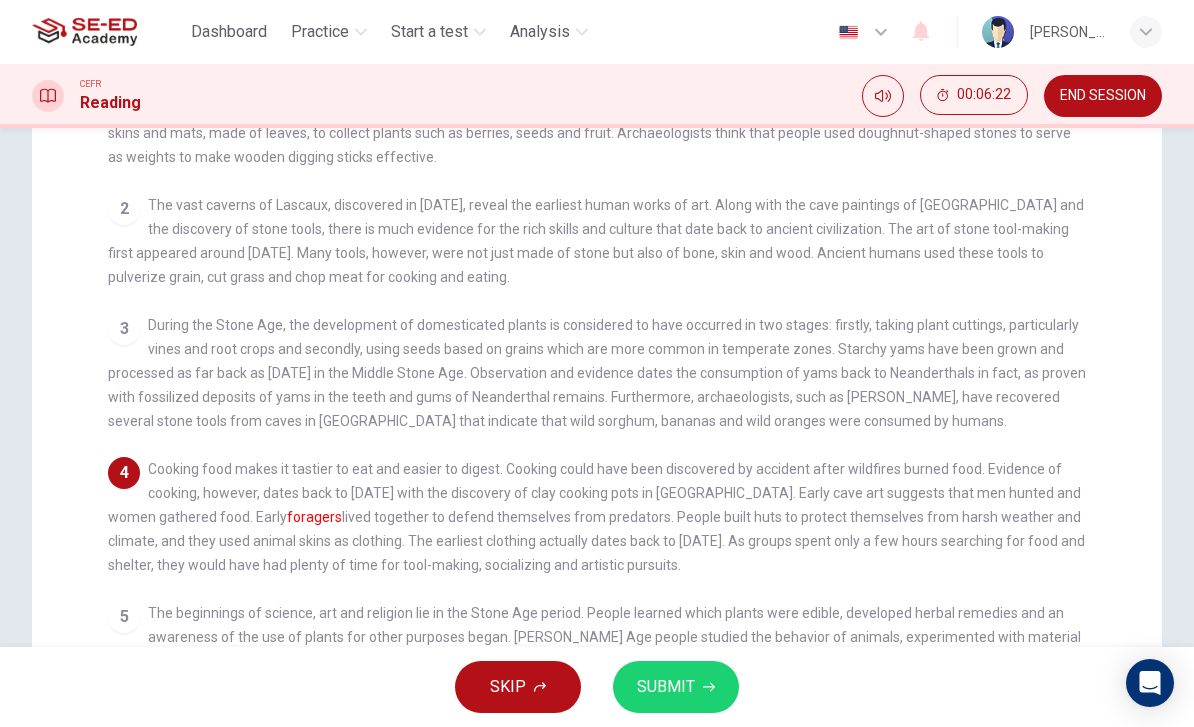 scroll, scrollTop: 338, scrollLeft: 0, axis: vertical 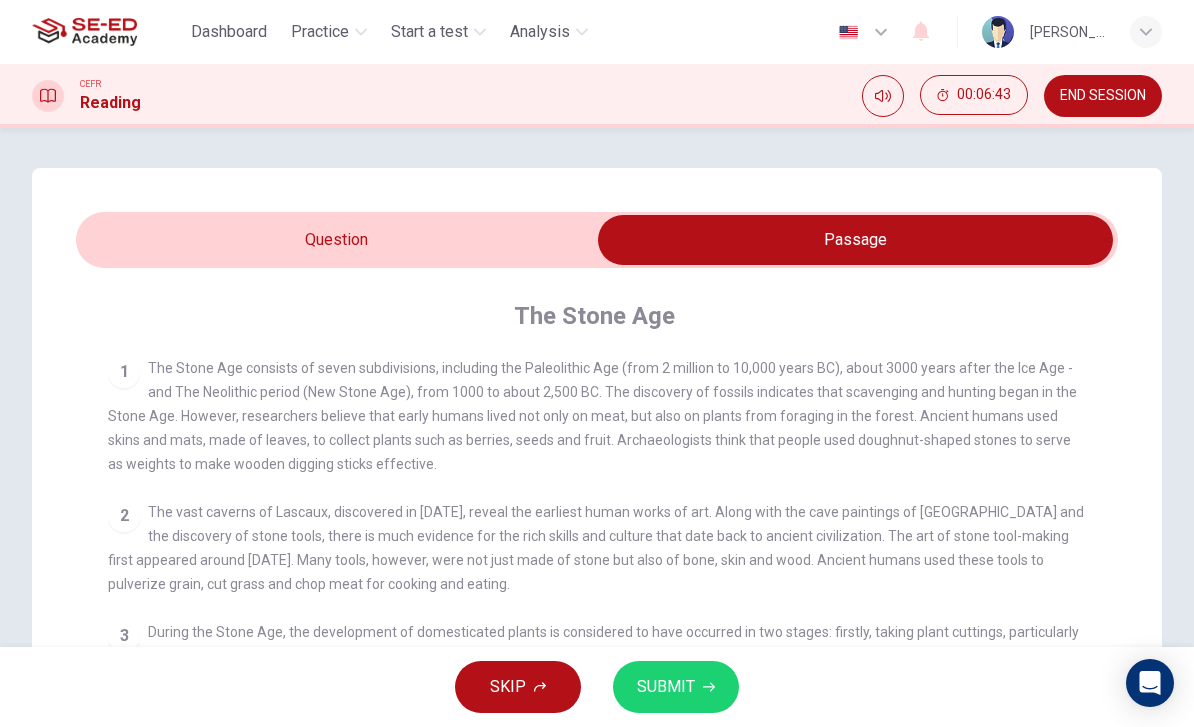 click at bounding box center (855, 240) 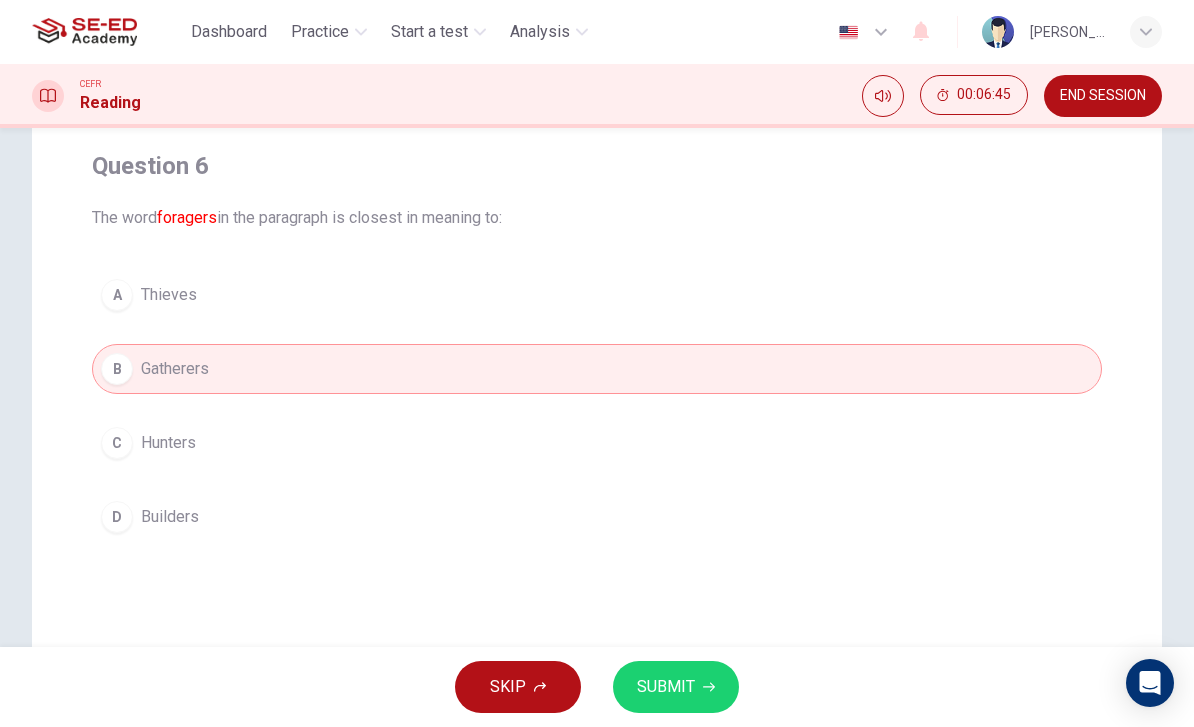 scroll, scrollTop: 148, scrollLeft: 0, axis: vertical 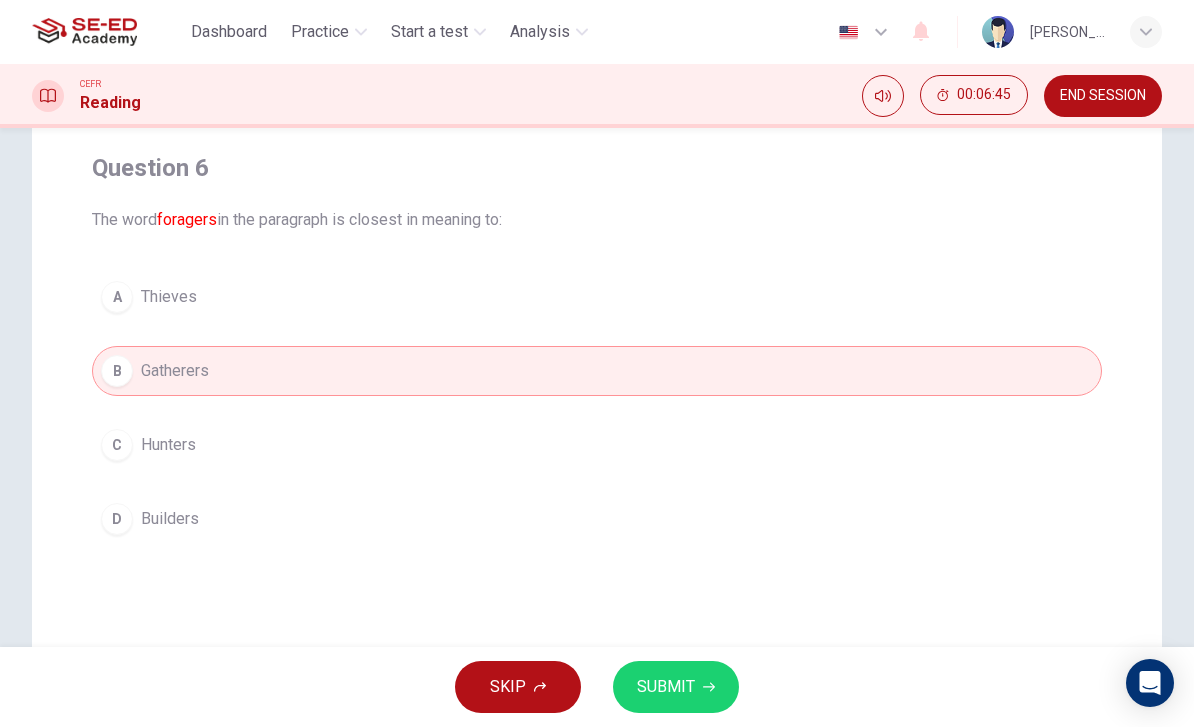 click on "A Thieves" at bounding box center [597, 297] 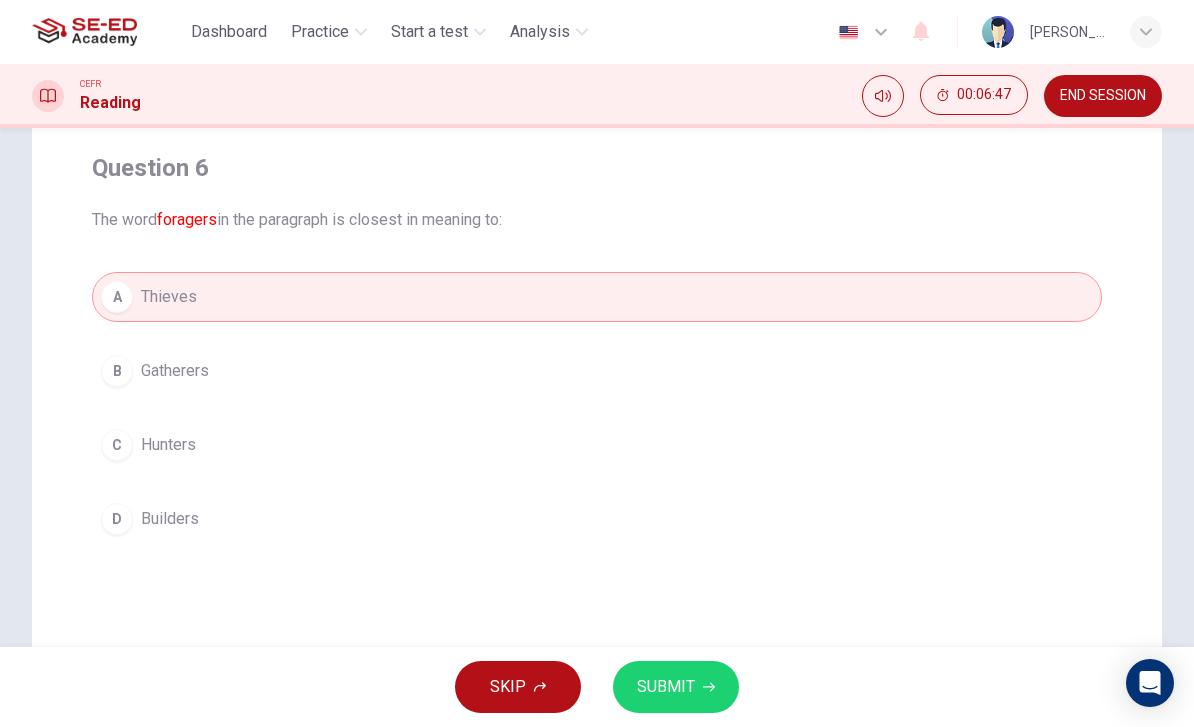 click on "SUBMIT" at bounding box center (666, 687) 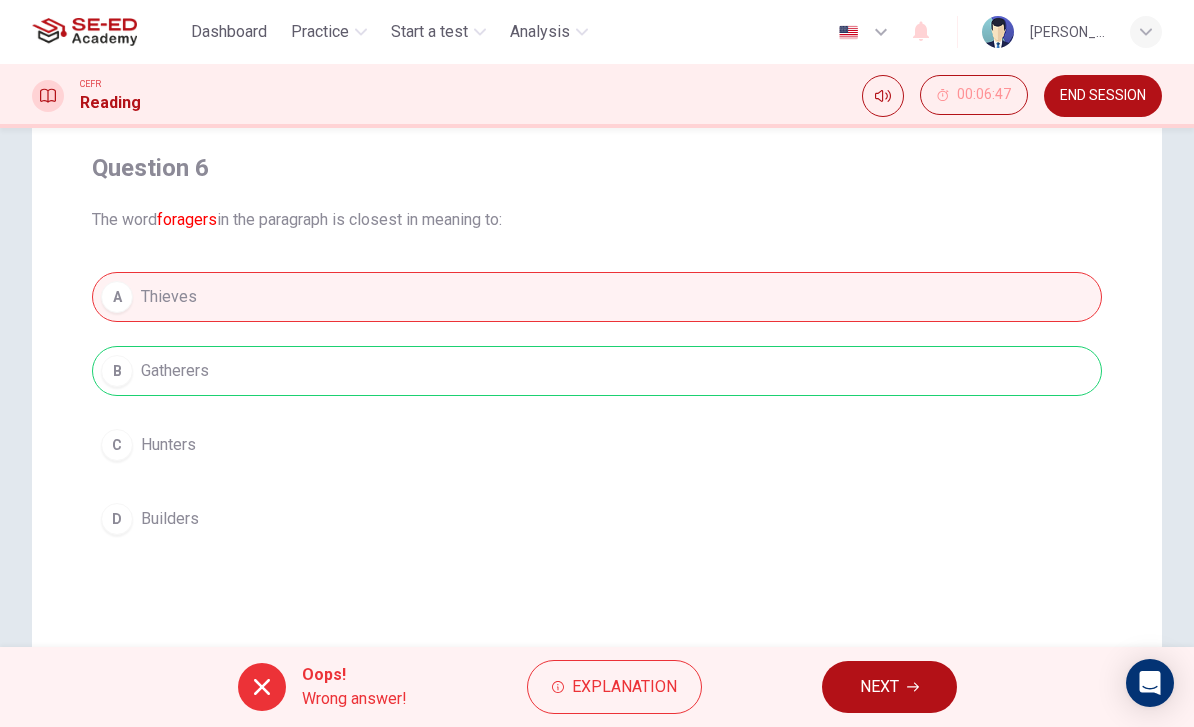 click on "A Thieves B Gatherers C Hunters D Builders" at bounding box center [597, 408] 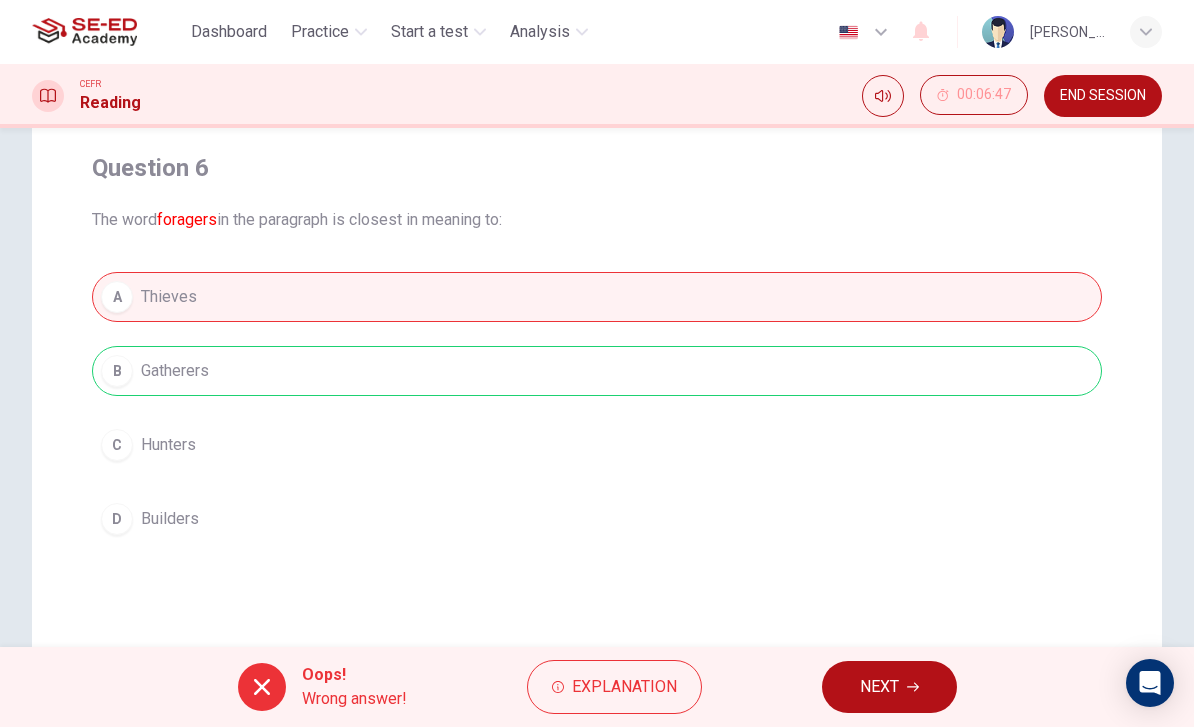 click on "A Thieves B Gatherers C Hunters D Builders" at bounding box center [597, 408] 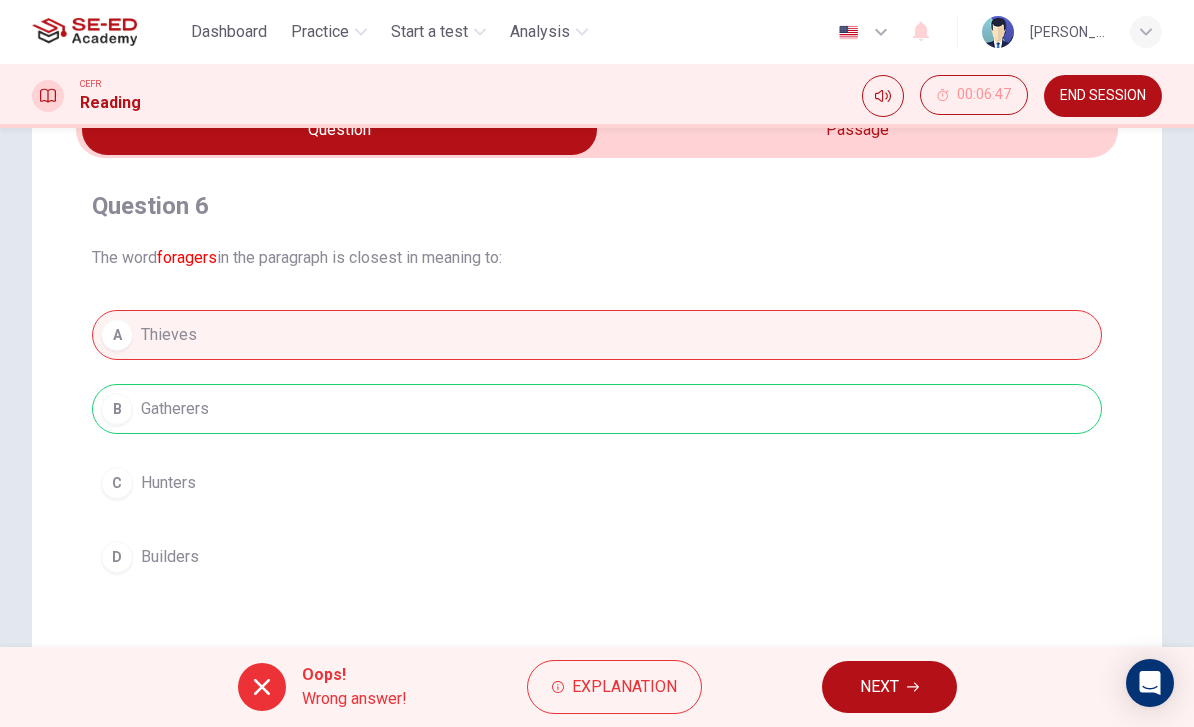 scroll, scrollTop: 113, scrollLeft: 0, axis: vertical 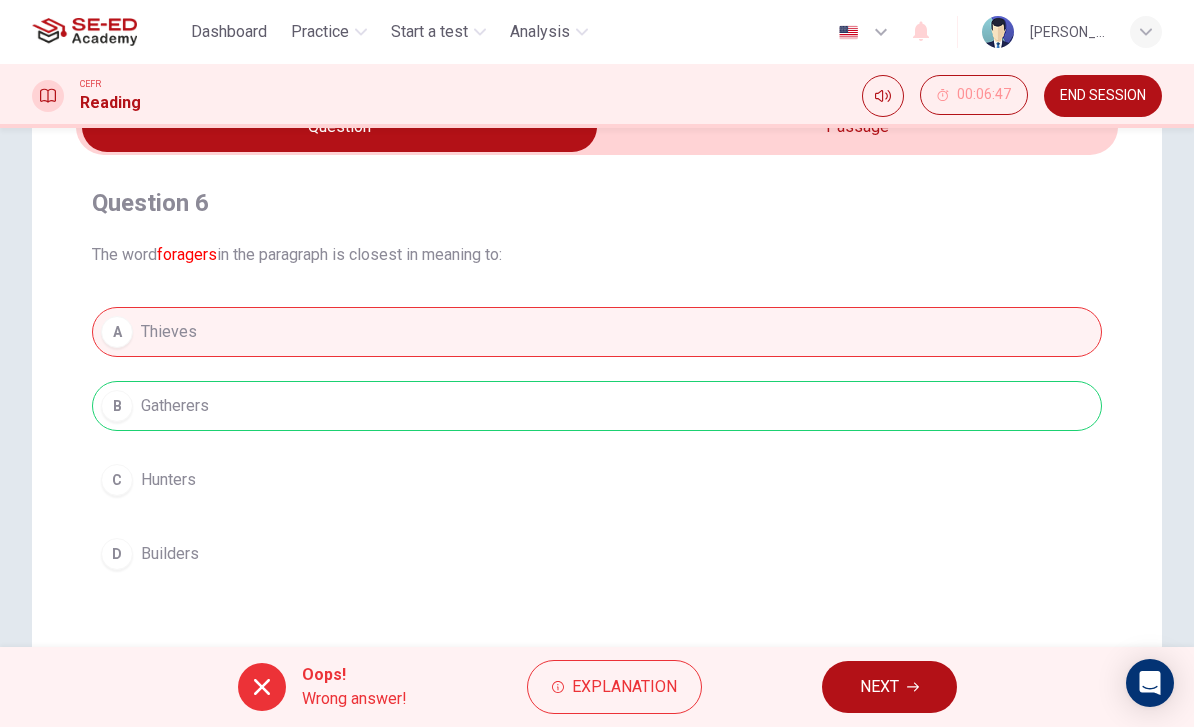 click on "NEXT" at bounding box center [879, 687] 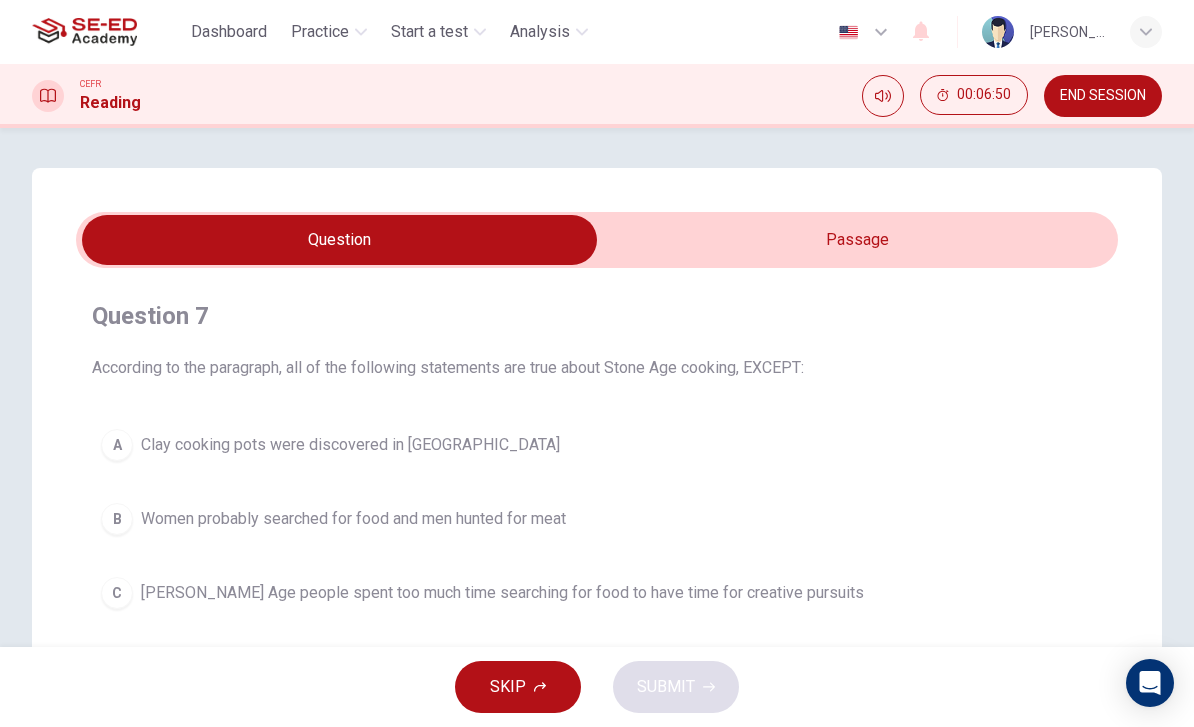 scroll, scrollTop: 0, scrollLeft: 0, axis: both 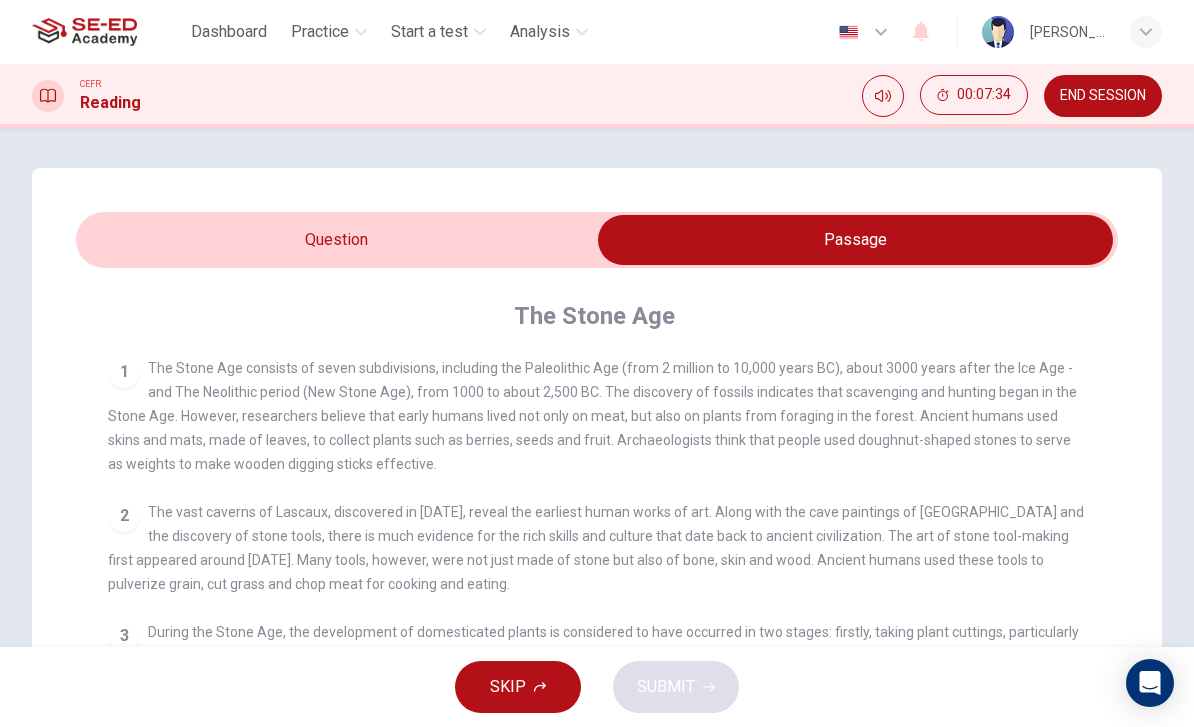 click at bounding box center [855, 240] 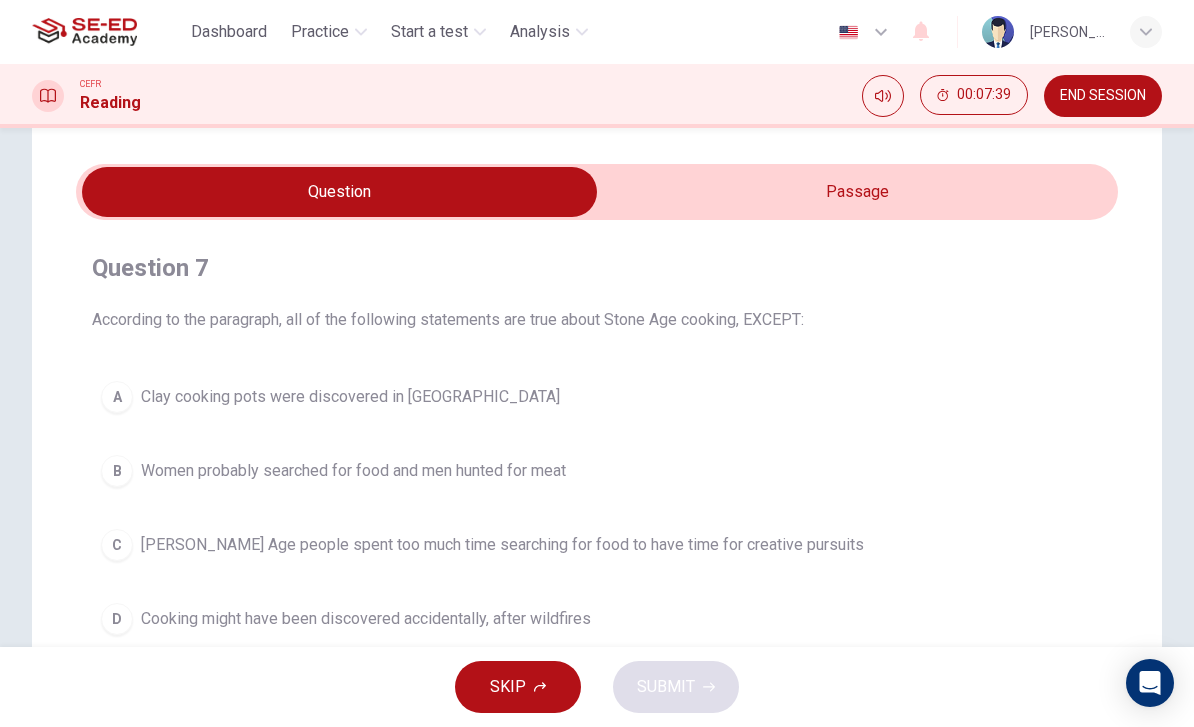 scroll, scrollTop: 58, scrollLeft: 0, axis: vertical 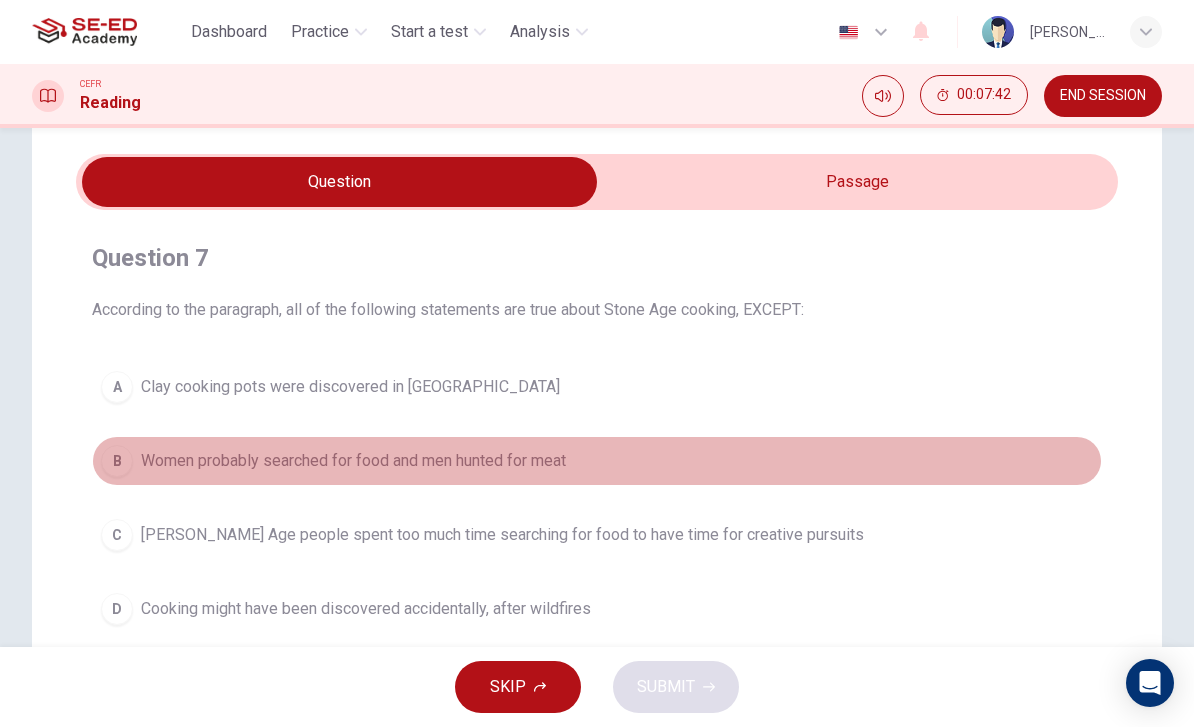 click on "Women probably searched for food and men hunted for meat" at bounding box center [353, 461] 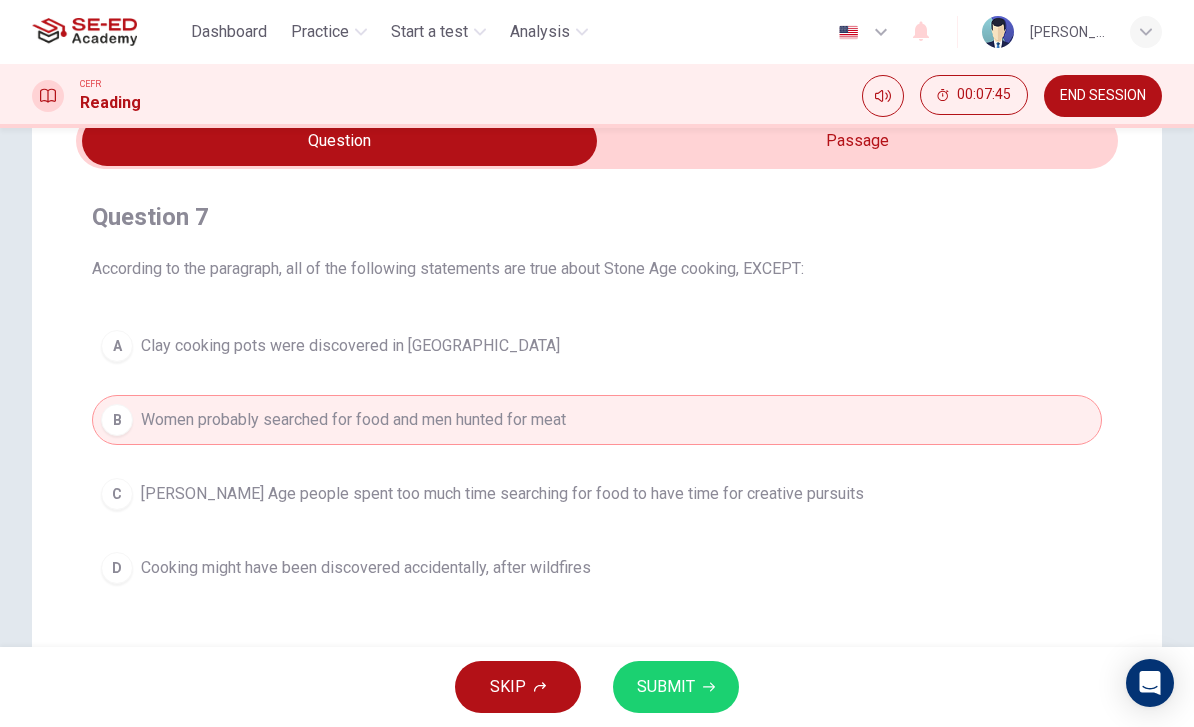 scroll, scrollTop: 100, scrollLeft: 0, axis: vertical 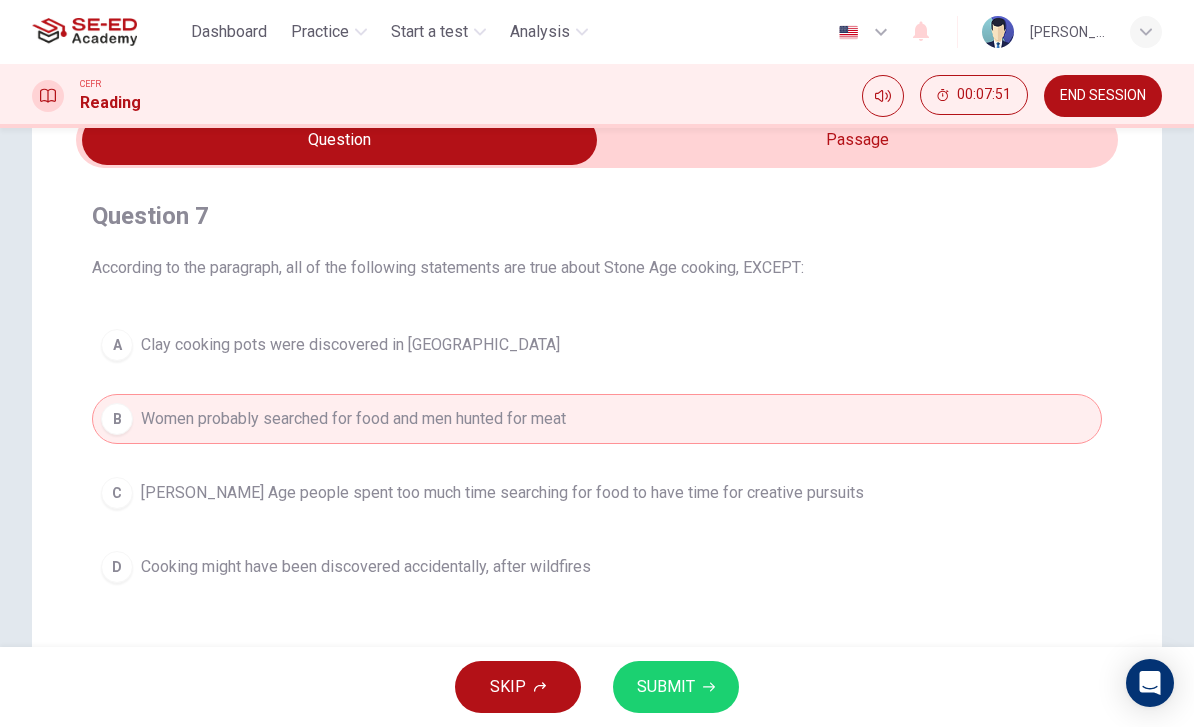 click on "[PERSON_NAME] Age people spent too much time searching for food to have time for creative pursuits" at bounding box center [502, 493] 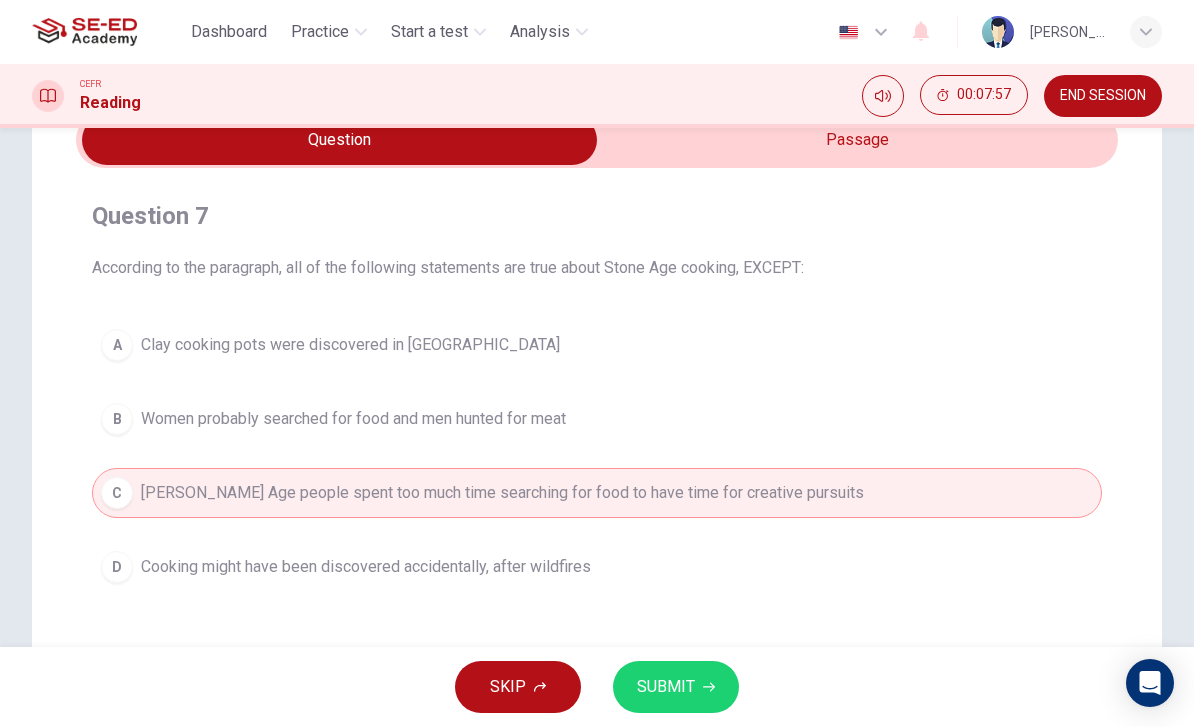 click on "SUBMIT" at bounding box center (676, 687) 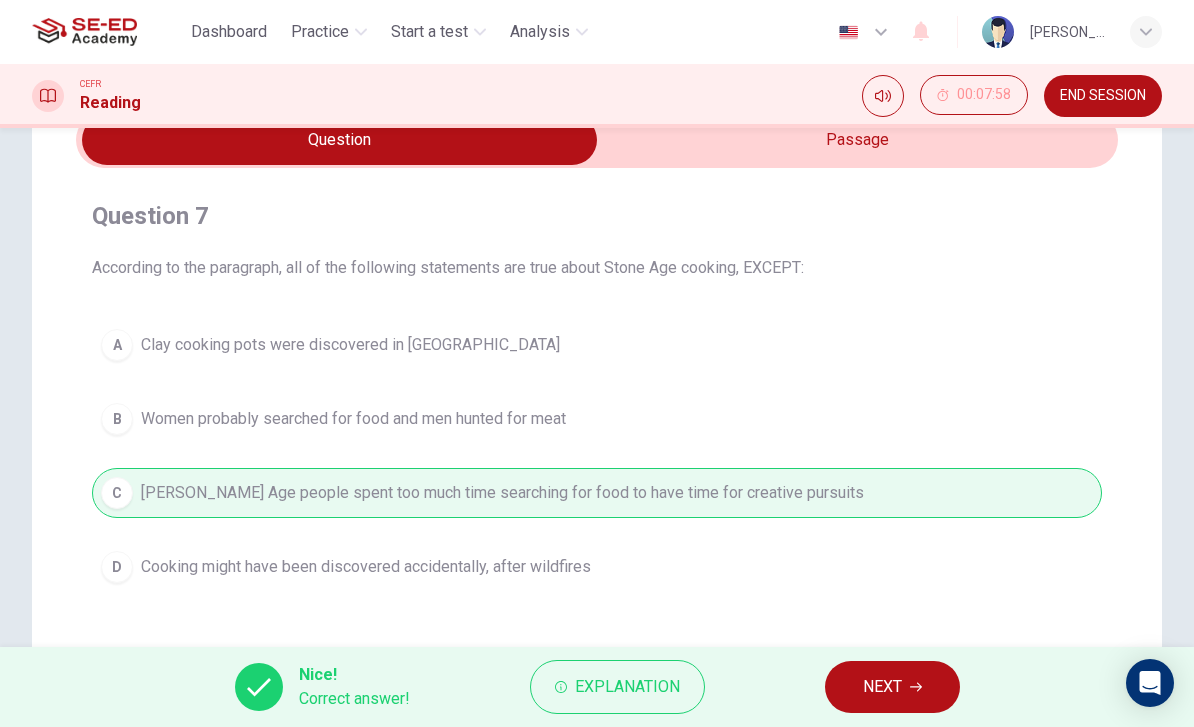 click on "NEXT" at bounding box center (892, 687) 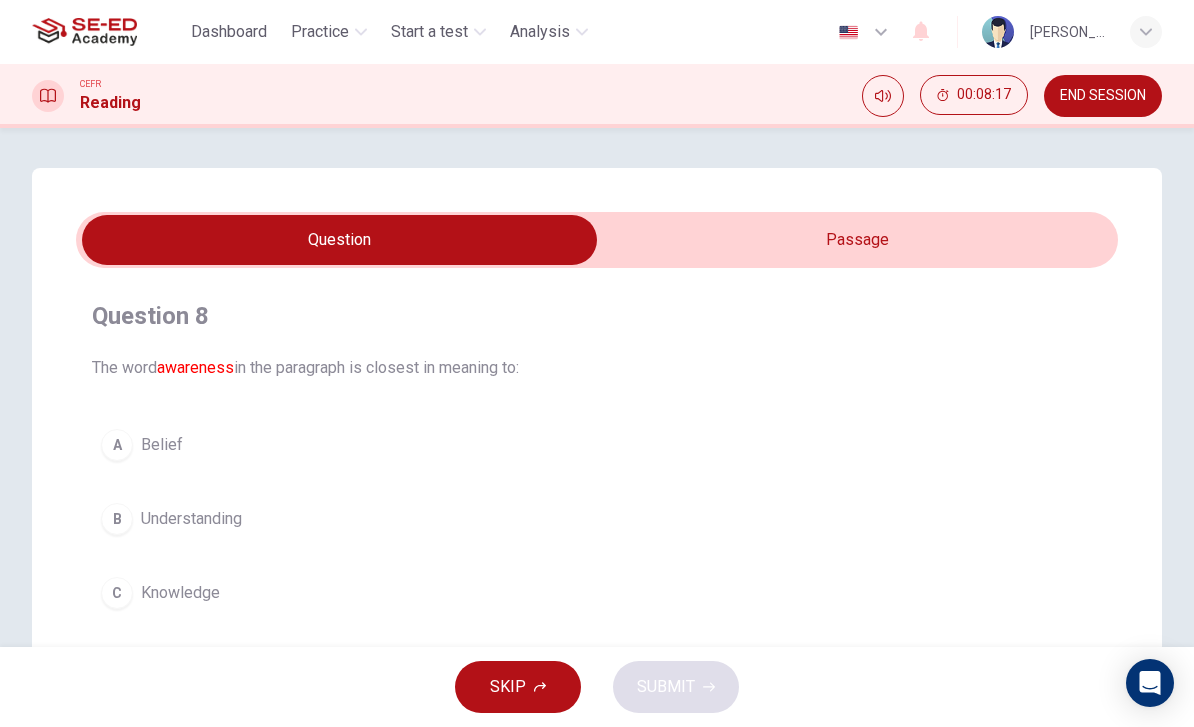 scroll, scrollTop: 0, scrollLeft: 0, axis: both 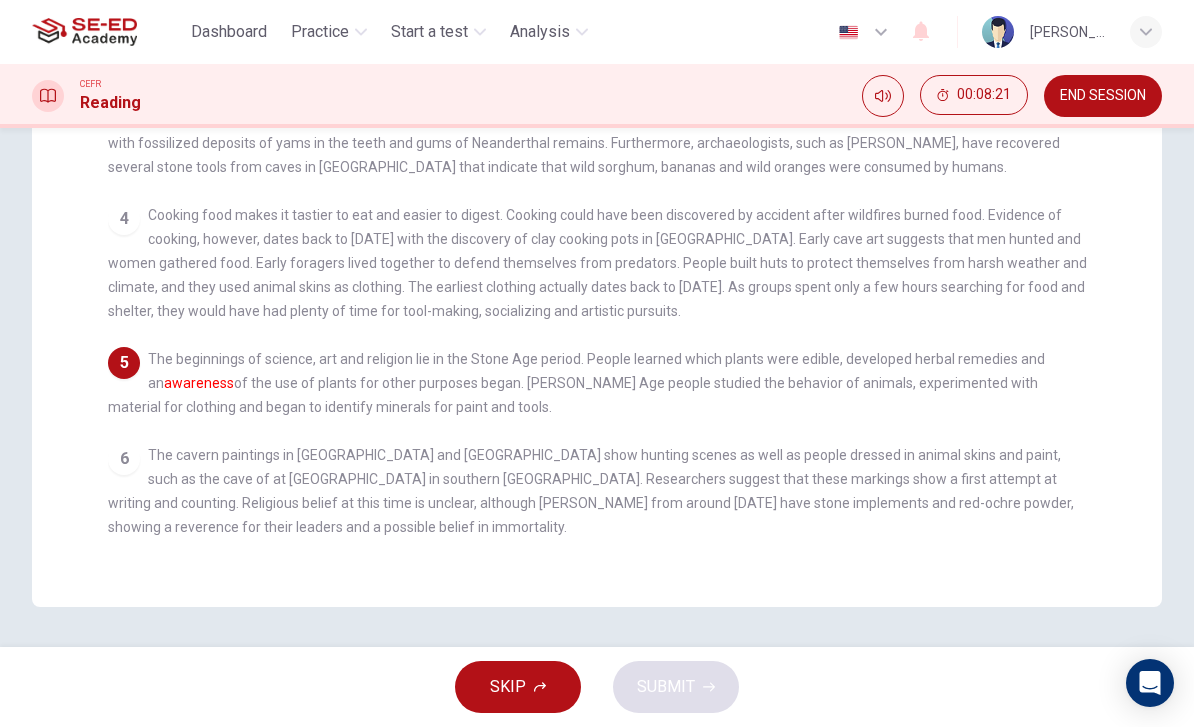 click on "1 The Stone Age consists of seven subdivisions, including the Paleolithic Age (from 2 million to 10,000 years BC), about 3000 years after the Ice Age - and The Neolithic period (New Stone Age), from 1000 to about 2,500 BC. The discovery of fossils indicates that scavenging and hunting began in the Stone Age. However, researchers believe that early humans lived not only on meat, but also on plants from foraging in the forest. Ancient humans used skins and mats, made of leaves, to collect plants such as berries, seeds and fruit. Archaeologists think that people used doughnut-shaped stones to serve as weights to make wooden digging sticks effective. 2 3 4 5 The beginnings of science, art and religion lie in the Stone Age period. People learned which plants were edible, developed herbal remedies and an  awareness  of the use of plants for other purposes began. [PERSON_NAME] Age people studied the behavior of animals, experimented with material for clothing and began to identify minerals for paint and tools. 6" at bounding box center (610, 205) 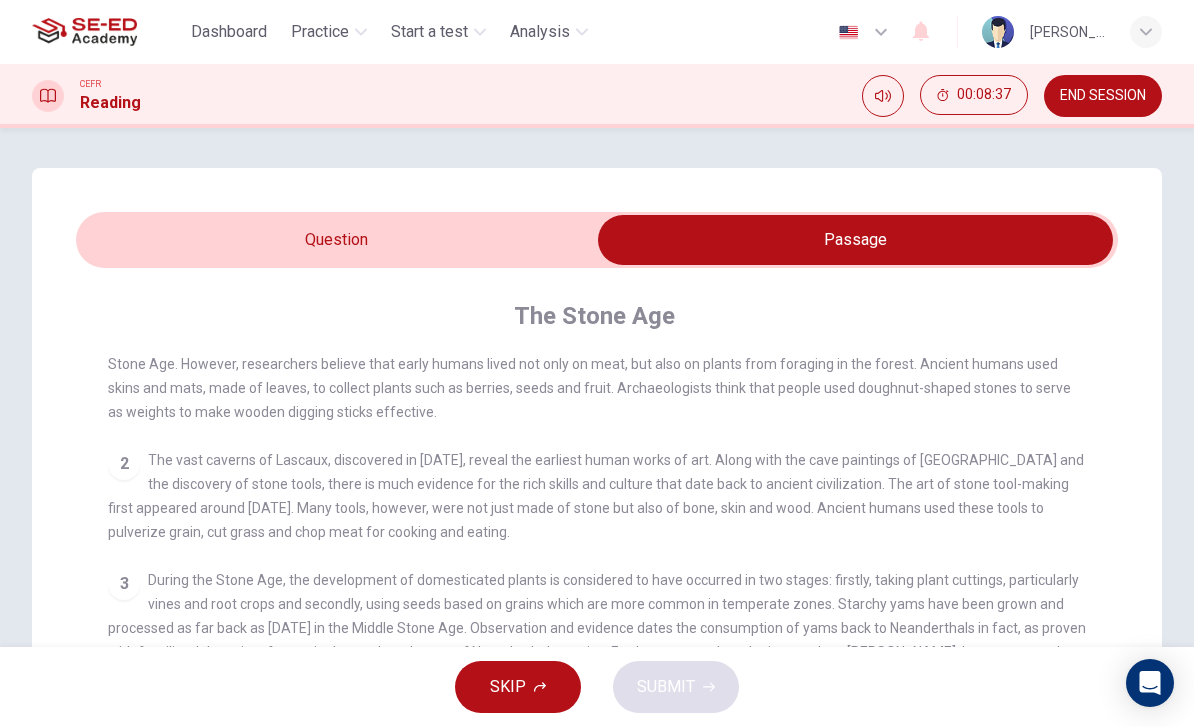 scroll, scrollTop: 0, scrollLeft: 0, axis: both 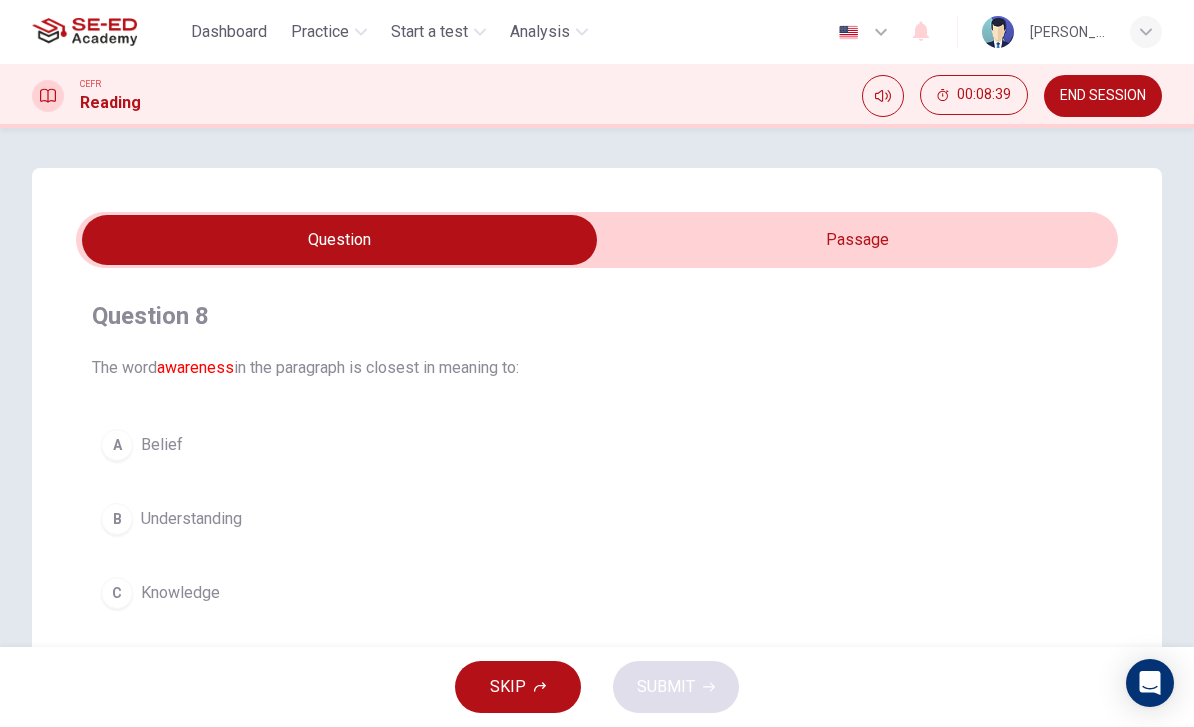click on "C Knowledge" at bounding box center (597, 593) 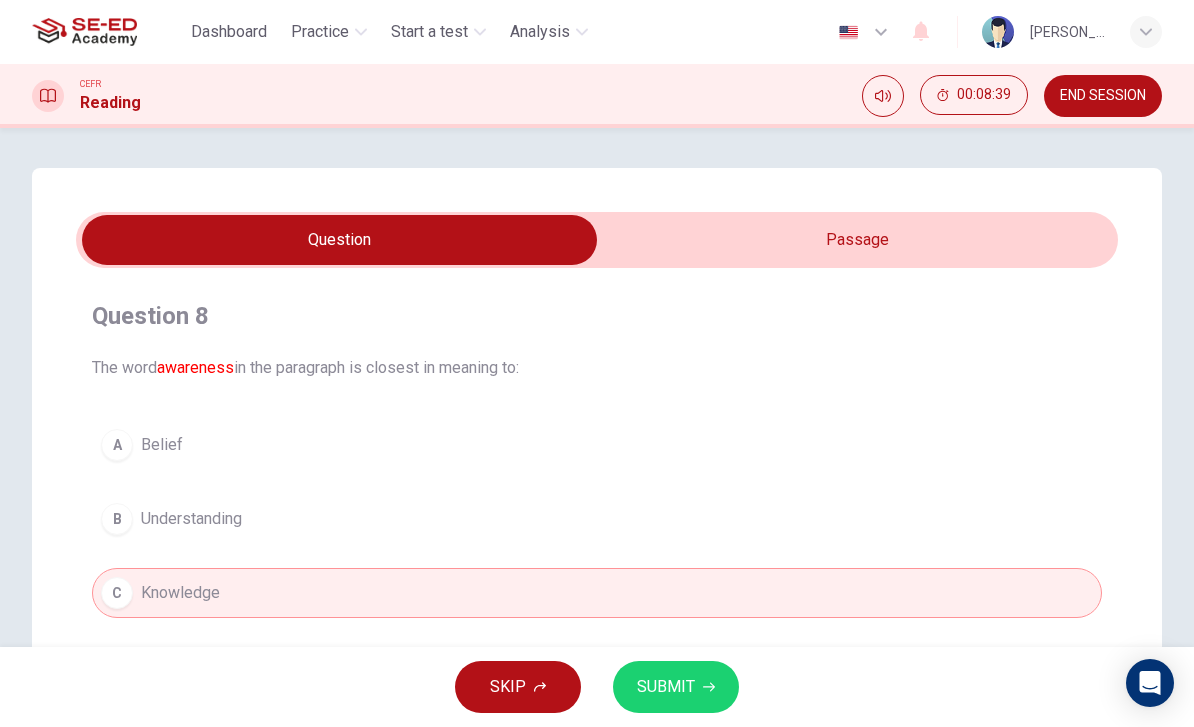 click on "SUBMIT" at bounding box center (676, 687) 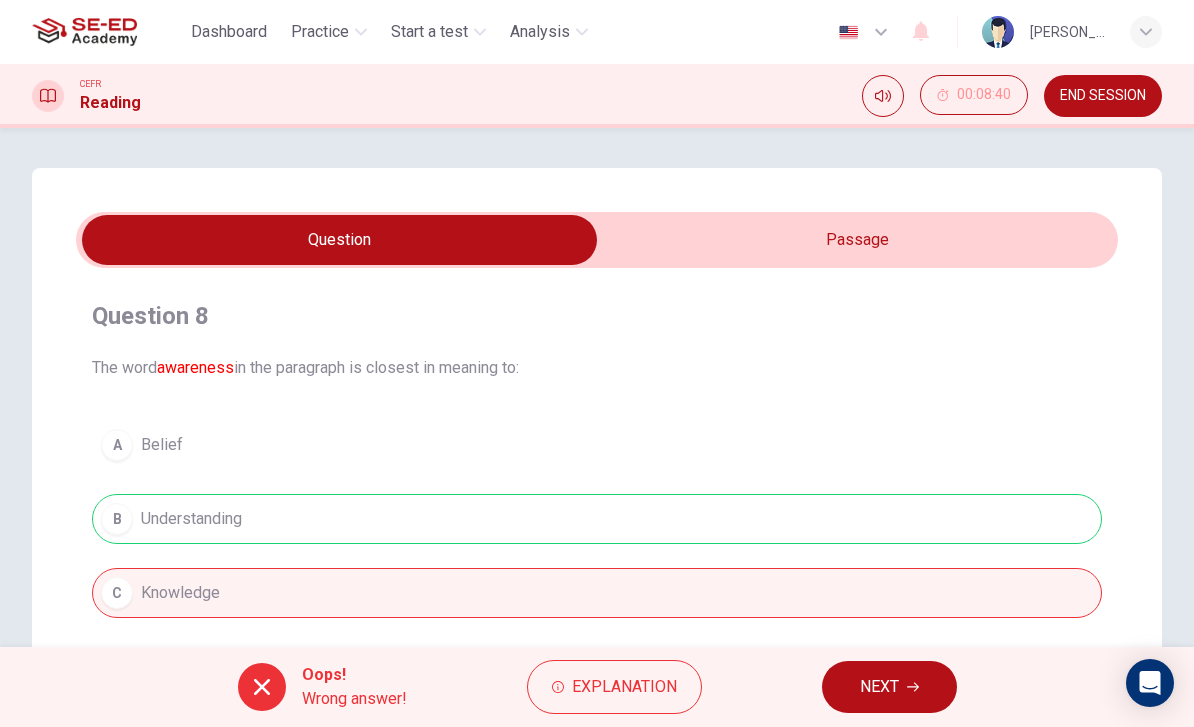 scroll, scrollTop: -1, scrollLeft: 0, axis: vertical 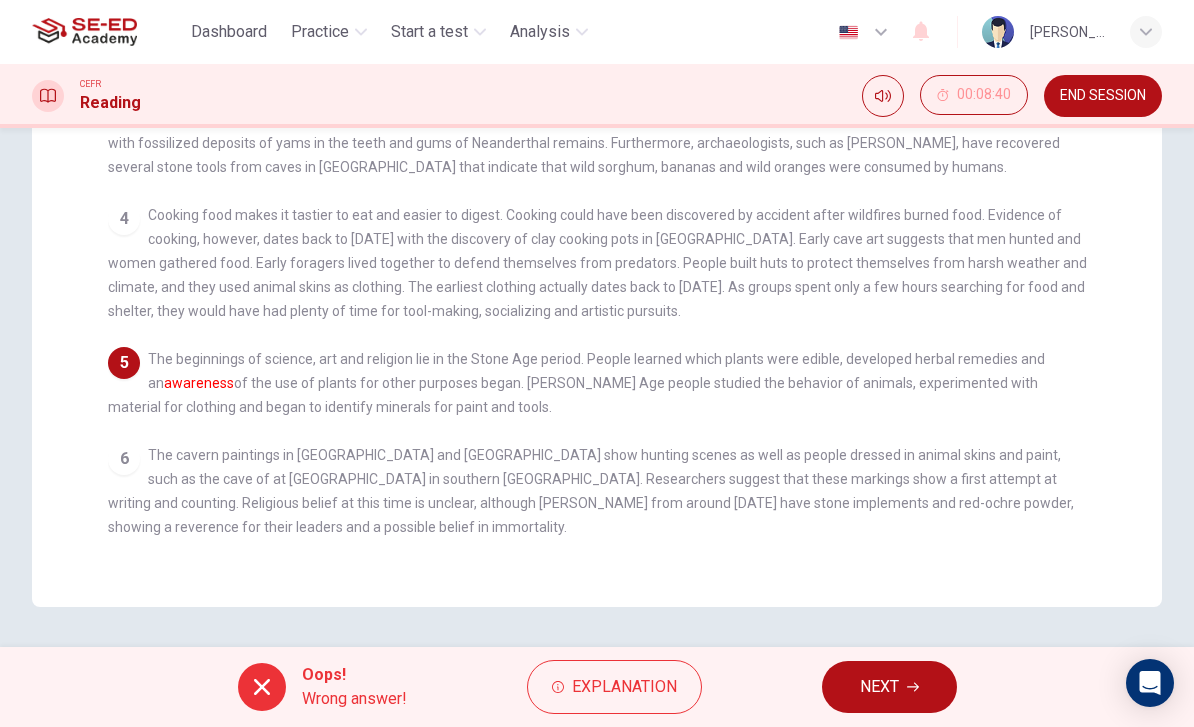 click on "Explanation" at bounding box center [624, 687] 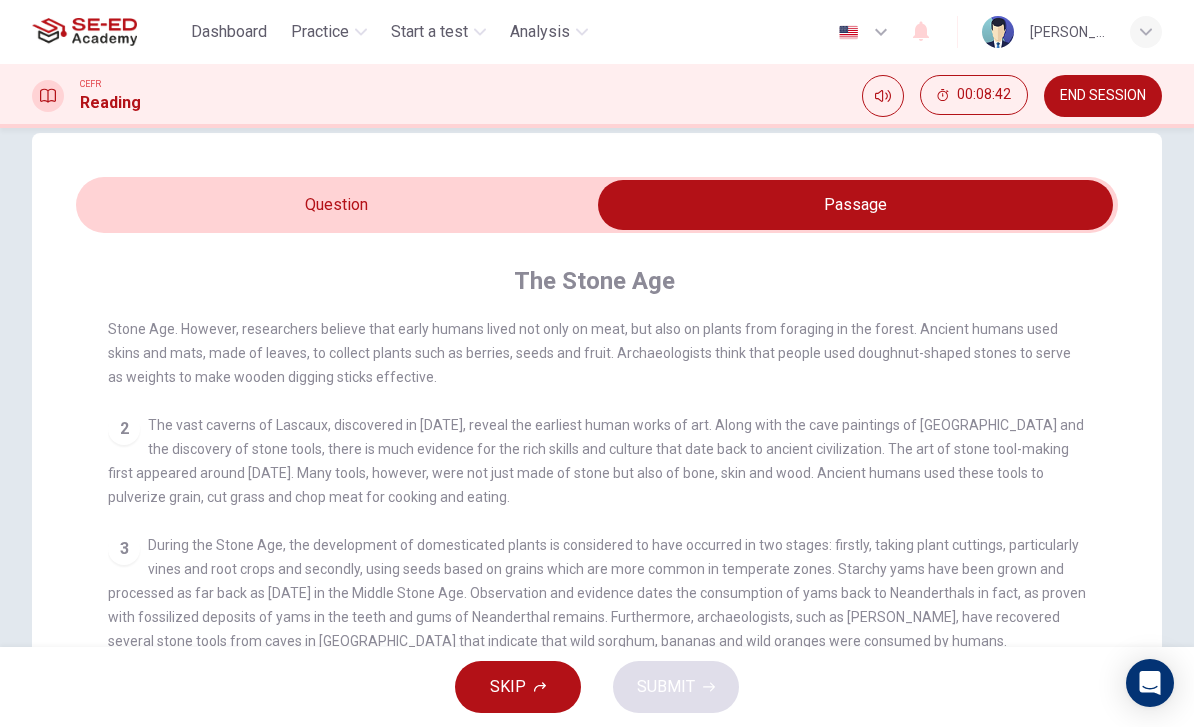 scroll, scrollTop: 35, scrollLeft: 0, axis: vertical 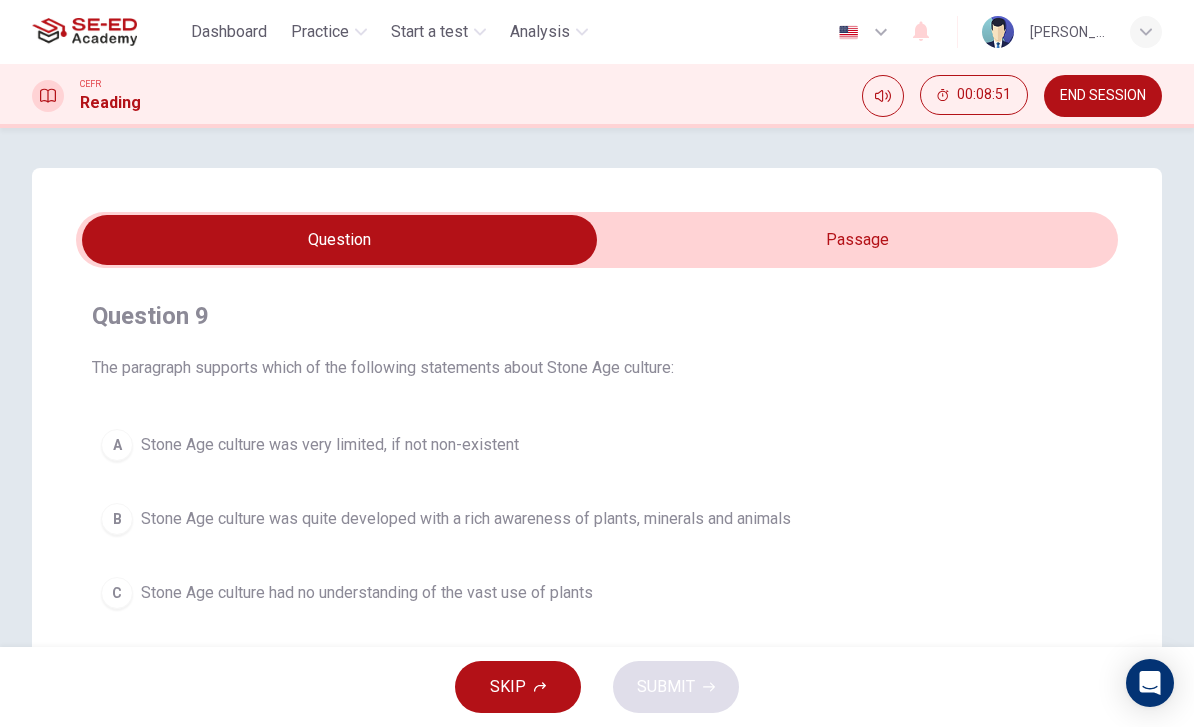 click at bounding box center [339, 240] 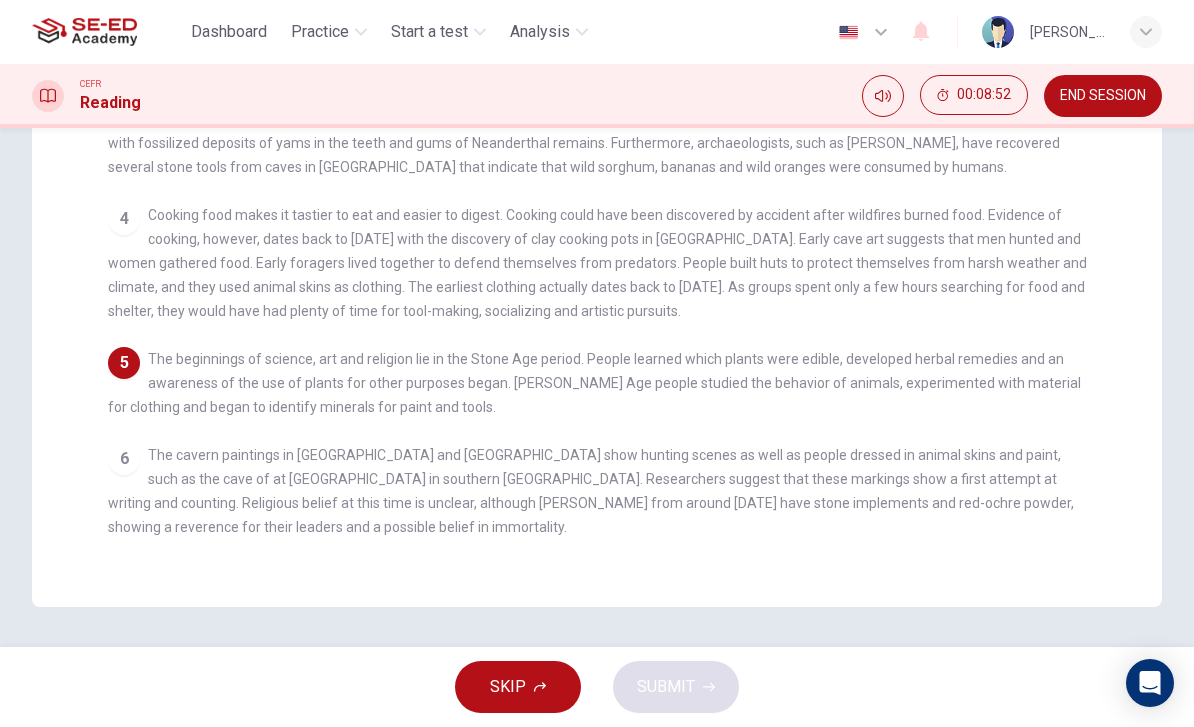scroll, scrollTop: 562, scrollLeft: 0, axis: vertical 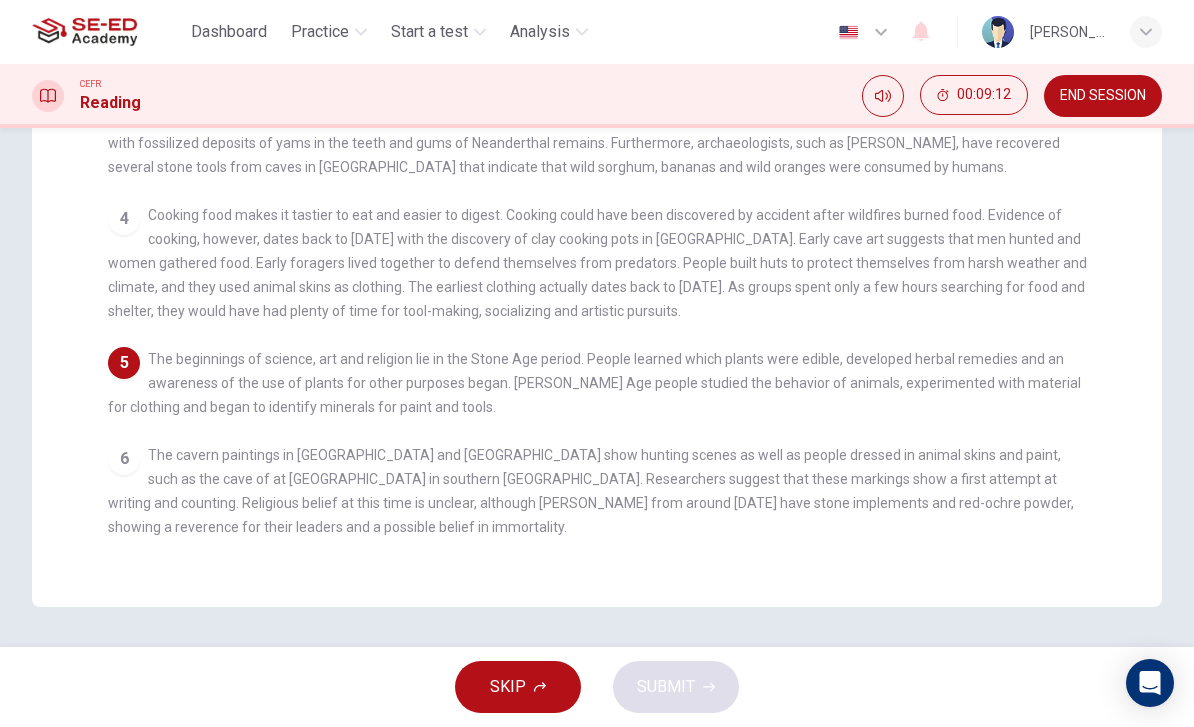 click on "1 The Stone Age consists of seven subdivisions, including the Paleolithic Age (from 2 million to 10,000 years BC), about 3000 years after the Ice Age - and The Neolithic period (New Stone Age), from 1000 to about 2,500 BC. The discovery of fossils indicates that scavenging and hunting began in the Stone Age. However, researchers believe that early humans lived not only on meat, but also on plants from foraging in the forest. Ancient humans used skins and mats, made of leaves, to collect plants such as berries, seeds and fruit. Archaeologists think that people used doughnut-shaped stones to serve as weights to make wooden digging sticks effective. 2 3 4 5 The beginnings of science, art and religion lie in the Stone Age period. People learned which plants were edible, developed herbal remedies and an awareness of the use of plants for other purposes began. [PERSON_NAME] Age people studied the behavior of animals, experimented with material for clothing and began to identify minerals for paint and tools. 6" at bounding box center (610, 205) 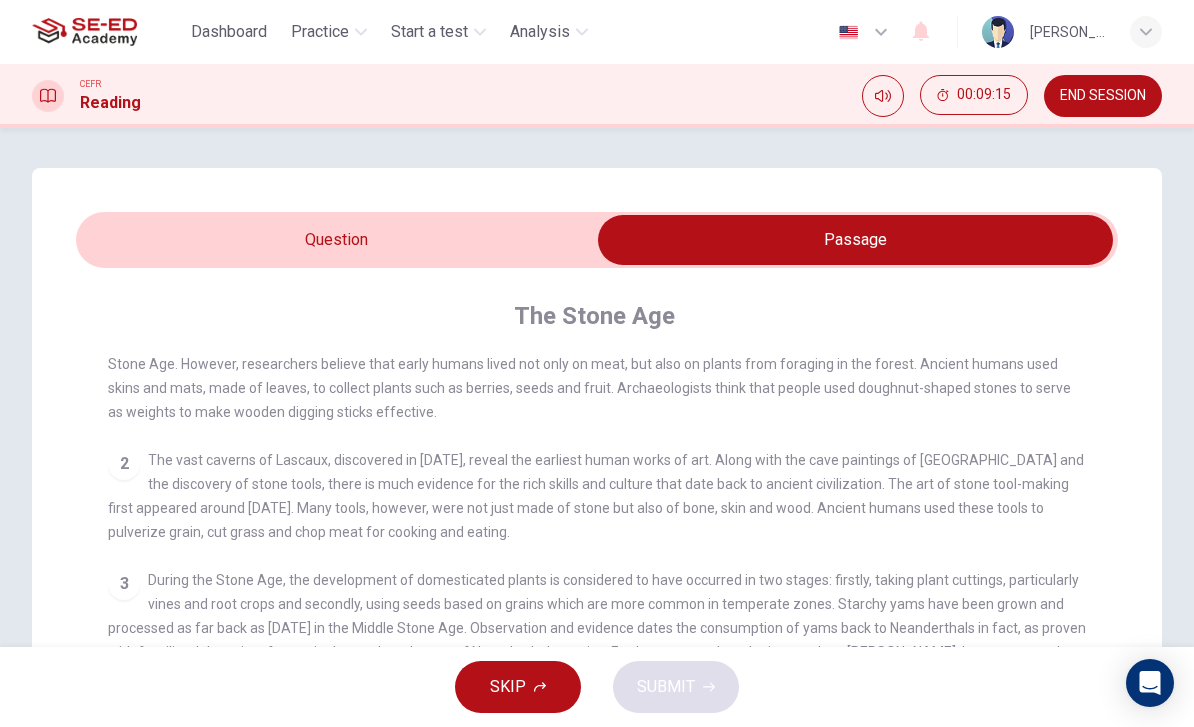 scroll, scrollTop: 0, scrollLeft: 0, axis: both 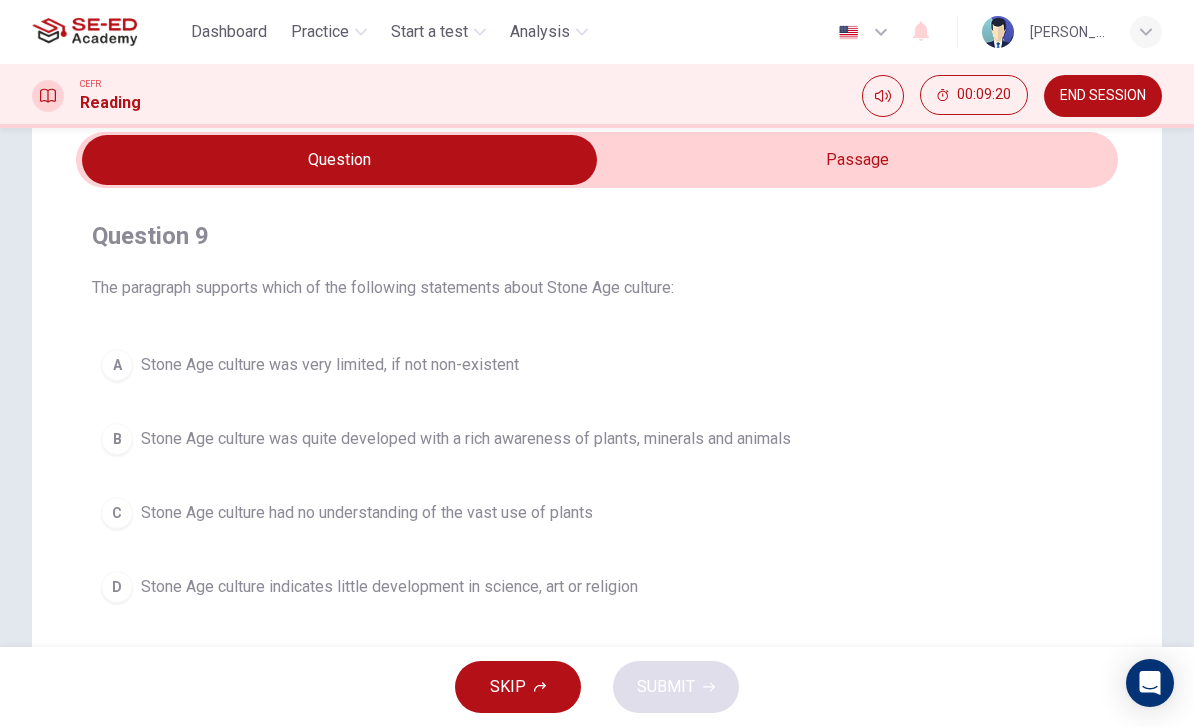 click on "B Stone Age culture was quite developed with a rich awareness of plants, minerals and animals" at bounding box center (597, 439) 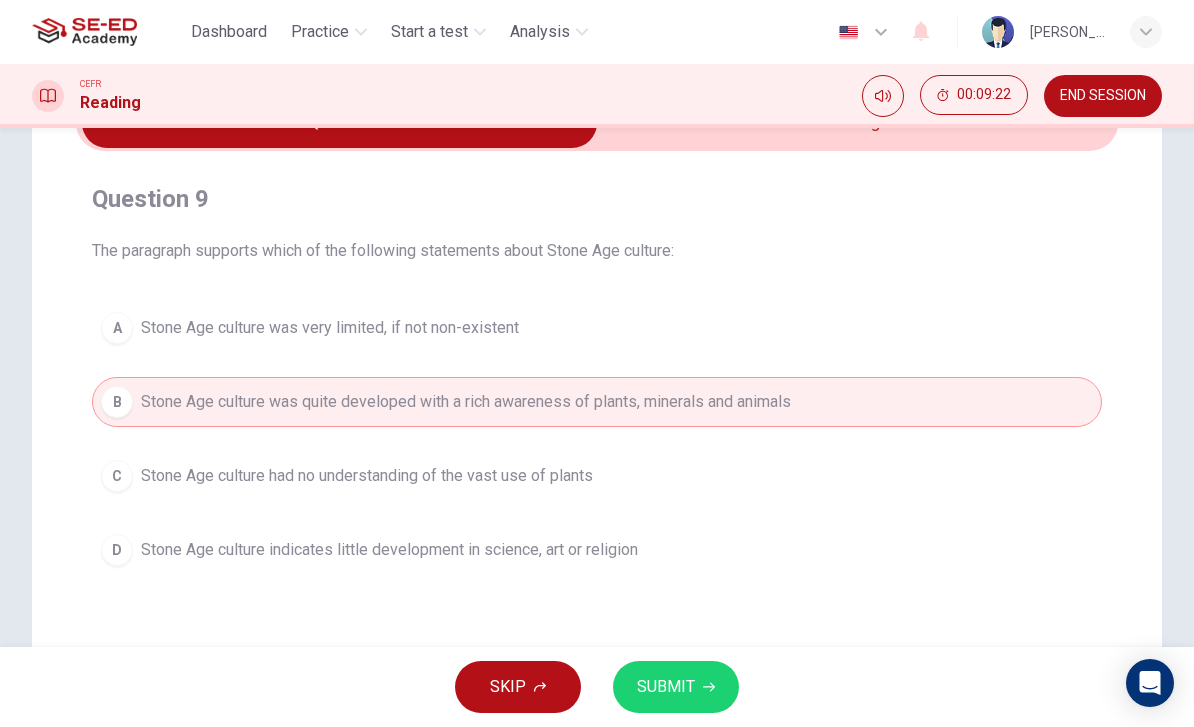 scroll, scrollTop: 123, scrollLeft: 0, axis: vertical 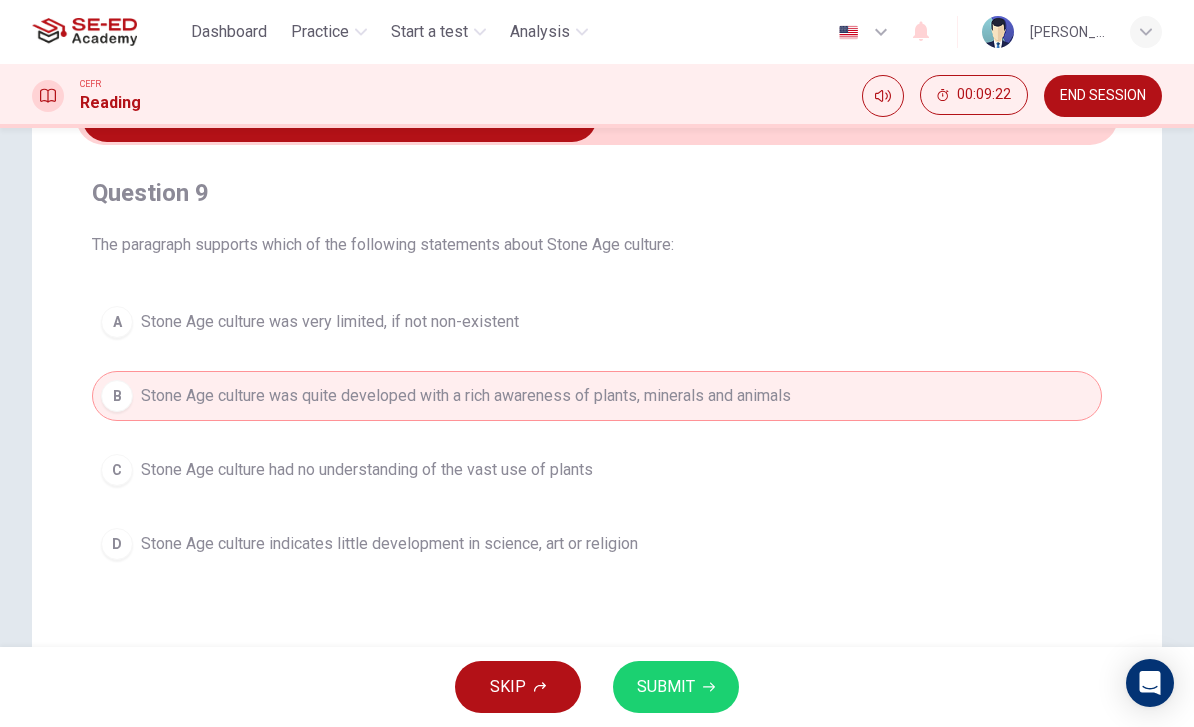 click on "B Stone Age culture was quite developed with a rich awareness of plants, minerals and animals" at bounding box center [597, 396] 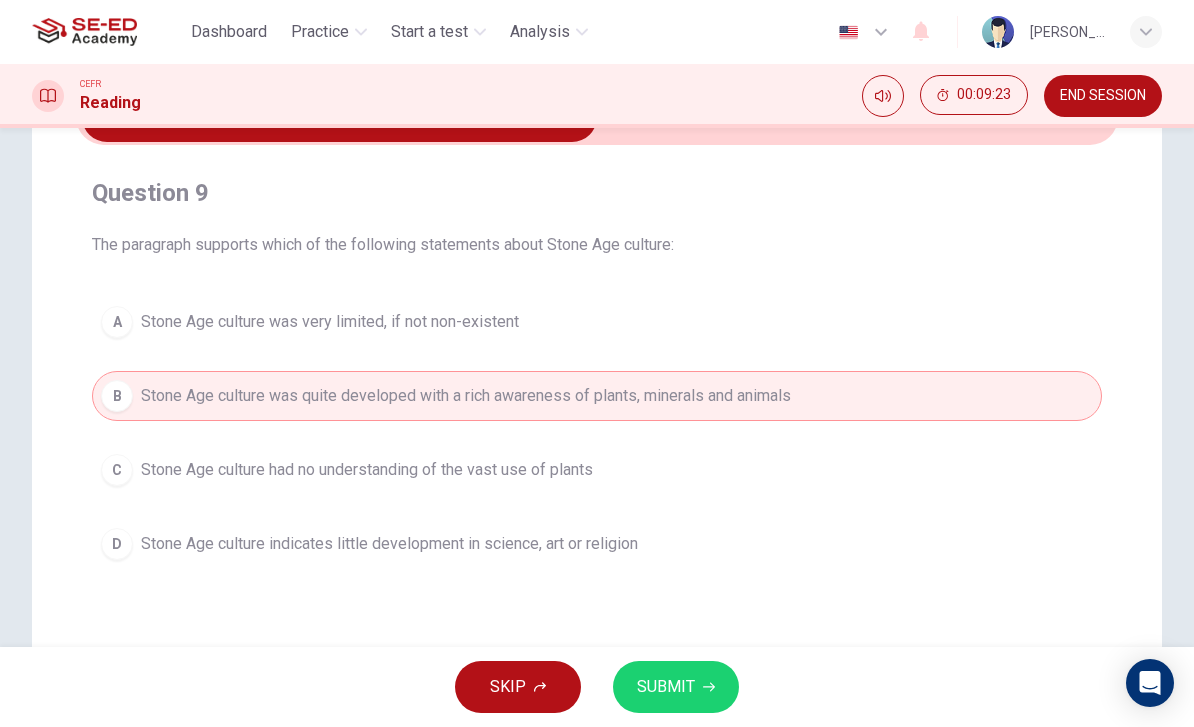 click on "B Stone Age culture was quite developed with a rich awareness of plants, minerals and animals" at bounding box center (597, 396) 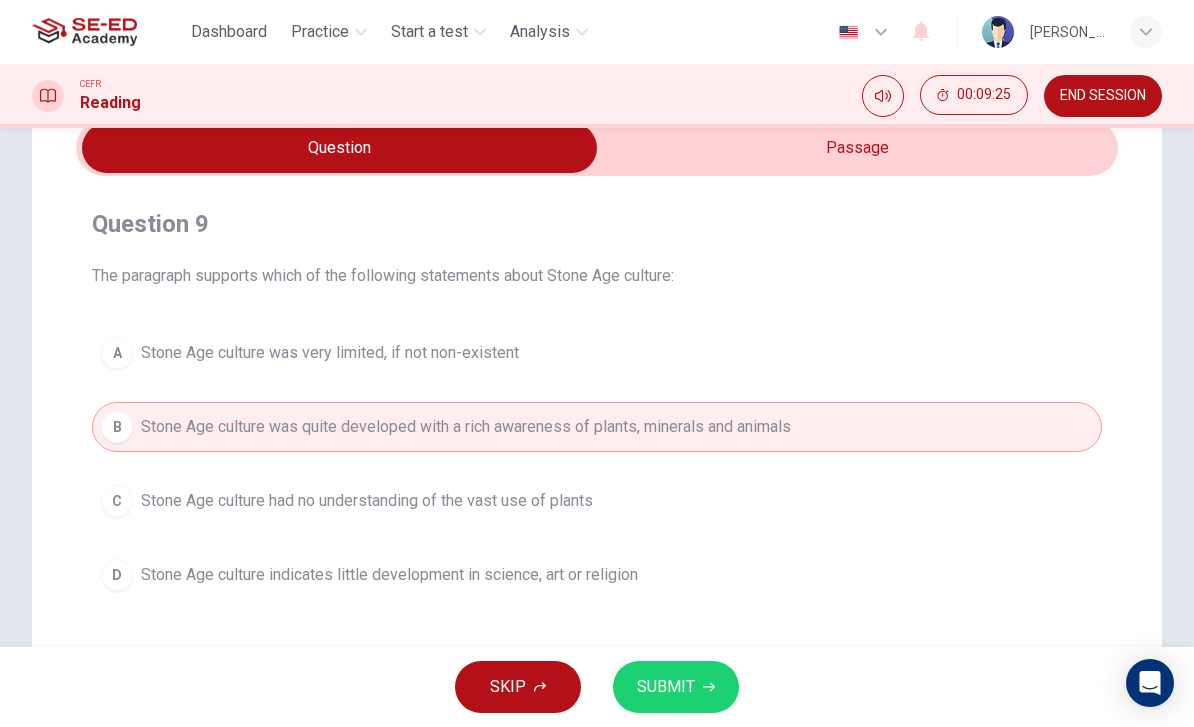 scroll, scrollTop: 90, scrollLeft: 0, axis: vertical 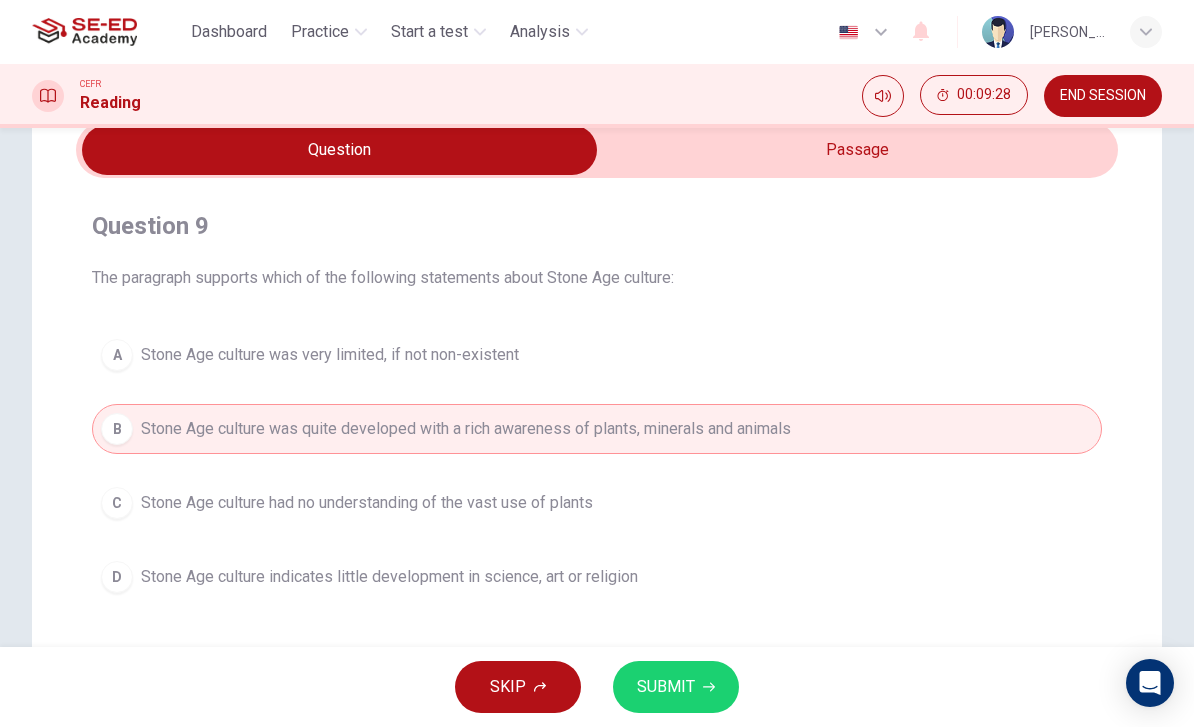 click at bounding box center [339, 150] 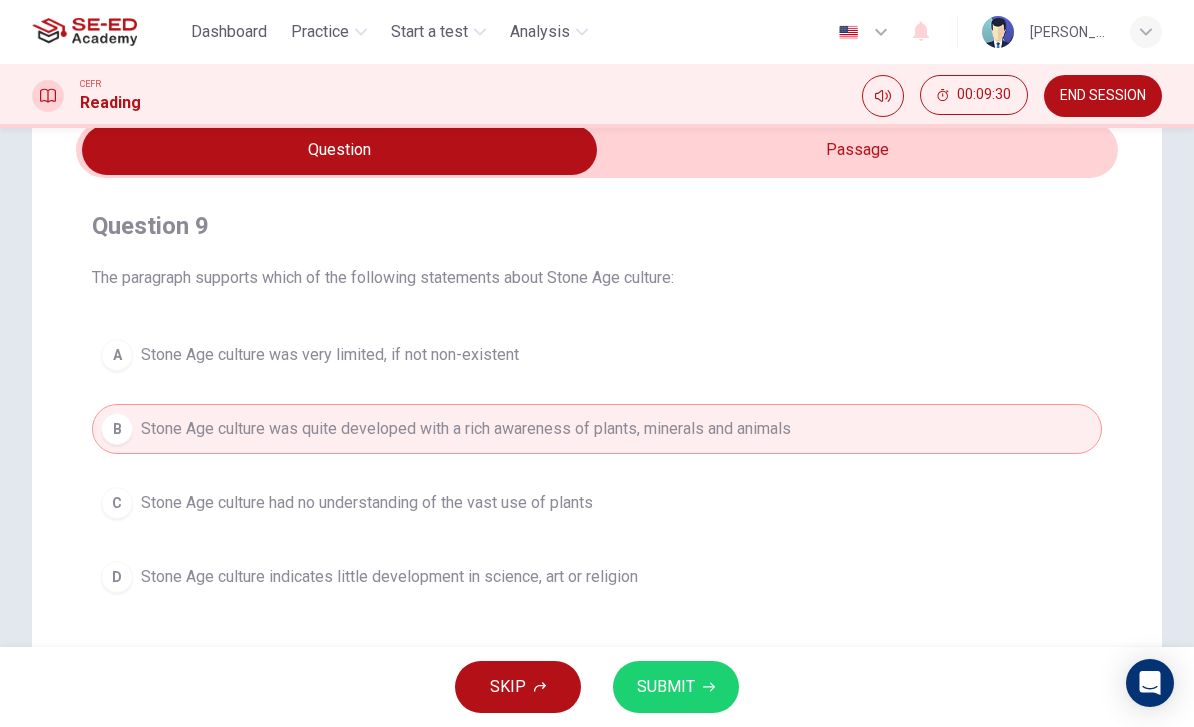 click at bounding box center [339, 150] 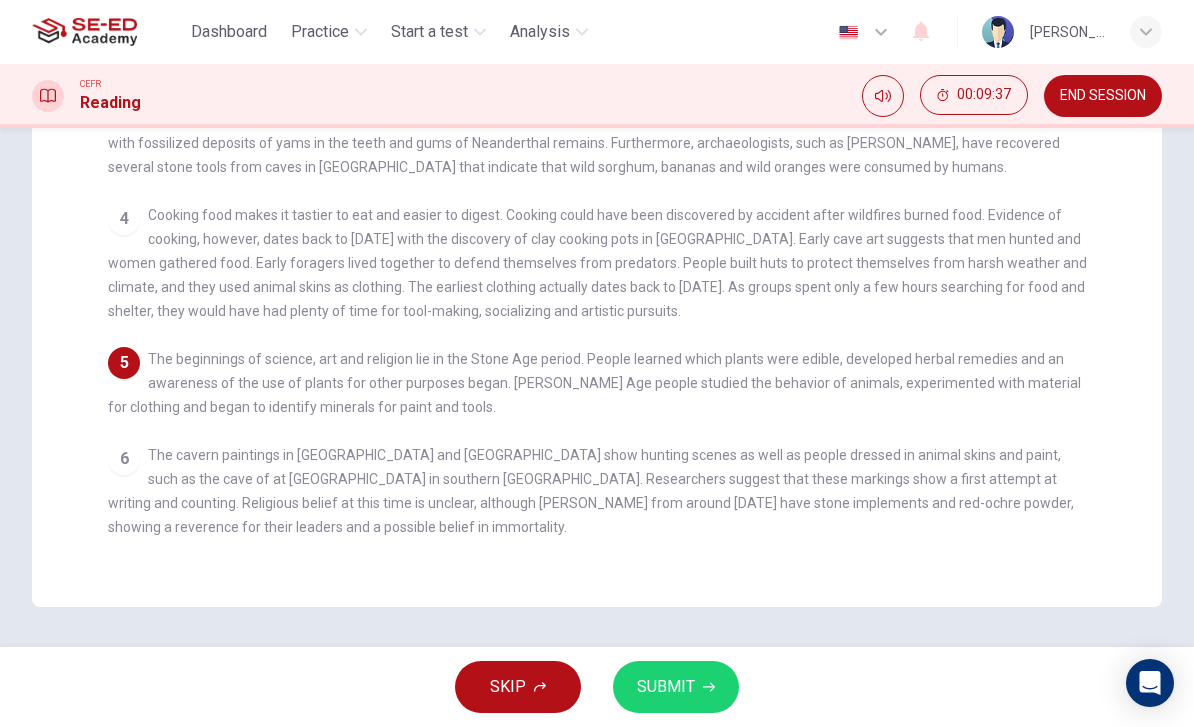 scroll, scrollTop: 509, scrollLeft: 0, axis: vertical 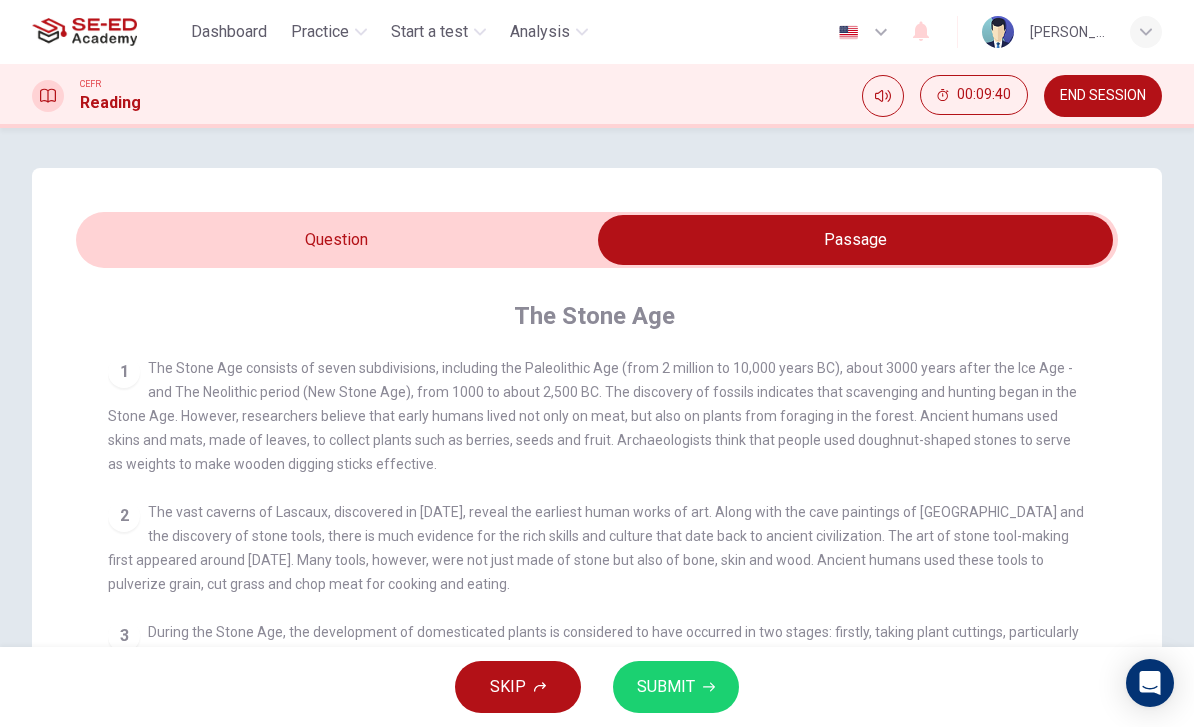 click at bounding box center (855, 240) 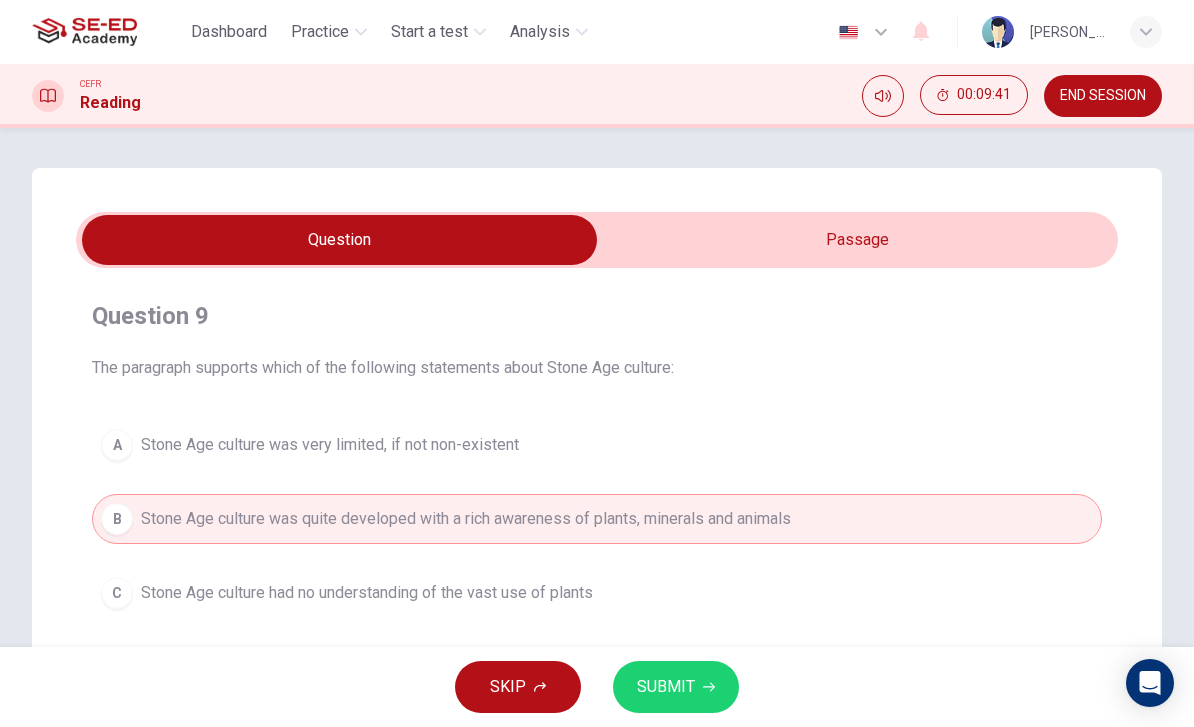 click on "SUBMIT" at bounding box center [676, 687] 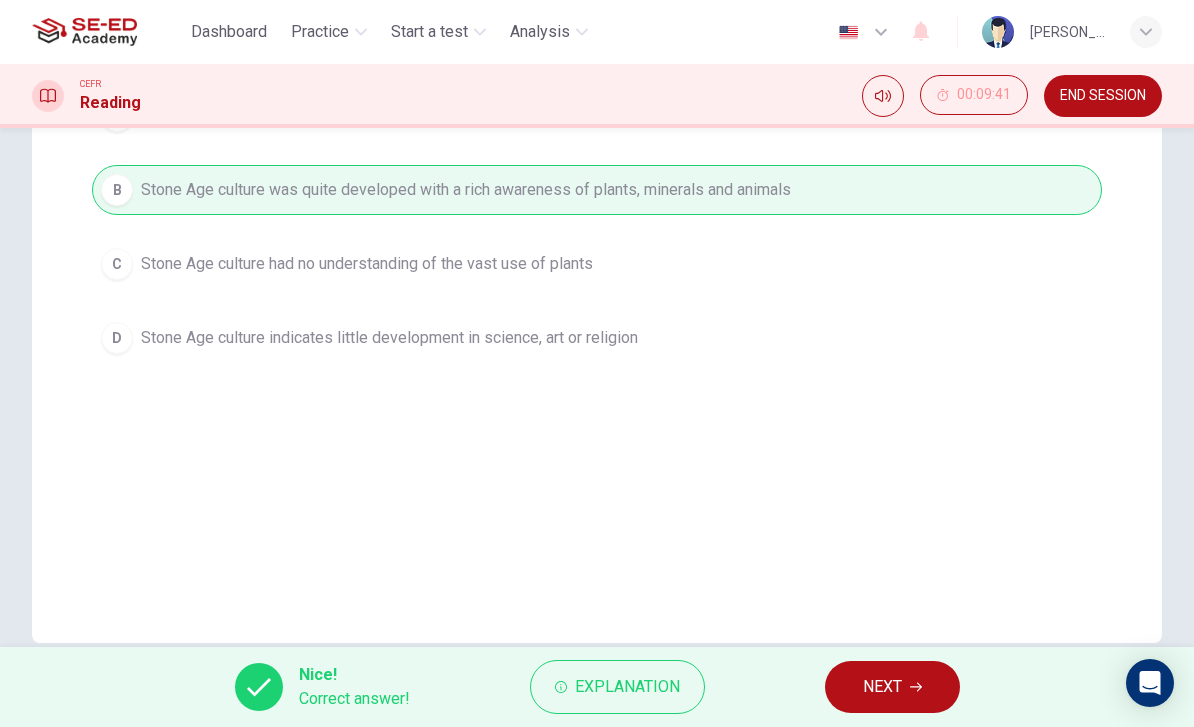 click on "NEXT" at bounding box center (882, 687) 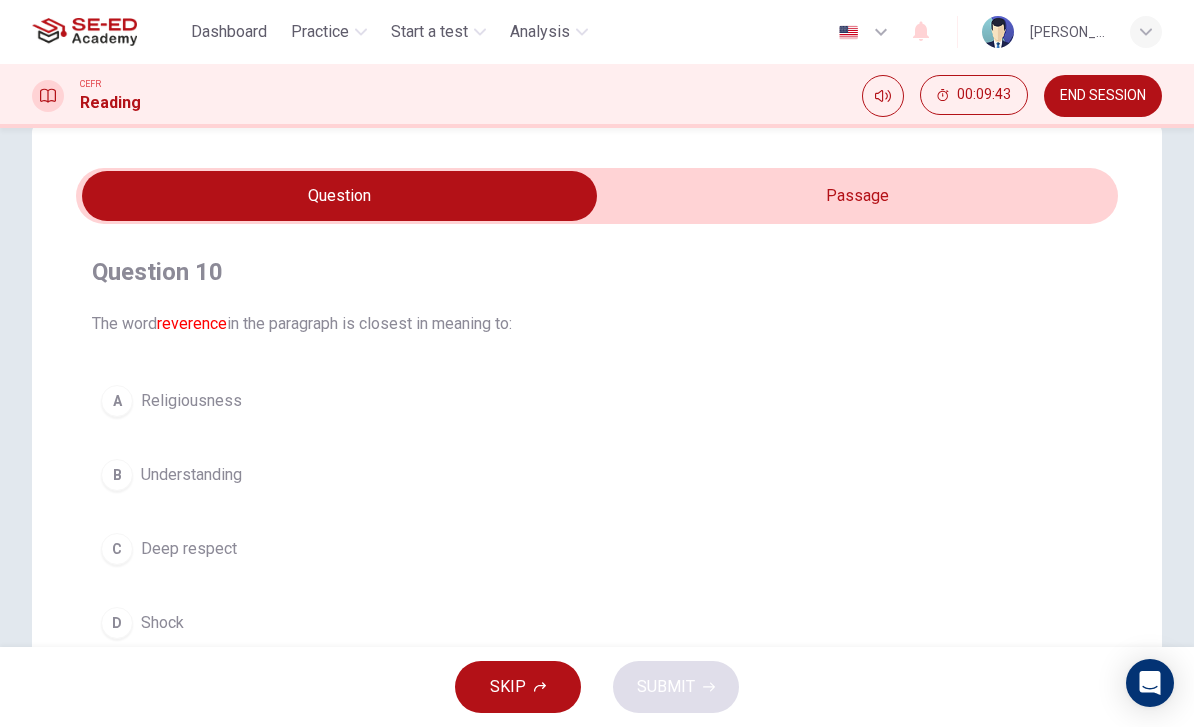 scroll, scrollTop: 38, scrollLeft: 0, axis: vertical 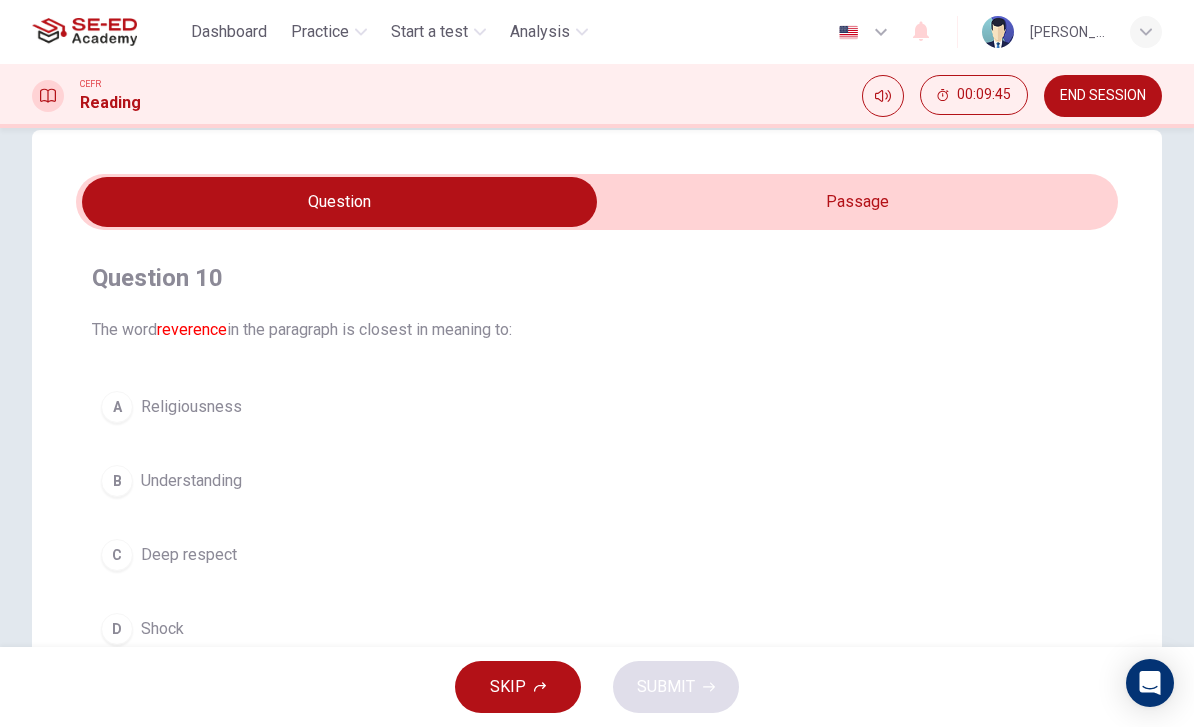 click on "Question 10 The word  reverence  in the paragraph is closest in meaning to: A Religiousness B Understanding C Deep respect D Shock The Stone Age [DEMOGRAPHIC_DATA] The Stone Age consists of seven subdivisions, including the Paleolithic Age (from 2 million to 10,000 years BC), about 3000 years after the Ice Age - and The Neolithic period (New Stone Age), from 1000 to about 2,500 BC. The discovery of fossils indicates that scavenging and hunting began in the Stone Age. However, researchers believe that early humans lived not only on meat, but also on plants from foraging in the forest. Ancient humans used skins and mats, made of leaves, to collect plants such as berries, seeds and fruit. Archaeologists think that people used doughnut-shaped stones to serve as weights to make wooden digging sticks effective. 2 3 4 5 6 reverence  for their leaders and a possible belief in immortality." at bounding box center [597, 532] 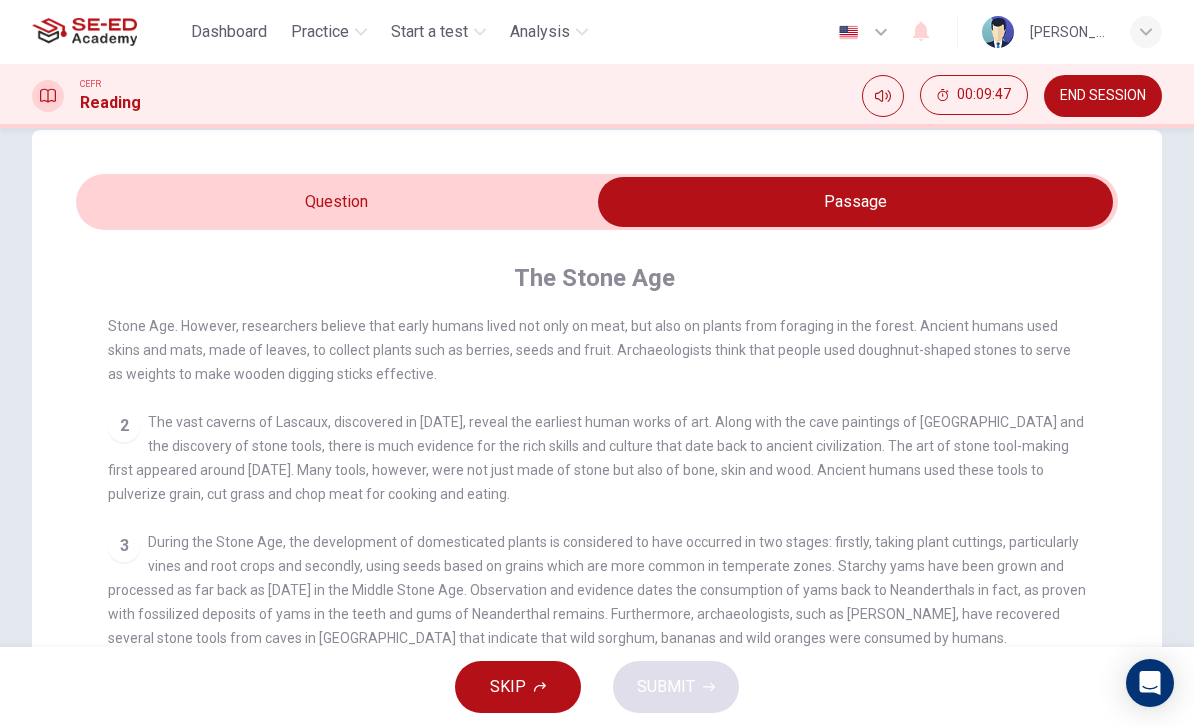 scroll, scrollTop: 80, scrollLeft: 0, axis: vertical 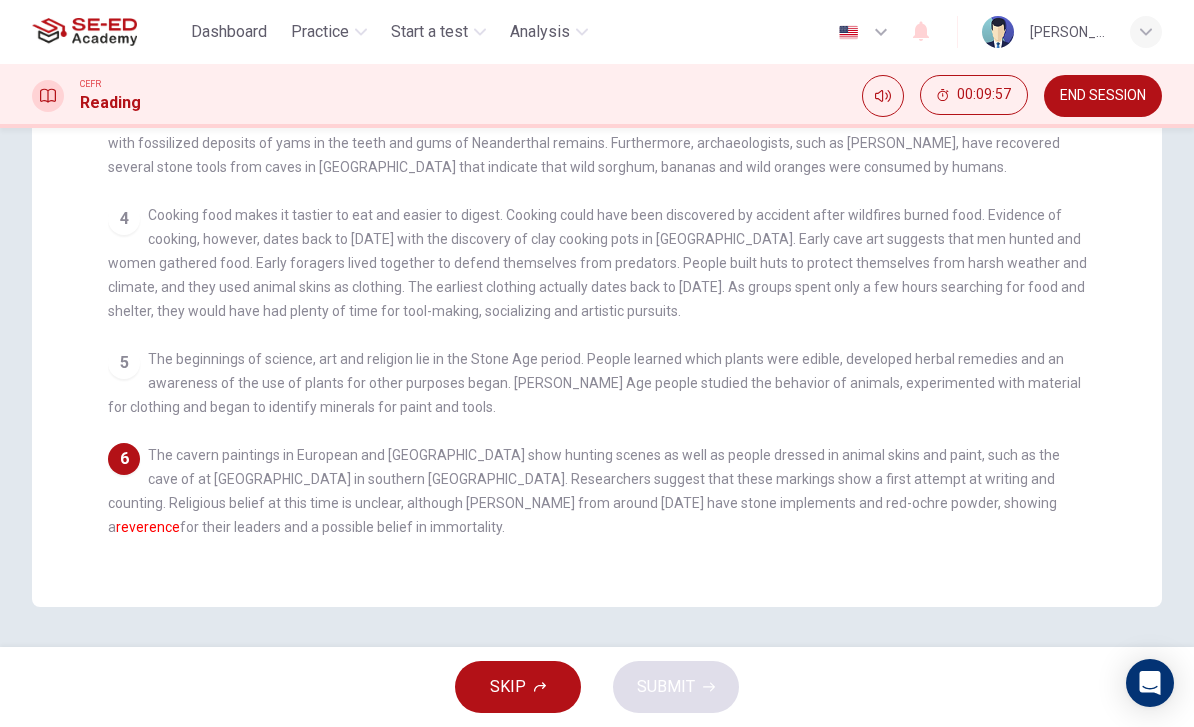click on "1 The Stone Age consists of seven subdivisions, including the Paleolithic Age (from 2 million to 10,000 years BC), about 3000 years after the Ice Age - and The Neolithic period (New Stone Age), from 1000 to about 2,500 BC. The discovery of fossils indicates that scavenging and hunting began in the Stone Age. However, researchers believe that early humans lived not only on meat, but also on plants from foraging in the forest. Ancient humans used skins and mats, made of leaves, to collect plants such as berries, seeds and fruit. Archaeologists think that people used doughnut-shaped stones to serve as weights to make wooden digging sticks effective. 2 3 4 5 The beginnings of science, art and religion lie in the Stone Age period. People learned which plants were edible, developed herbal remedies and an awareness of the use of plants for other purposes began. [PERSON_NAME] Age people studied the behavior of animals, experimented with material for clothing and began to identify minerals for paint and tools. 6 reverence" at bounding box center (610, 205) 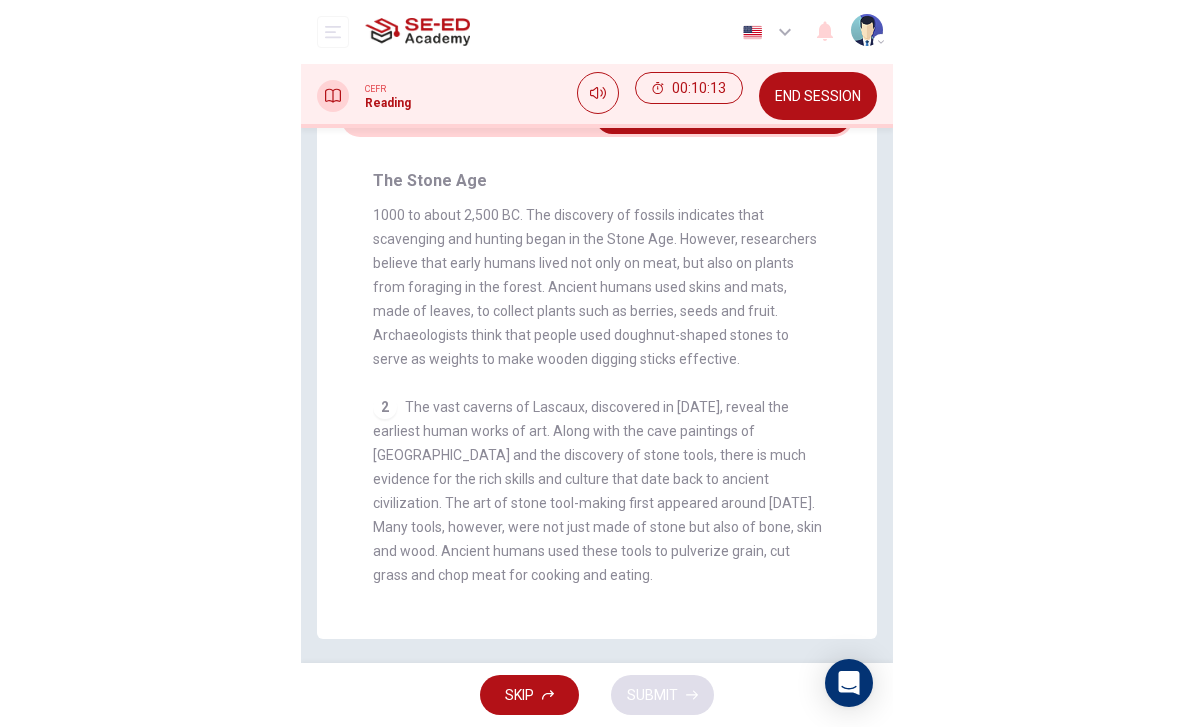 scroll, scrollTop: 509, scrollLeft: 0, axis: vertical 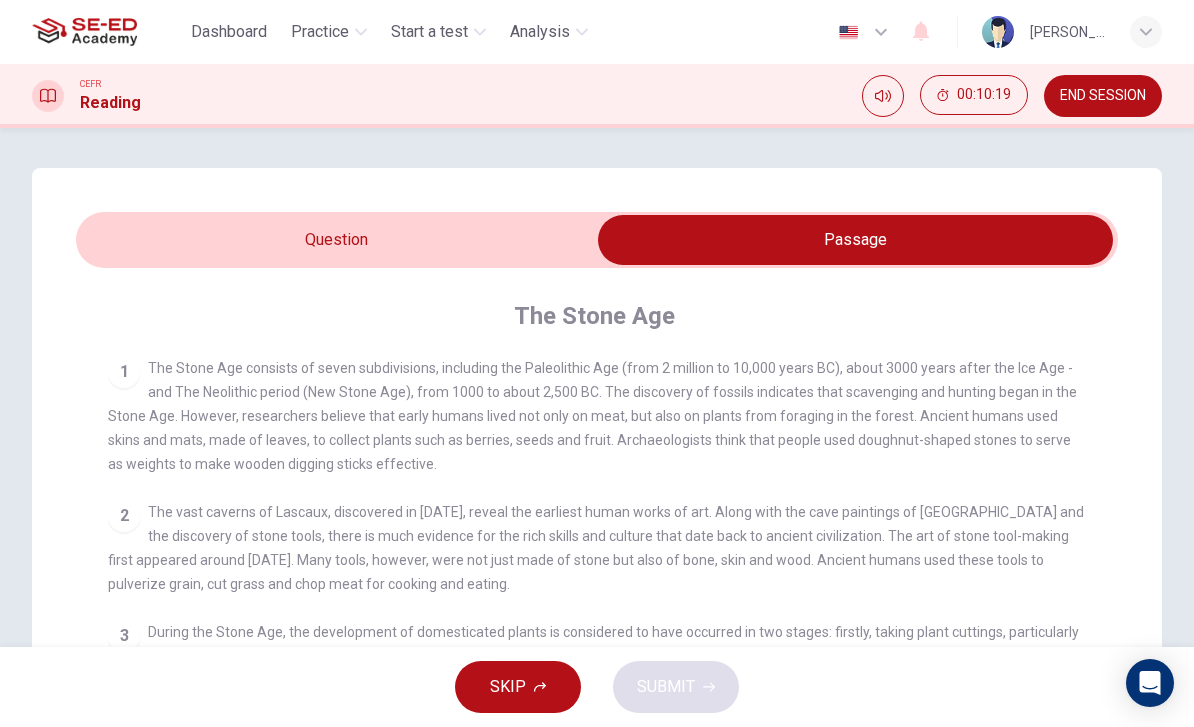 click at bounding box center (855, 240) 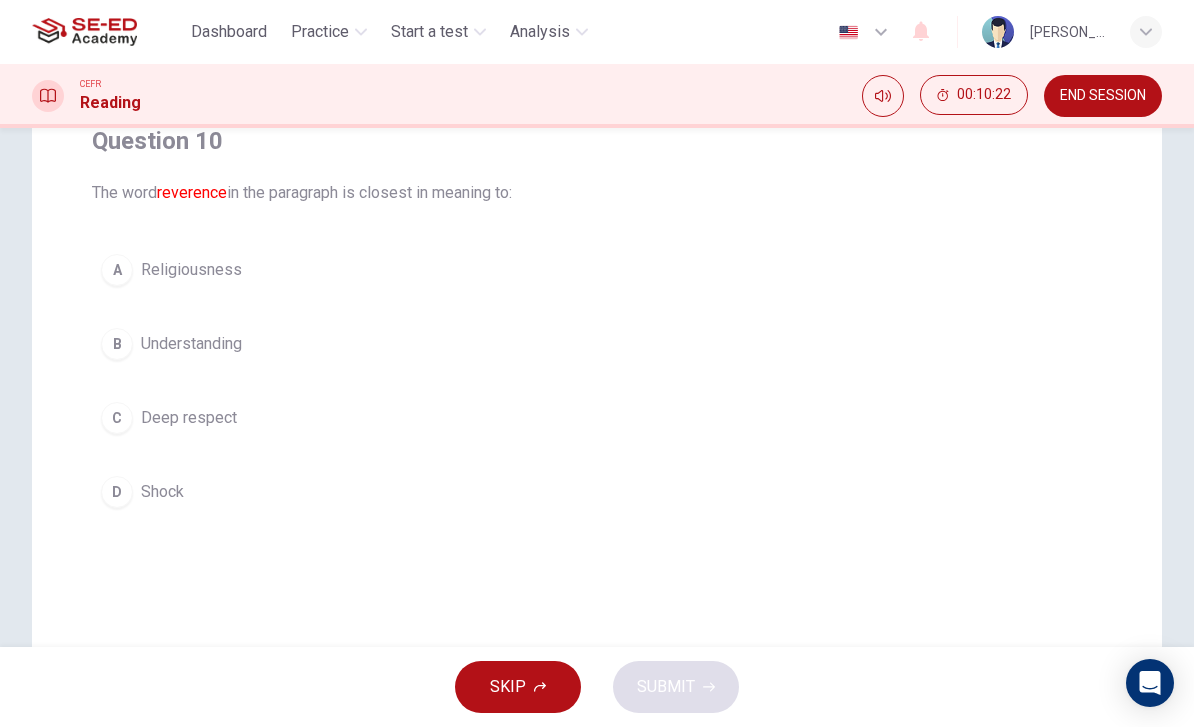 scroll, scrollTop: 176, scrollLeft: 0, axis: vertical 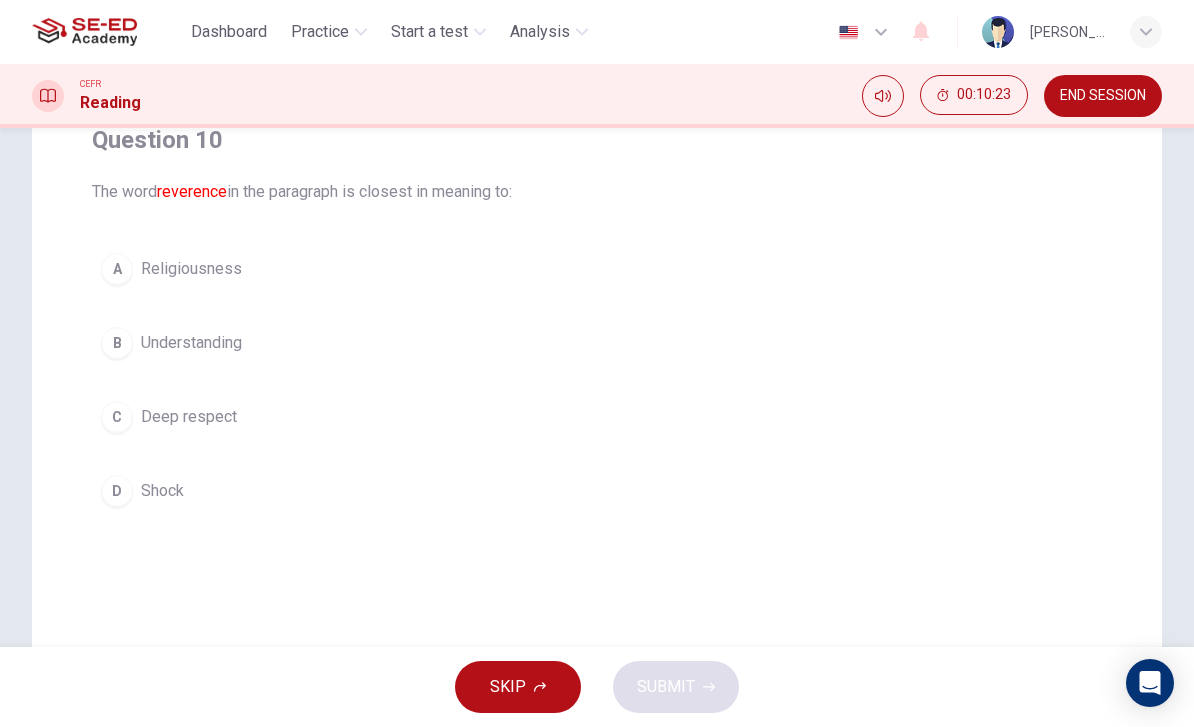 click on "C" at bounding box center [117, 417] 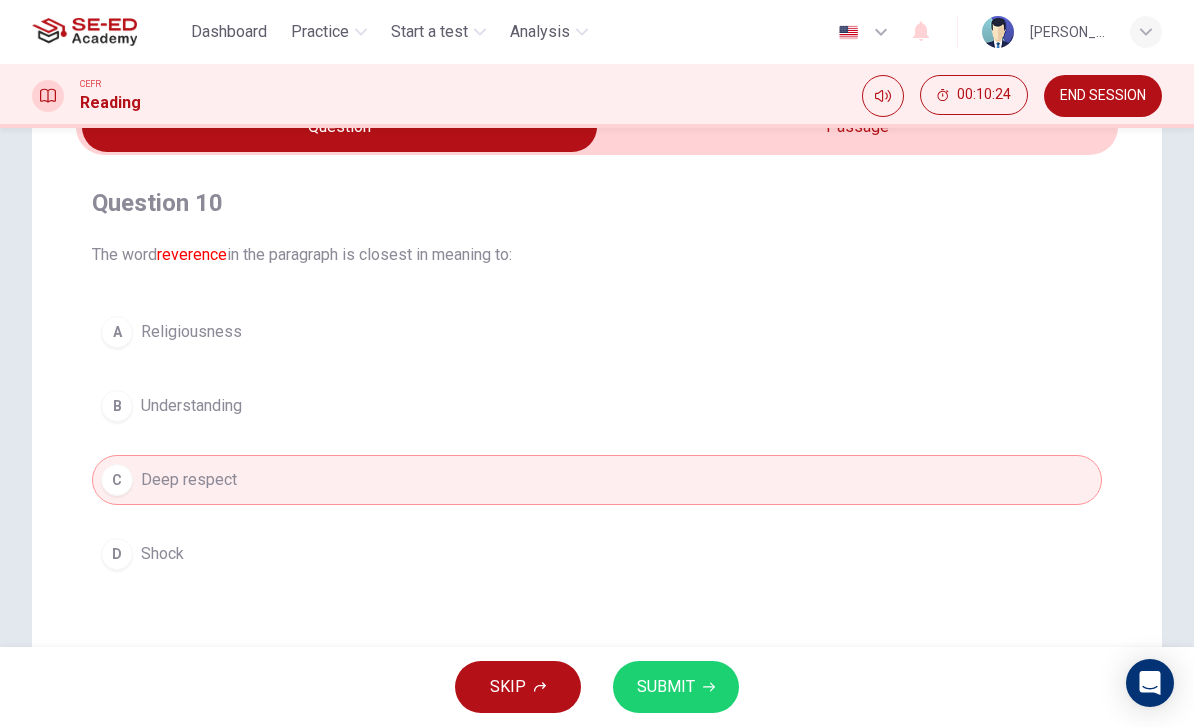 scroll, scrollTop: 108, scrollLeft: 0, axis: vertical 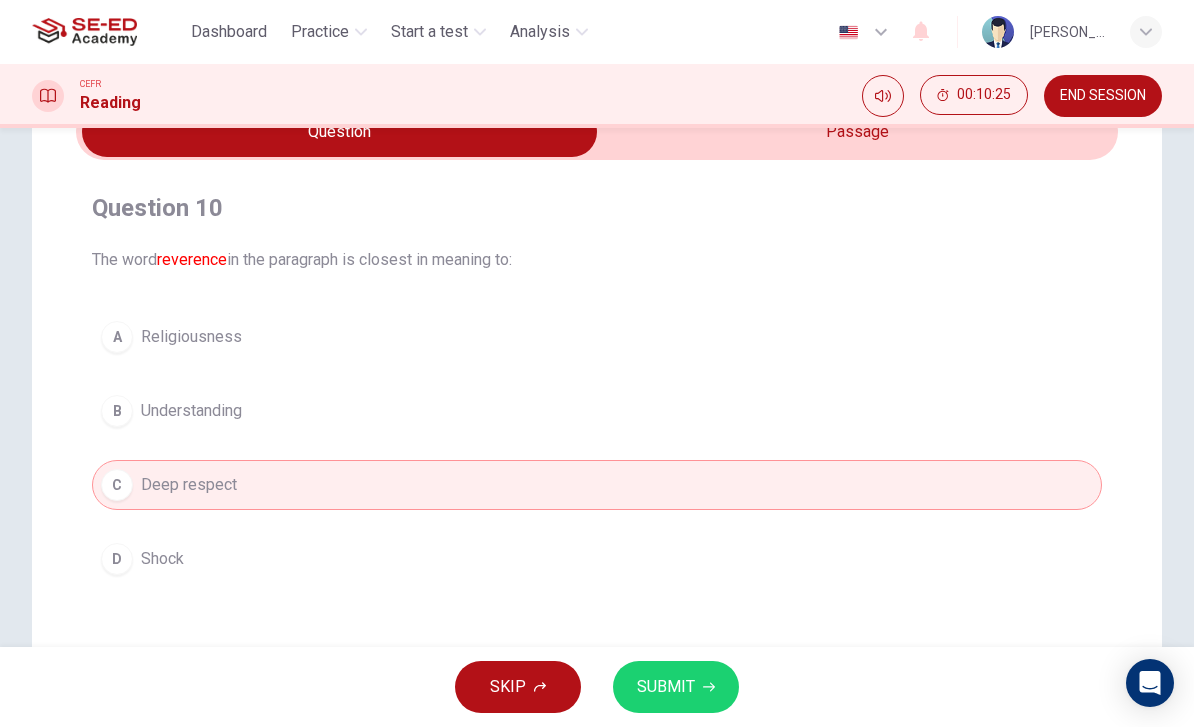 click on "SUBMIT" at bounding box center (676, 687) 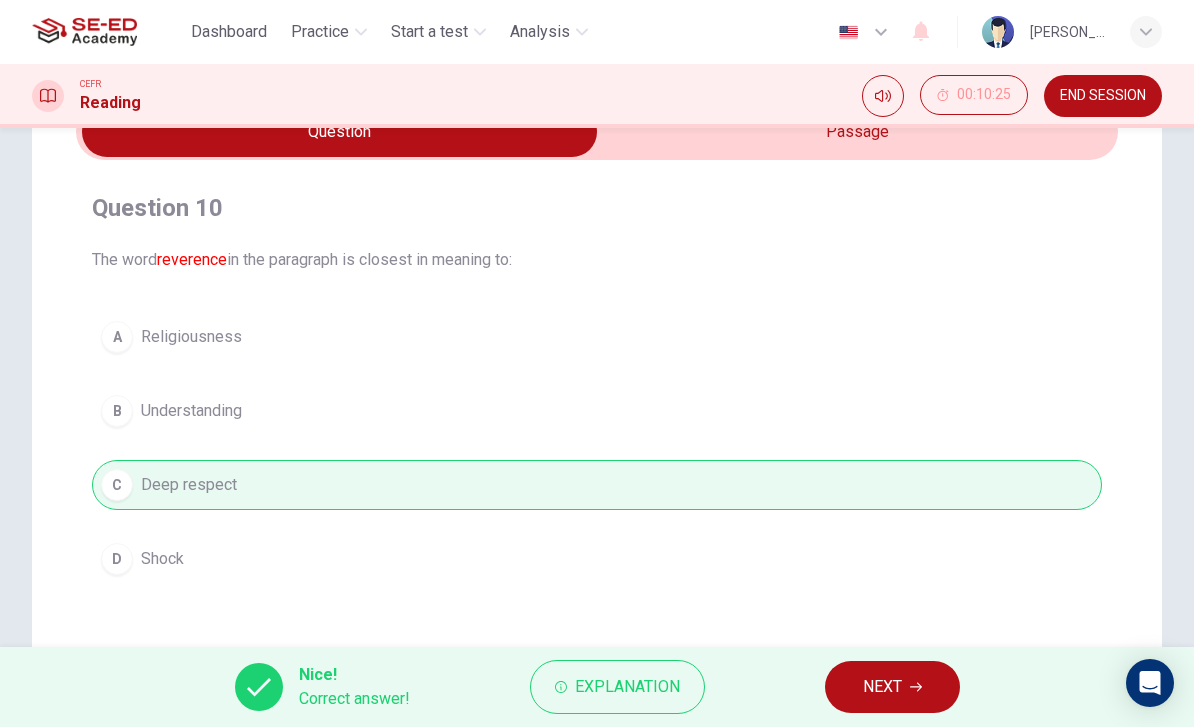 click on "NEXT" at bounding box center (892, 687) 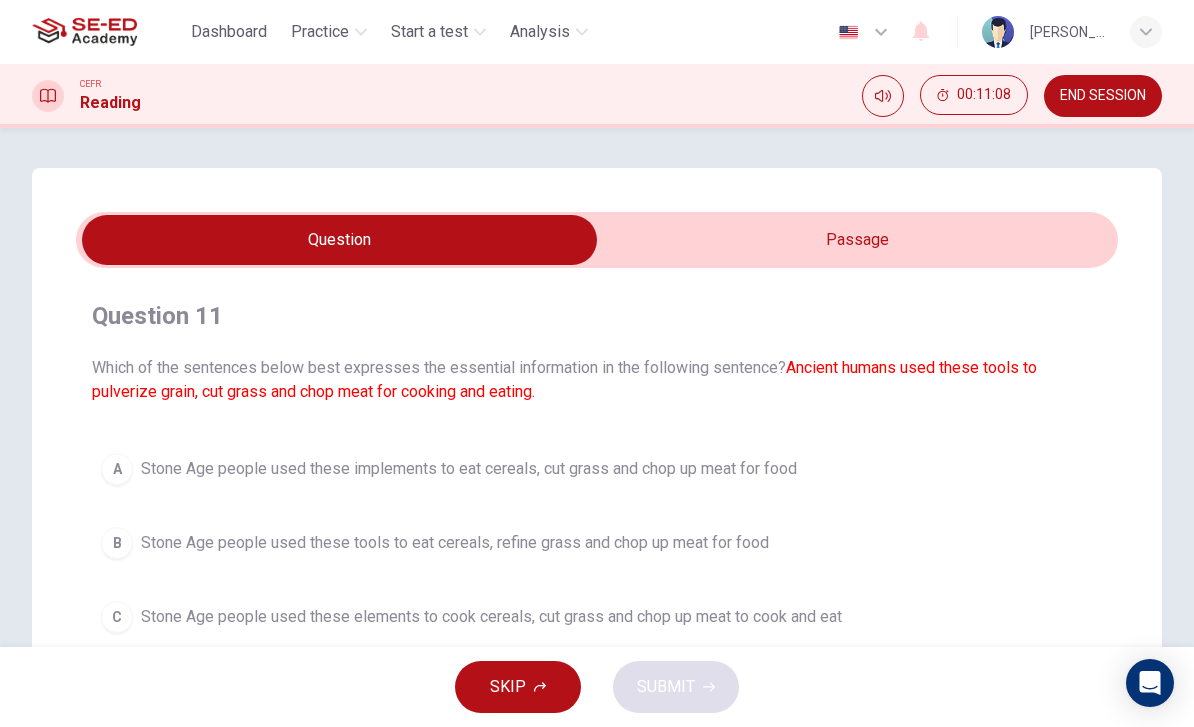 scroll, scrollTop: 0, scrollLeft: 0, axis: both 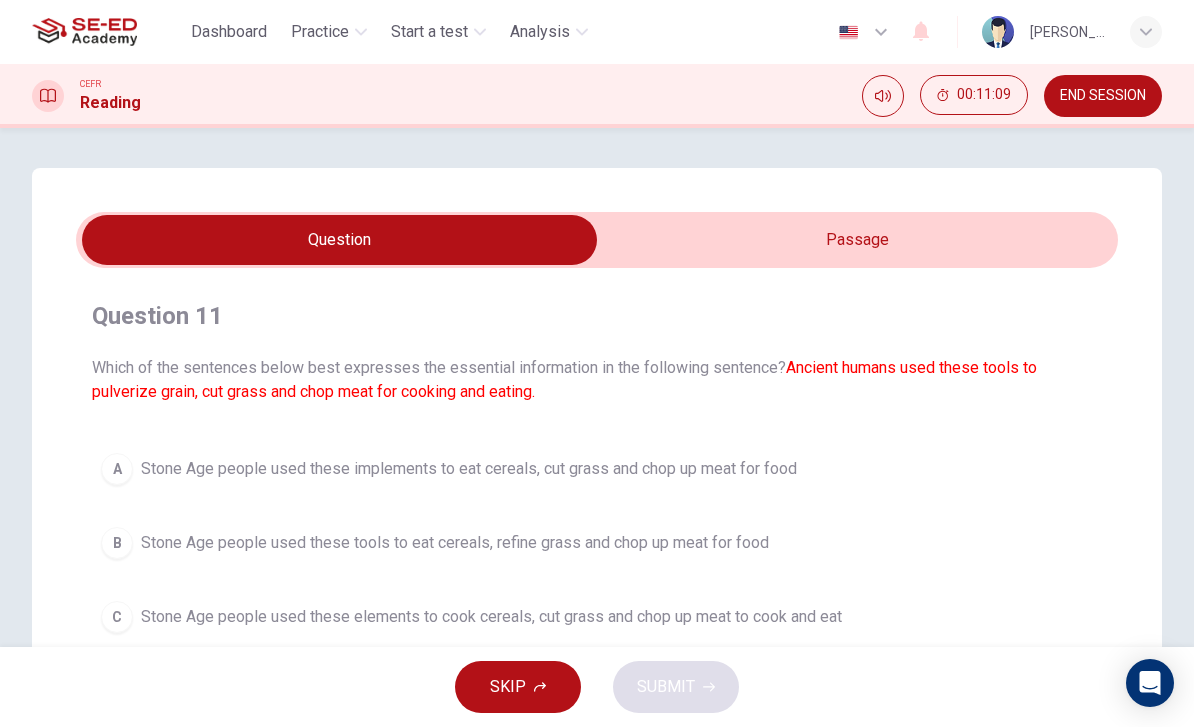 click at bounding box center (339, 240) 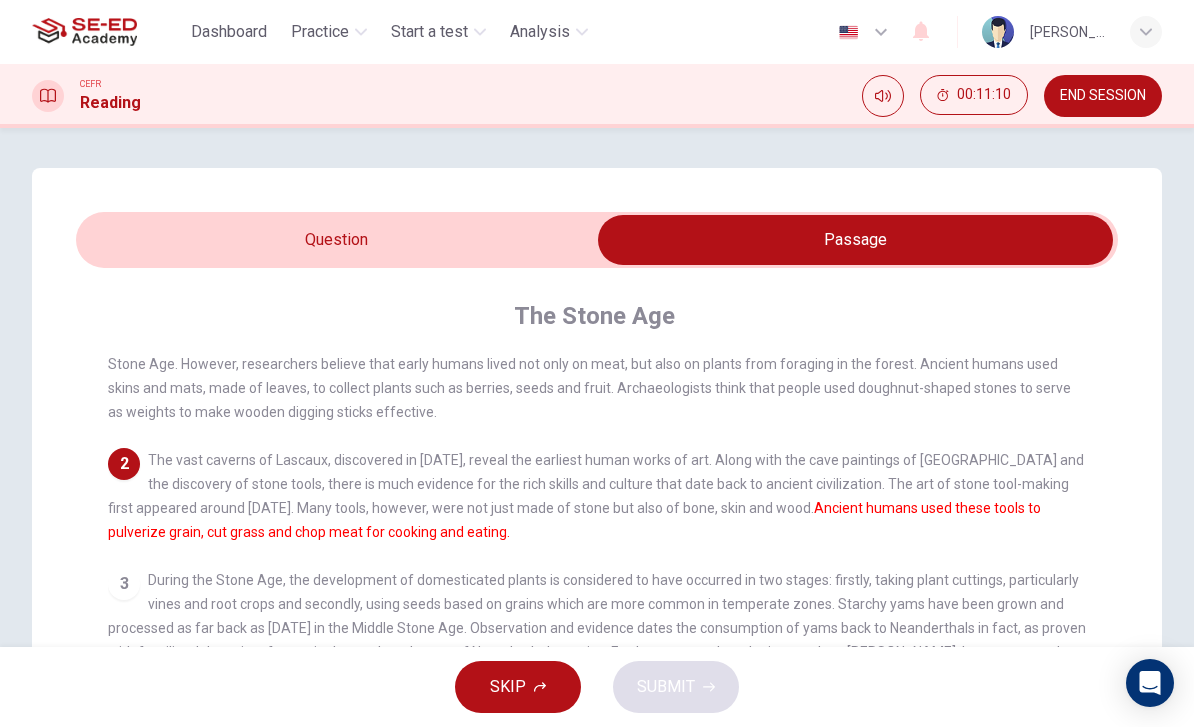 scroll, scrollTop: 78, scrollLeft: 0, axis: vertical 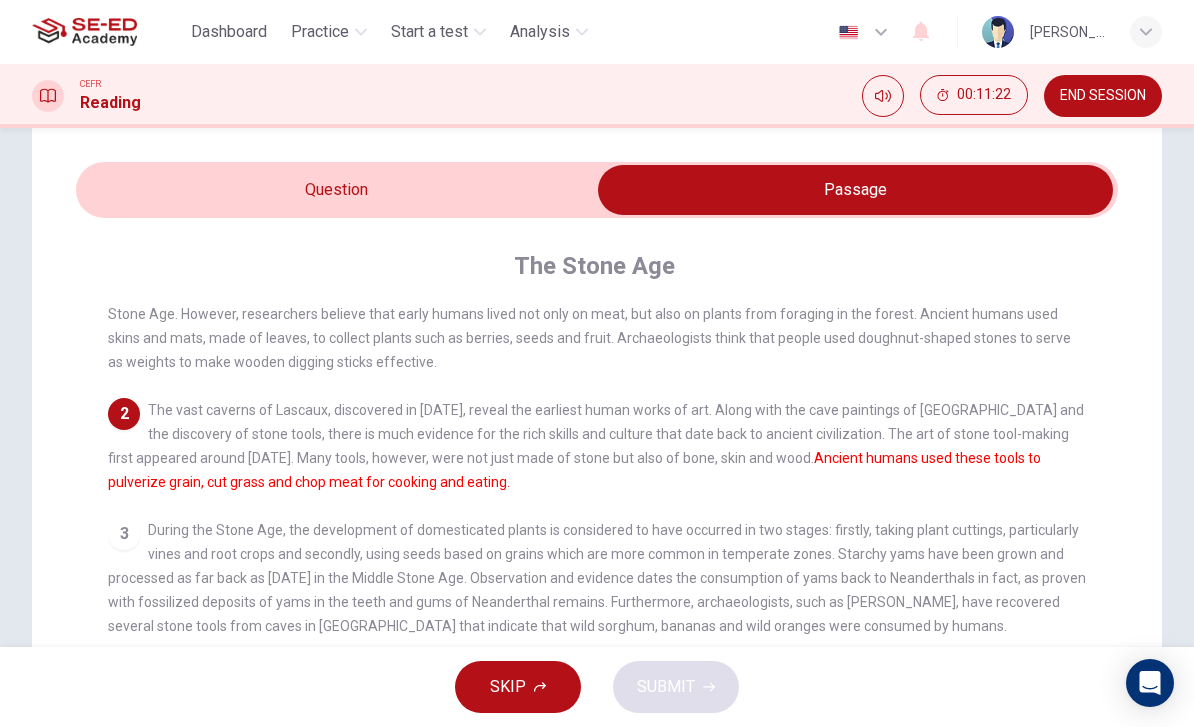 click at bounding box center [855, 190] 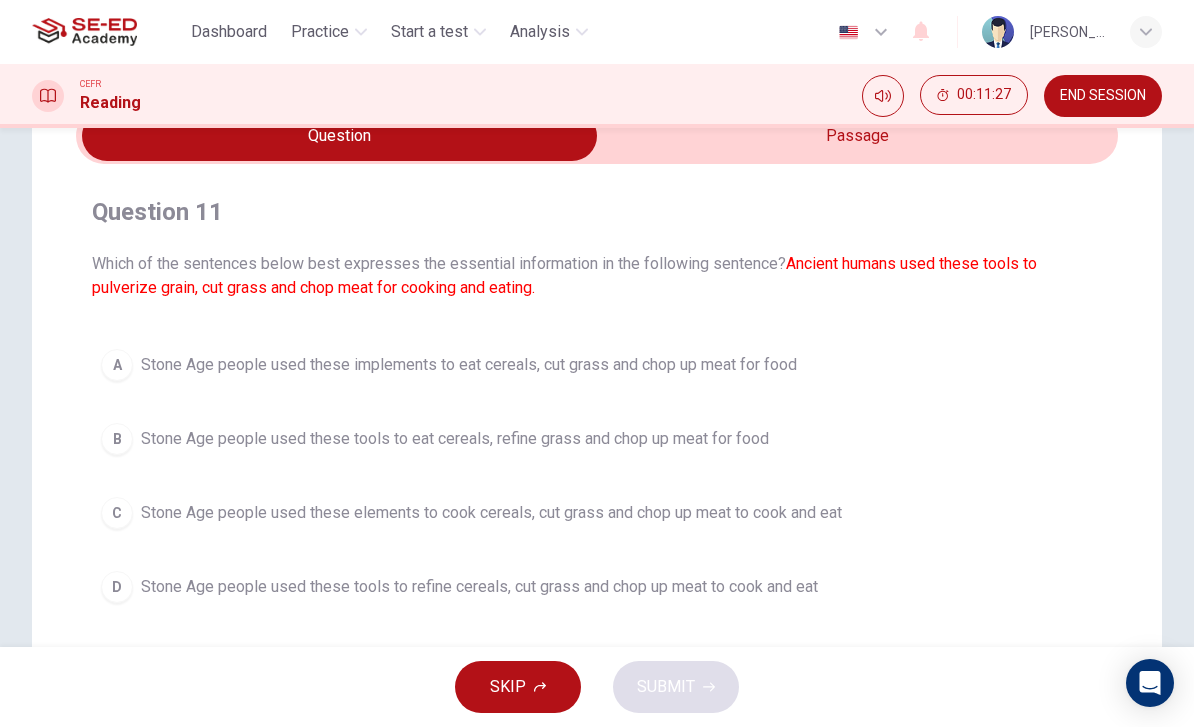 scroll, scrollTop: 121, scrollLeft: 0, axis: vertical 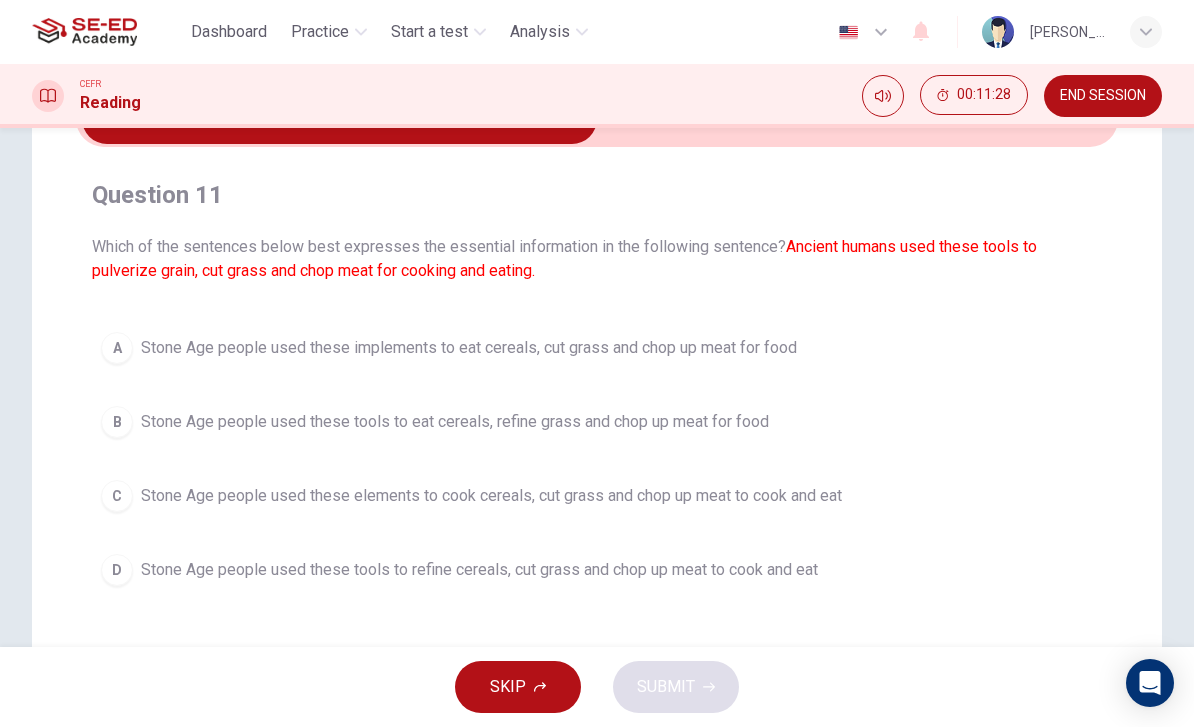 click on "D Stone Age people used these tools to refine cereals, cut grass and chop up meat to cook and eat" at bounding box center (597, 570) 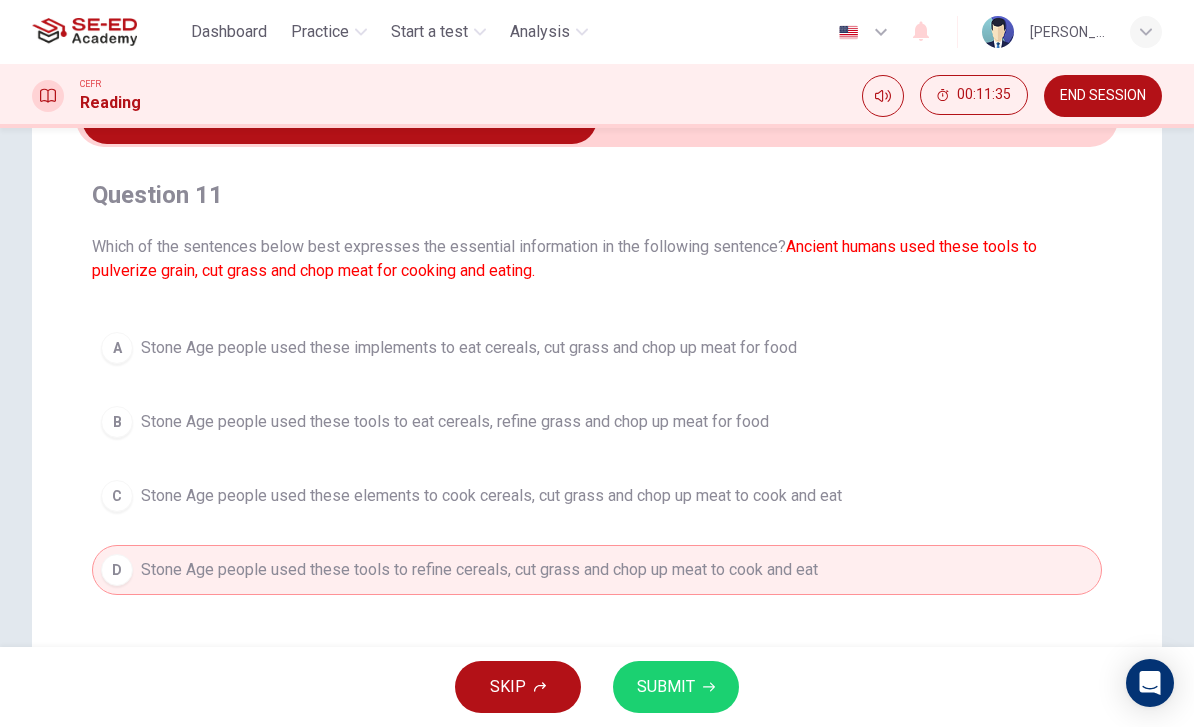 click on "SUBMIT" at bounding box center [676, 687] 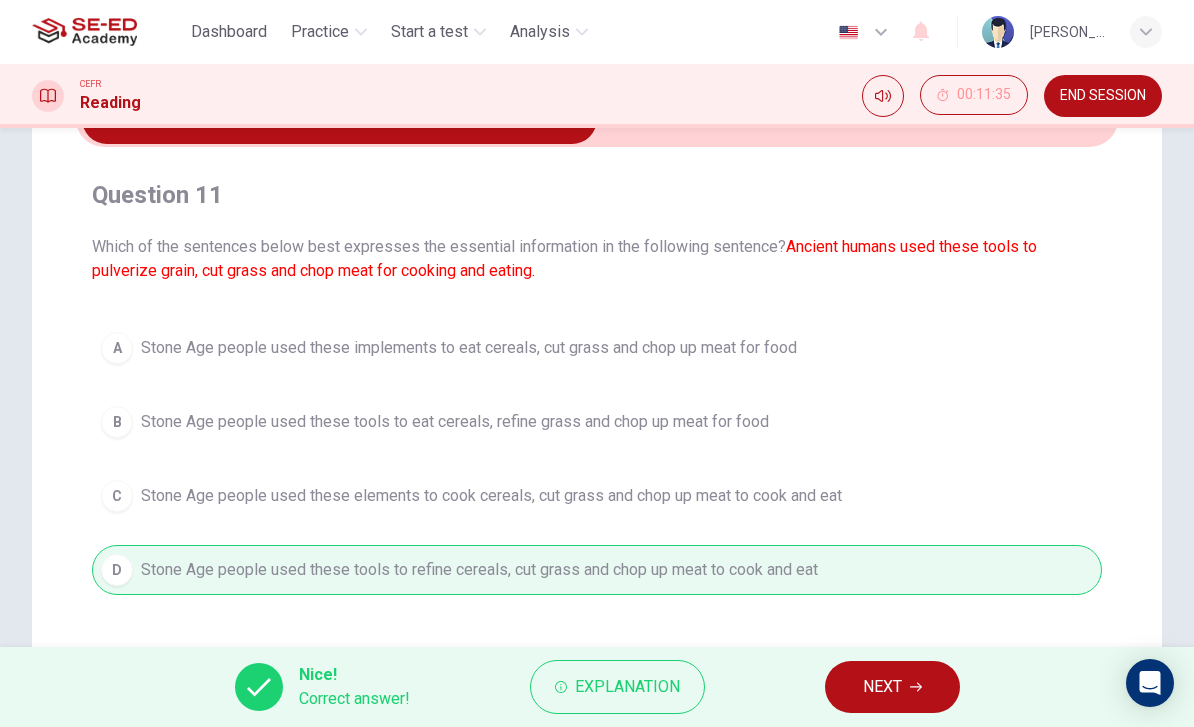 click on "NEXT" at bounding box center (892, 687) 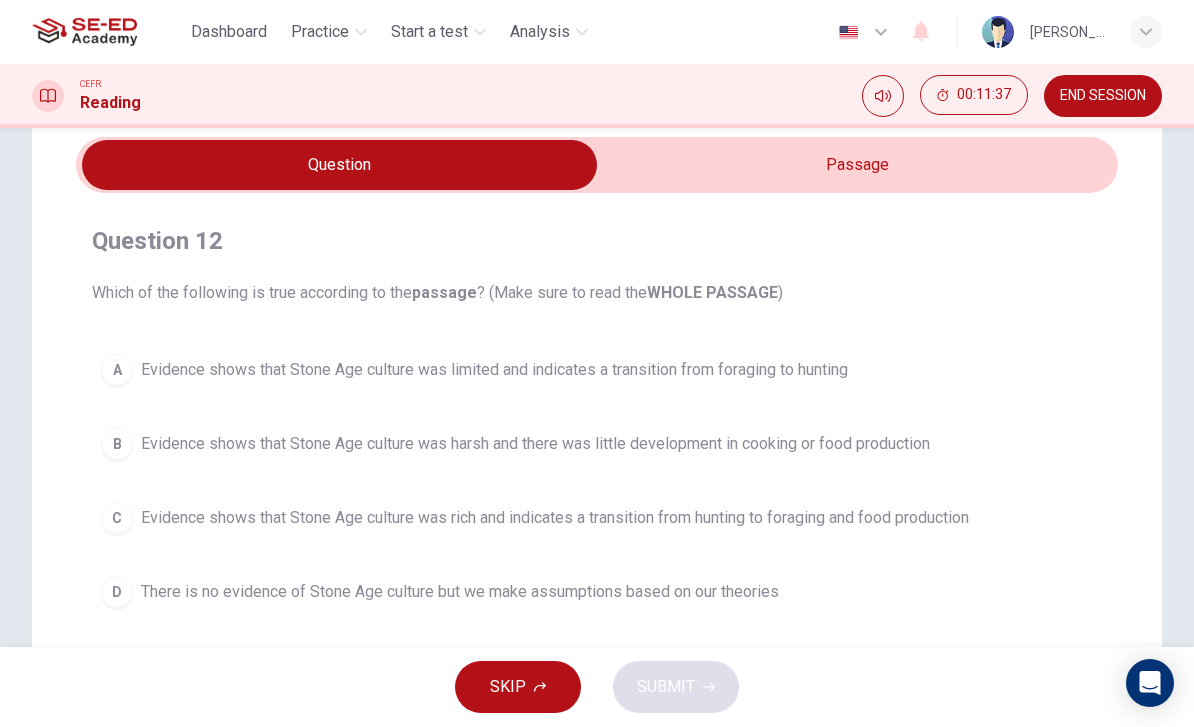 scroll, scrollTop: 74, scrollLeft: 0, axis: vertical 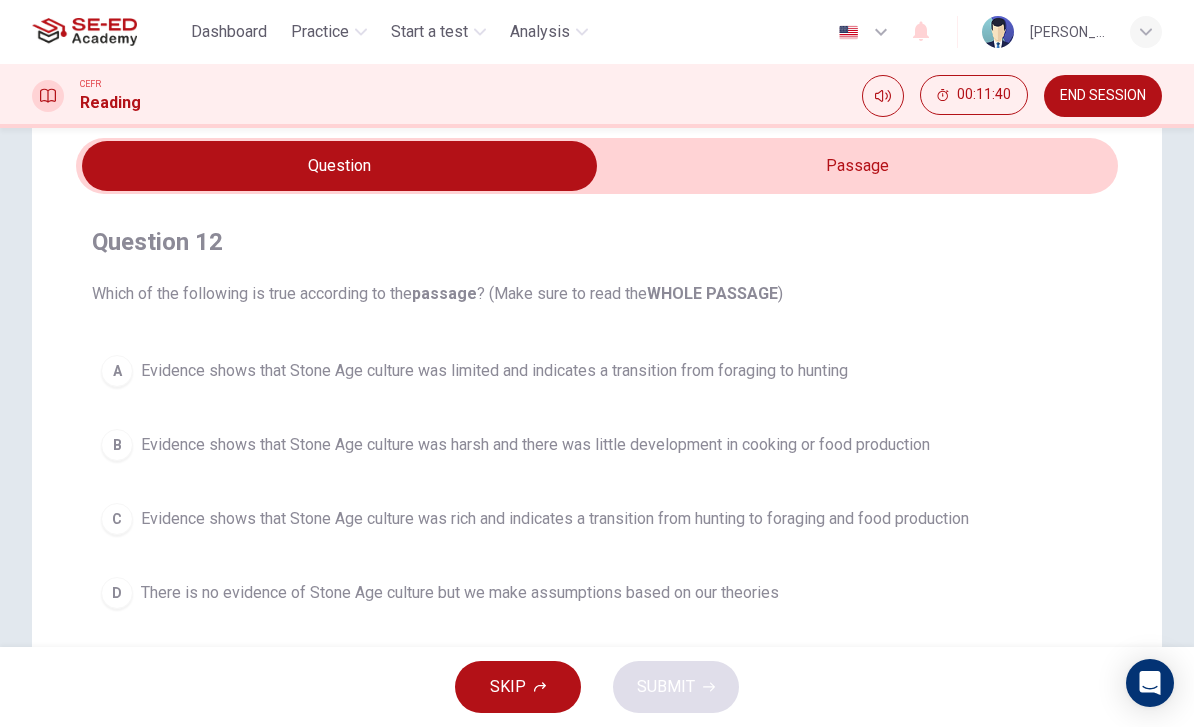 click at bounding box center [339, 166] 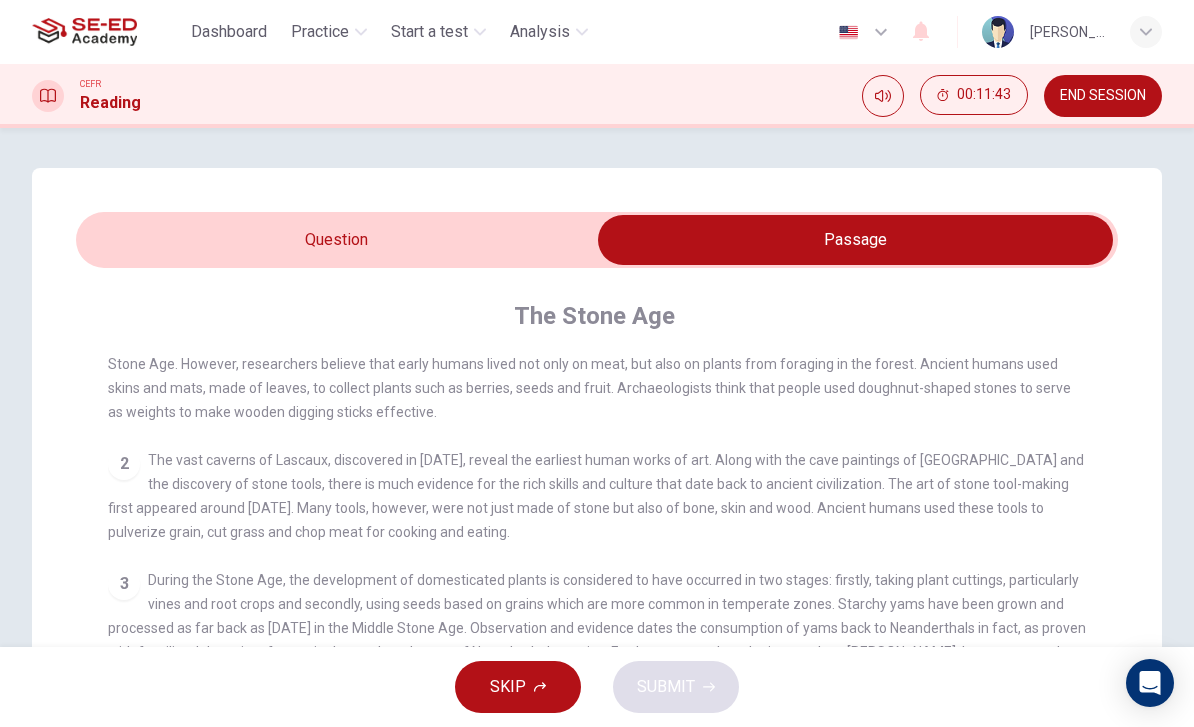 scroll, scrollTop: 0, scrollLeft: 0, axis: both 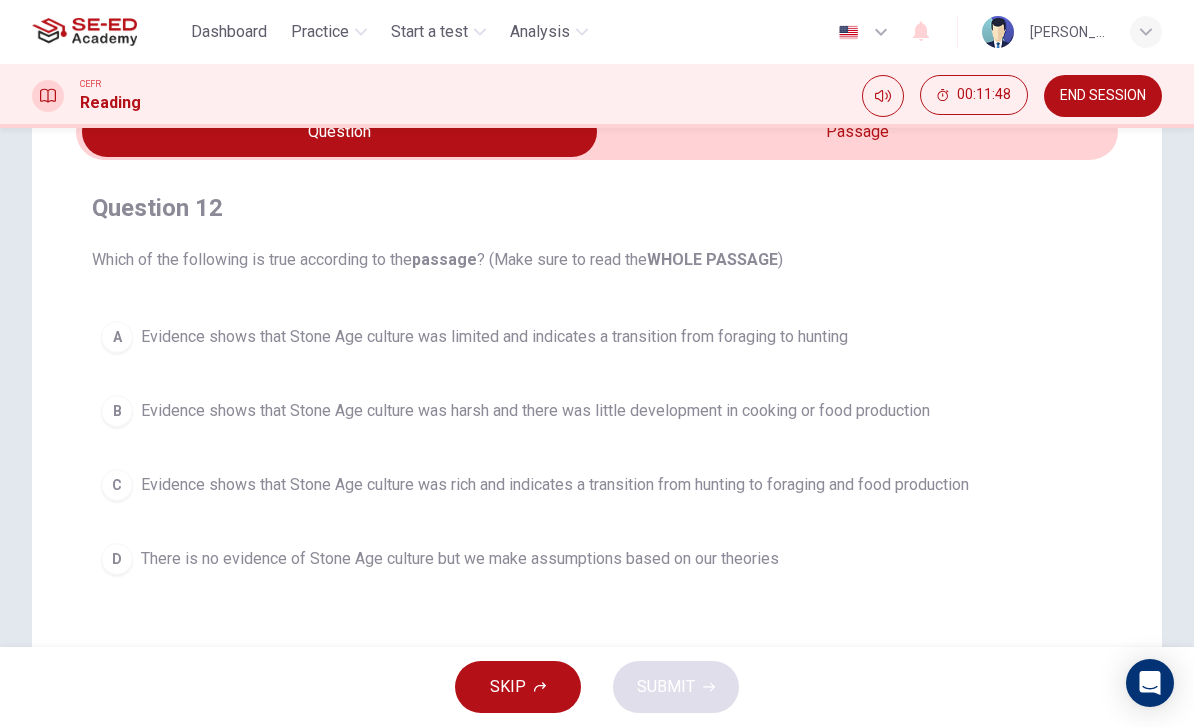 click on "B" at bounding box center [117, 411] 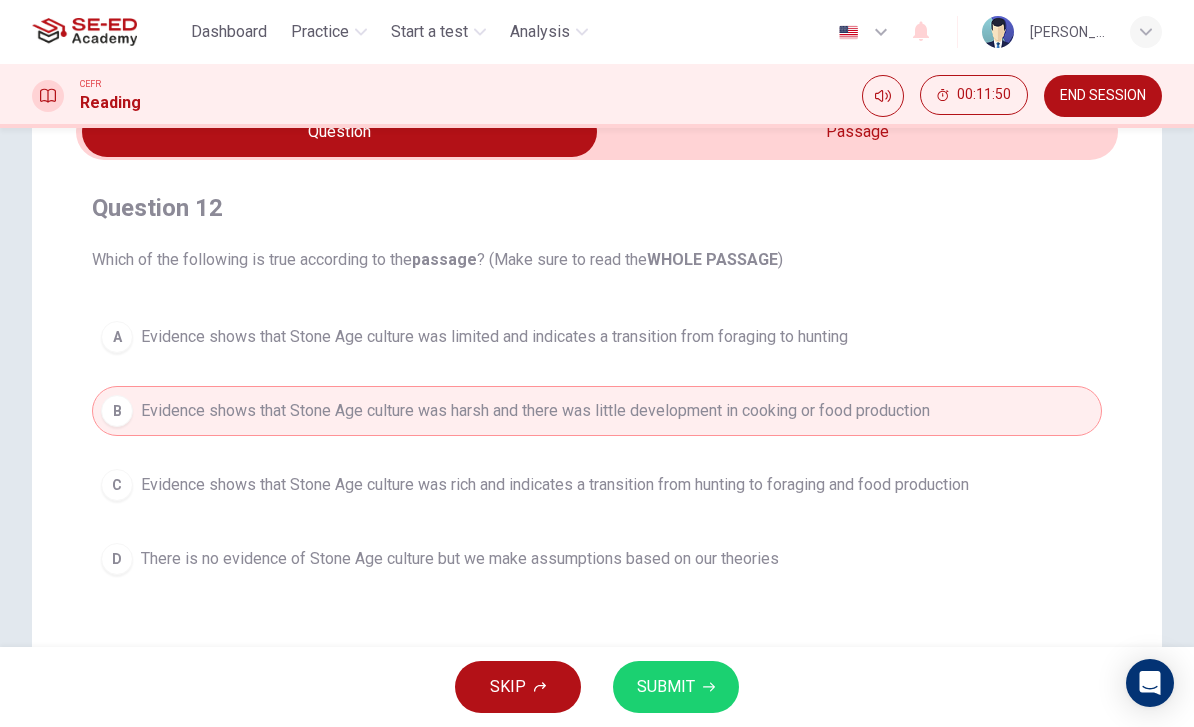 click on "B" at bounding box center (117, 411) 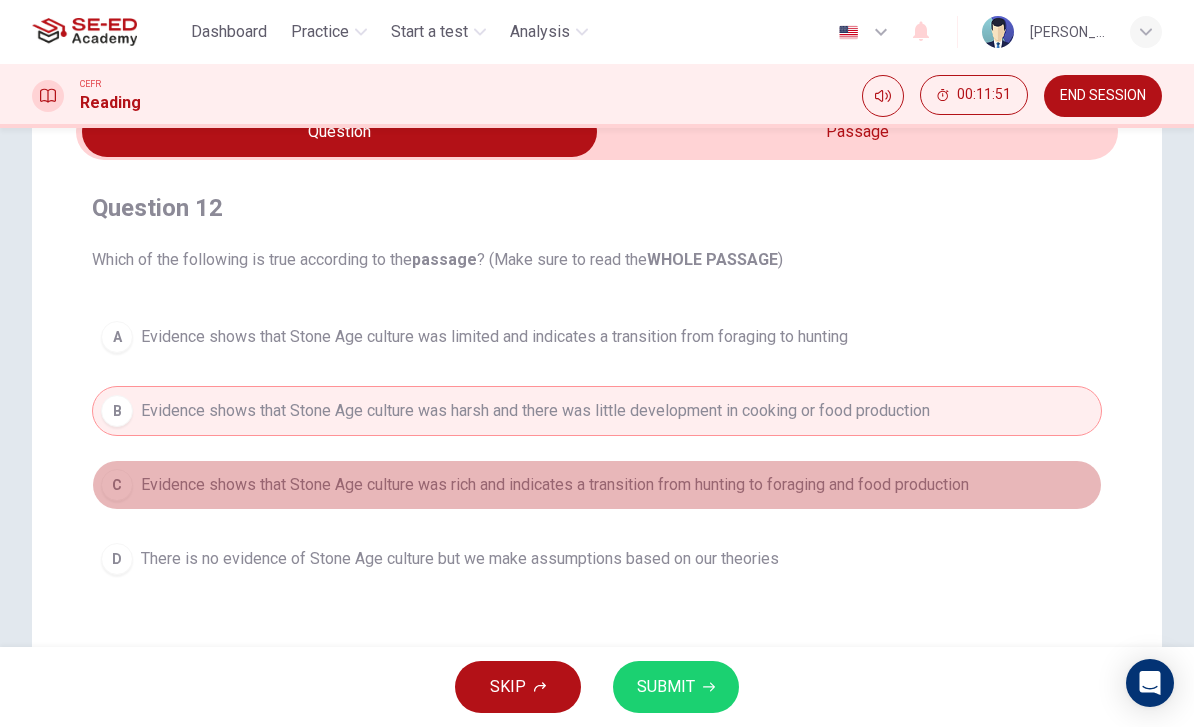 click on "C Evidence shows that Stone Age culture was rich and indicates a transition from hunting to foraging and food production" at bounding box center (597, 485) 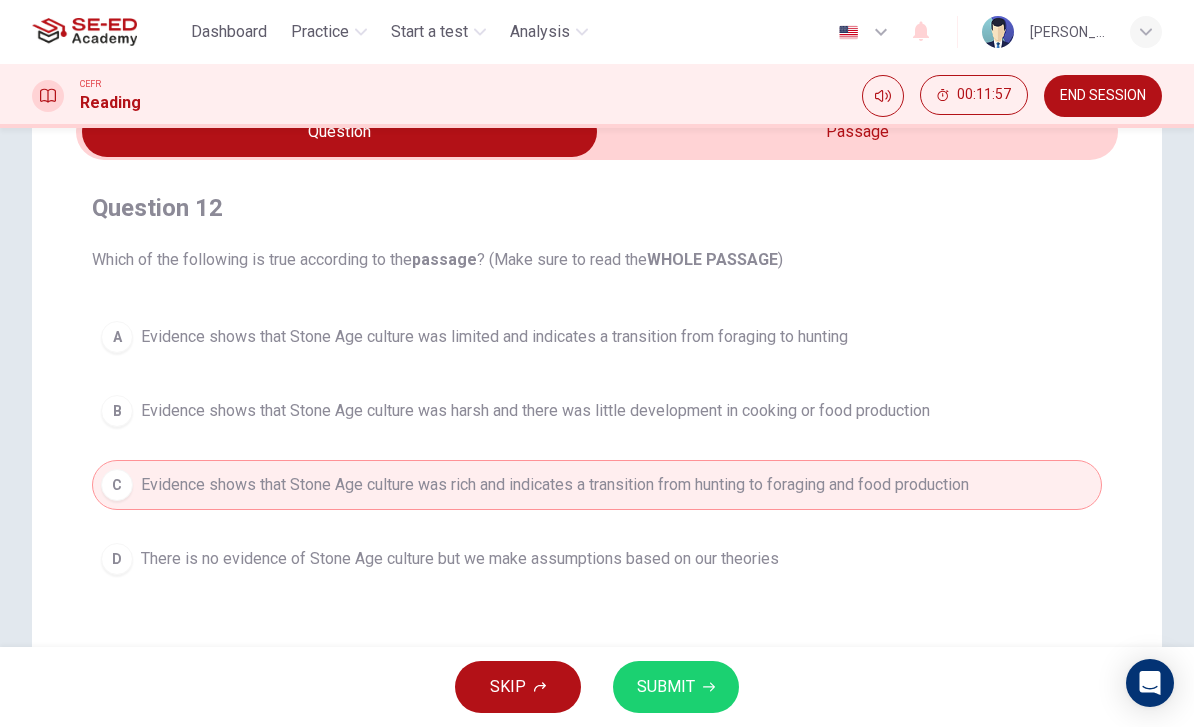 click on "SUBMIT" at bounding box center (676, 687) 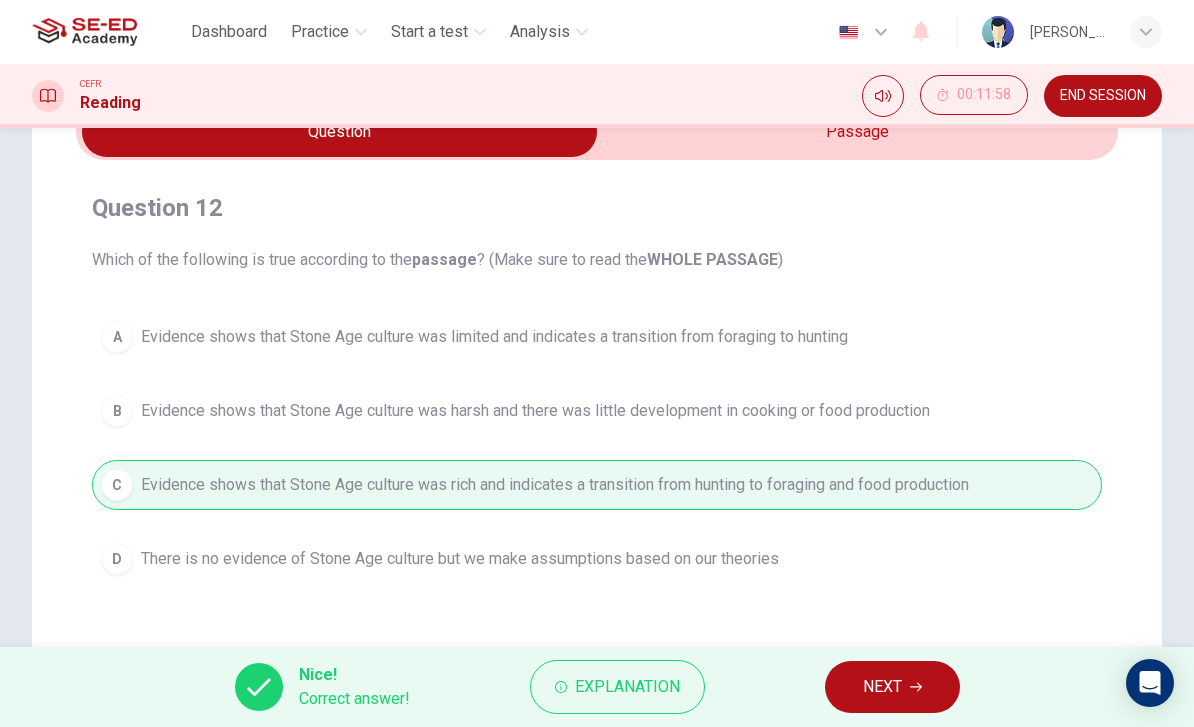 click on "NEXT" at bounding box center [882, 687] 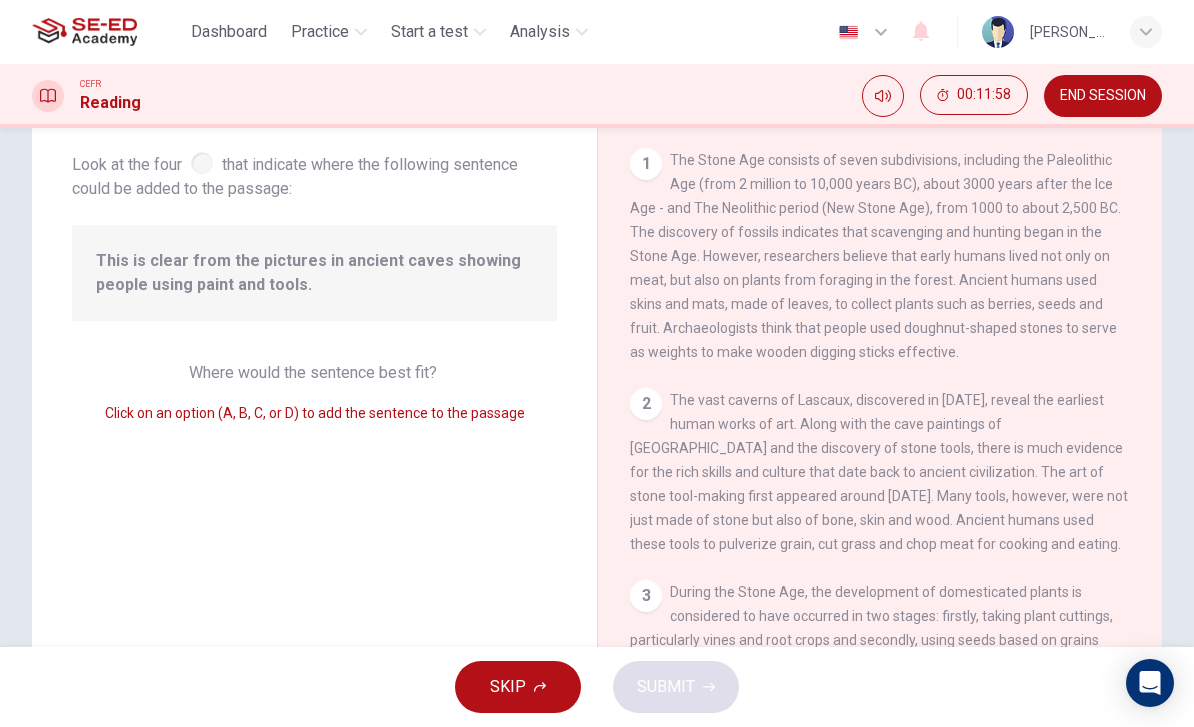 scroll, scrollTop: 773, scrollLeft: 0, axis: vertical 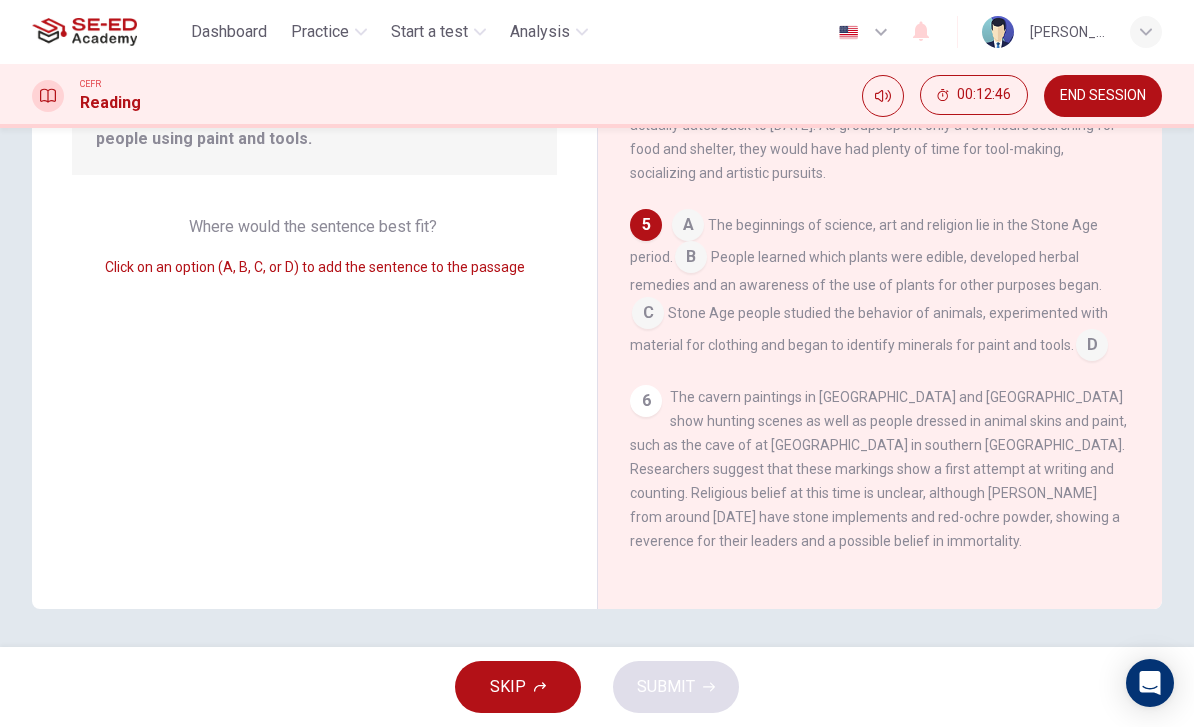 click at bounding box center (1092, 347) 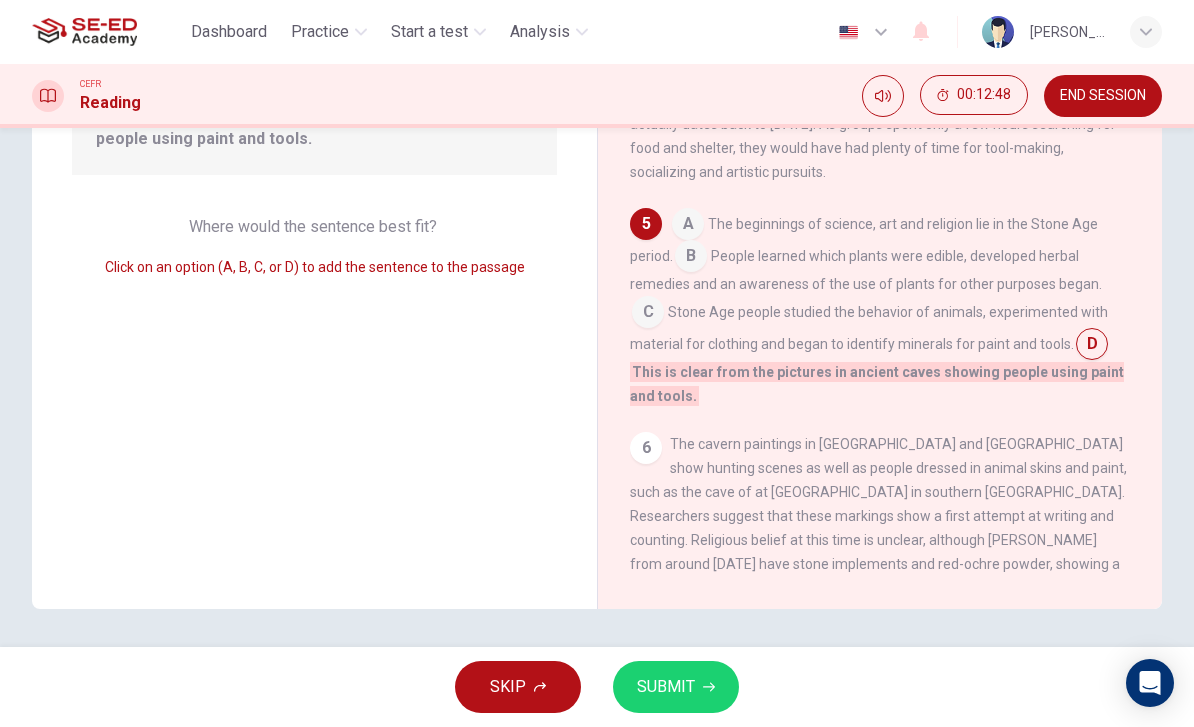 click on "6" at bounding box center (646, 448) 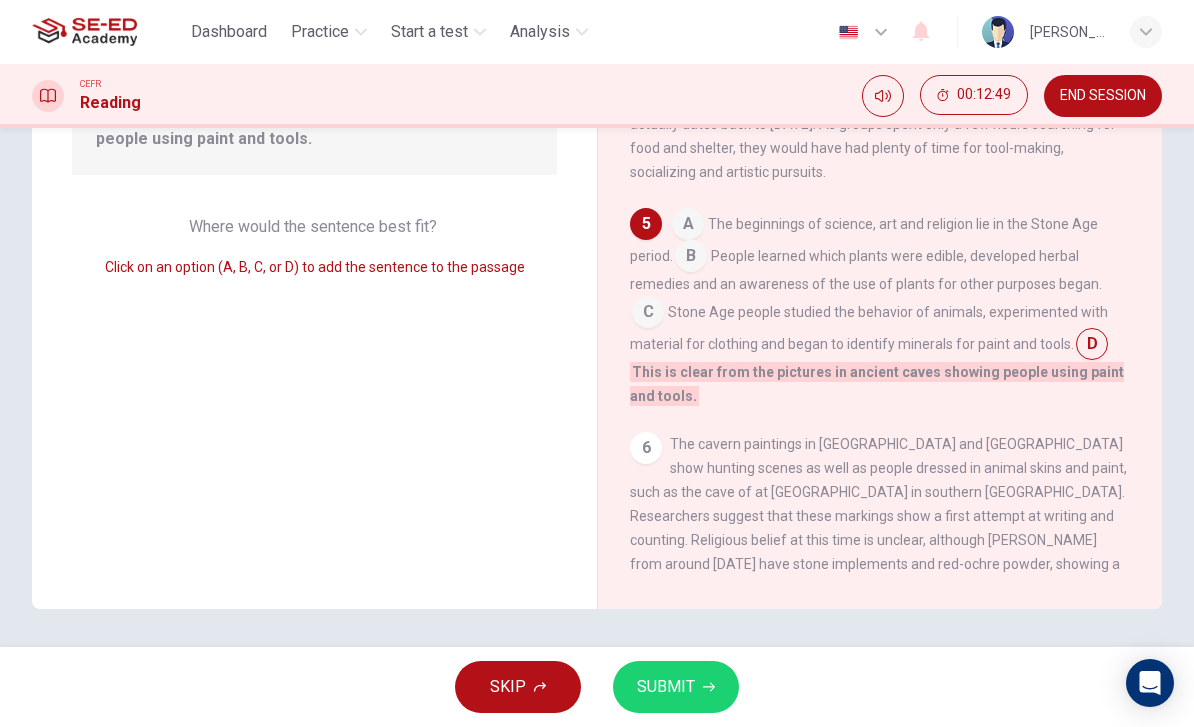 click on "The Stone Age [DEMOGRAPHIC_DATA] The Stone Age consists of seven subdivisions, including the Paleolithic Age (from 2 million to 10,000 years BC), about 3000 years after the Ice Age - and The Neolithic period (New Stone Age), from 1000 to about 2,500 BC. The discovery of fossils indicates that scavenging and hunting began in the Stone Age. However, researchers believe that early humans lived not only on meat, but also on plants from foraging in the forest. Ancient humans used skins and mats, made of leaves, to collect plants such as berries, seeds and fruit. Archaeologists think that people used doughnut-shaped stones to serve as weights to make wooden digging sticks effective. 2 3 4 5 A  The beginnings of science, art and religion lie in the Stone Age period.  B  People learned which plants were edible, developed herbal remedies and an awareness of the use of plants for other purposes began.  C D This is clear from the pictures in ancient caves showing people using paint and tools.   6" at bounding box center (879, 261) 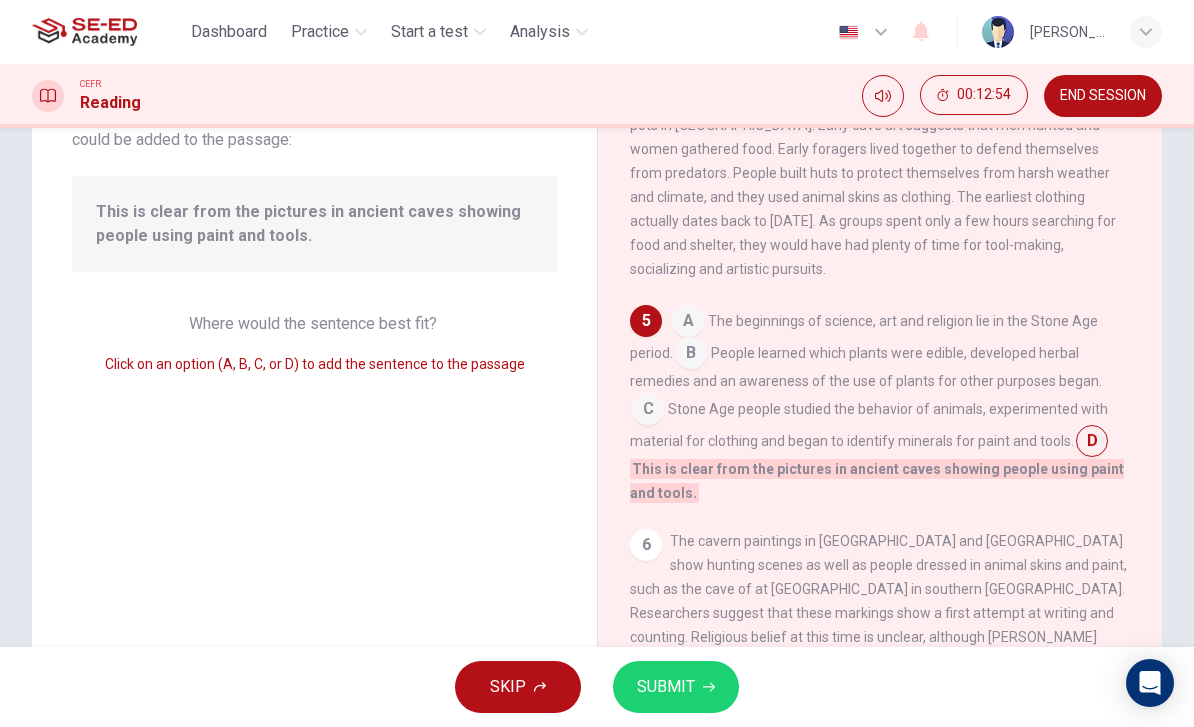 scroll, scrollTop: 85, scrollLeft: 0, axis: vertical 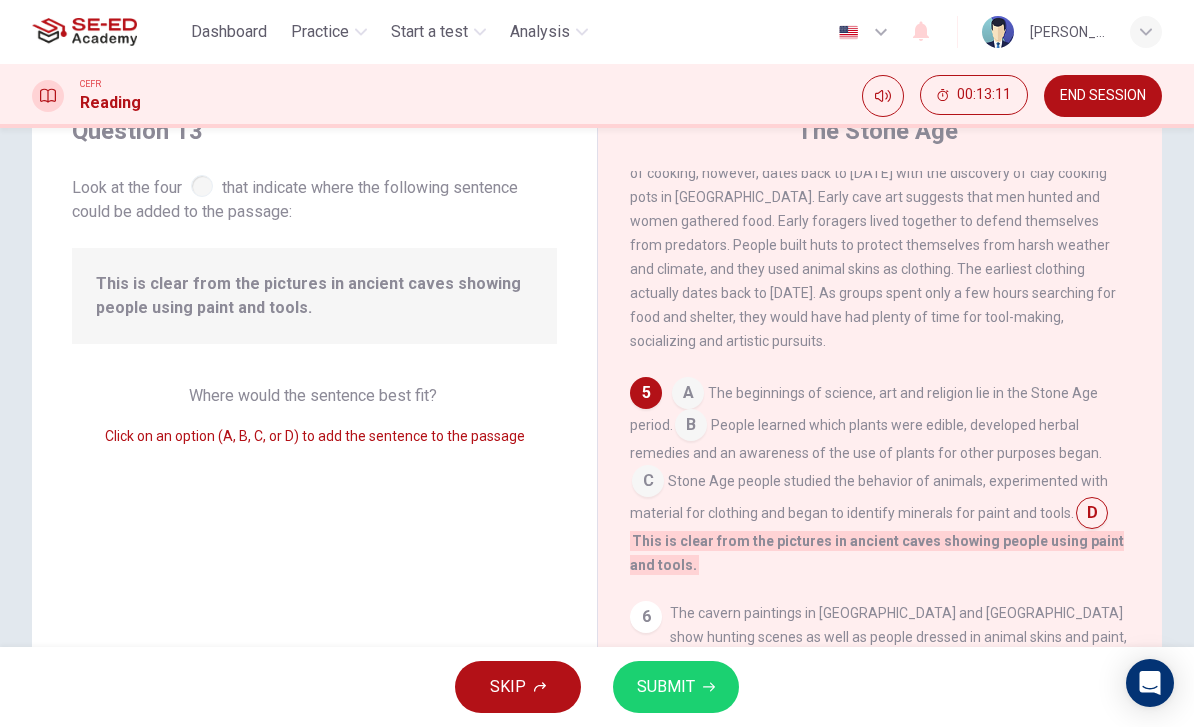 click at bounding box center (648, 483) 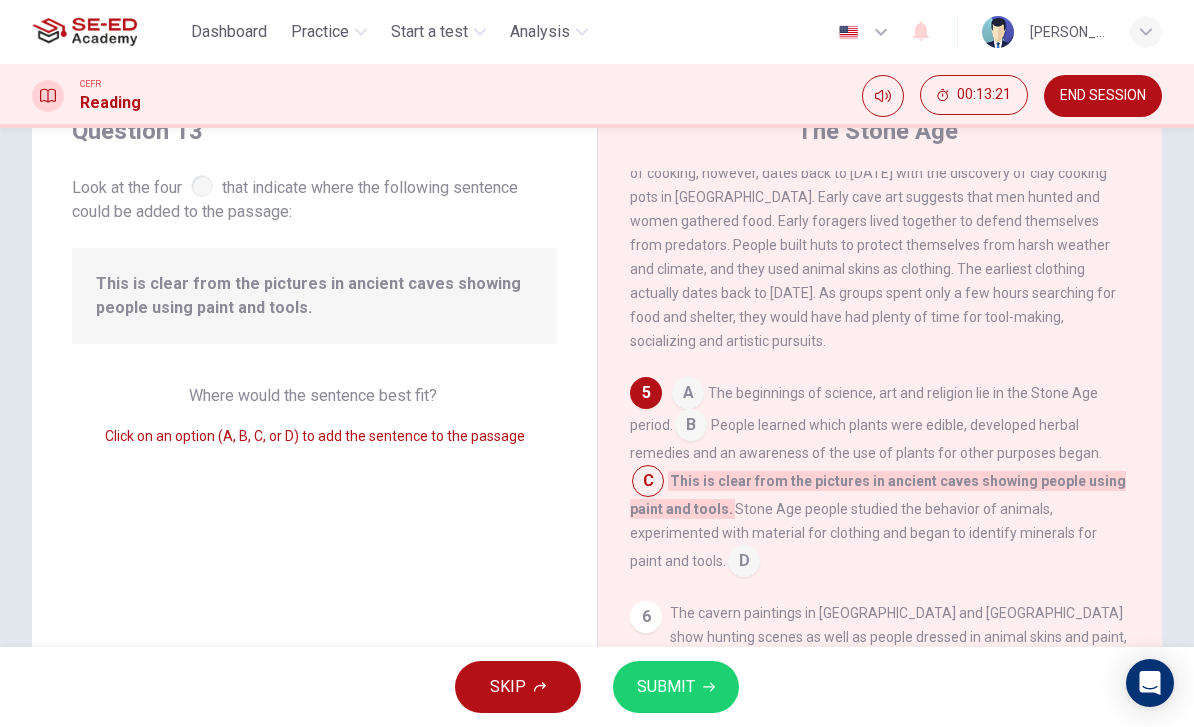 scroll, scrollTop: 759, scrollLeft: 0, axis: vertical 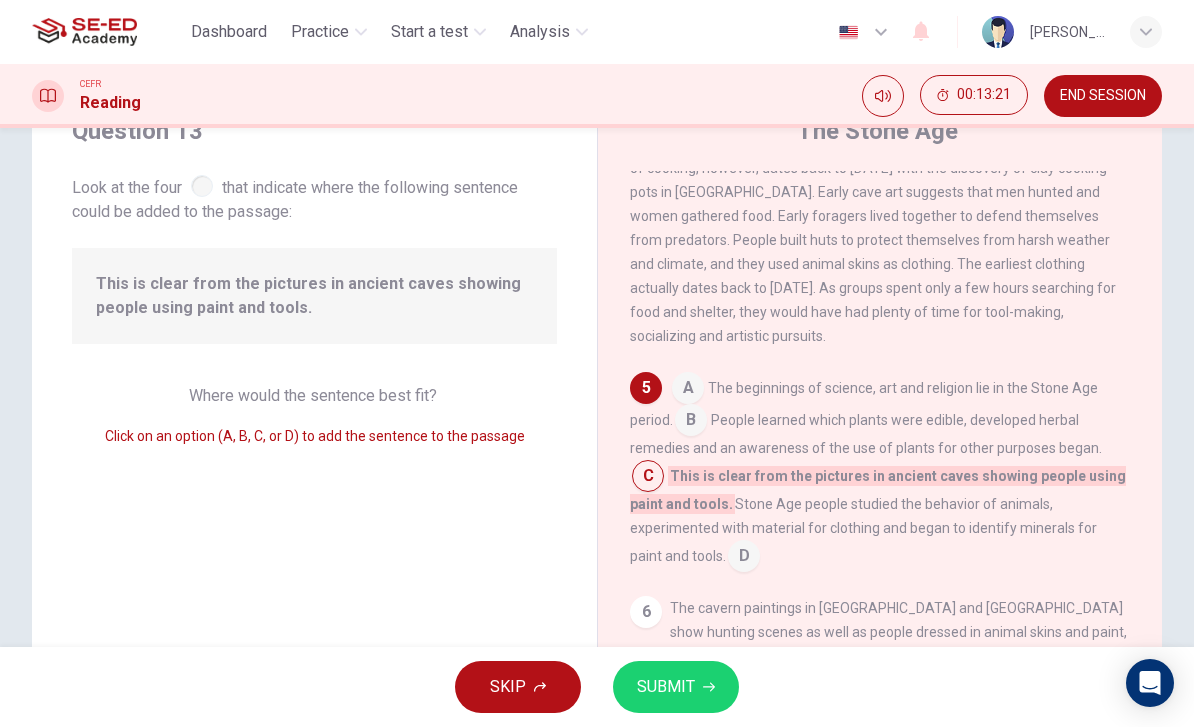 click at bounding box center (744, 558) 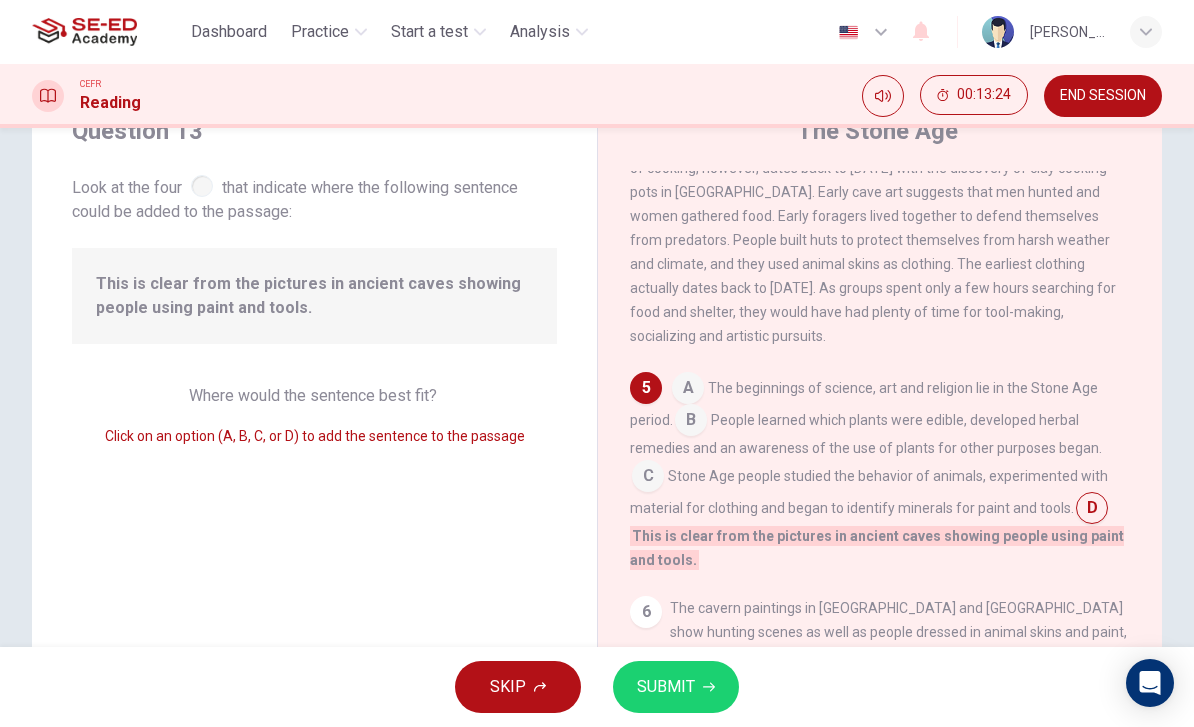 click on "SUBMIT" at bounding box center (666, 687) 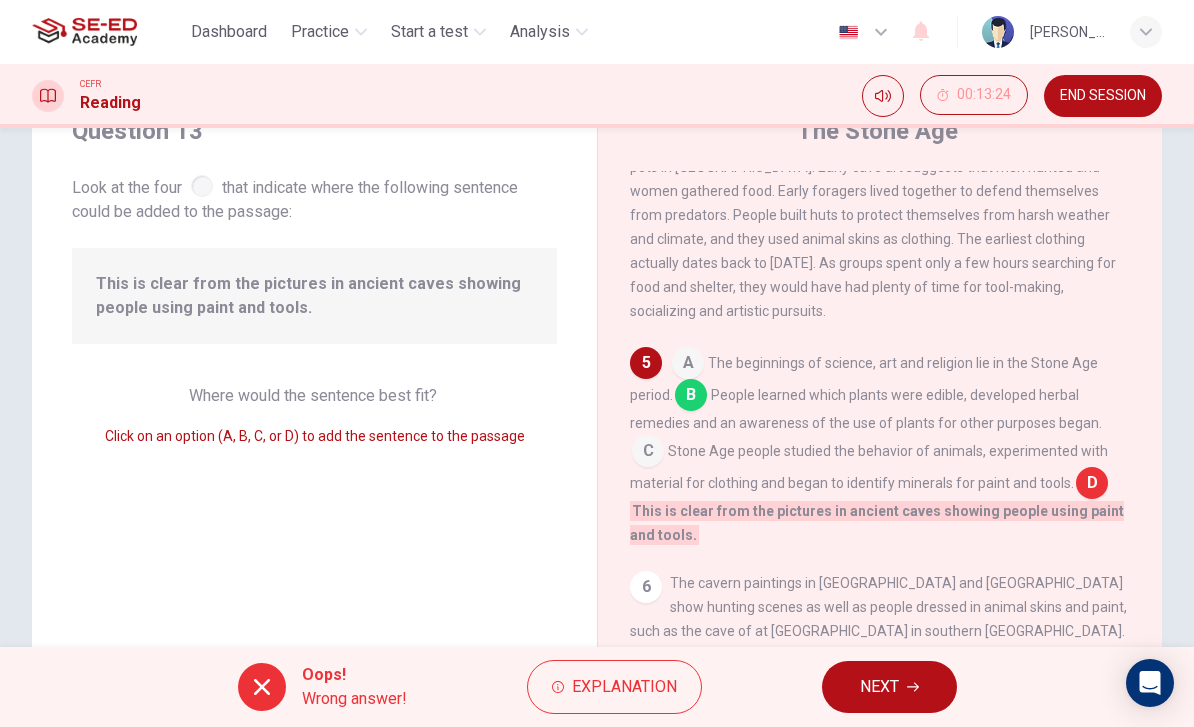 scroll, scrollTop: 772, scrollLeft: 0, axis: vertical 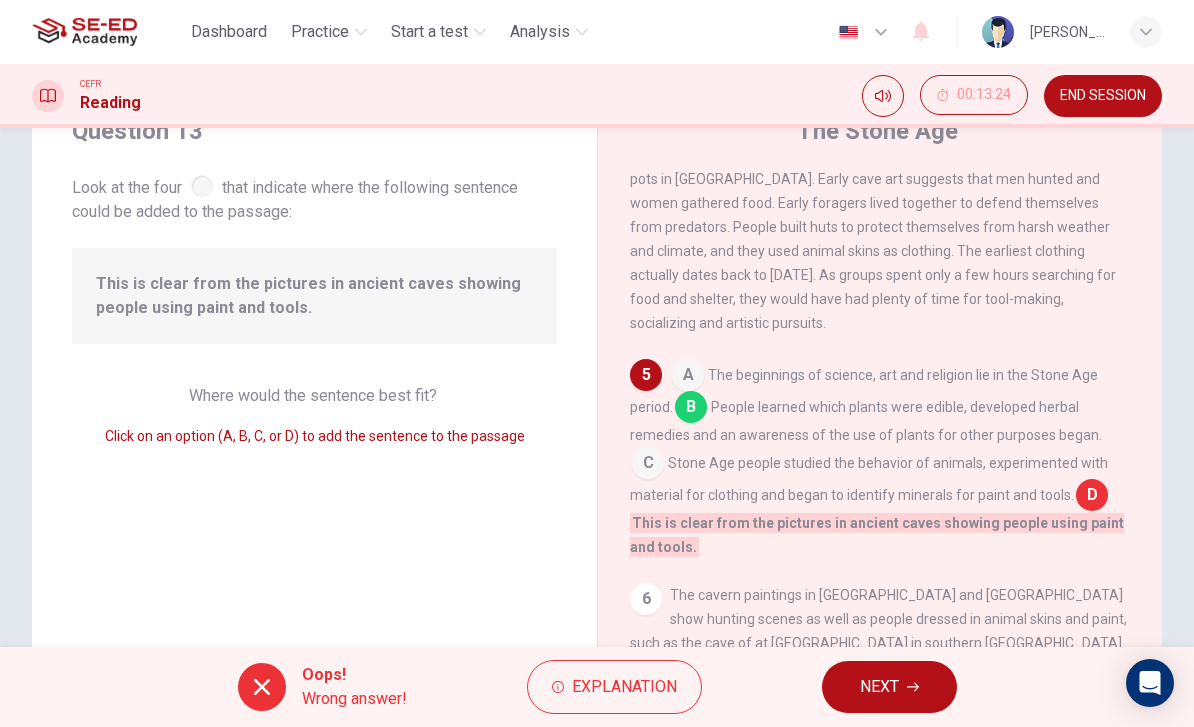 click on "Explanation" at bounding box center (624, 687) 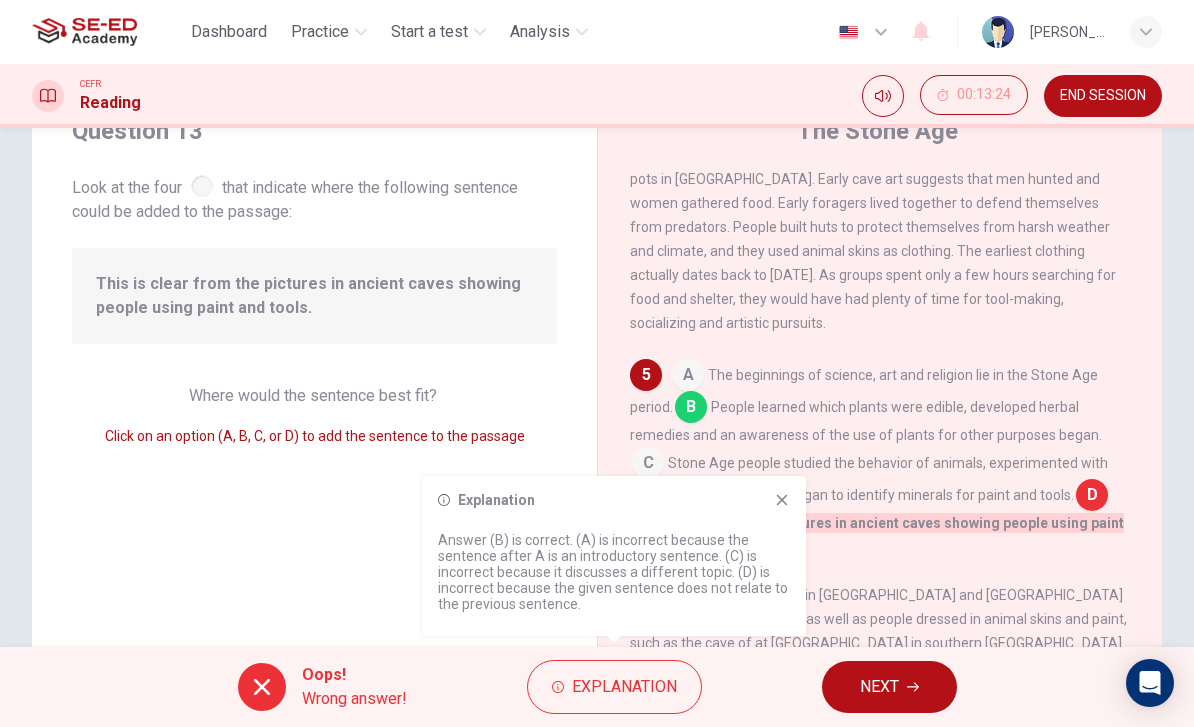 click on "NEXT" at bounding box center (879, 687) 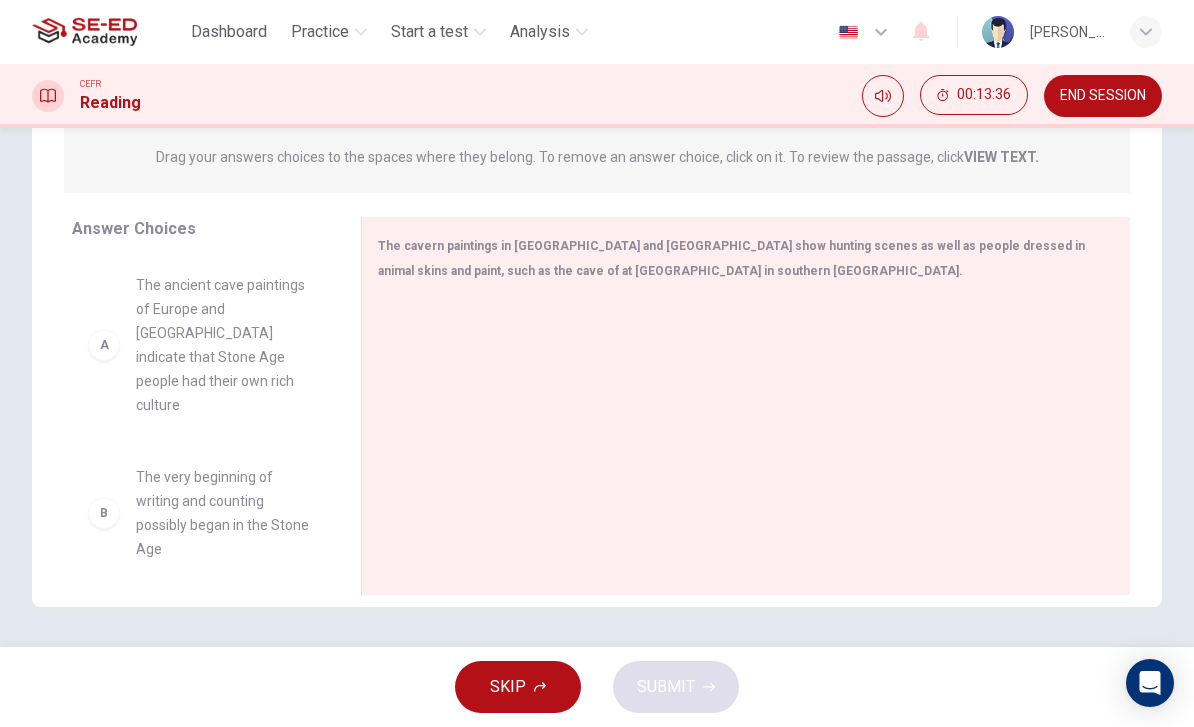 scroll, scrollTop: 256, scrollLeft: 0, axis: vertical 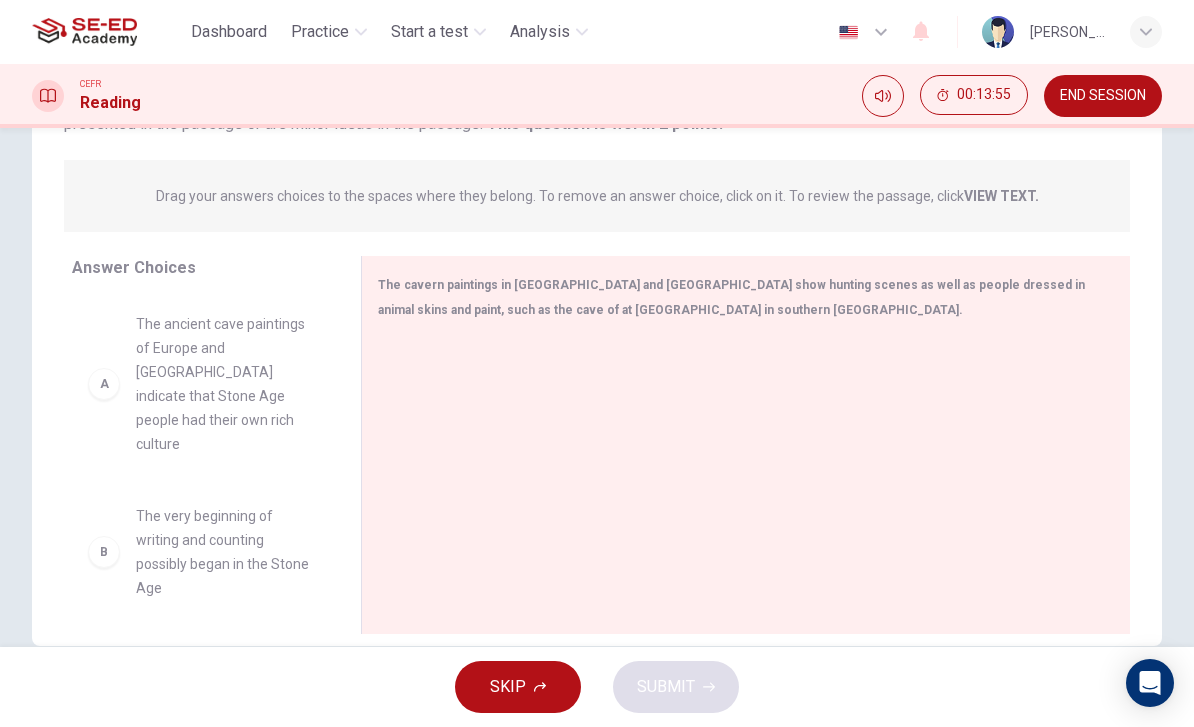 click on "A The ancient cave paintings of Europe and [GEOGRAPHIC_DATA] indicate that Stone Age people had their own rich culture" at bounding box center [200, 384] 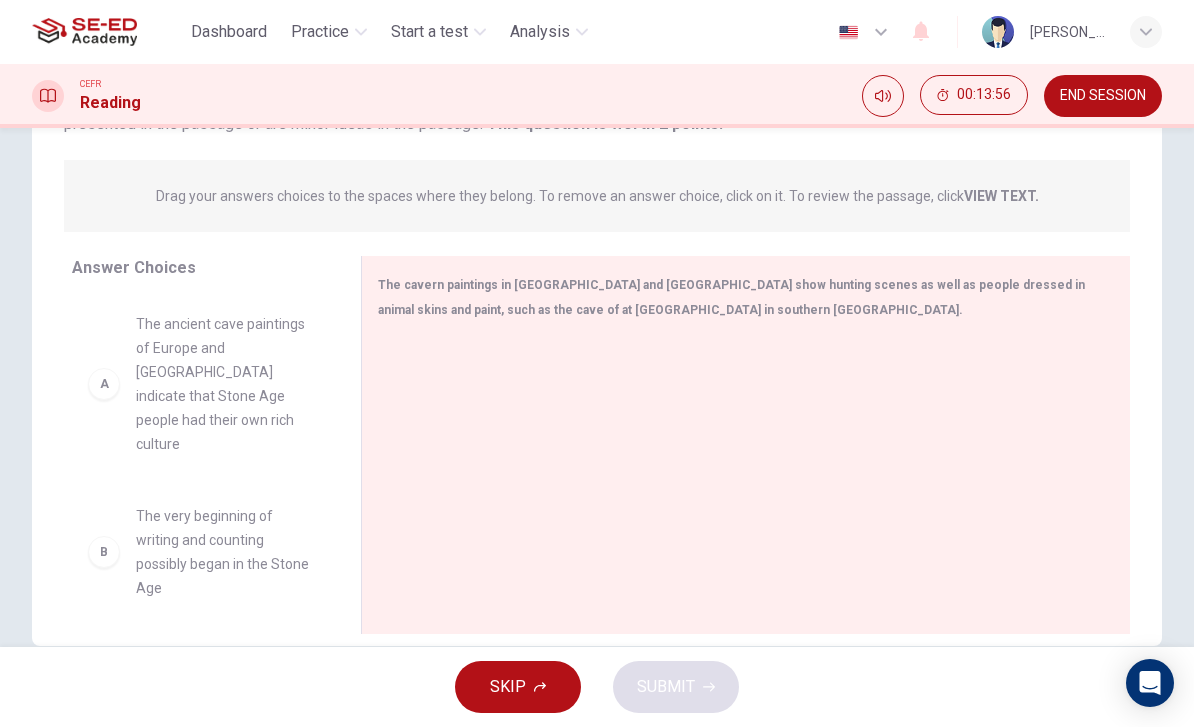 click on "A" at bounding box center (104, 384) 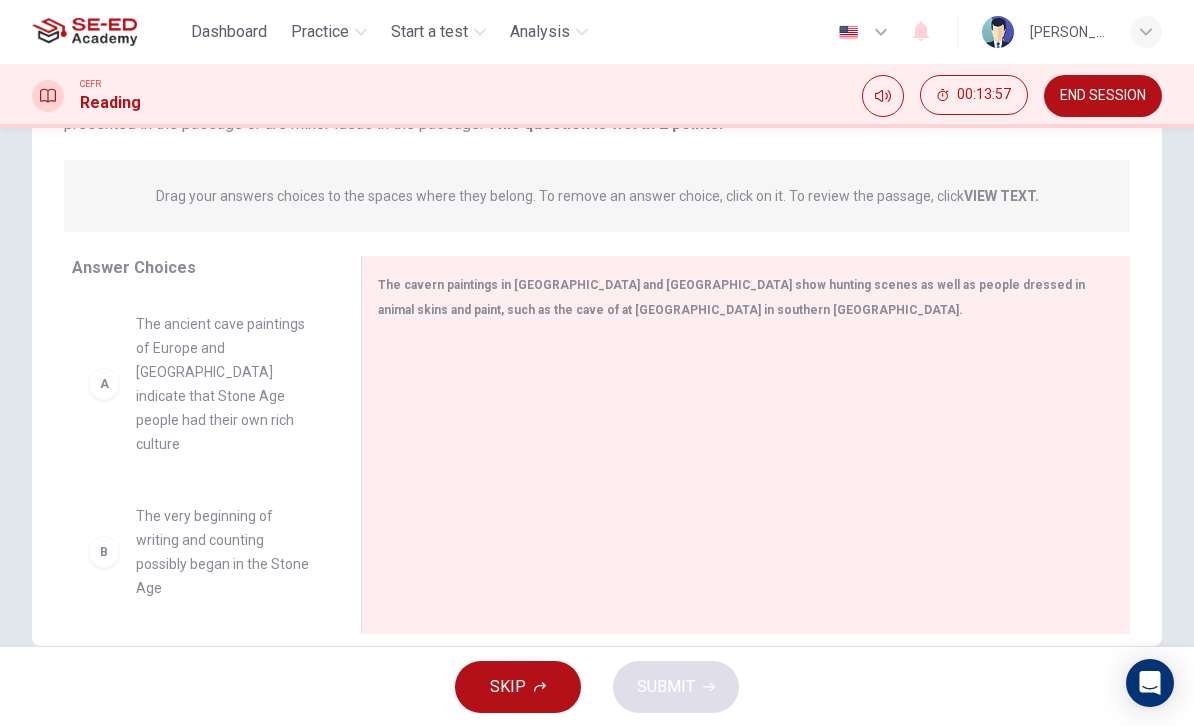 click on "A" at bounding box center [104, 384] 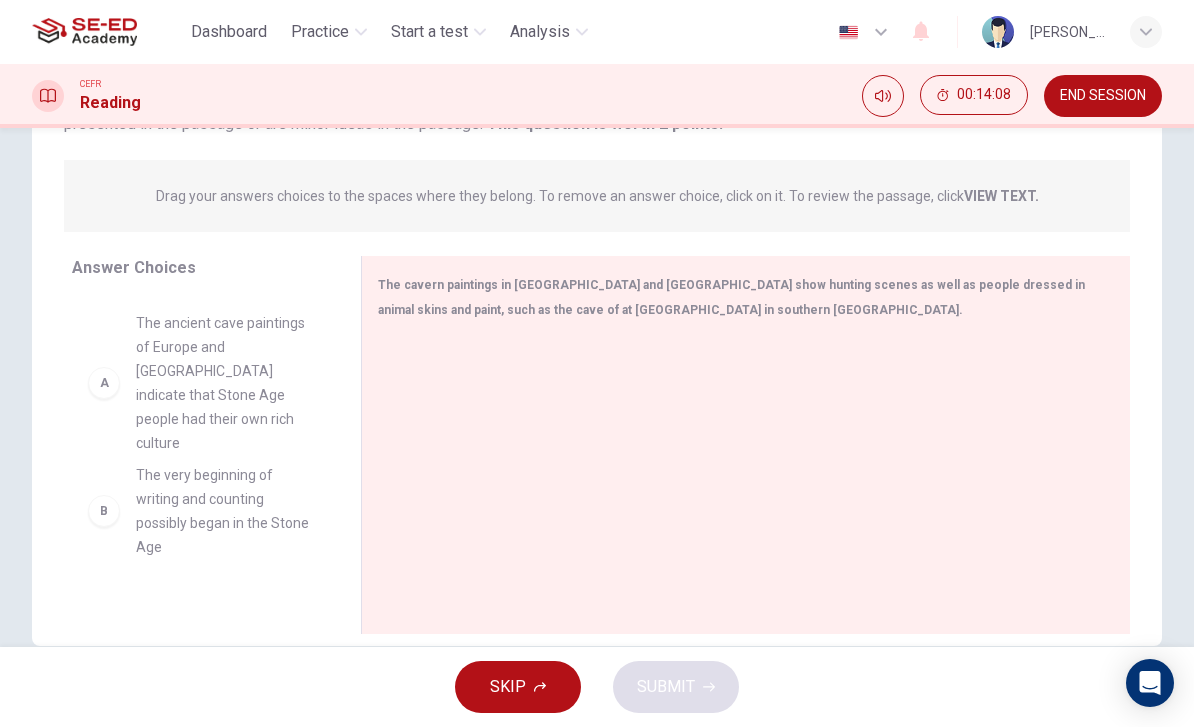 scroll, scrollTop: 0, scrollLeft: 0, axis: both 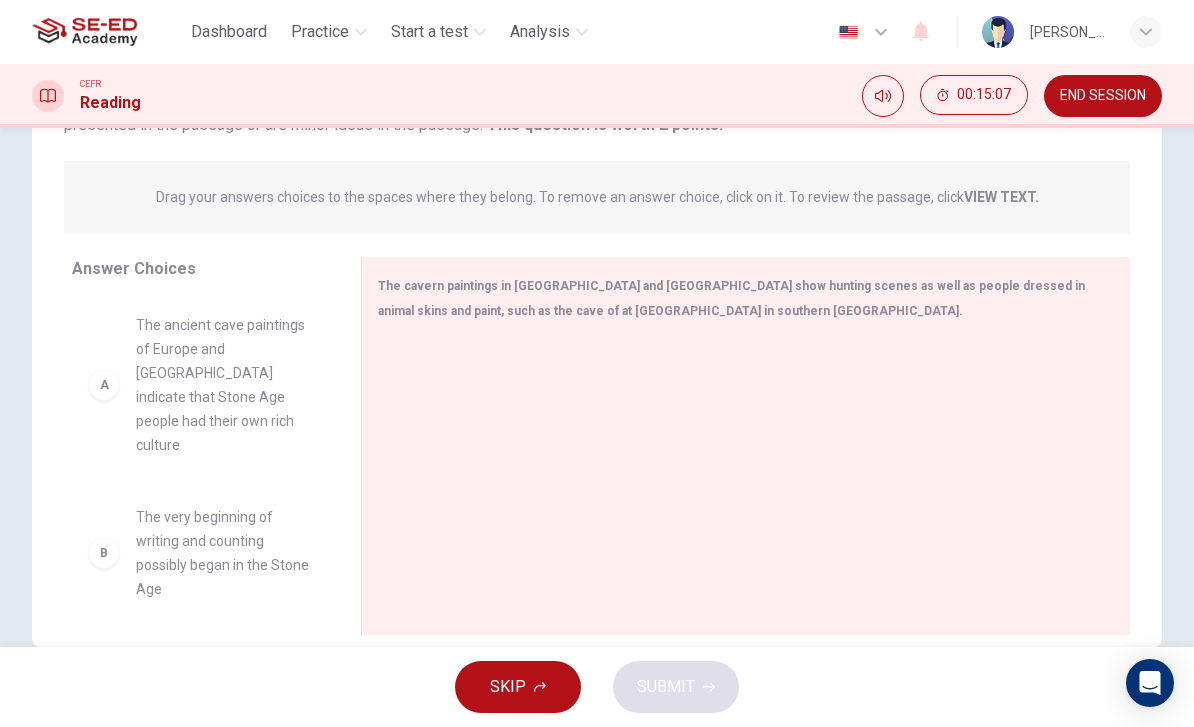 click on "SKIP SUBMIT" at bounding box center [597, 687] 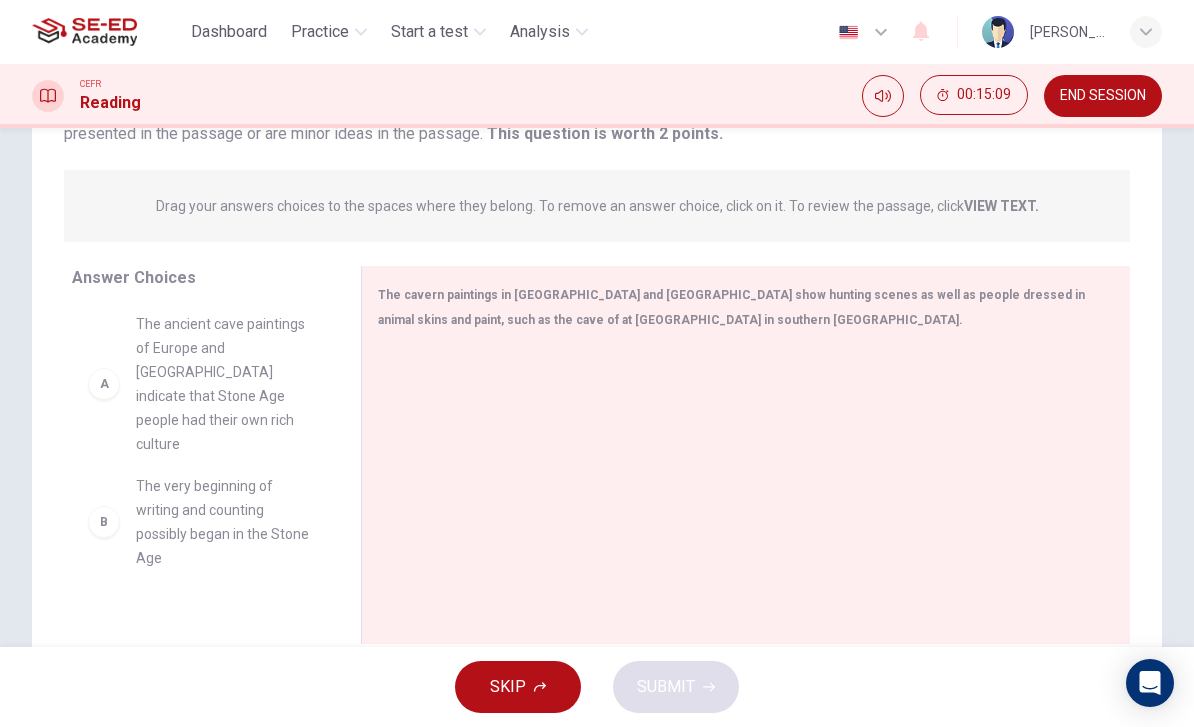 scroll, scrollTop: 210, scrollLeft: 0, axis: vertical 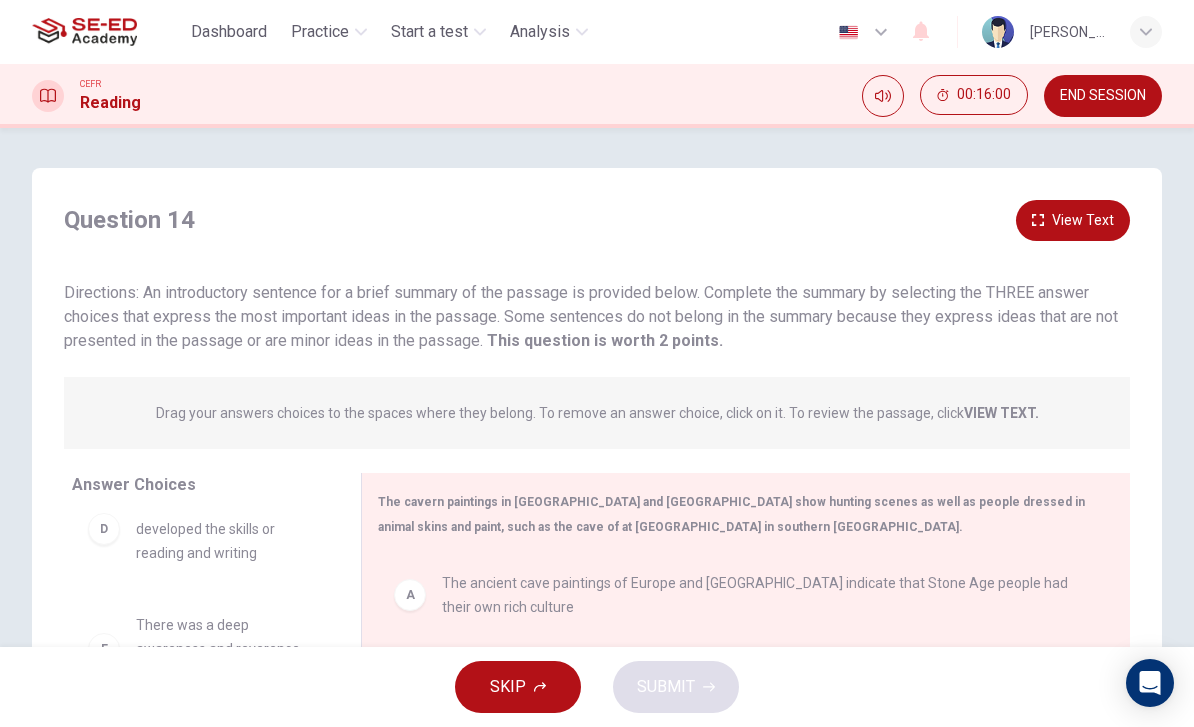 click on "Drag your answers choices to the spaces where they belong. To remove an answer choice, click on it. To review the passage, click   VIEW TEXT. Click on the answer choices below to select your answers. To remove an answer choice, go to the Answers tab and click on it. To review the passage, click the PASSAGE tab." at bounding box center (597, 413) 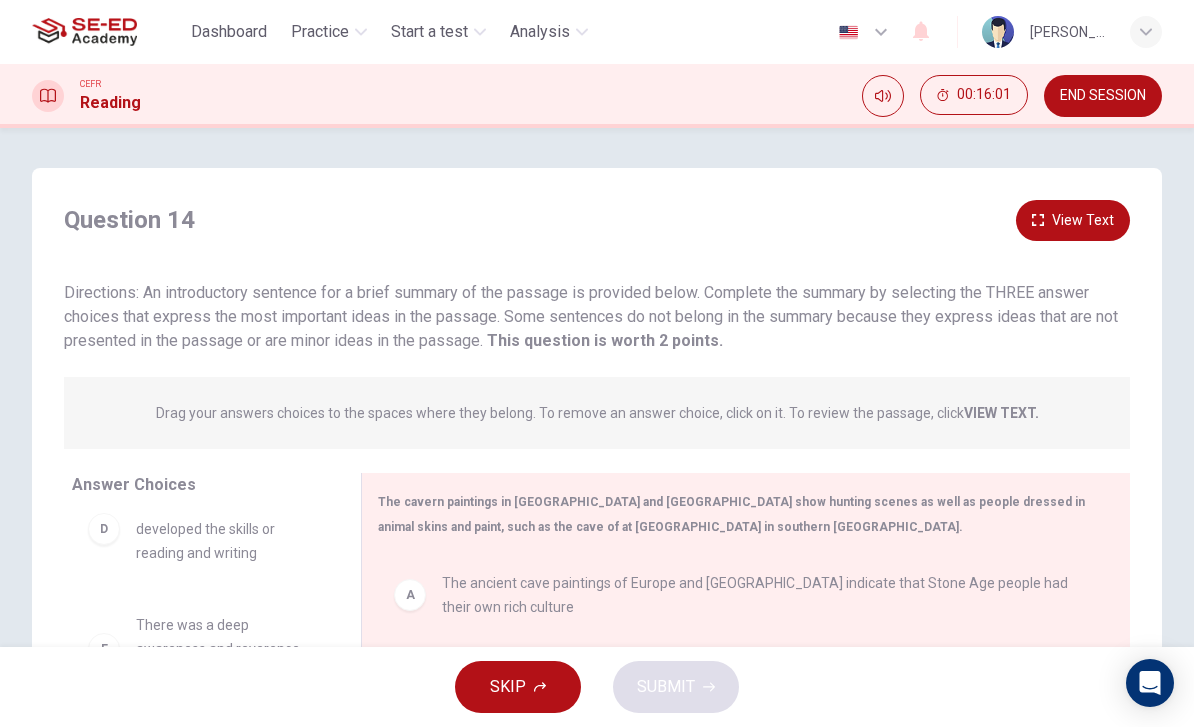 click on "The cavern paintings in [GEOGRAPHIC_DATA] and [GEOGRAPHIC_DATA] show hunting scenes as well as people dressed in animal skins and paint, such as the cave of at [GEOGRAPHIC_DATA] in southern [GEOGRAPHIC_DATA]." at bounding box center (734, 514) 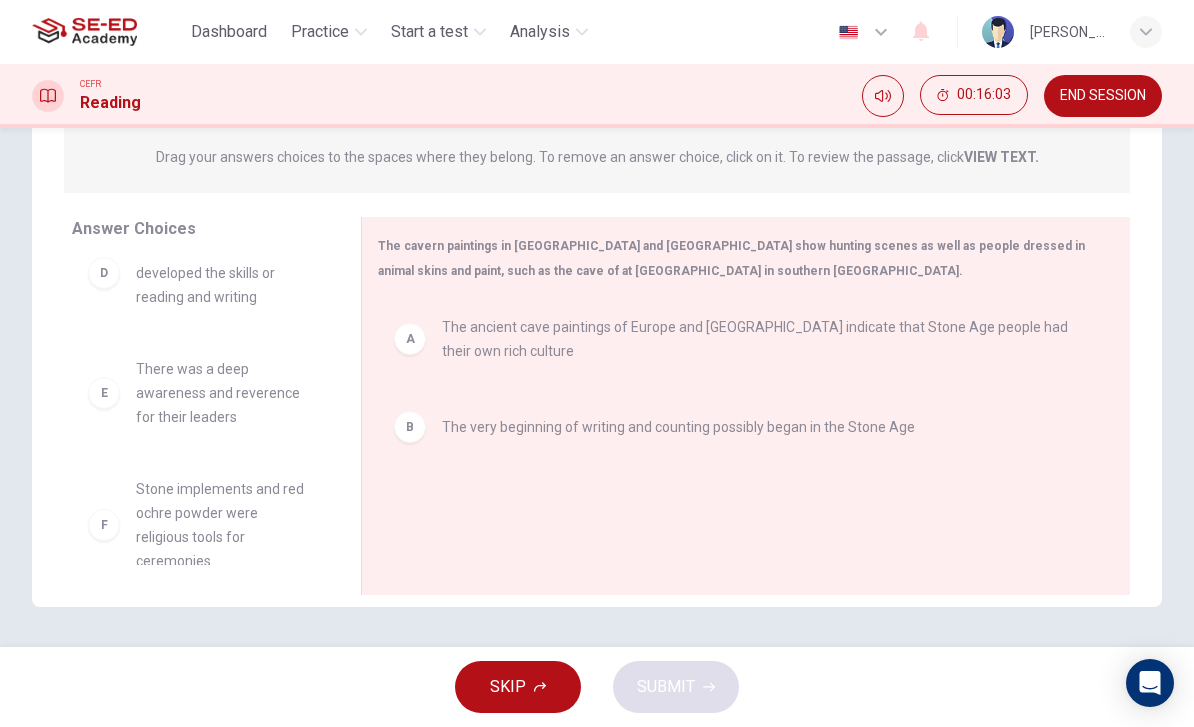scroll, scrollTop: 256, scrollLeft: 0, axis: vertical 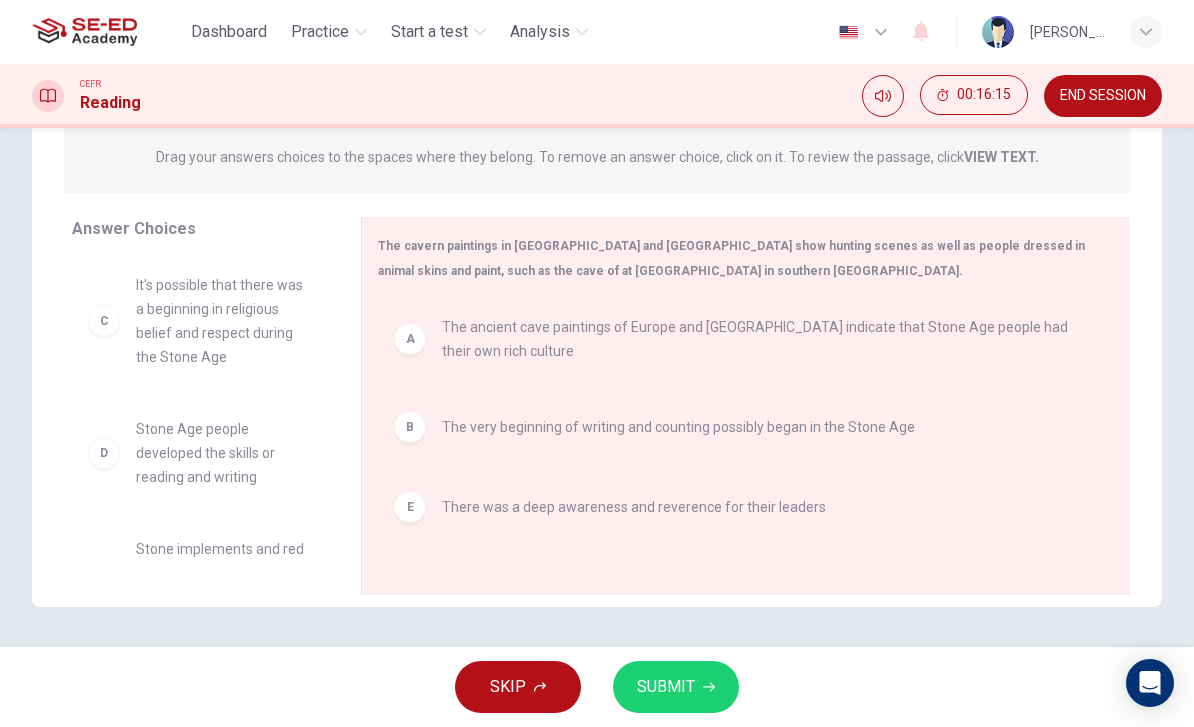 click on "SUBMIT" at bounding box center (676, 687) 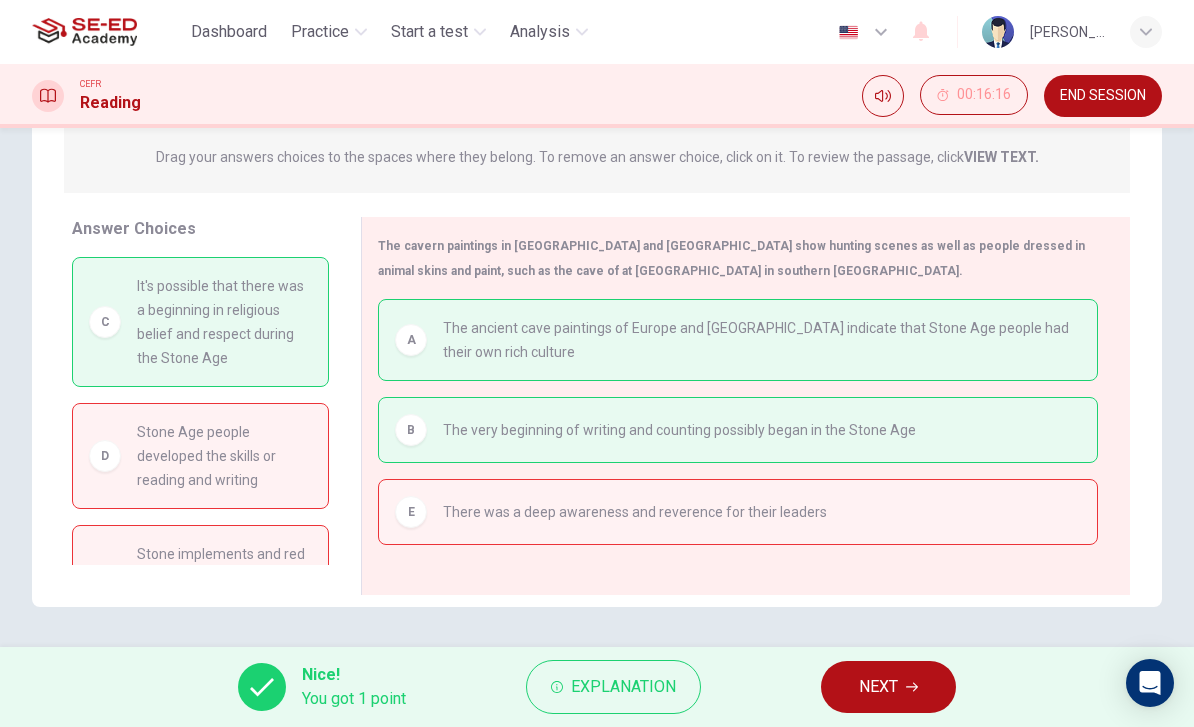 click 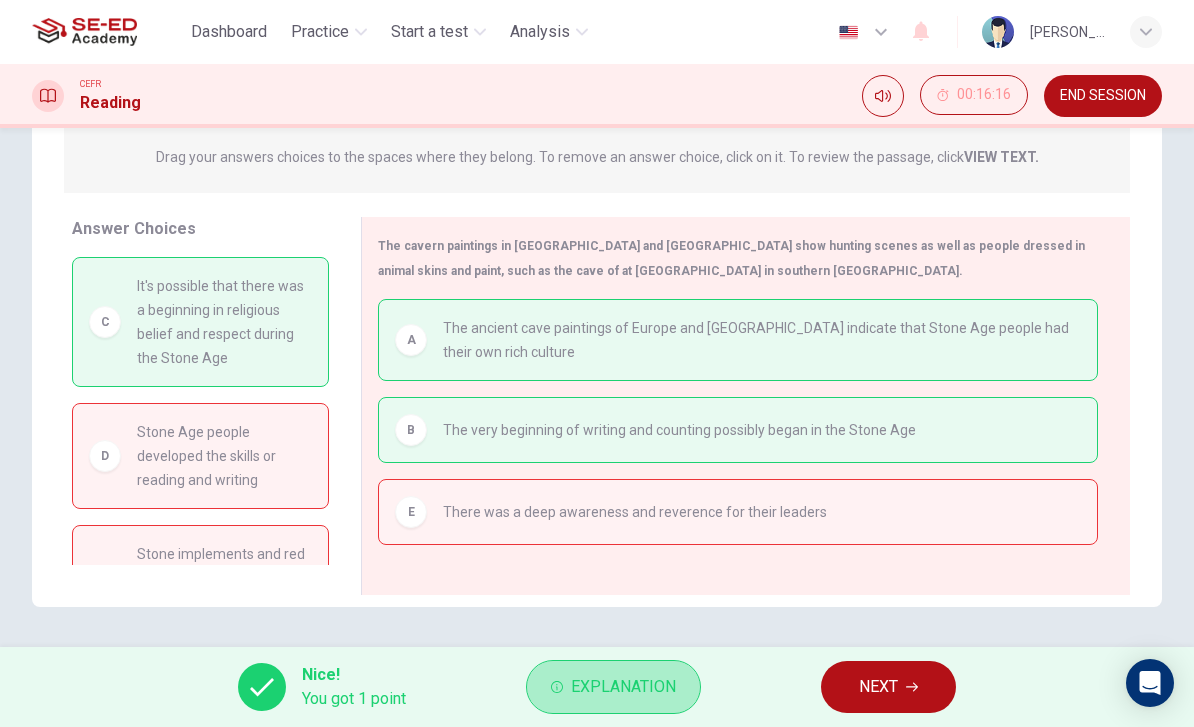 click on "Explanation" at bounding box center (613, 687) 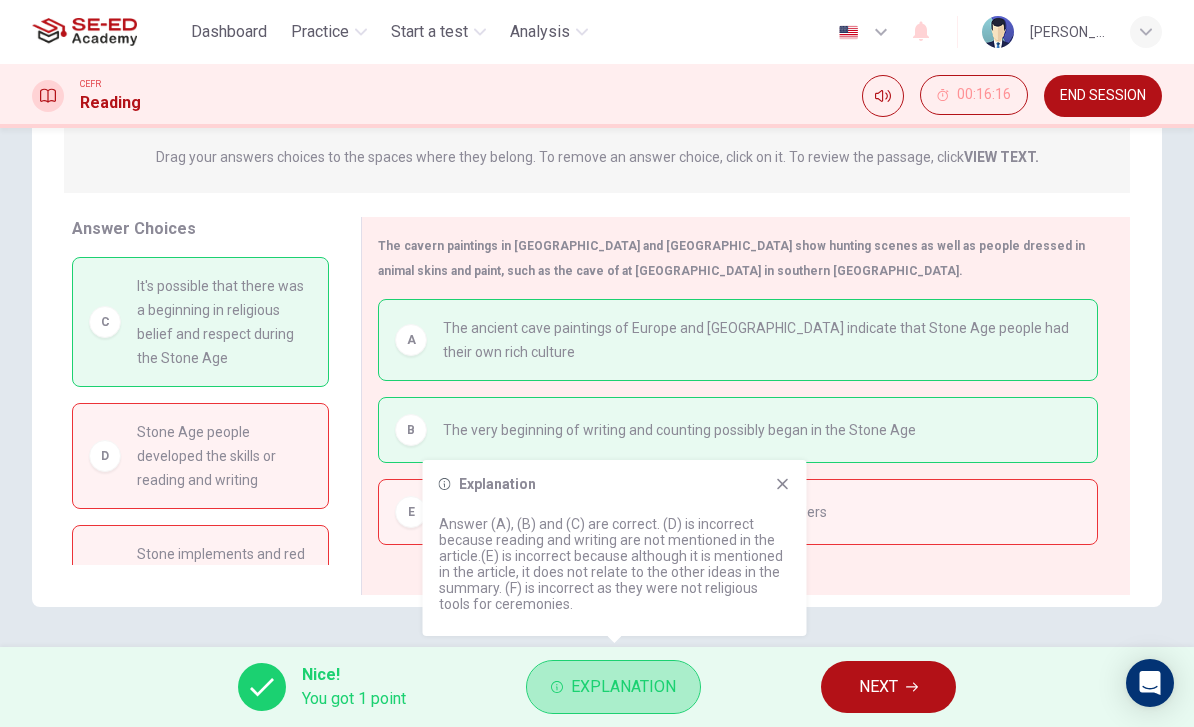 click on "Explanation" at bounding box center [613, 687] 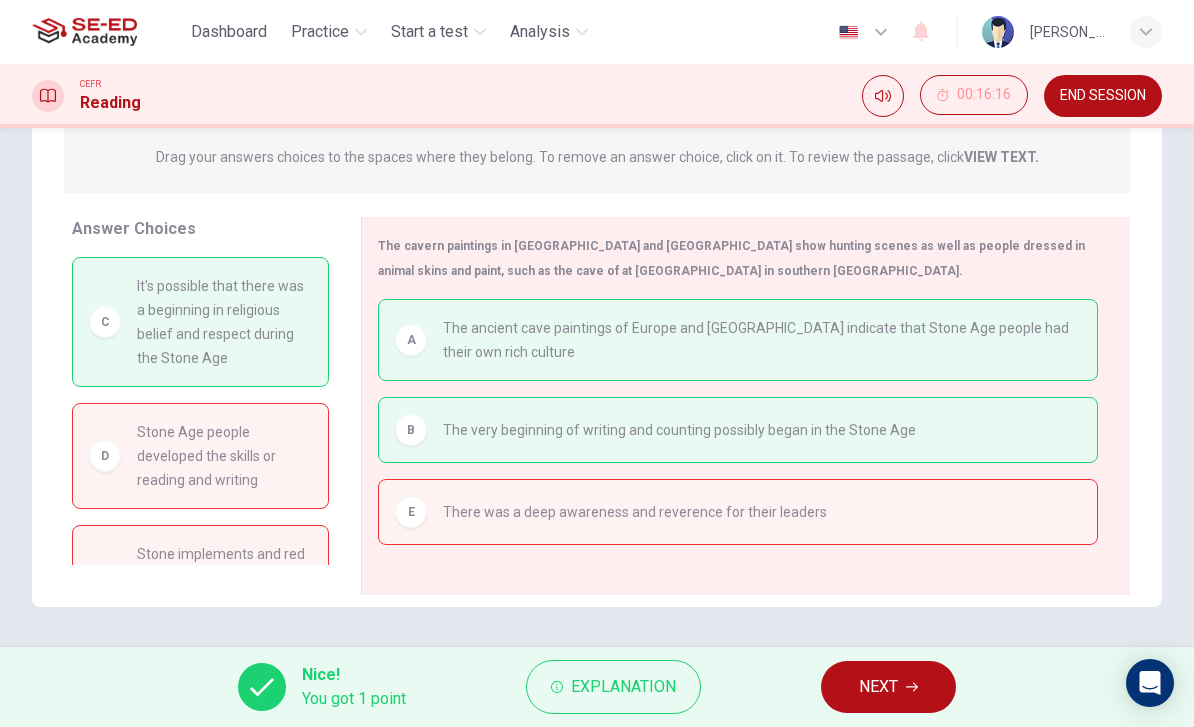 click on "NEXT" at bounding box center (888, 687) 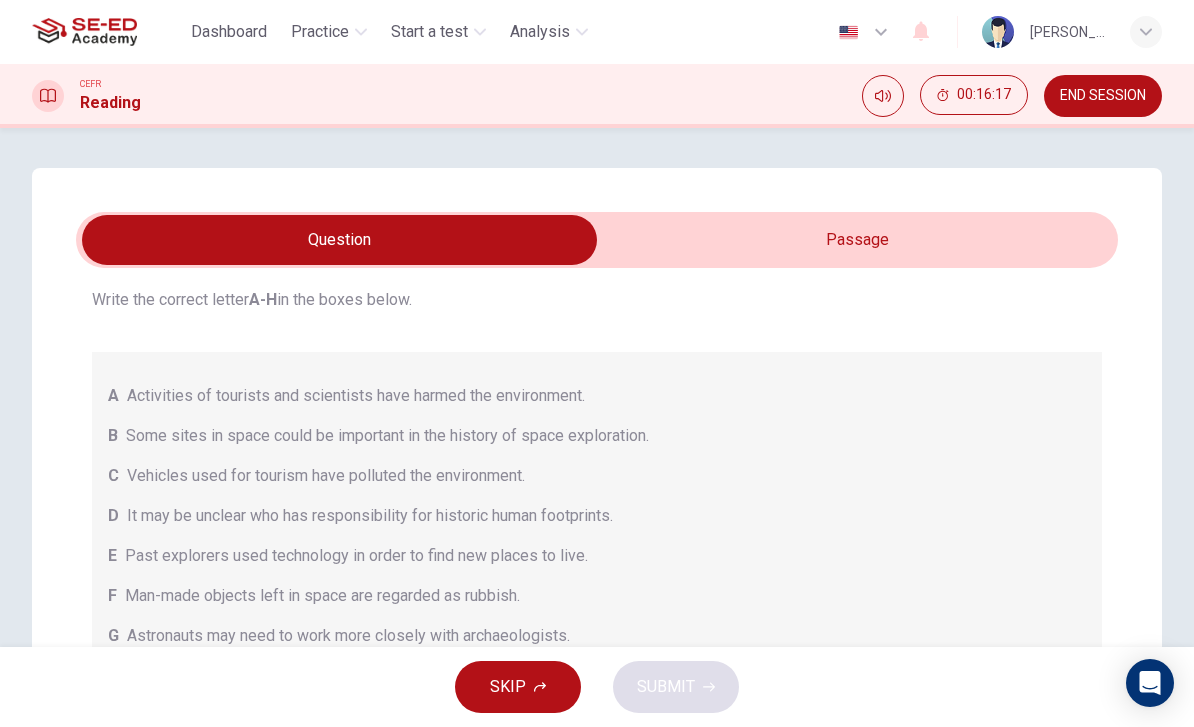 scroll, scrollTop: 118, scrollLeft: 0, axis: vertical 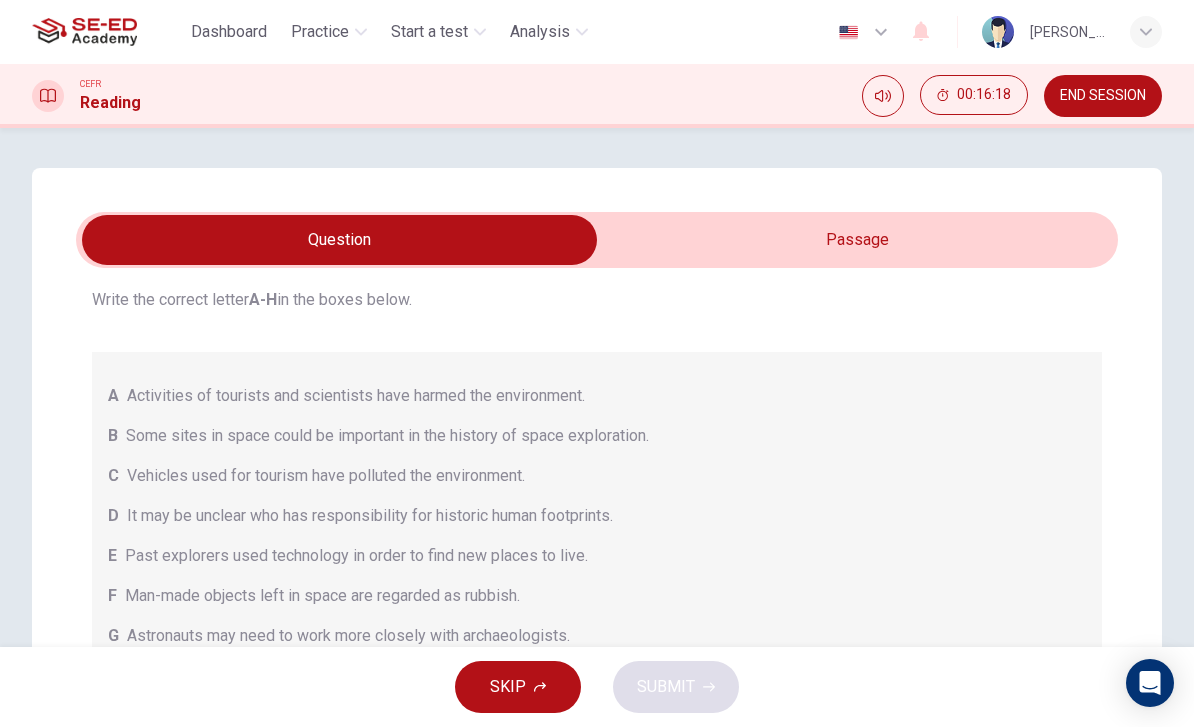 click at bounding box center (339, 240) 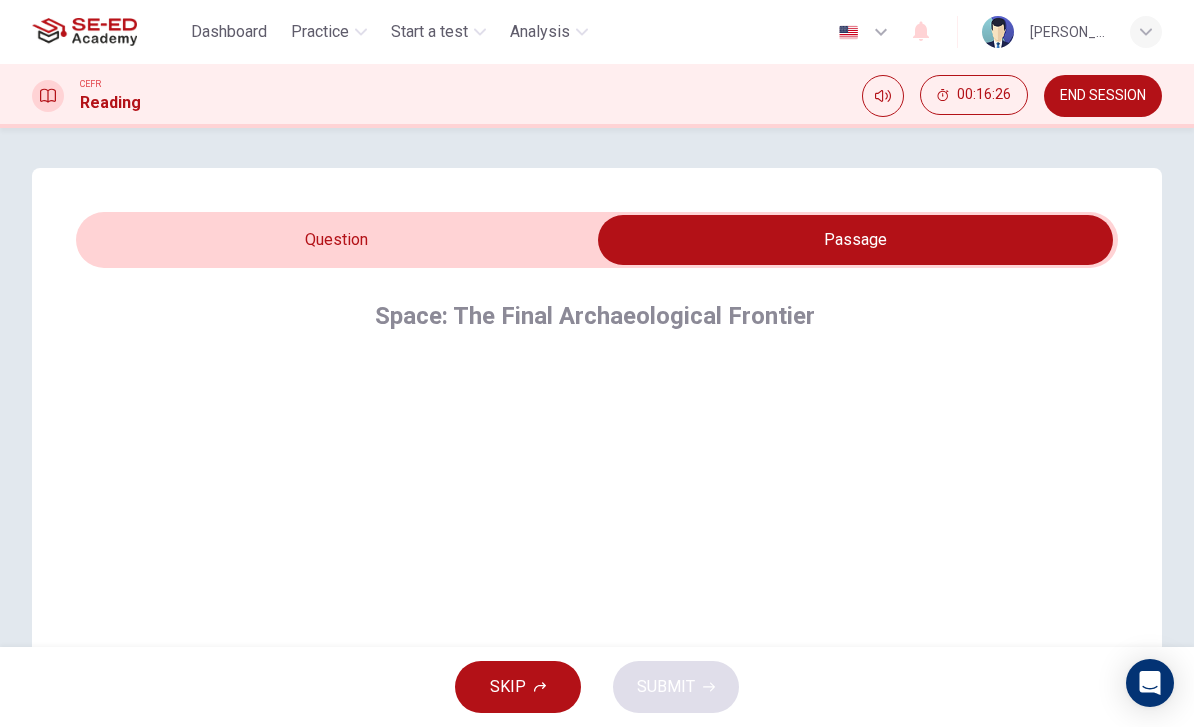 scroll, scrollTop: -2, scrollLeft: 0, axis: vertical 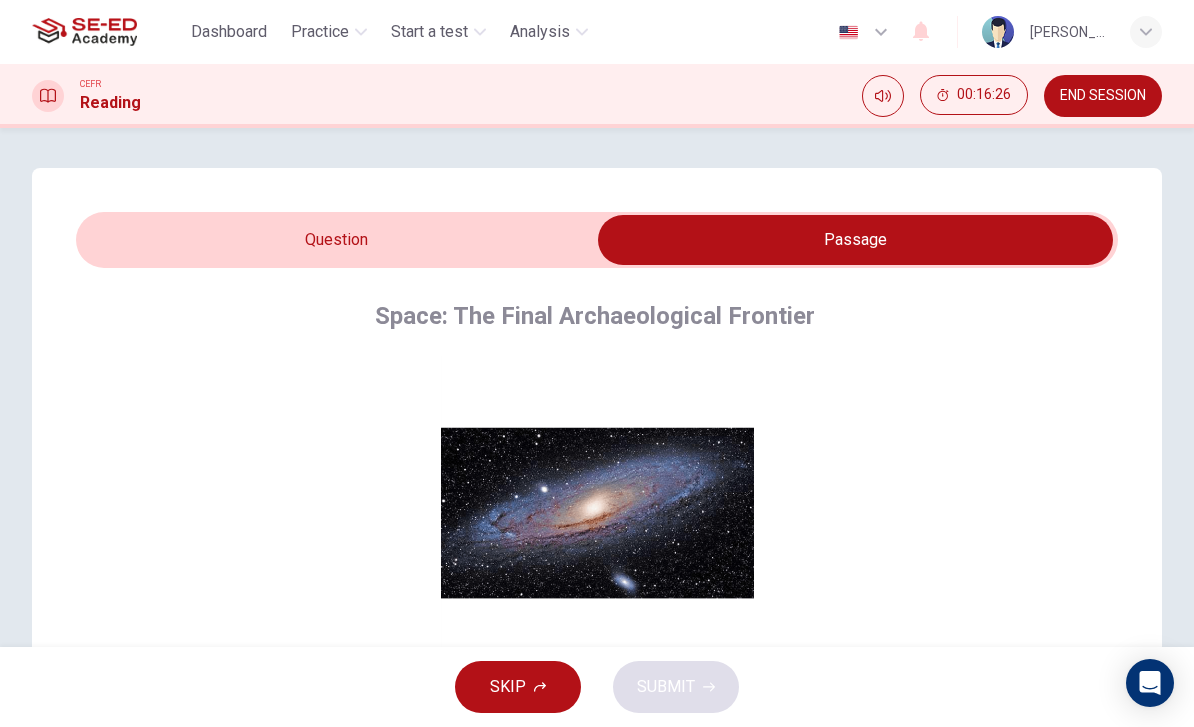 click at bounding box center [855, 240] 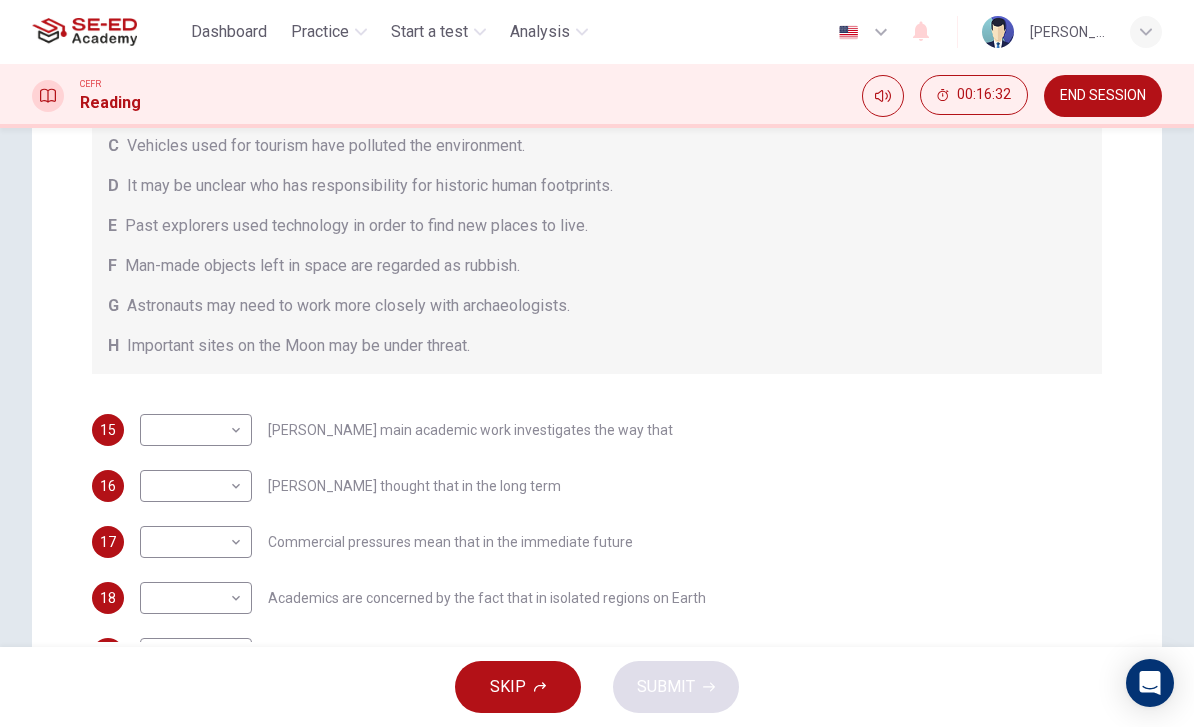 scroll, scrollTop: 452, scrollLeft: 0, axis: vertical 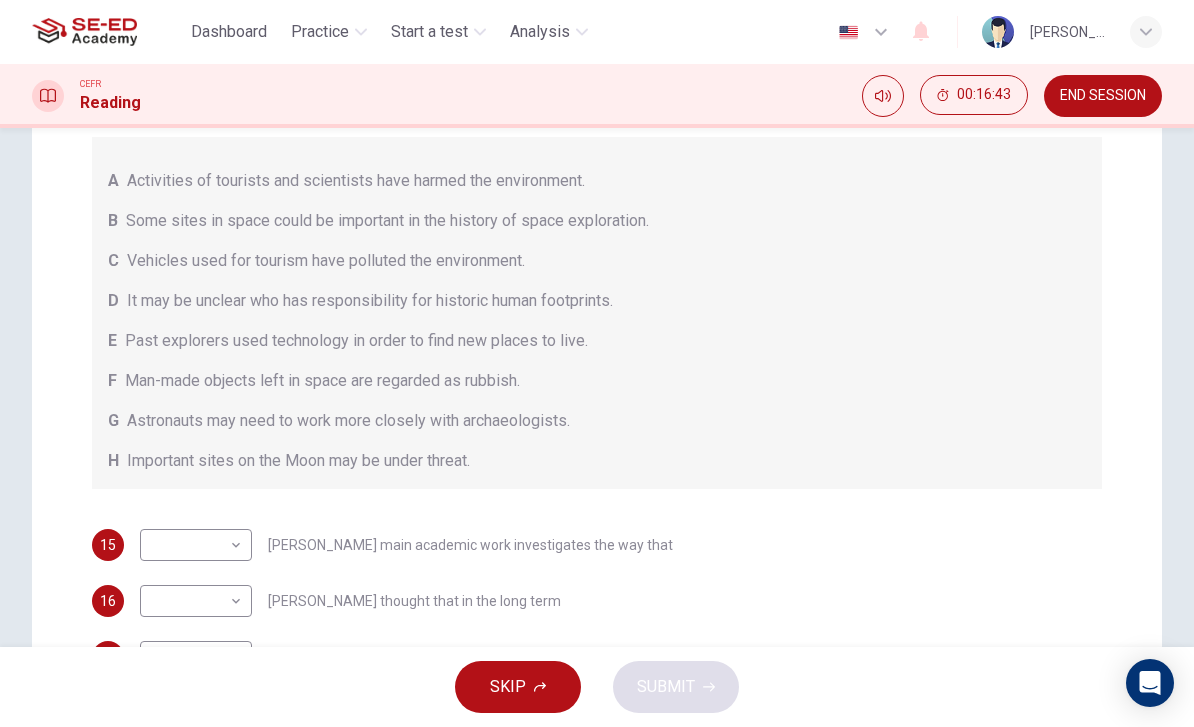 click on "D It may be unclear who has responsibility for historic human footprints." at bounding box center [597, 301] 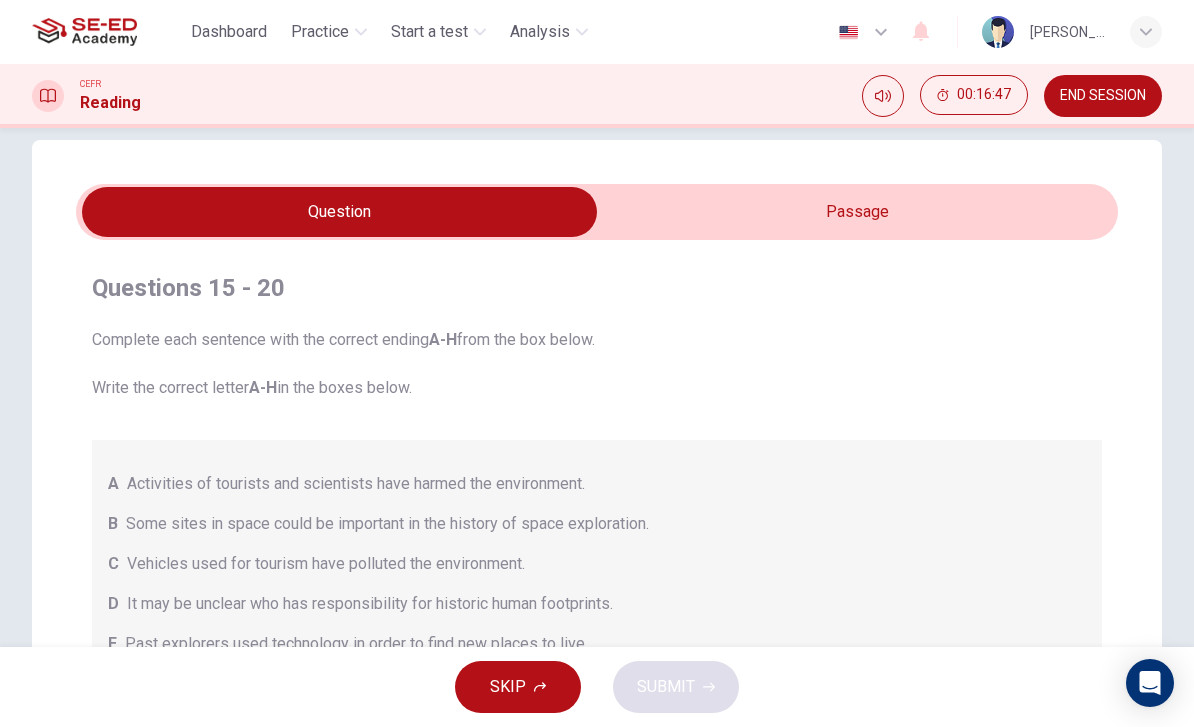 scroll, scrollTop: 27, scrollLeft: 0, axis: vertical 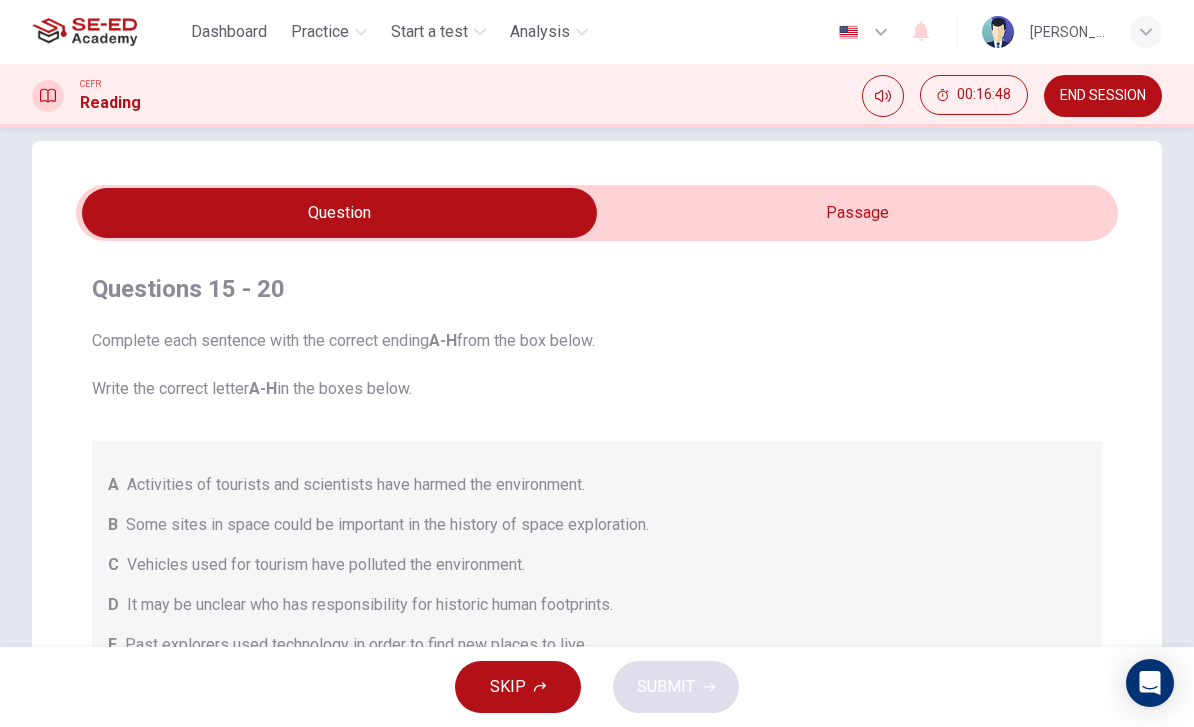 click at bounding box center [339, 213] 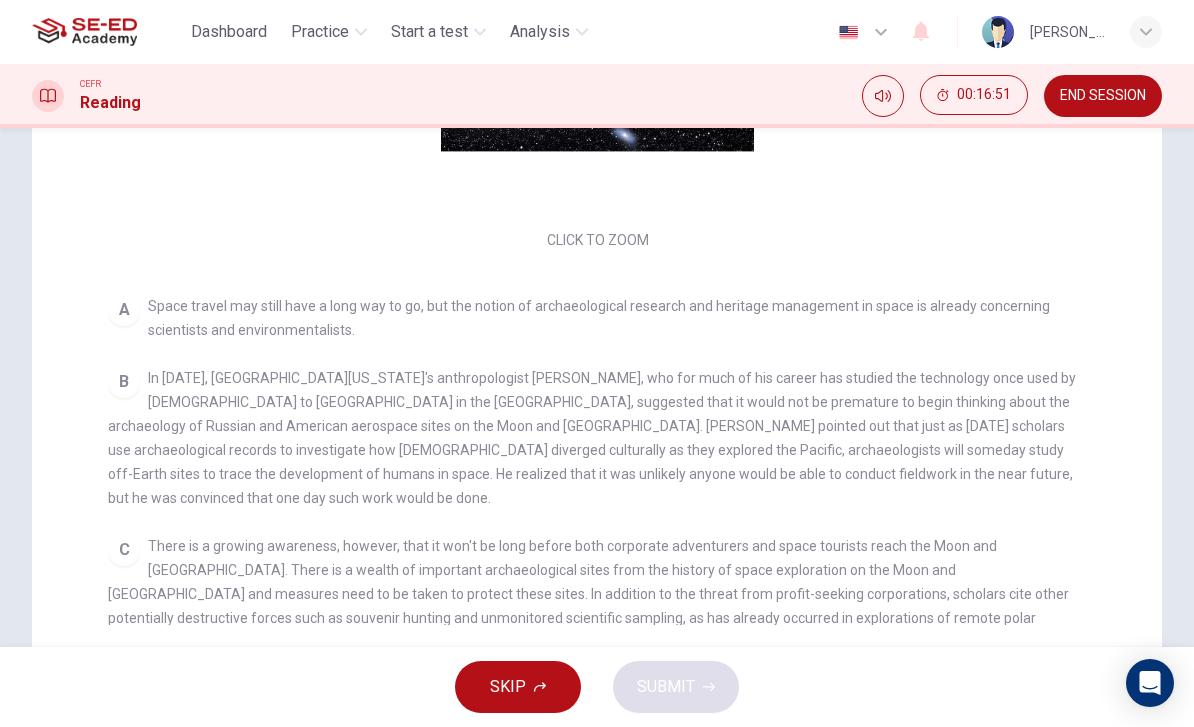 click on "CLICK TO ZOOM Click to Zoom A Space travel may still have a long way to go, but the notion of
archaeological research and heritage management in space is already concerning scientists and environmentalists.  B In [DATE], [GEOGRAPHIC_DATA][US_STATE]'s anthropologist [PERSON_NAME], who for much of his career has studied the technology once used by [DEMOGRAPHIC_DATA] to [GEOGRAPHIC_DATA] in the [GEOGRAPHIC_DATA], suggested that it would not be premature to begin thinking about the archaeology of Russian and American aerospace sites on the Moon and [GEOGRAPHIC_DATA]. [PERSON_NAME] pointed out that just as [DATE] scholars use archaeological records to investigate how [DEMOGRAPHIC_DATA] diverged culturally as they explored the Pacific, archaeologists will someday study off-Earth sites to trace the development of humans in space. He realized that it was unlikely anyone would be able to conduct fieldwork in the near future, but he was convinced that one day such work would be done. C D E F G H I J" at bounding box center (610, 267) 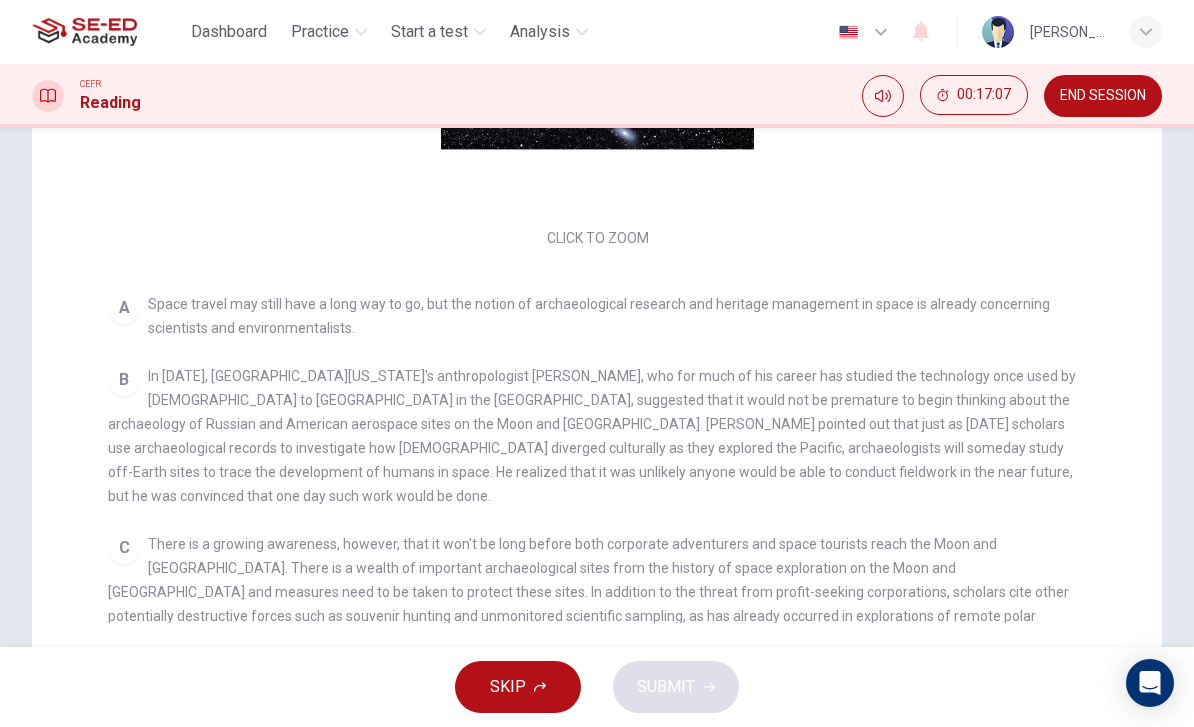 scroll, scrollTop: -2, scrollLeft: 0, axis: vertical 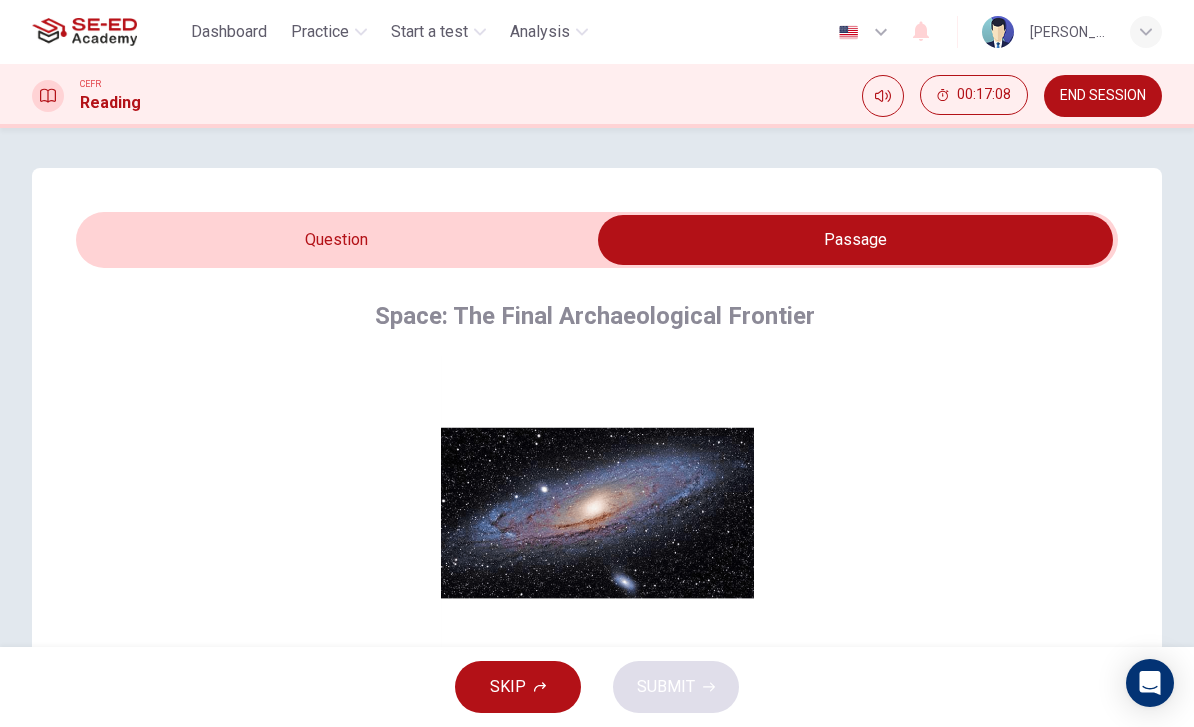 click at bounding box center [855, 240] 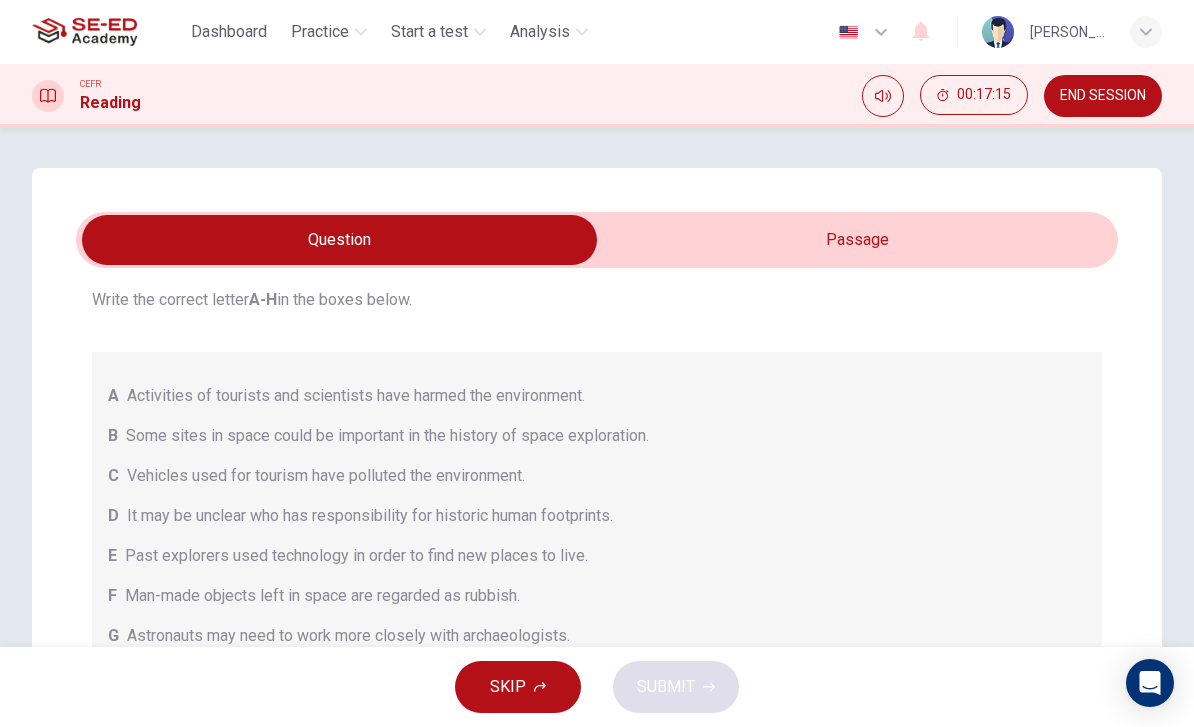 scroll, scrollTop: 116, scrollLeft: 0, axis: vertical 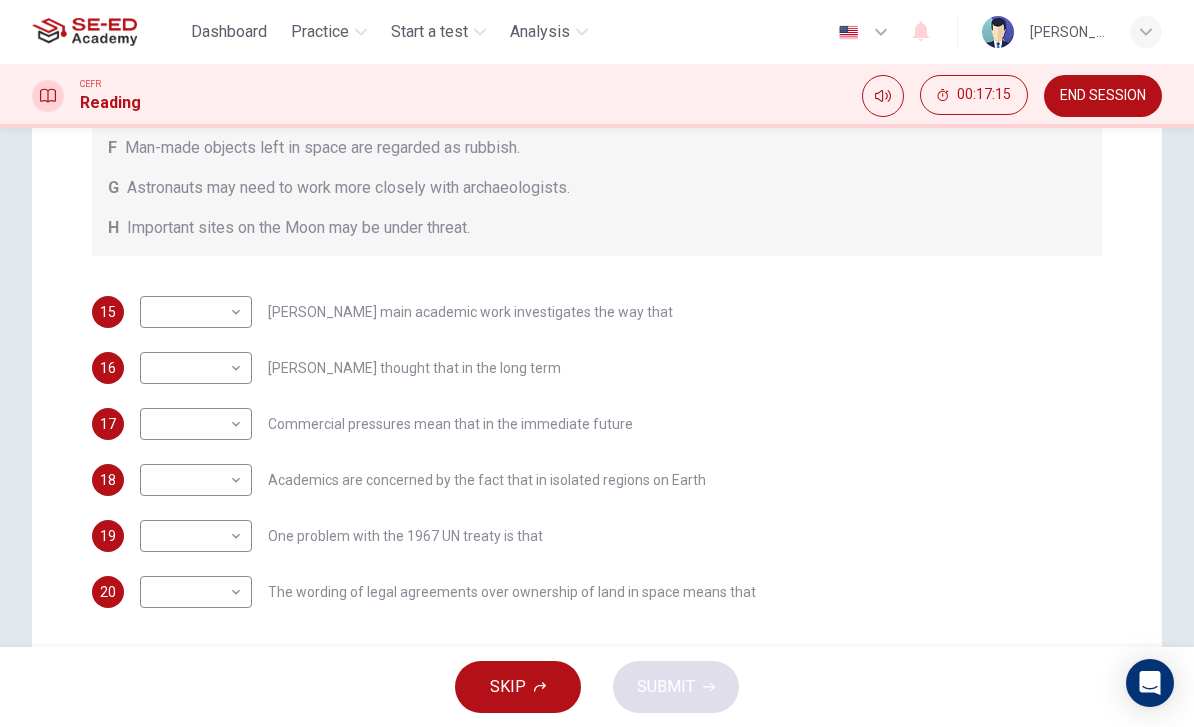 click on "15 ​ ​ [PERSON_NAME] main academic work investigates the way that" at bounding box center (597, 312) 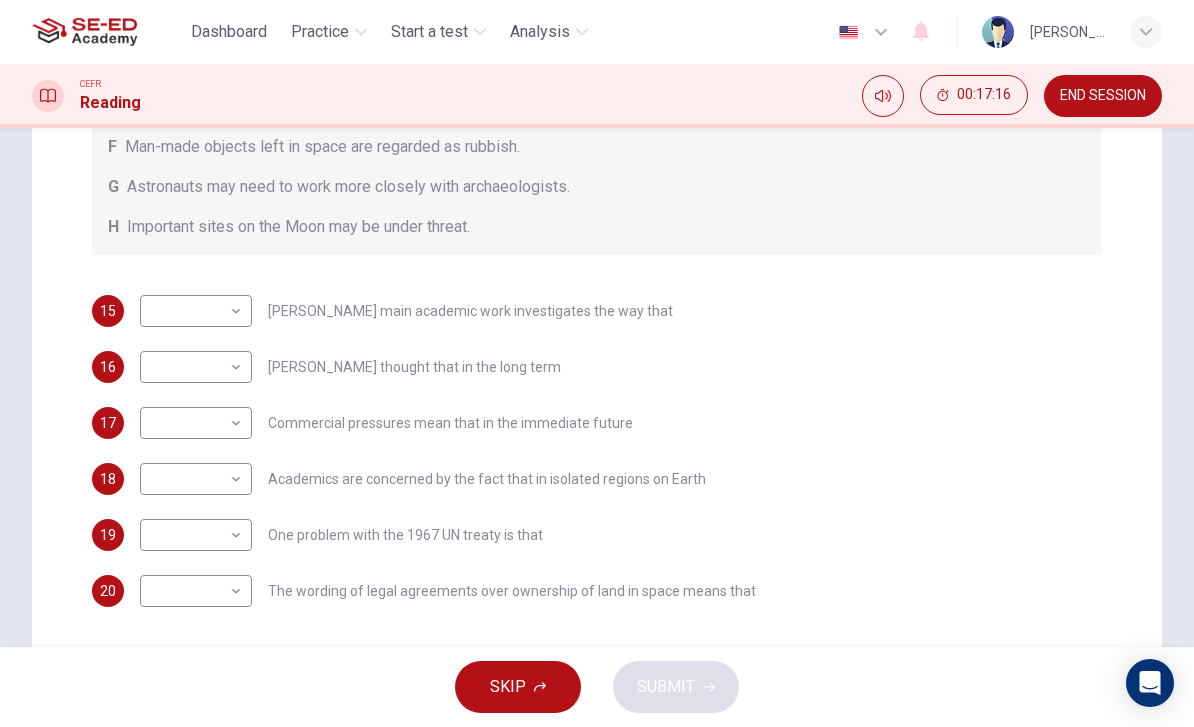 click on "This site uses cookies, as explained in our  Privacy Policy . If you agree to the use of cookies, please click the Accept button and continue to browse our site.   Privacy Policy Accept Dashboard Practice Start a test Analysis English en ​ Pachira Tirathanet   CEFR Reading 00:17:16 END SESSION Questions 15 - 20 Complete each sentence with the correct ending  A-H  from the box below.
Write the correct letter  A-H  in the boxes below. A Activities of tourists and scientists have harmed the environment. B Some sites in space could be important in the history of space exploration. C Vehicles used for tourism have polluted the environment. D It may be unclear who has responsibility for historic human footprints. E Past explorers used technology in order to find new places to live. F Man-made objects left in space are regarded as rubbish. G Astronauts may need to work more closely with archaeologists. H Important sites on the Moon may be under threat. 15 ​ ​ 16 ​ ​ 17 ​ ​ 18 ​ ​ 19 ​ ​ 20 A" at bounding box center [597, 363] 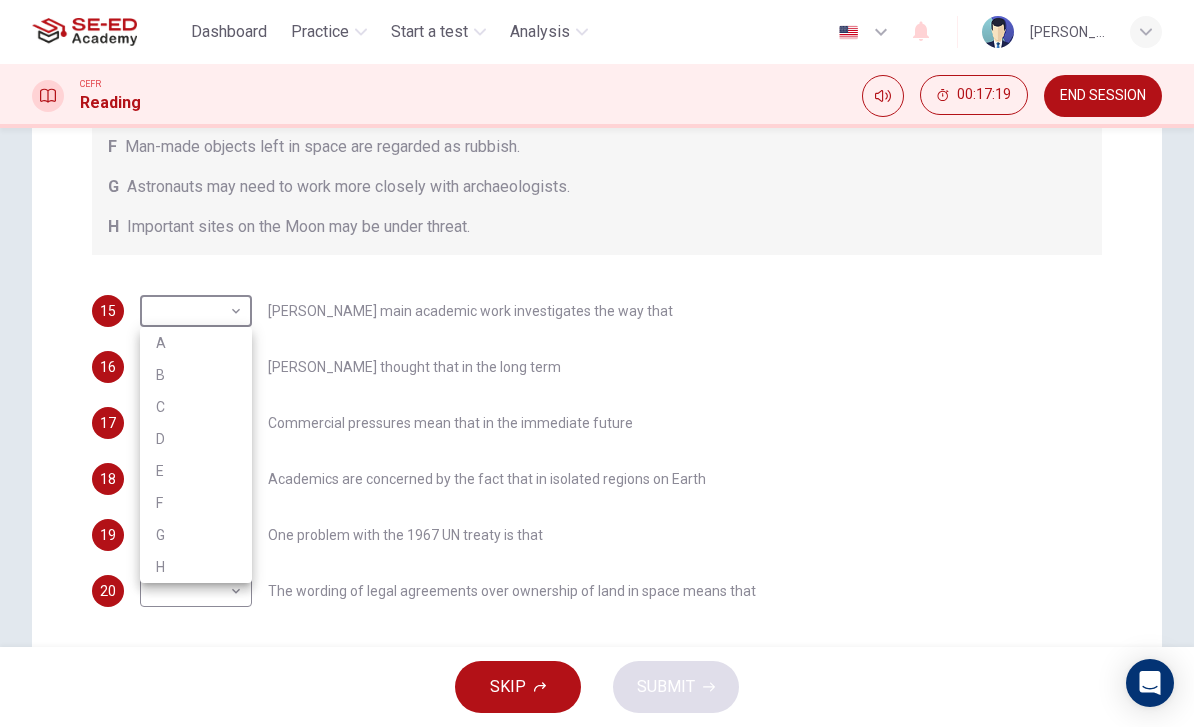 click at bounding box center (597, 363) 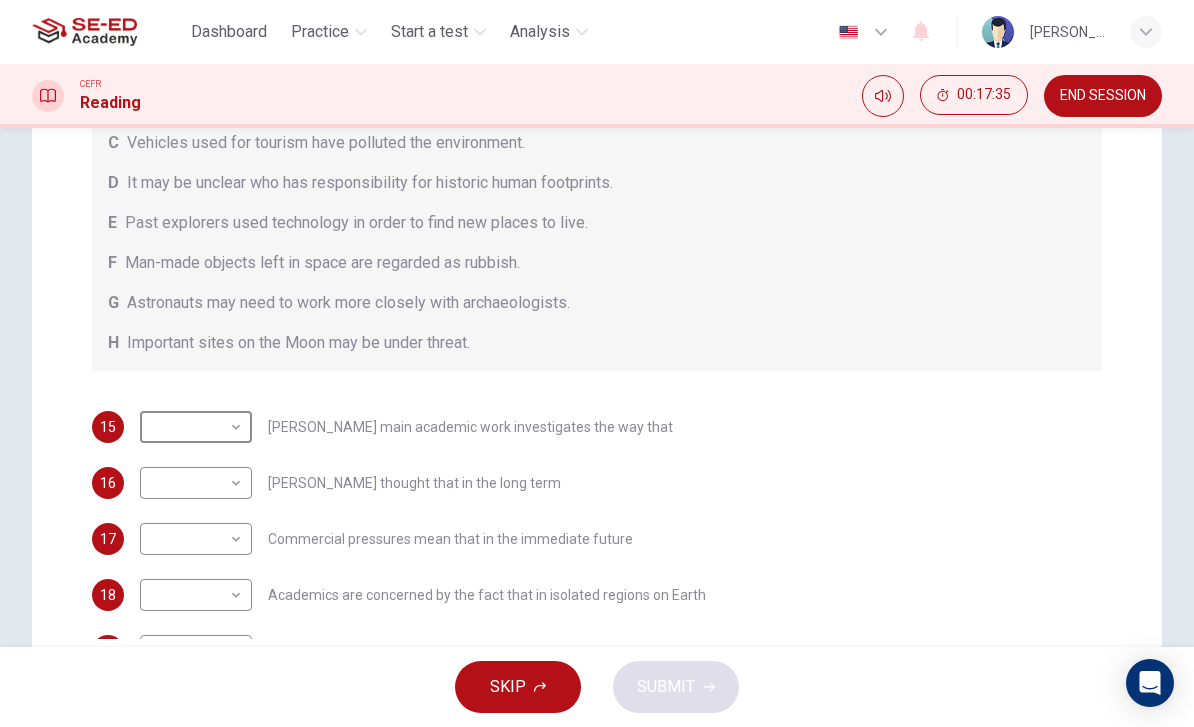 scroll, scrollTop: 0, scrollLeft: 0, axis: both 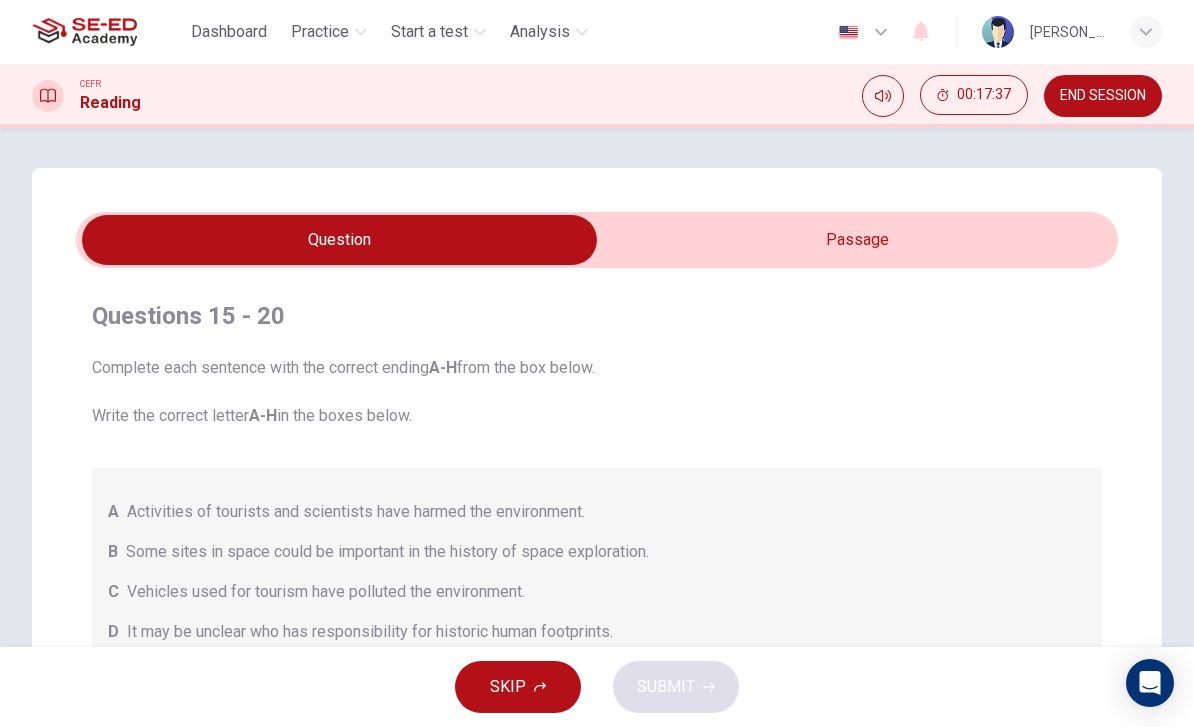 click at bounding box center (339, 240) 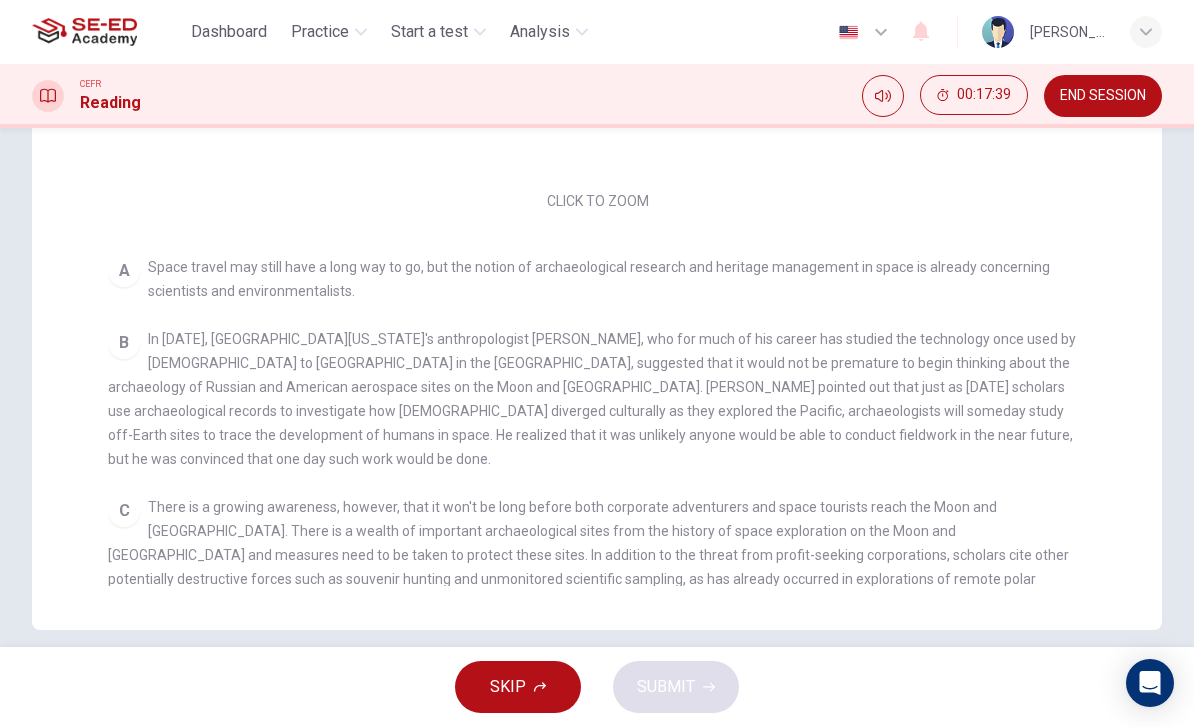 scroll, scrollTop: 487, scrollLeft: 0, axis: vertical 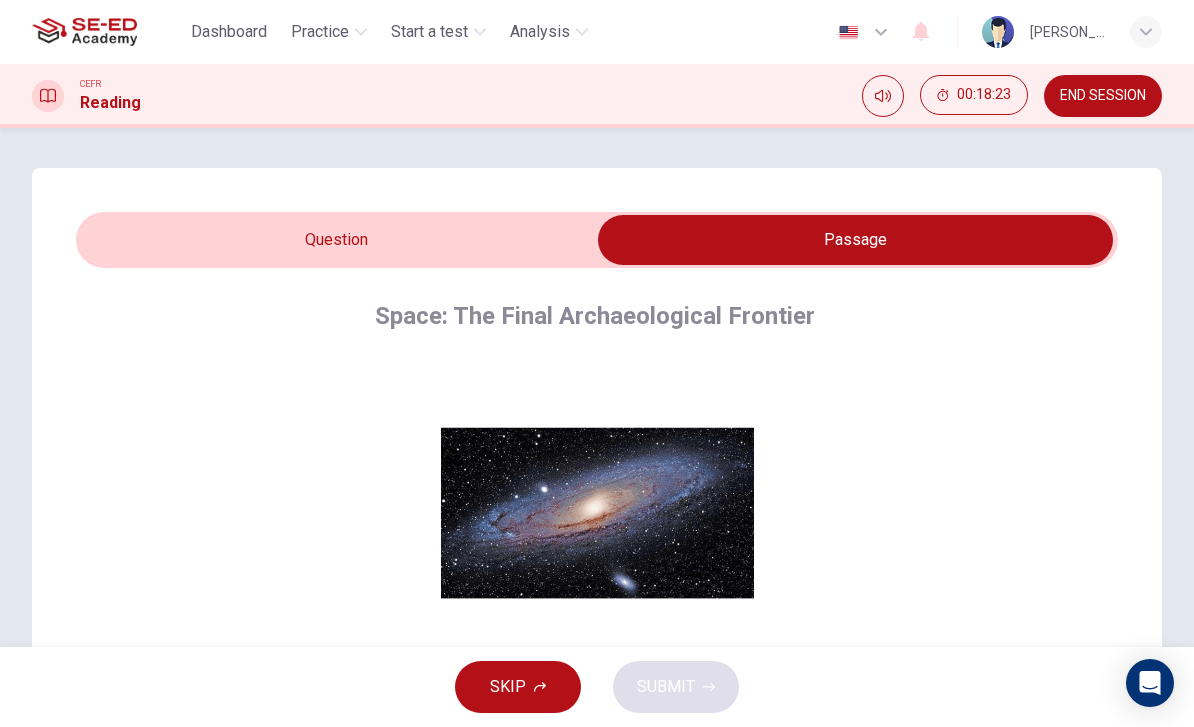 click at bounding box center (855, 240) 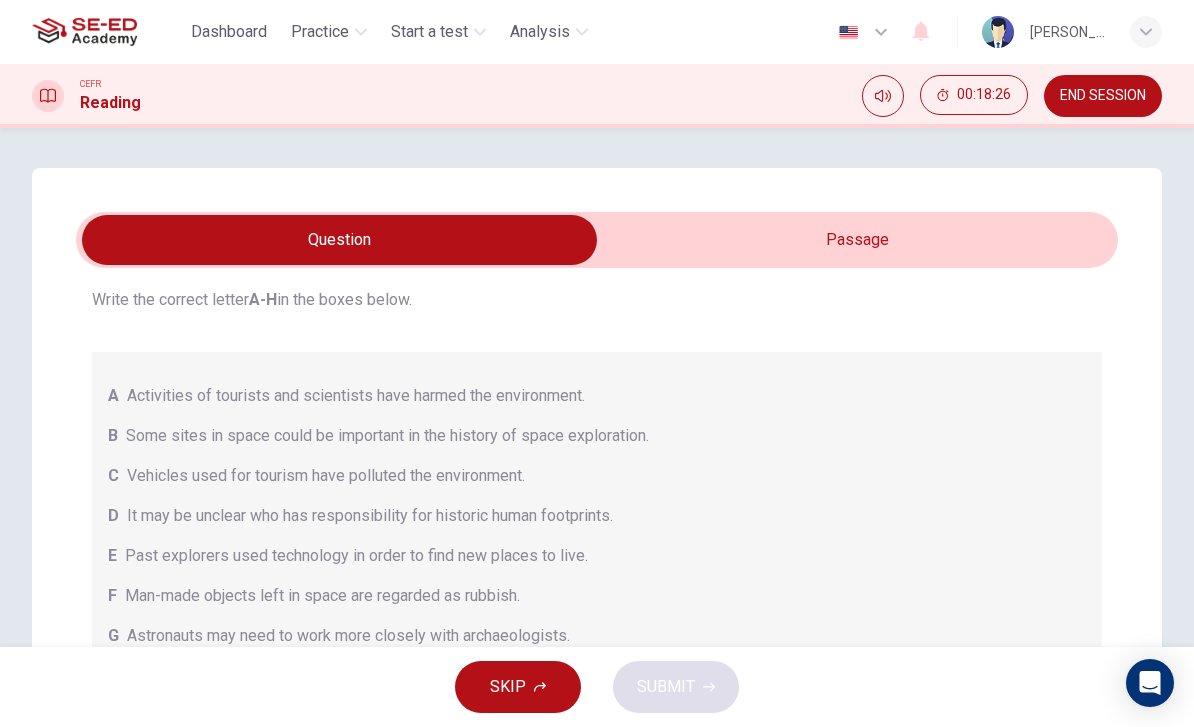 scroll, scrollTop: 116, scrollLeft: 0, axis: vertical 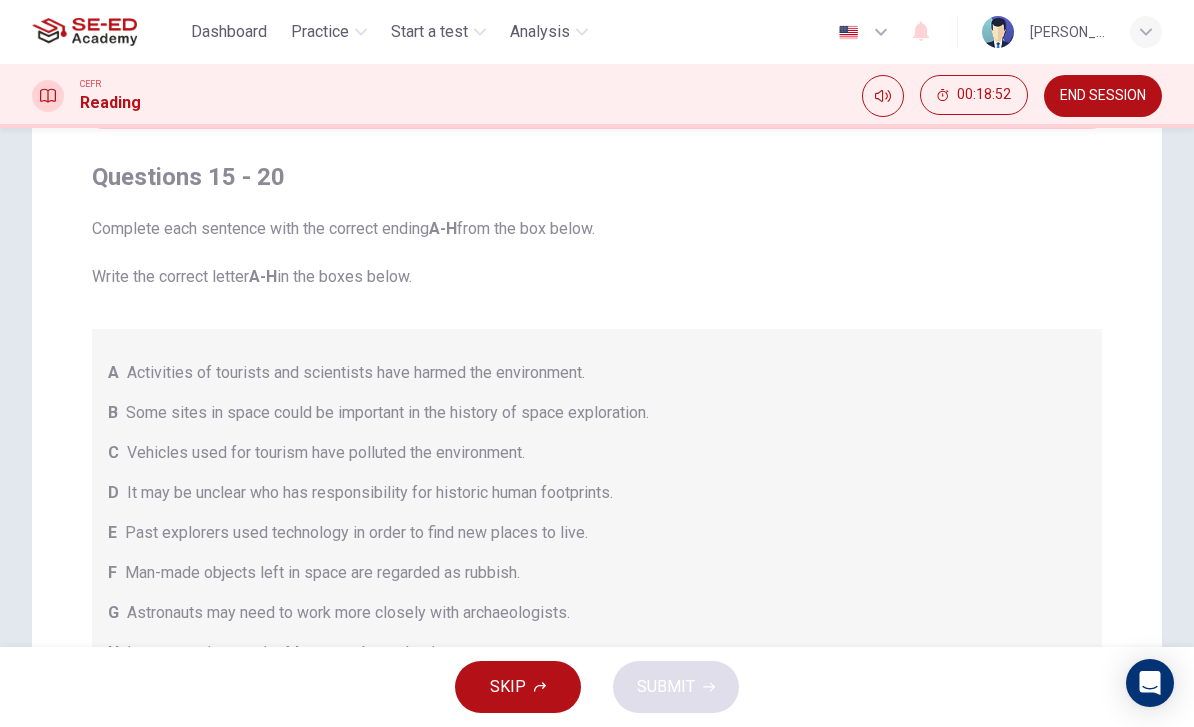 click on "Complete each sentence with the correct ending  A-H  from the box below.
Write the correct letter  A-H  in the boxes below. A Activities of tourists and scientists have harmed the environment. B Some sites in space could be important in the history of space exploration. C Vehicles used for tourism have polluted the environment. D It may be unclear who has responsibility for historic human footprints. E Past explorers used technology in order to find new places to live. F Man-made objects left in space are regarded as rubbish. G Astronauts may need to work more closely with archaeologists. H Important sites on the Moon may be under threat." at bounding box center (597, 449) 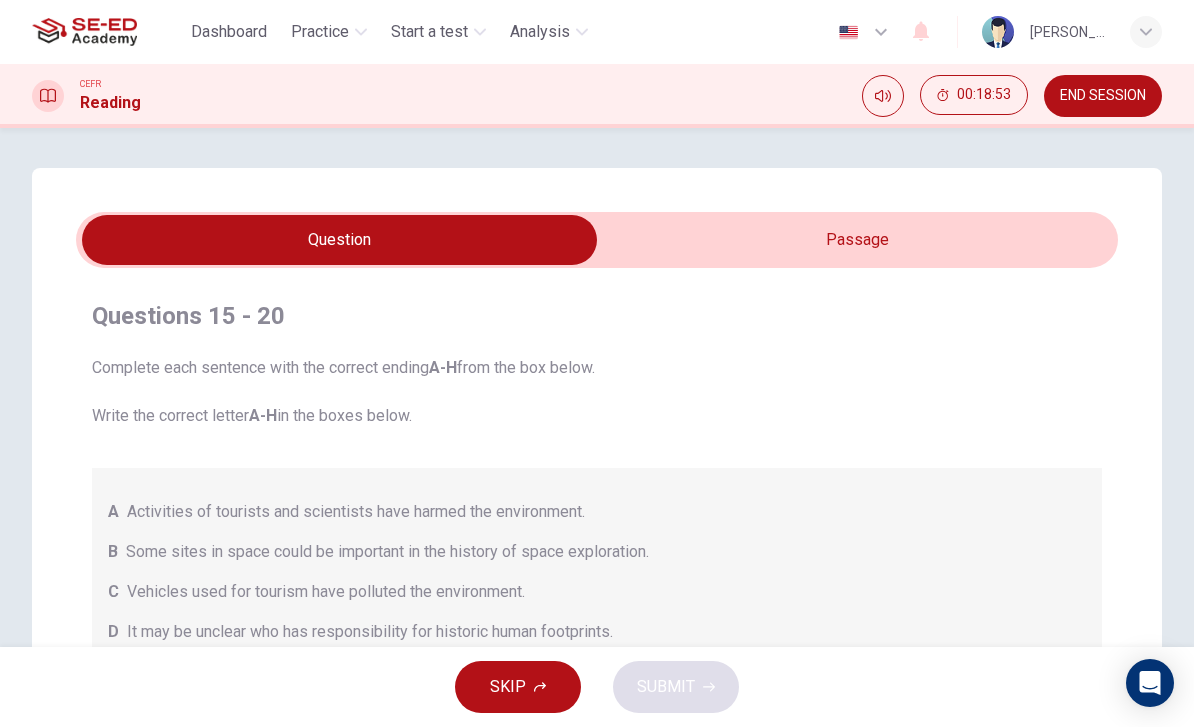 scroll, scrollTop: 0, scrollLeft: 0, axis: both 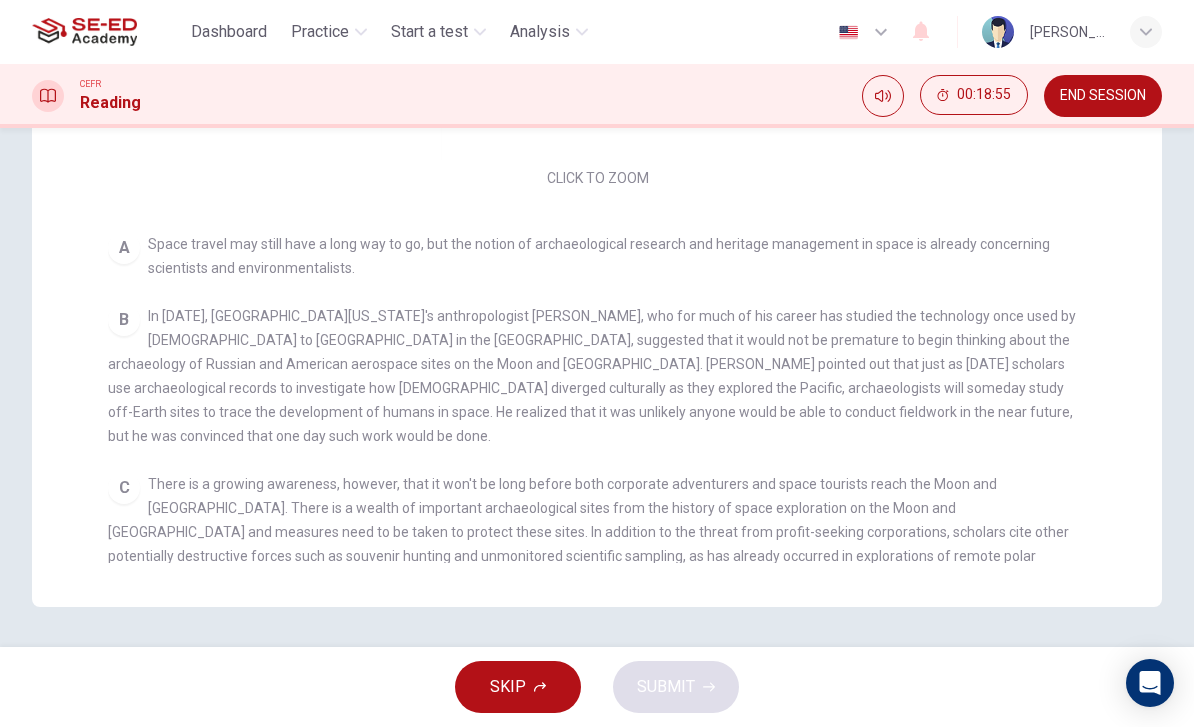 click on "B In [DATE], [GEOGRAPHIC_DATA][US_STATE]'s anthropologist [PERSON_NAME], who for much of his career has studied the technology once used by [DEMOGRAPHIC_DATA] to [GEOGRAPHIC_DATA] in the [GEOGRAPHIC_DATA], suggested that it would not be premature to begin thinking about the archaeology of Russian and American aerospace sites on the Moon and [GEOGRAPHIC_DATA]. [PERSON_NAME] pointed out that just as [DATE] scholars use archaeological records to investigate how [DEMOGRAPHIC_DATA] diverged culturally as they explored the Pacific, archaeologists will someday study off-Earth sites to trace the development of humans in space. He realized that it was unlikely anyone would be able to conduct fieldwork in the near future, but he was convinced that one day such work would be done." at bounding box center (597, 376) 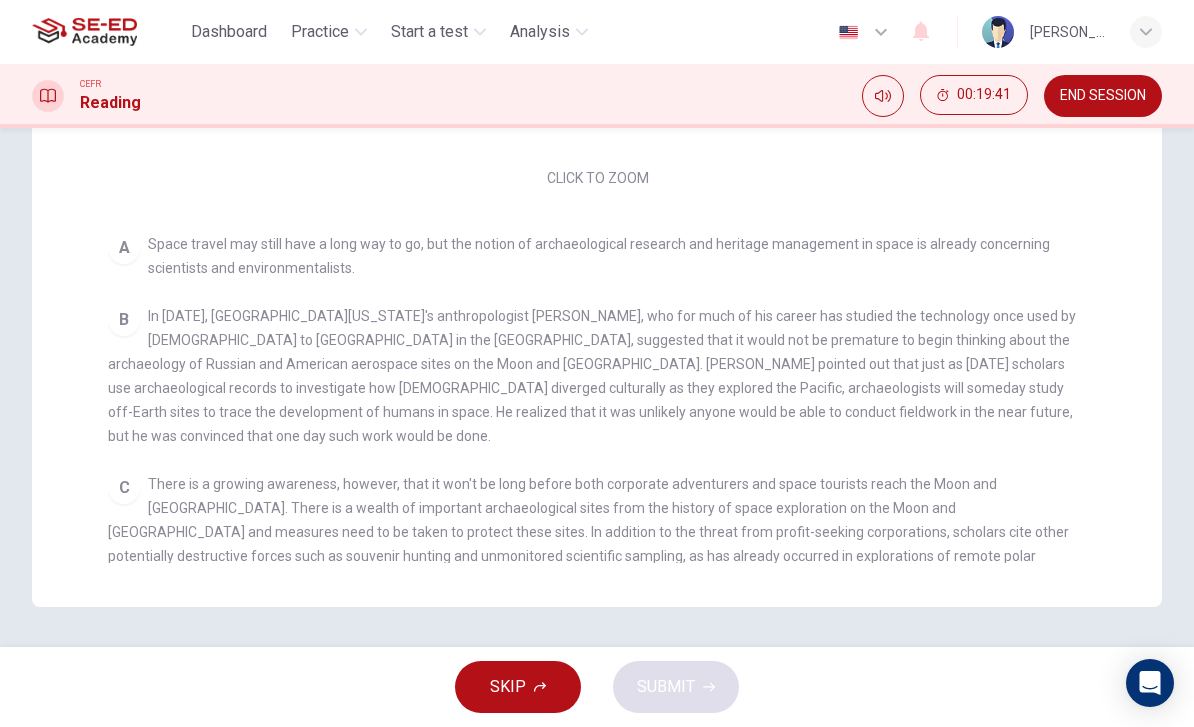scroll, scrollTop: 0, scrollLeft: 0, axis: both 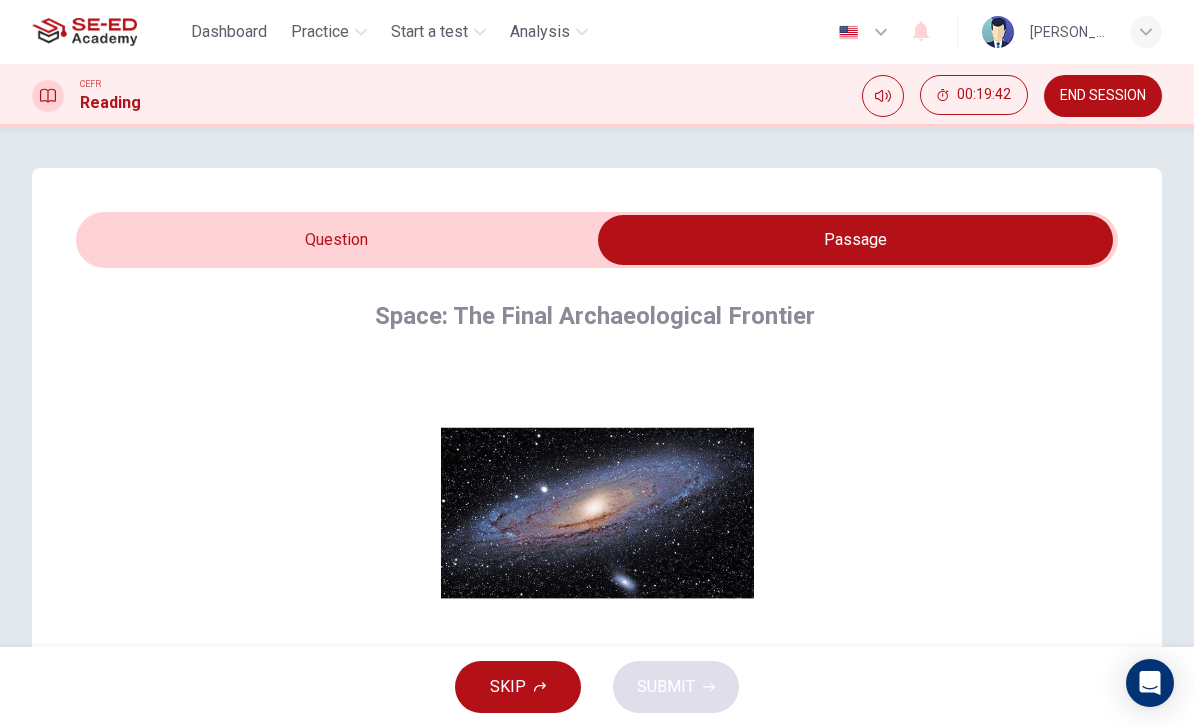 click at bounding box center [855, 240] 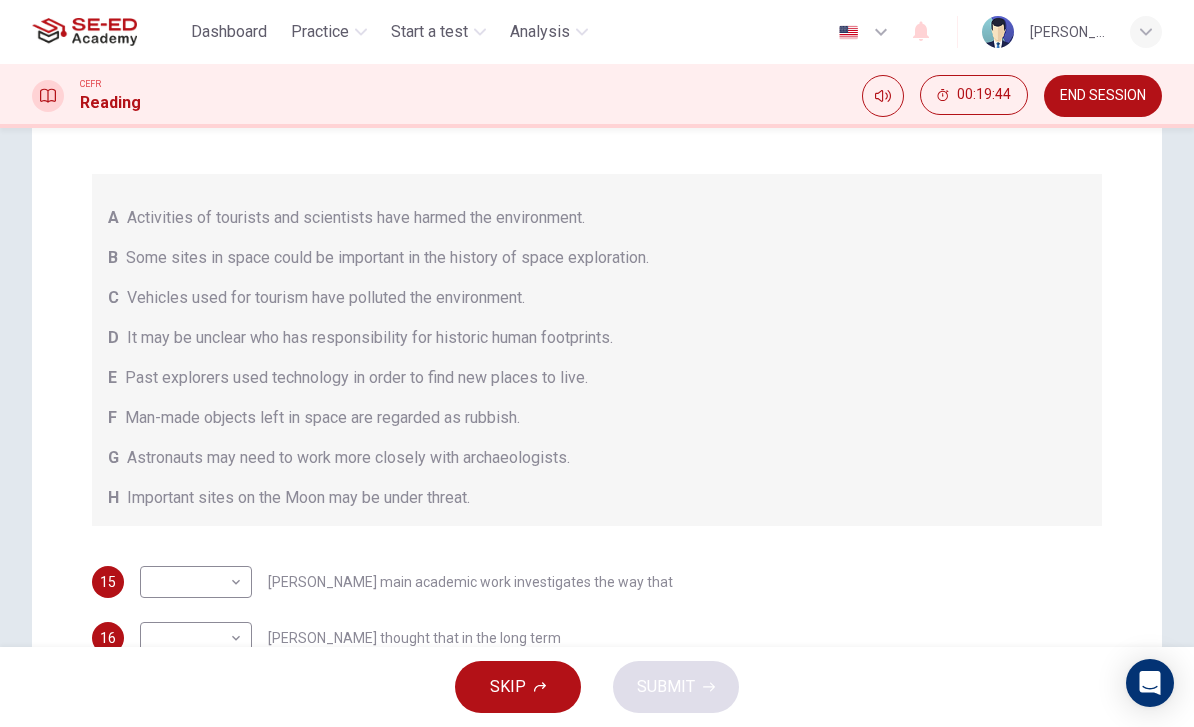 scroll, scrollTop: 300, scrollLeft: 0, axis: vertical 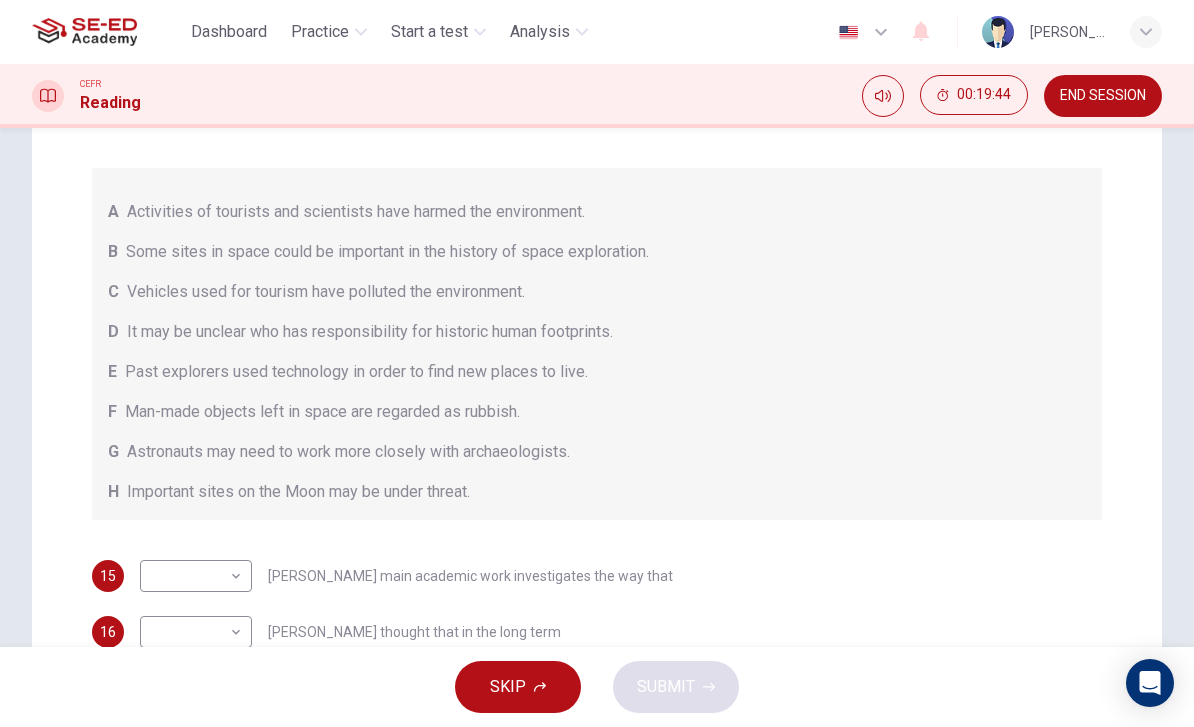 click on "A Activities of tourists and scientists have harmed the environment. B Some sites in space could be important in the history of space exploration. C Vehicles used for tourism have polluted the environment. D It may be unclear who has responsibility for historic human footprints. E Past explorers used technology in order to find new places to live. F Man-made objects left in space are regarded as rubbish. G Astronauts may need to work more closely with archaeologists. H Important sites on the Moon may be under threat." at bounding box center [597, 344] 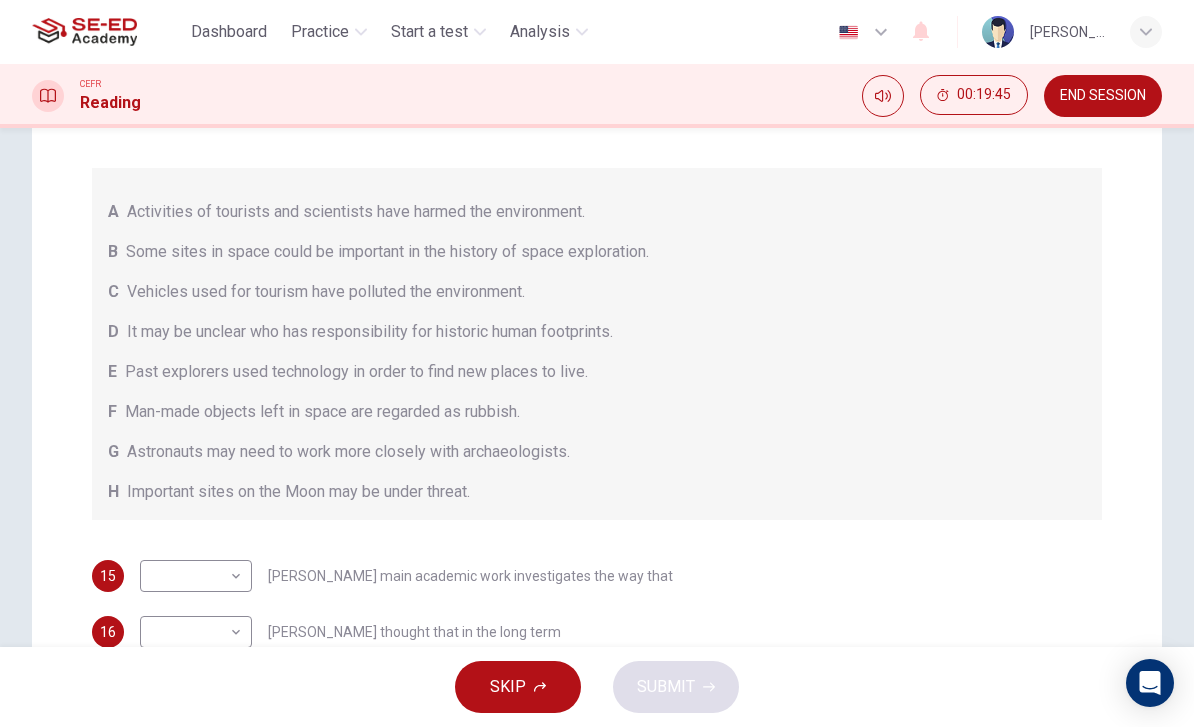 click on "This site uses cookies, as explained in our  Privacy Policy . If you agree to the use of cookies, please click the Accept button and continue to browse our site.   Privacy Policy Accept Dashboard Practice Start a test Analysis English en ​ Pachira Tirathanet   CEFR Reading 00:19:45 END SESSION Questions 15 - 20 Complete each sentence with the correct ending  A-H  from the box below.
Write the correct letter  A-H  in the boxes below. A Activities of tourists and scientists have harmed the environment. B Some sites in space could be important in the history of space exploration. C Vehicles used for tourism have polluted the environment. D It may be unclear who has responsibility for historic human footprints. E Past explorers used technology in order to find new places to live. F Man-made objects left in space are regarded as rubbish. G Astronauts may need to work more closely with archaeologists. H Important sites on the Moon may be under threat. 15 ​ ​ 16 ​ ​ 17 ​ ​ 18 ​ ​ 19 ​ ​ 20 A" at bounding box center [597, 363] 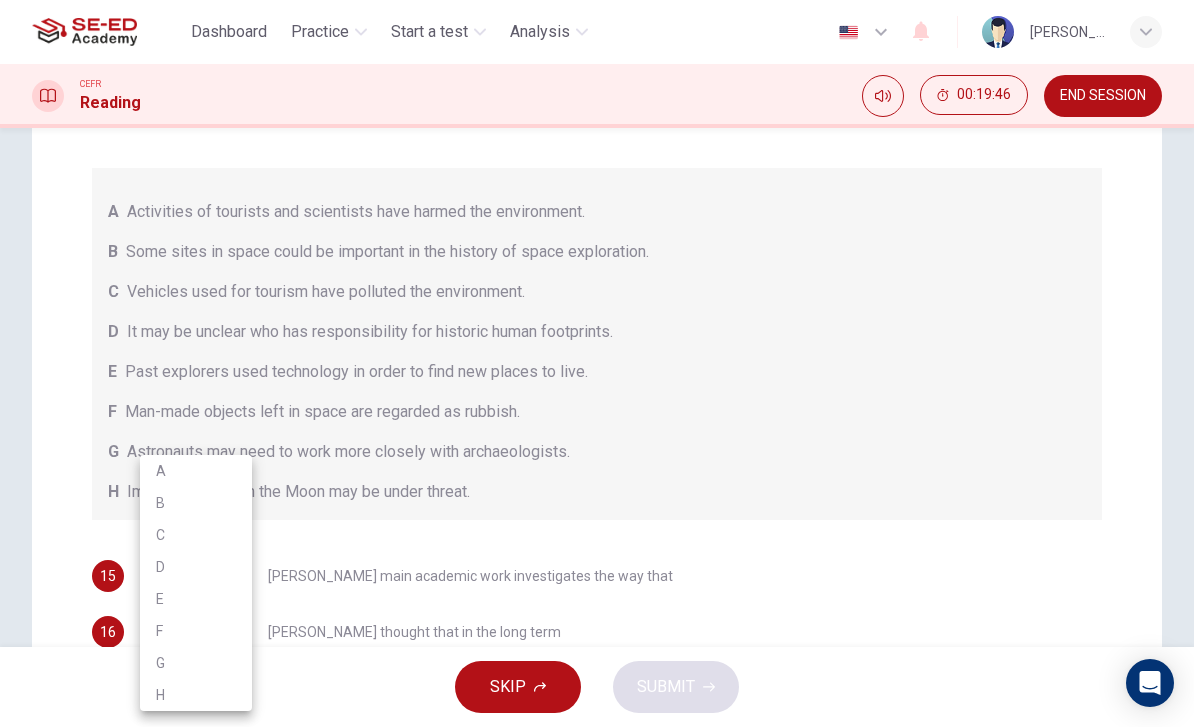 click on "A" at bounding box center [196, 471] 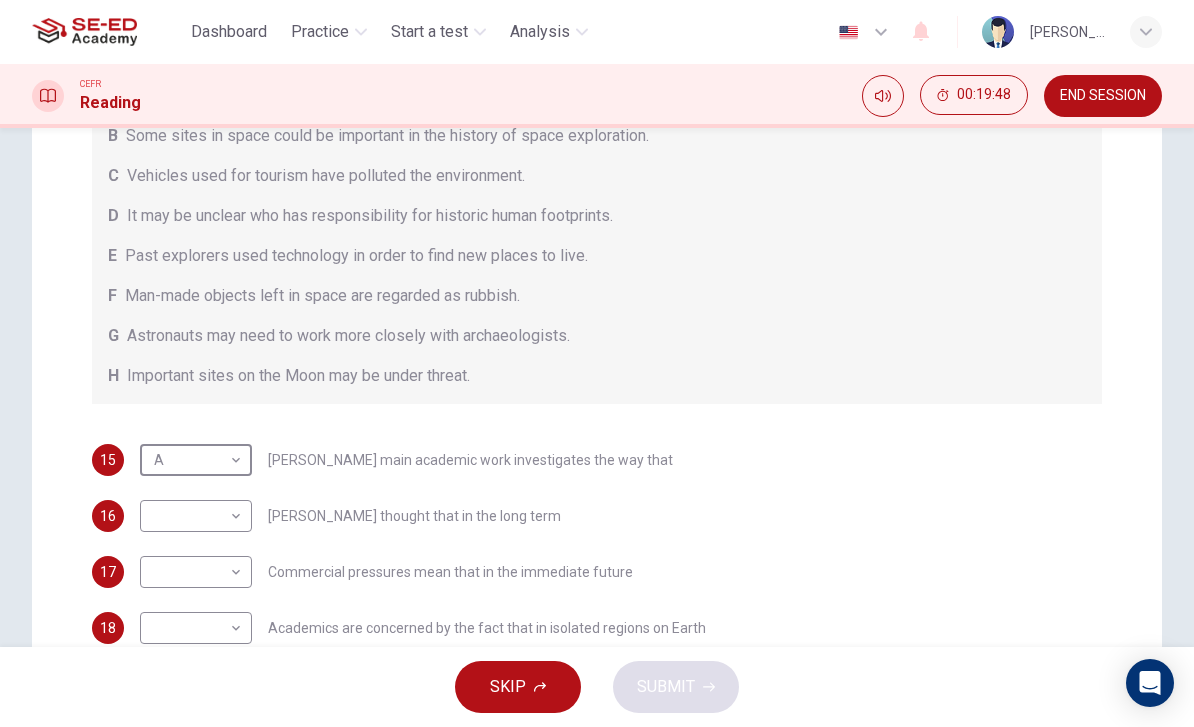scroll, scrollTop: 116, scrollLeft: 0, axis: vertical 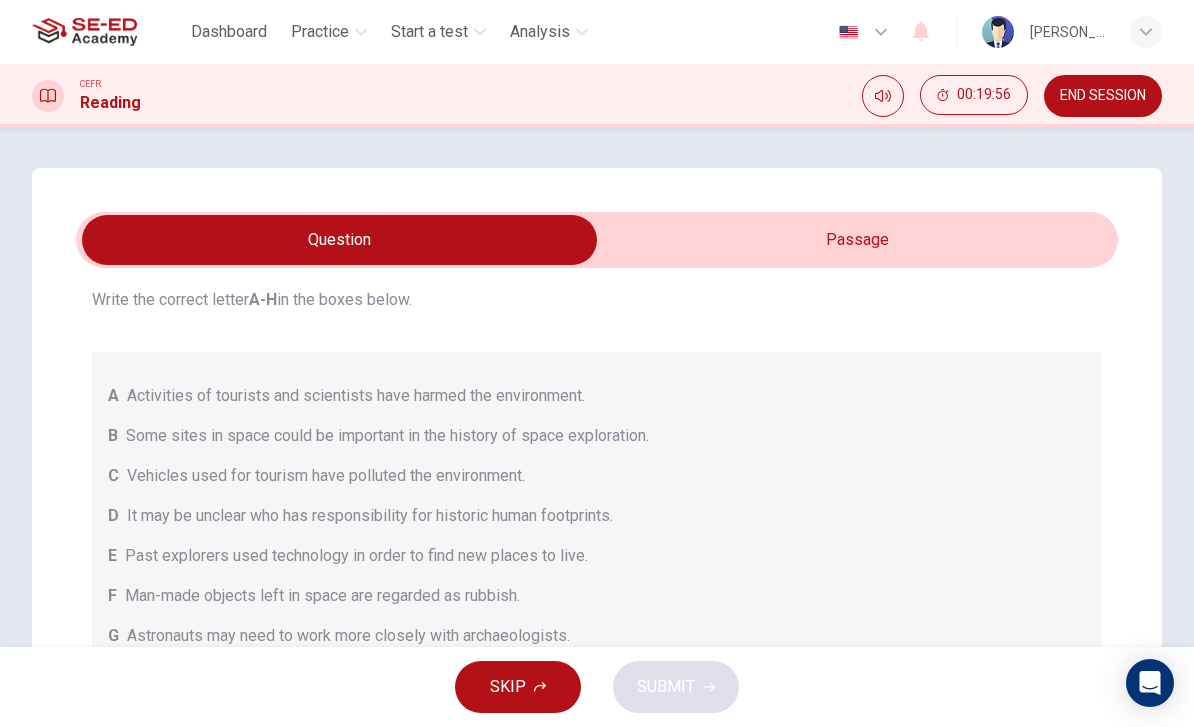 click at bounding box center (339, 240) 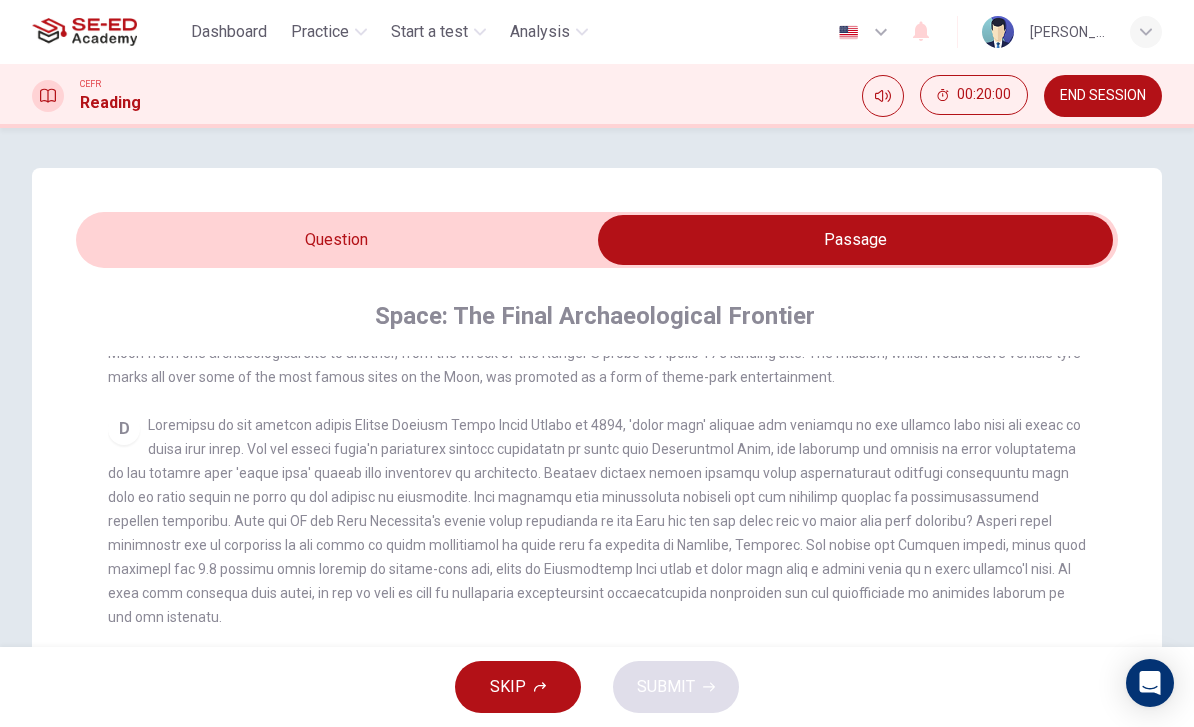 scroll, scrollTop: 759, scrollLeft: 0, axis: vertical 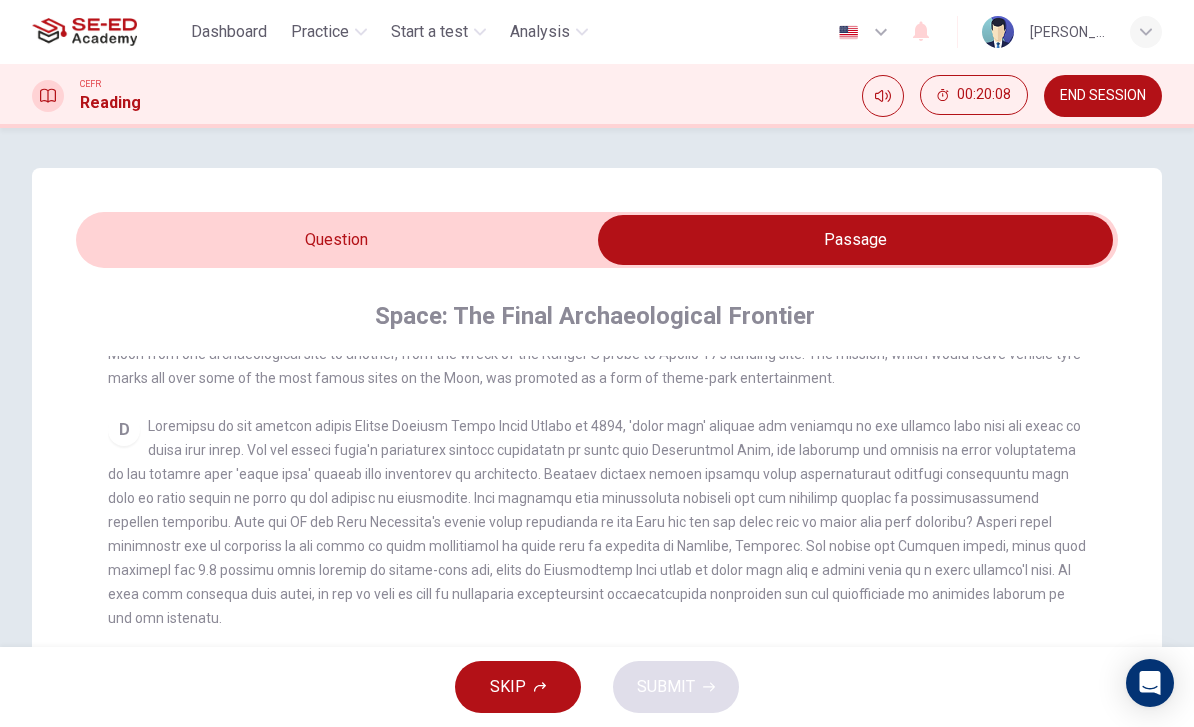 click at bounding box center (855, 240) 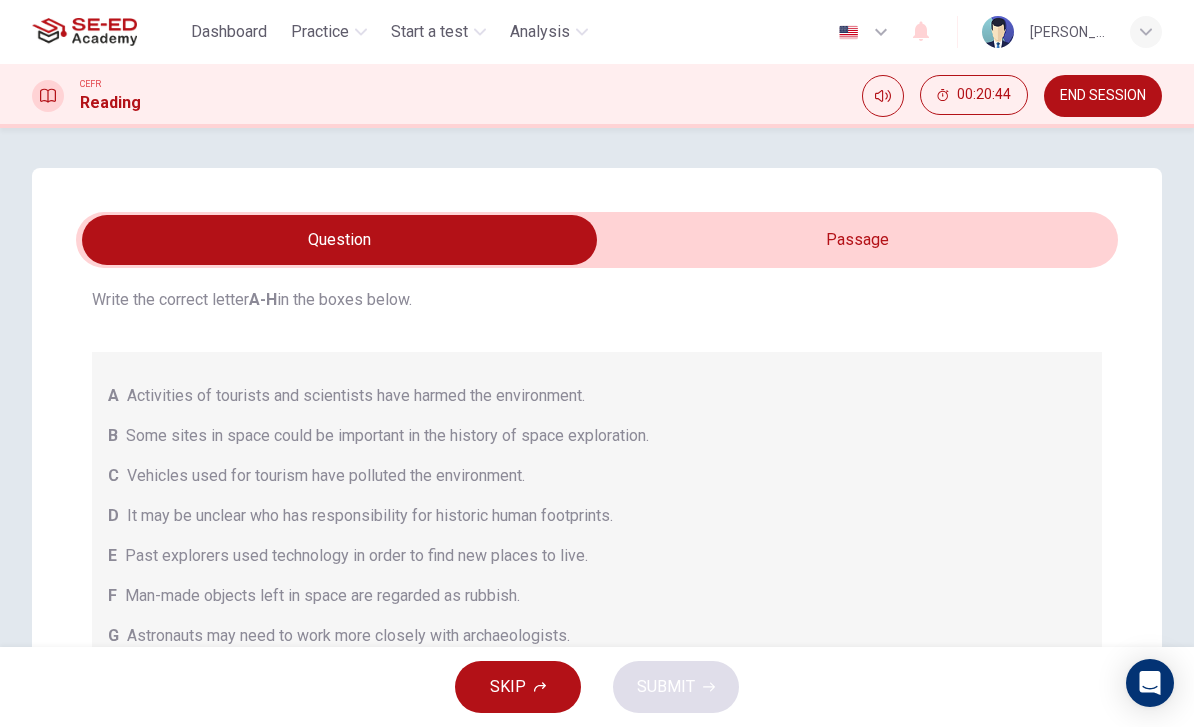 scroll, scrollTop: 0, scrollLeft: 0, axis: both 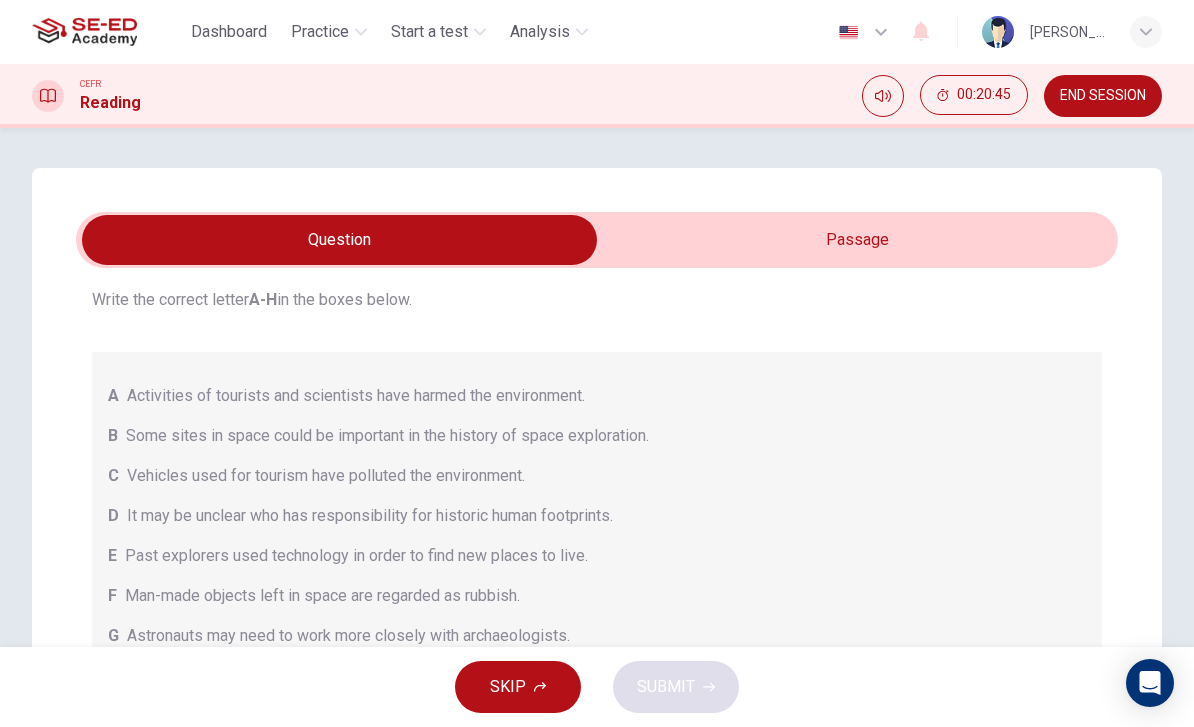 click at bounding box center (339, 240) 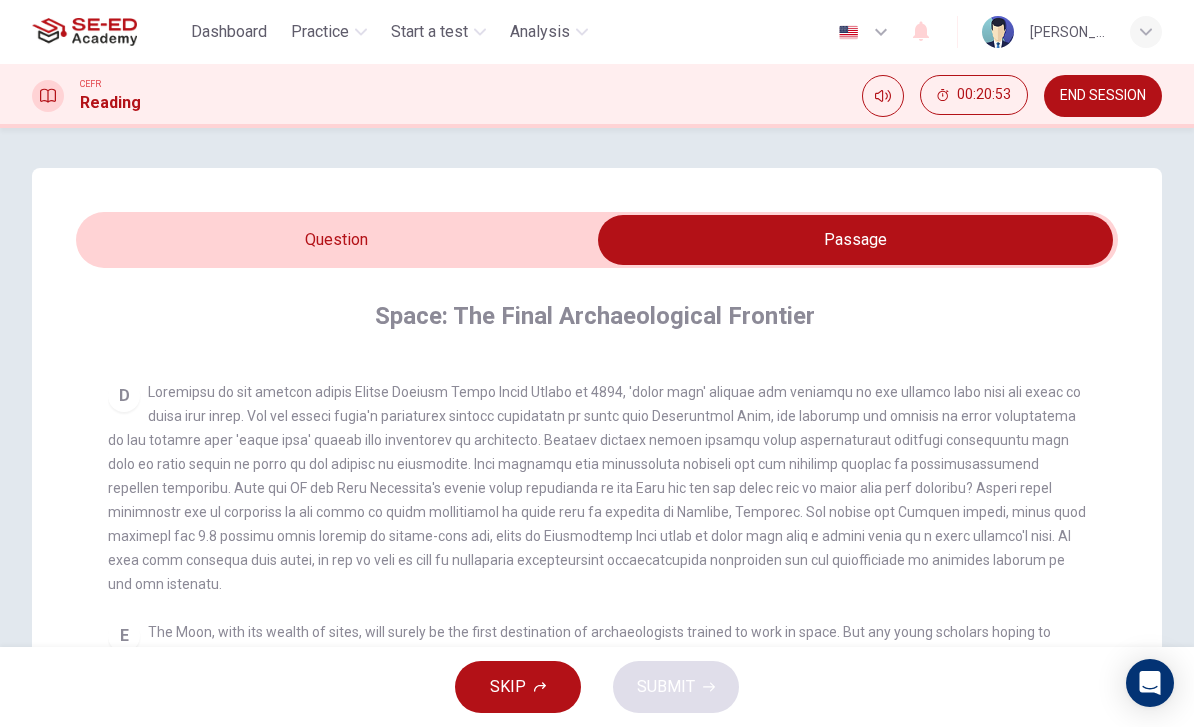 scroll, scrollTop: 792, scrollLeft: 0, axis: vertical 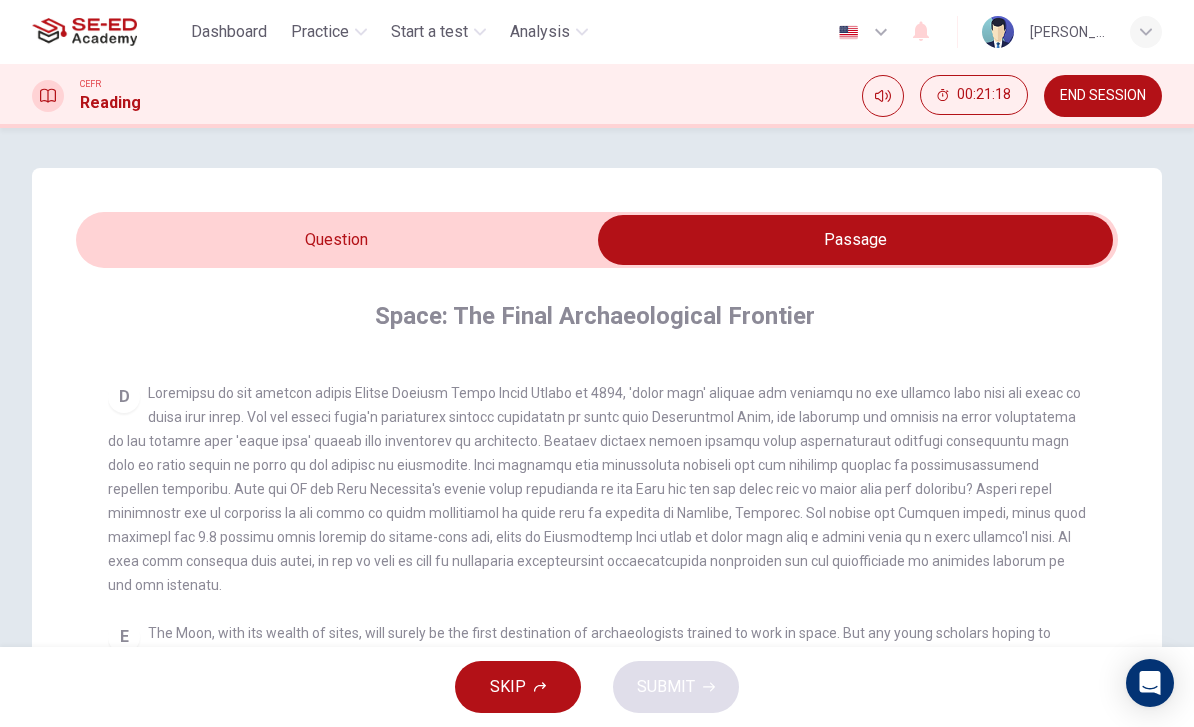click at bounding box center (855, 240) 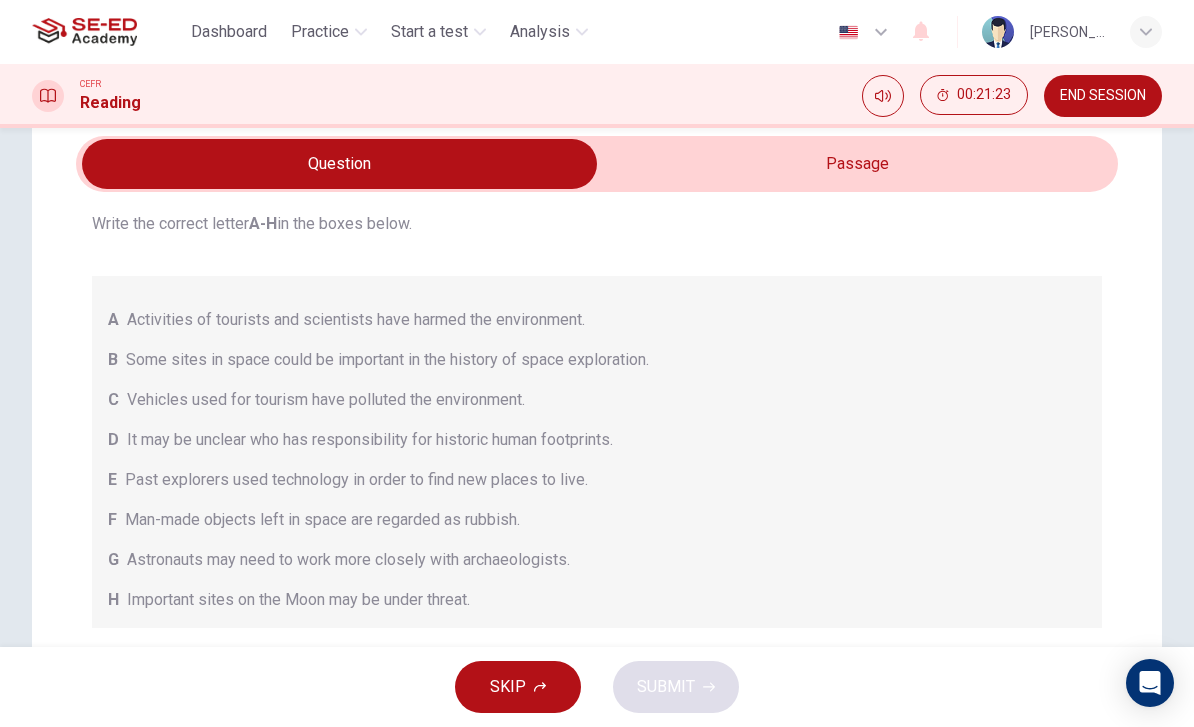 scroll, scrollTop: 81, scrollLeft: 0, axis: vertical 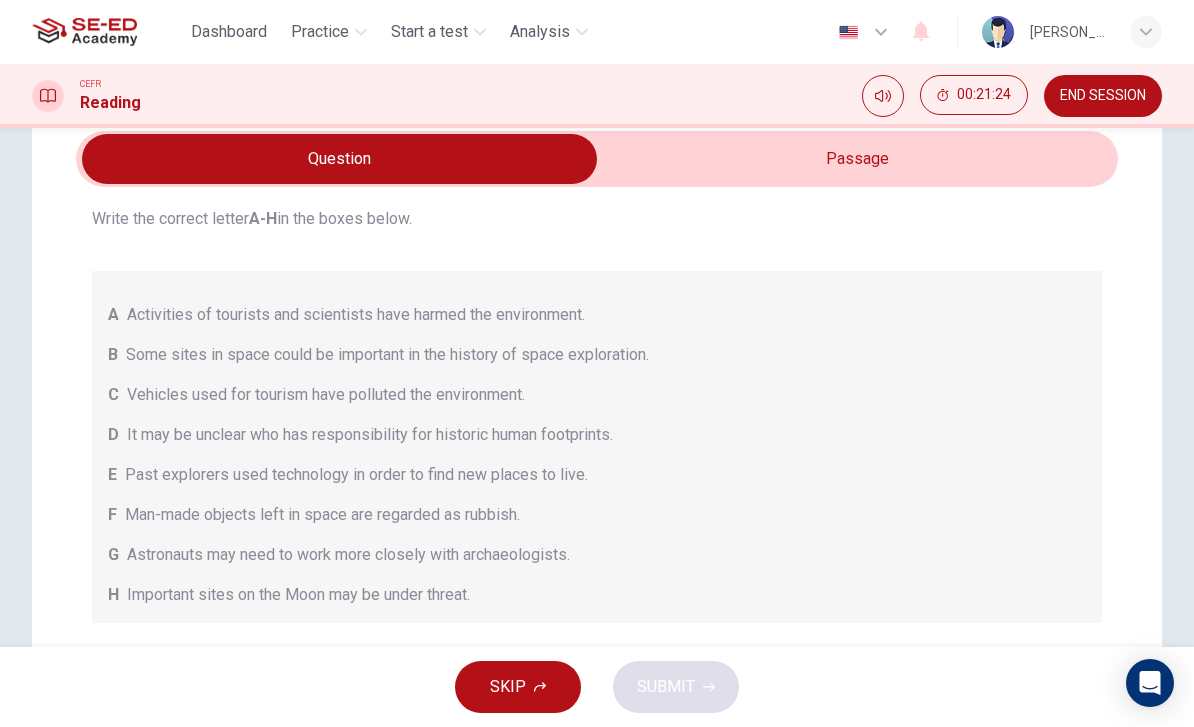 click at bounding box center [339, 159] 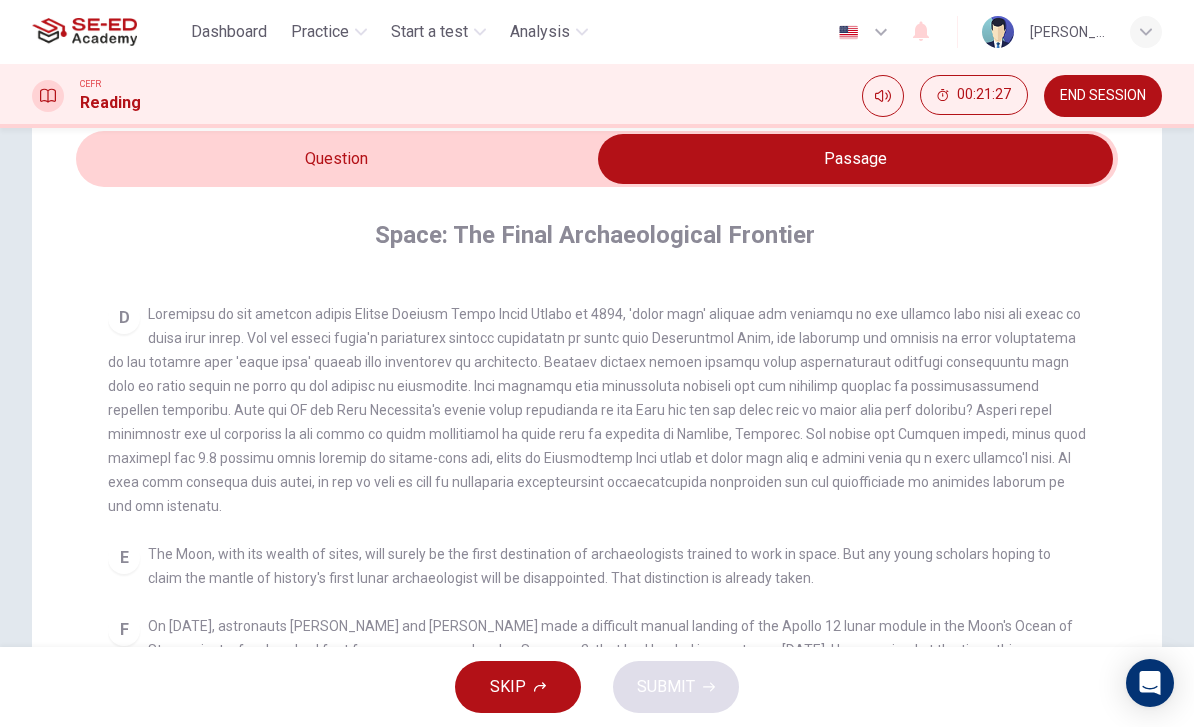 scroll, scrollTop: 788, scrollLeft: 0, axis: vertical 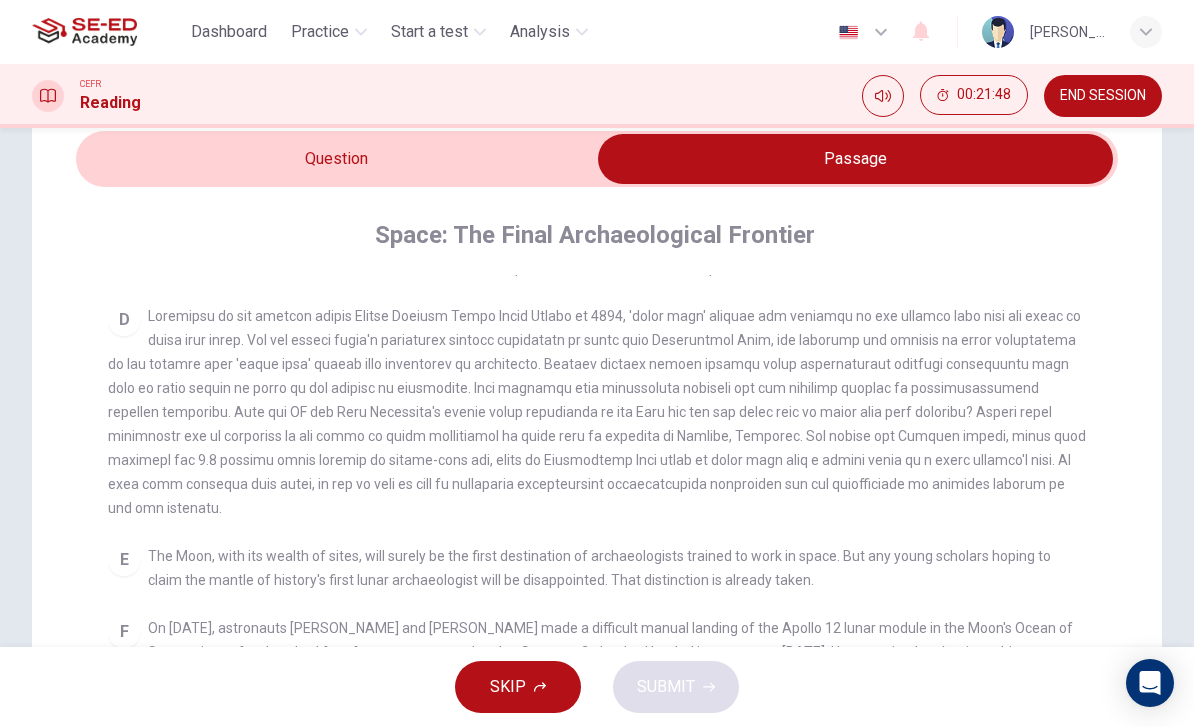 click at bounding box center [855, 159] 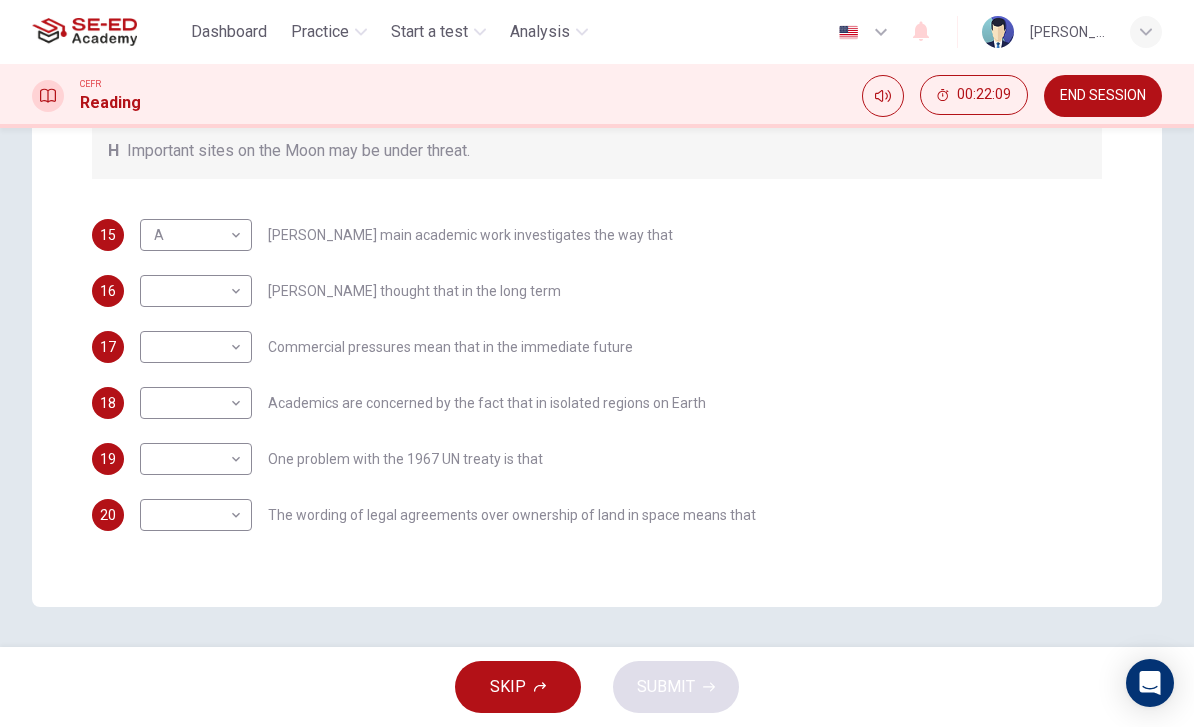 scroll, scrollTop: 525, scrollLeft: 0, axis: vertical 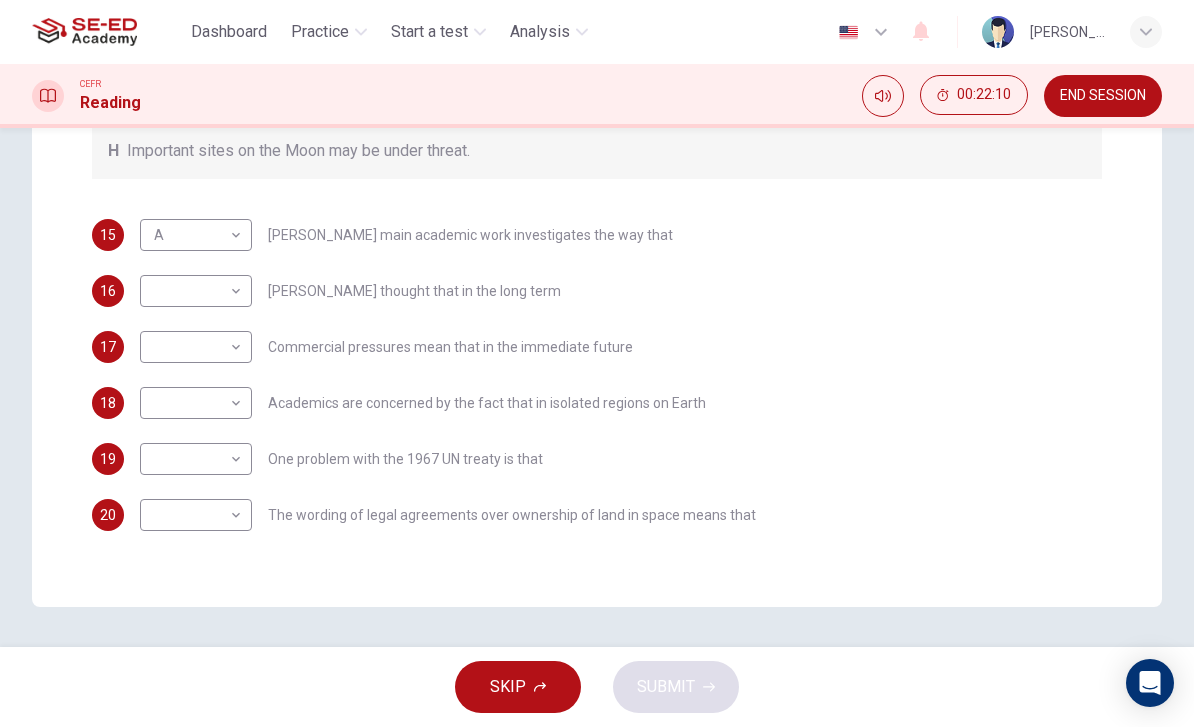 click on "This site uses cookies, as explained in our  Privacy Policy . If you agree to the use of cookies, please click the Accept button and continue to browse our site.   Privacy Policy Accept Dashboard Practice Start a test Analysis English en ​ Pachira Tirathanet   CEFR Reading 00:22:10 END SESSION Questions 15 - 20 Complete each sentence with the correct ending  A-H  from the box below.
Write the correct letter  A-H  in the boxes below. A Activities of tourists and scientists have harmed the environment. B Some sites in space could be important in the history of space exploration. C Vehicles used for tourism have polluted the environment. D It may be unclear who has responsibility for historic human footprints. E Past explorers used technology in order to find new places to live. F Man-made objects left in space are regarded as rubbish. G Astronauts may need to work more closely with archaeologists. H Important sites on the Moon may be under threat. 15 A A ​ 16 ​ ​ 17 ​ ​ 18 ​ ​ 19 ​ ​ 20 A" at bounding box center [597, 363] 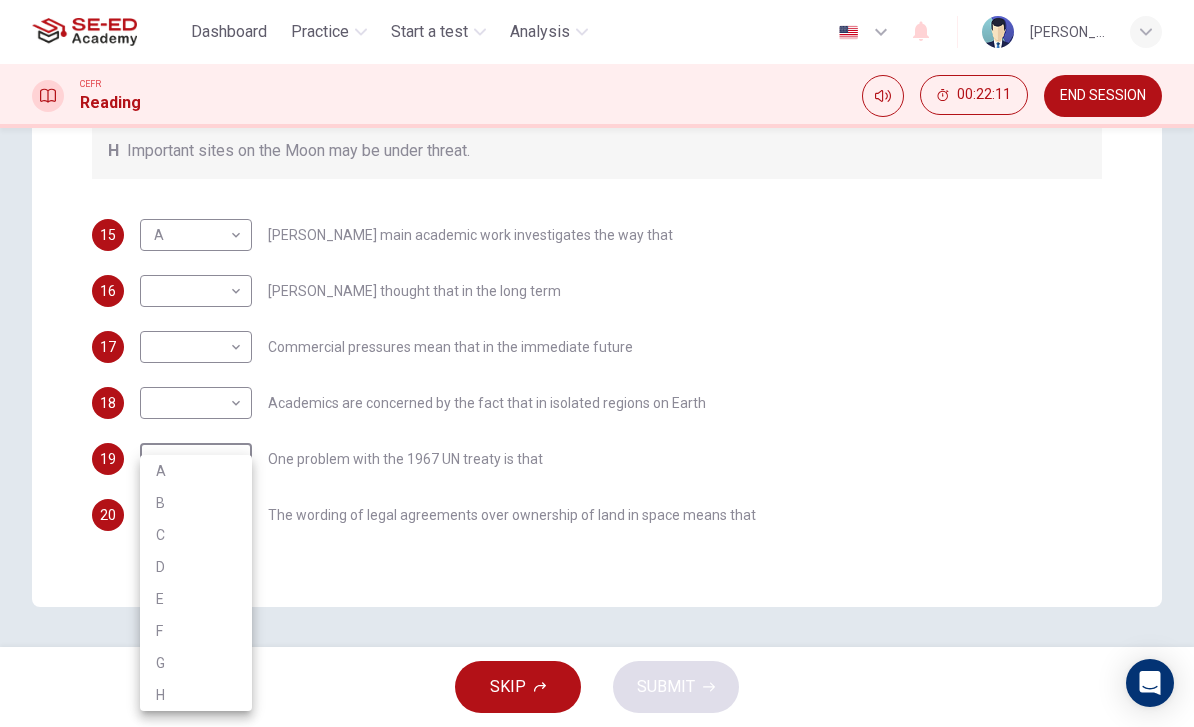 click on "B" at bounding box center [196, 503] 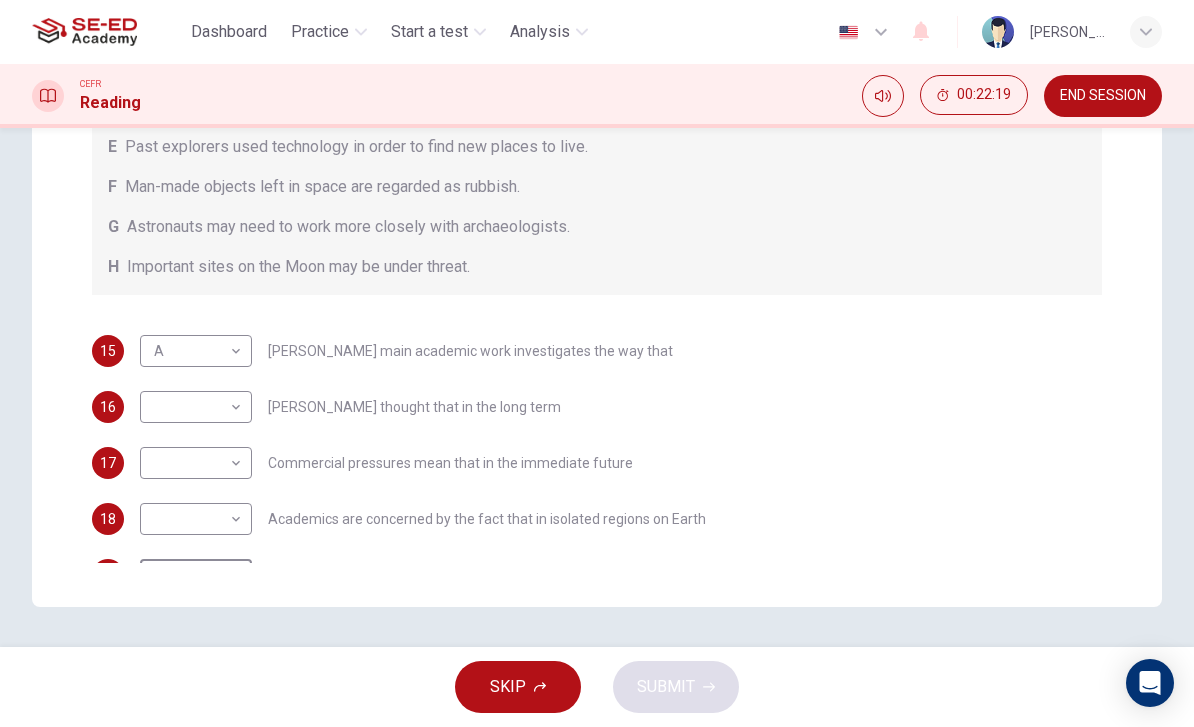 scroll, scrollTop: -2, scrollLeft: 0, axis: vertical 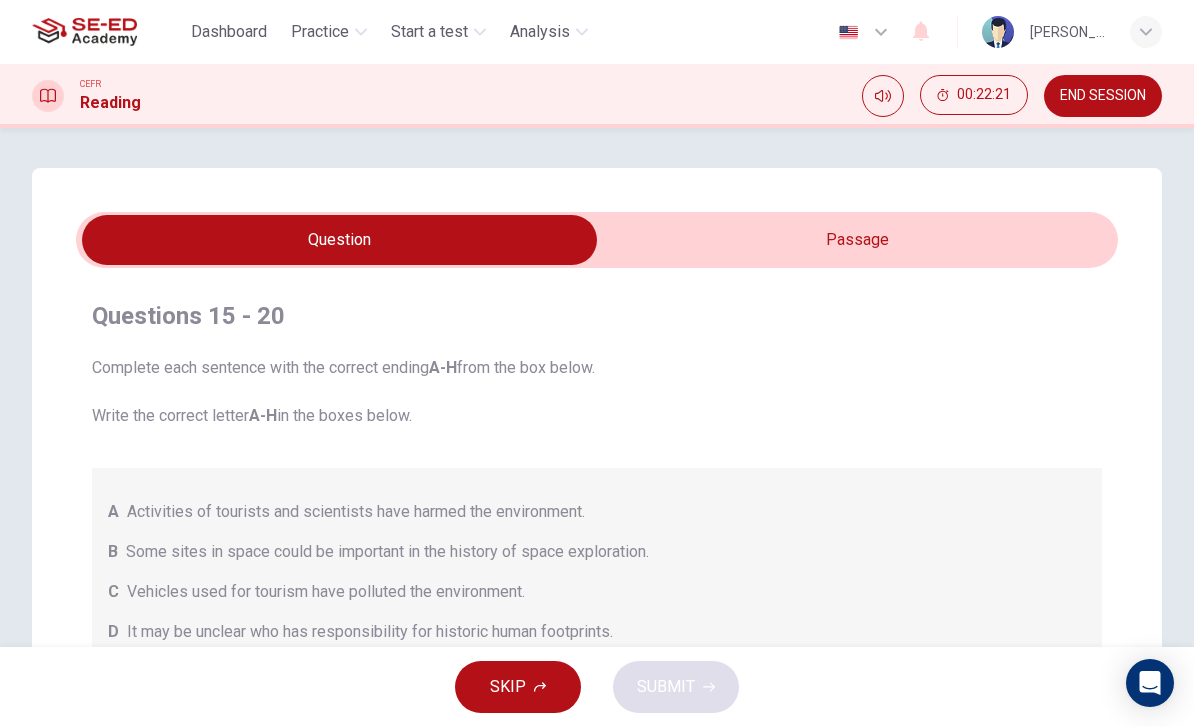 click on "Questions 15 - 20 Complete each sentence with the correct ending  A-H  from the box below.
Write the correct letter  A-H  in the boxes below. A Activities of tourists and scientists have harmed the environment. B Some sites in space could be important in the history of space exploration. C Vehicles used for tourism have polluted the environment. D It may be unclear who has responsibility for historic human footprints. E Past explorers used technology in order to find new places to live. F Man-made objects left in space are regarded as rubbish. G Astronauts may need to work more closely with archaeologists. H Important sites on the Moon may be under threat. 15 A A ​ [PERSON_NAME] main academic work investigates the way that 16 ​ ​ [PERSON_NAME] thought that in the long term 17 ​ ​ Commercial pressures mean that in the immediate future 18 ​ ​ Academics are concerned by the fact that in isolated regions on Earth 19 B B ​ One problem with the 1967 UN treaty is that 20 ​ ​" at bounding box center [597, 736] 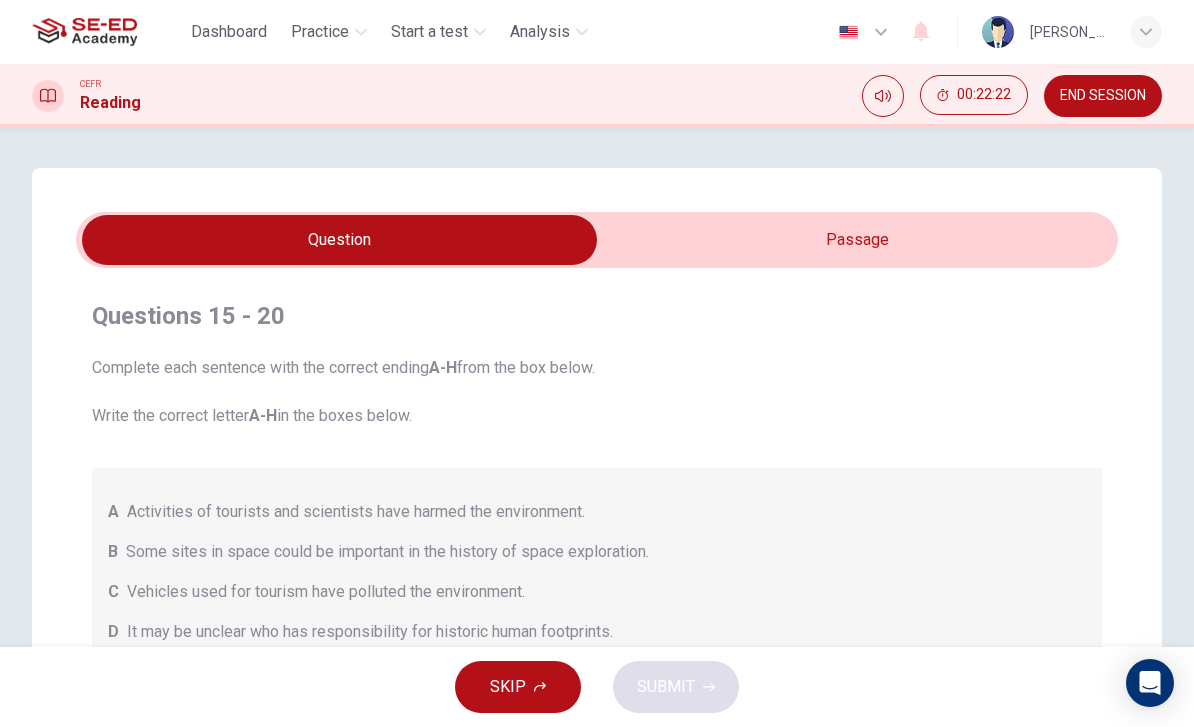 click at bounding box center [339, 240] 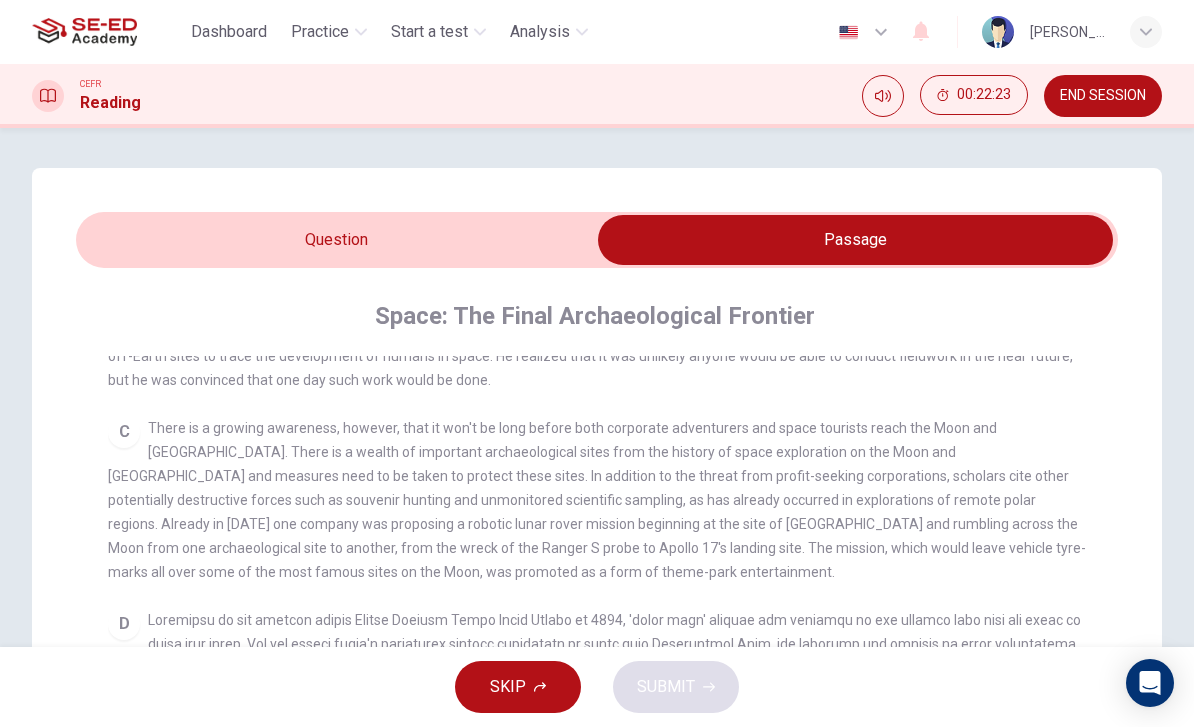 scroll, scrollTop: 563, scrollLeft: 0, axis: vertical 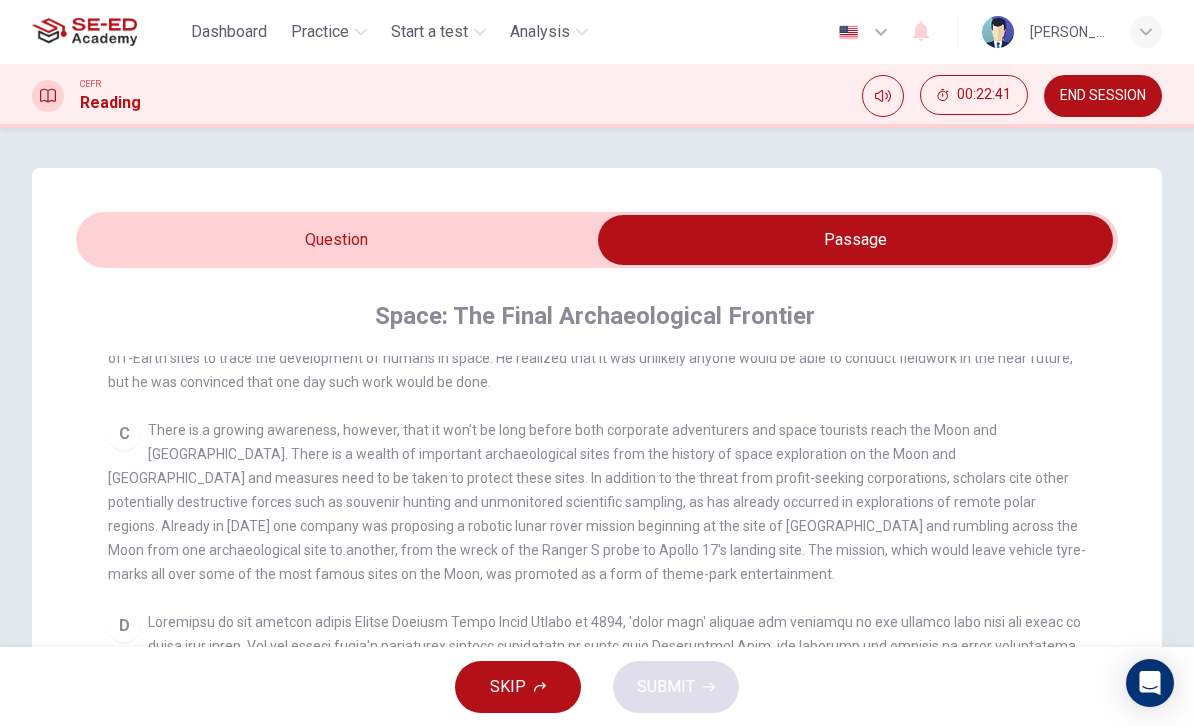 click at bounding box center [855, 240] 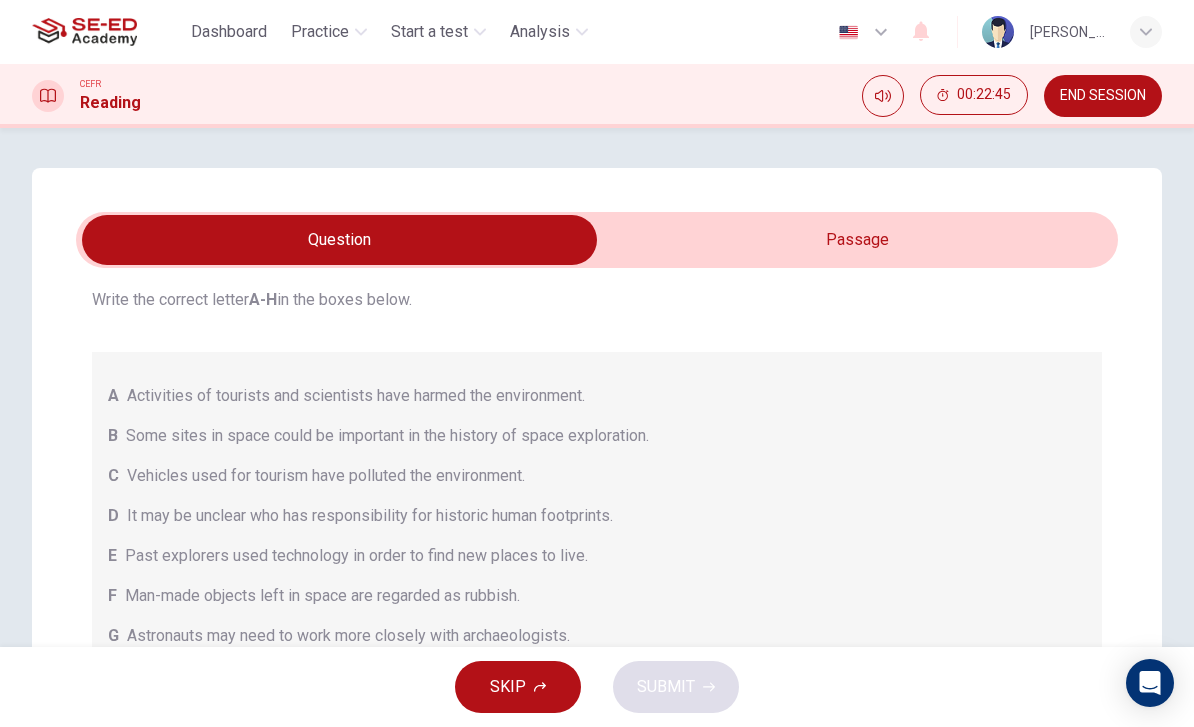 scroll, scrollTop: 116, scrollLeft: 0, axis: vertical 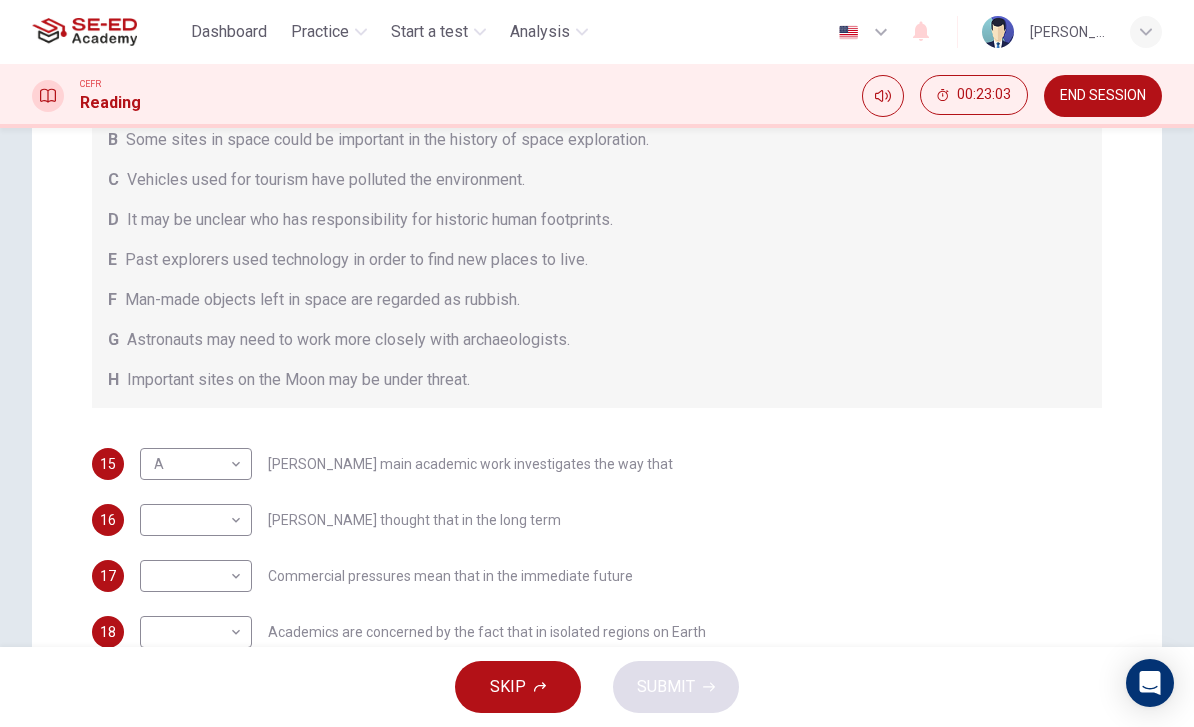 click on "This site uses cookies, as explained in our  Privacy Policy . If you agree to the use of cookies, please click the Accept button and continue to browse our site.   Privacy Policy Accept Dashboard Practice Start a test Analysis English en ​ Pachira Tirathanet   CEFR Reading 00:23:03 END SESSION Questions 15 - 20 Complete each sentence with the correct ending  A-H  from the box below.
Write the correct letter  A-H  in the boxes below. A Activities of tourists and scientists have harmed the environment. B Some sites in space could be important in the history of space exploration. C Vehicles used for tourism have polluted the environment. D It may be unclear who has responsibility for historic human footprints. E Past explorers used technology in order to find new places to live. F Man-made objects left in space are regarded as rubbish. G Astronauts may need to work more closely with archaeologists. H Important sites on the Moon may be under threat. 15 A A ​ 16 ​ ​ 17 ​ ​ 18 ​ ​ 19 B B ​ 20 A" at bounding box center (597, 363) 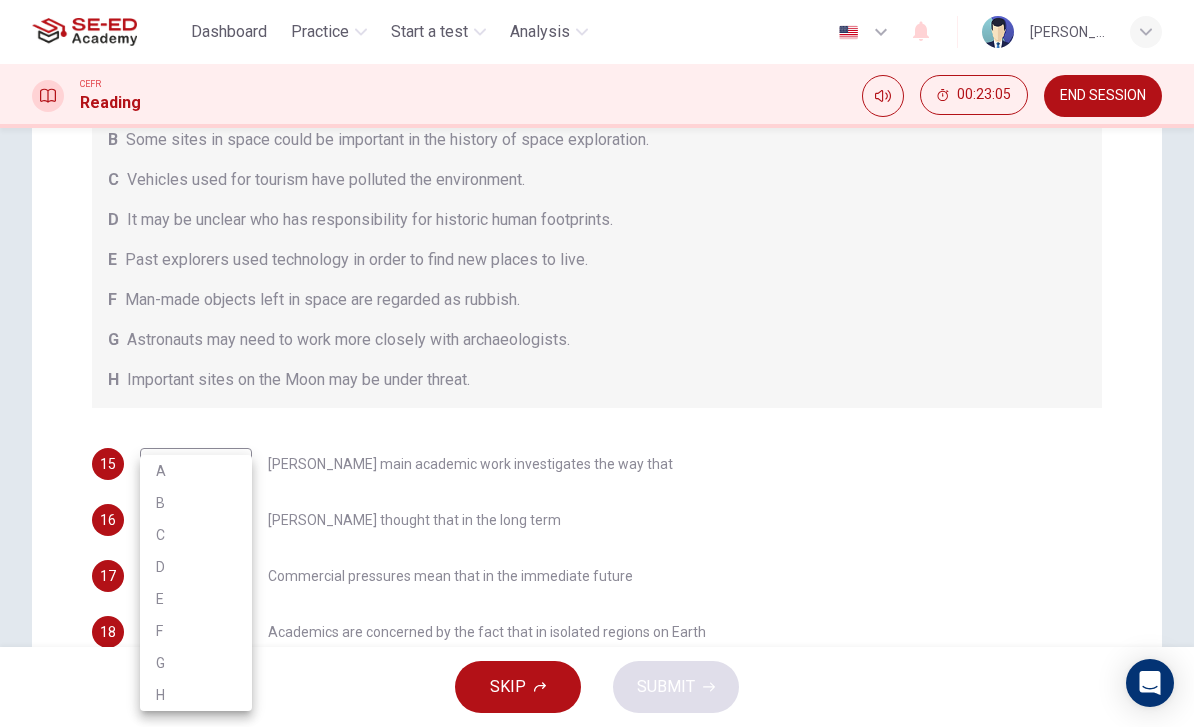 click on "E" at bounding box center [196, 599] 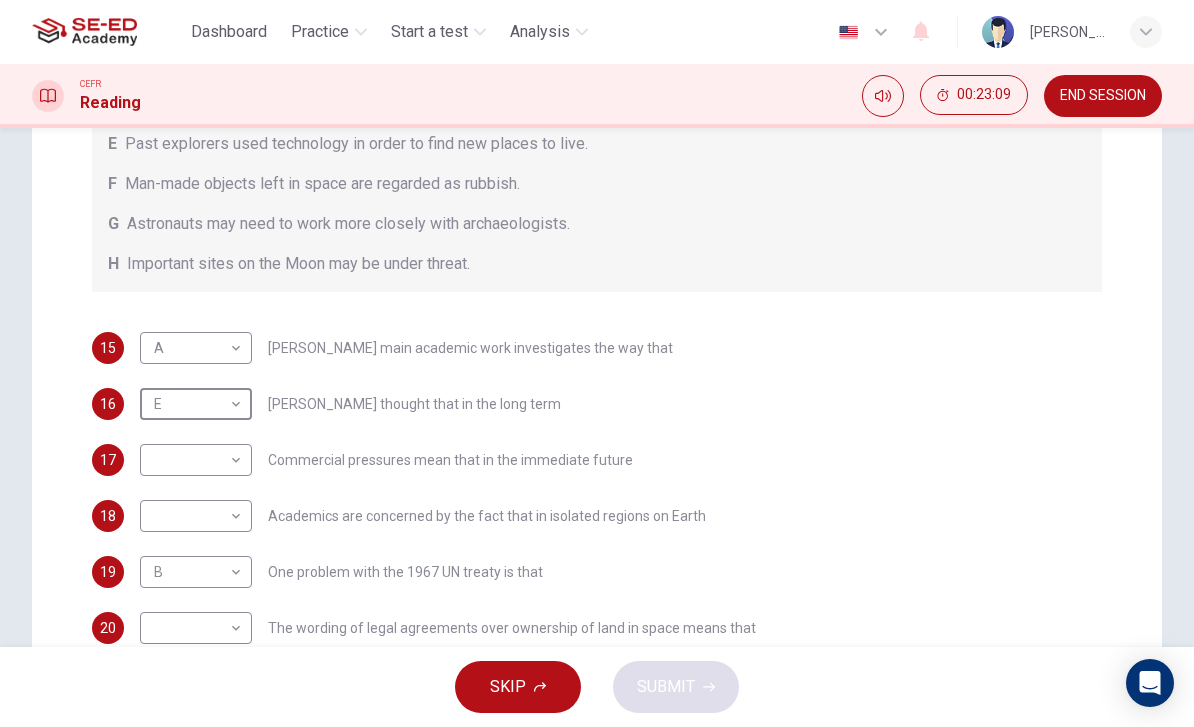 scroll, scrollTop: 116, scrollLeft: 0, axis: vertical 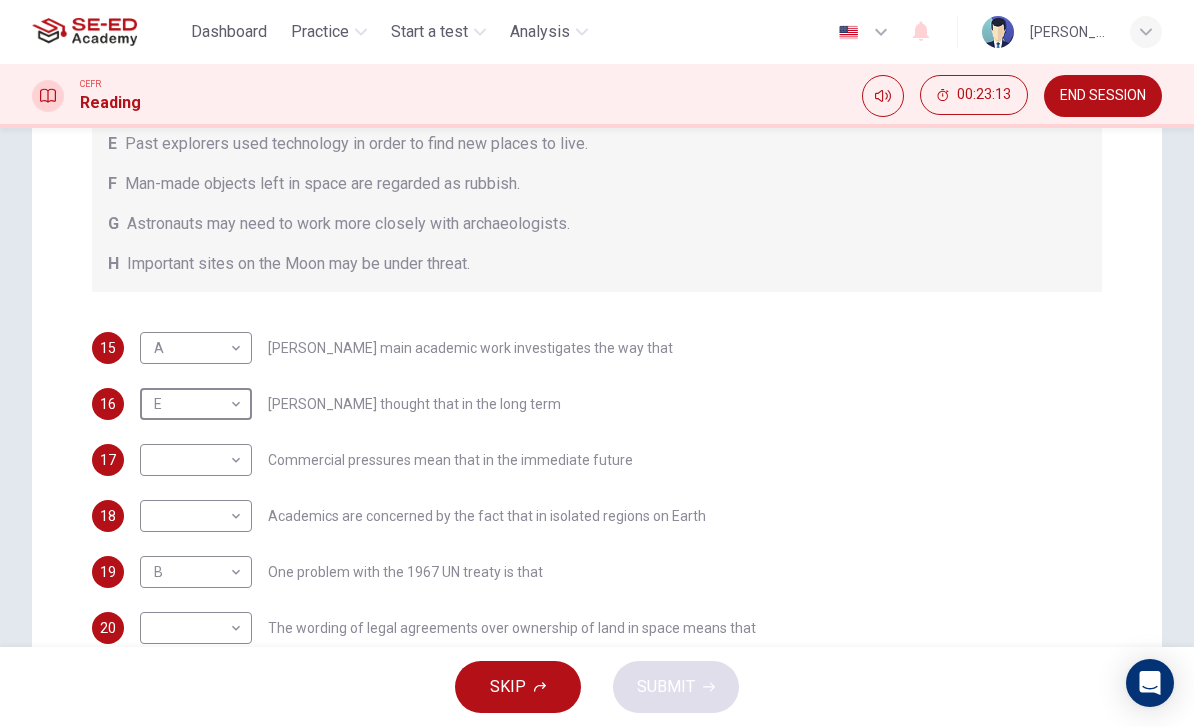click on "This site uses cookies, as explained in our  Privacy Policy . If you agree to the use of cookies, please click the Accept button and continue to browse our site.   Privacy Policy Accept Dashboard Practice Start a test Analysis English en ​ Pachira Tirathanet   CEFR Reading 00:23:13 END SESSION Questions 15 - 20 Complete each sentence with the correct ending  A-H  from the box below.
Write the correct letter  A-H  in the boxes below. A Activities of tourists and scientists have harmed the environment. B Some sites in space could be important in the history of space exploration. C Vehicles used for tourism have polluted the environment. D It may be unclear who has responsibility for historic human footprints. E Past explorers used technology in order to find new places to live. F Man-made objects left in space are regarded as rubbish. G Astronauts may need to work more closely with archaeologists. H Important sites on the Moon may be under threat. 15 A A ​ 16 E E ​ 17 ​ ​ 18 ​ ​ 19 B B ​ 20 A" at bounding box center [597, 363] 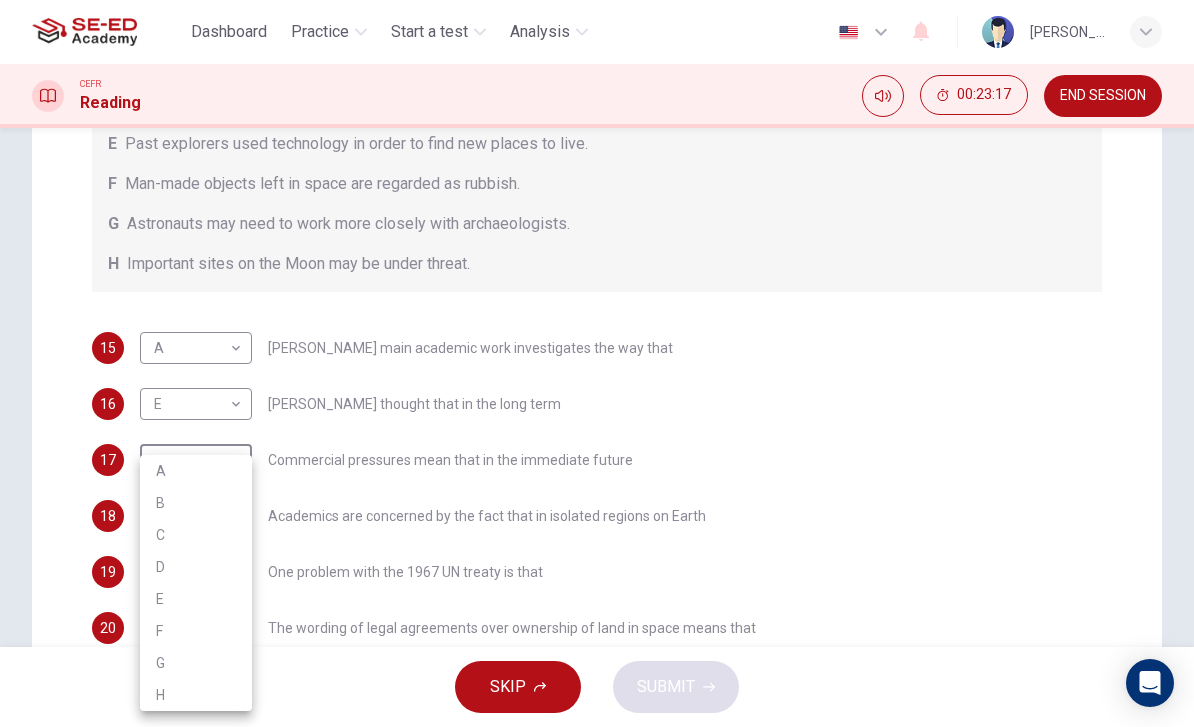 click on "G" at bounding box center (196, 663) 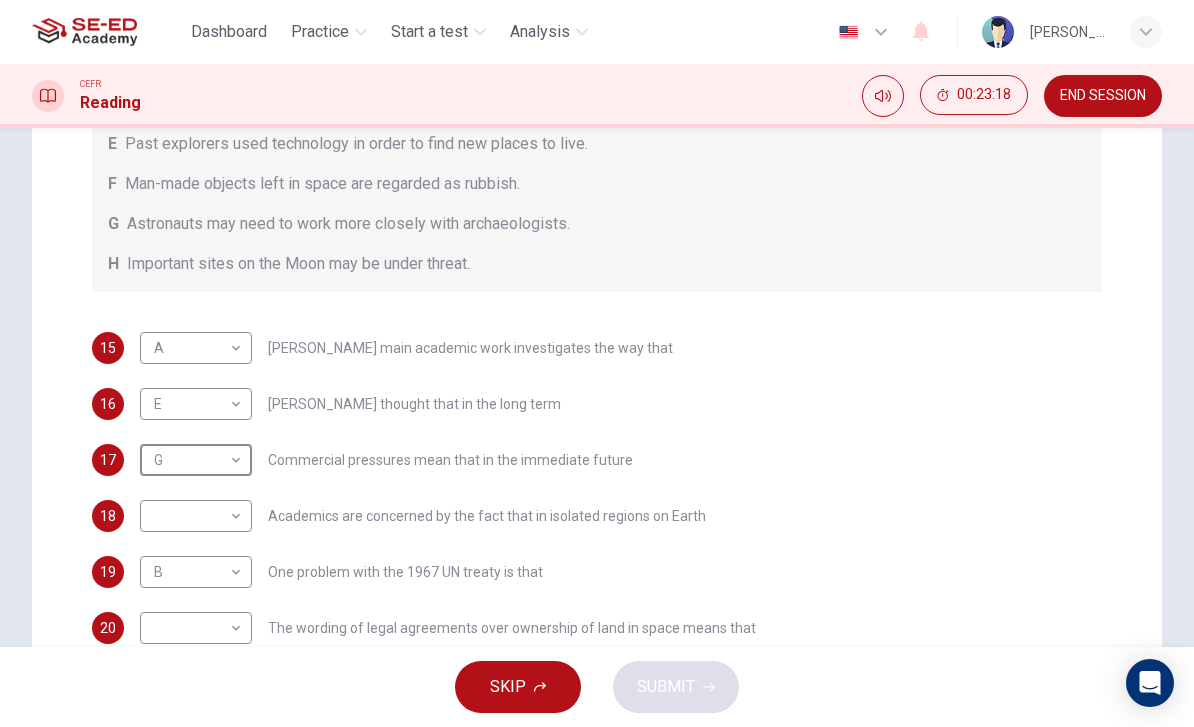 click on "This site uses cookies, as explained in our  Privacy Policy . If you agree to the use of cookies, please click the Accept button and continue to browse our site.   Privacy Policy Accept Dashboard Practice Start a test Analysis English en ​ Pachira Tirathanet   CEFR Reading 00:23:18 END SESSION Questions 15 - 20 Complete each sentence with the correct ending  A-H  from the box below.
Write the correct letter  A-H  in the boxes below. A Activities of tourists and scientists have harmed the environment. B Some sites in space could be important in the history of space exploration. C Vehicles used for tourism have polluted the environment. D It may be unclear who has responsibility for historic human footprints. E Past explorers used technology in order to find new places to live. F Man-made objects left in space are regarded as rubbish. G Astronauts may need to work more closely with archaeologists. H Important sites on the Moon may be under threat. 15 A A ​ 16 E E ​ 17 G G ​ 18 ​ ​ 19 B B ​ 20 A" at bounding box center [597, 363] 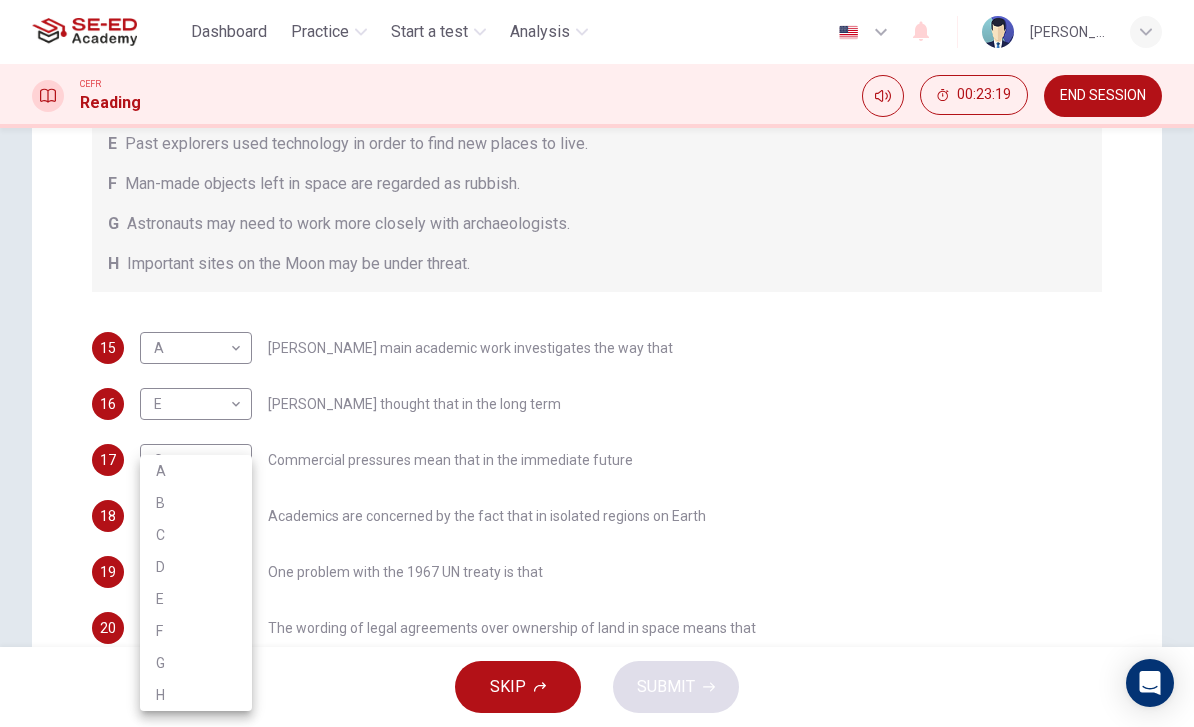 click on "E" at bounding box center [196, 599] 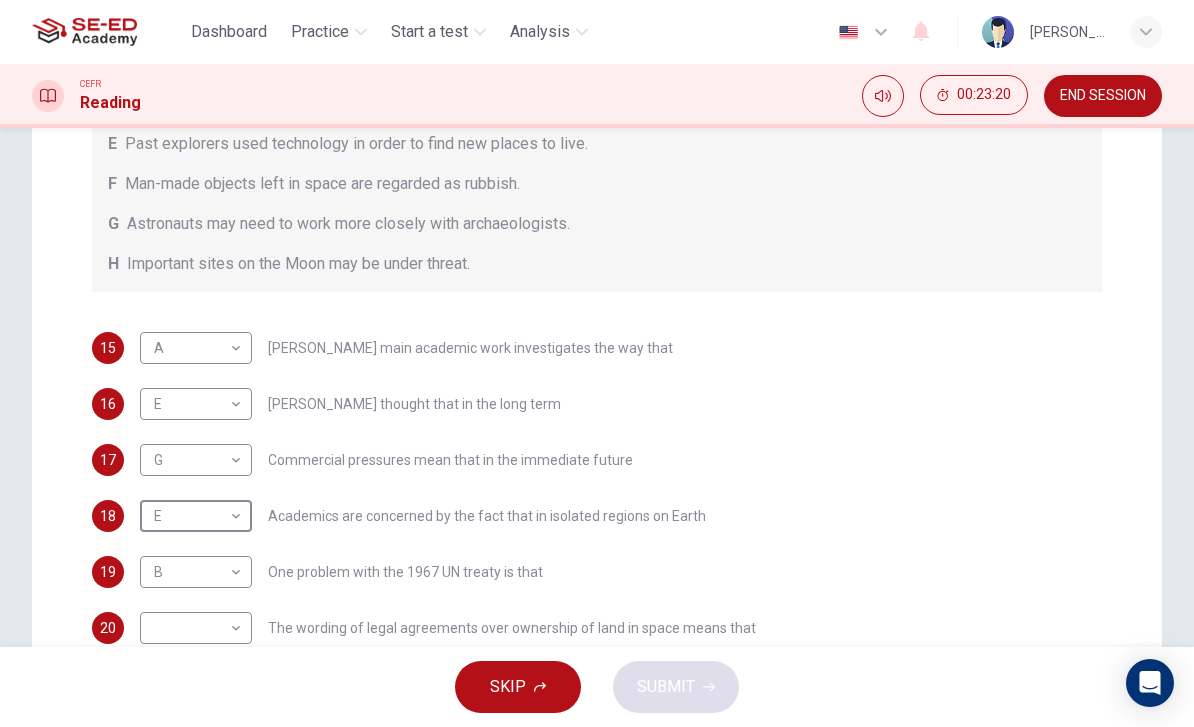 click on "This site uses cookies, as explained in our  Privacy Policy . If you agree to the use of cookies, please click the Accept button and continue to browse our site.   Privacy Policy Accept Dashboard Practice Start a test Analysis English en ​ Pachira Tirathanet   CEFR Reading 00:23:20 END SESSION Questions 15 - 20 Complete each sentence with the correct ending  A-H  from the box below.
Write the correct letter  A-H  in the boxes below. A Activities of tourists and scientists have harmed the environment. B Some sites in space could be important in the history of space exploration. C Vehicles used for tourism have polluted the environment. D It may be unclear who has responsibility for historic human footprints. E Past explorers used technology in order to find new places to live. F Man-made objects left in space are regarded as rubbish. G Astronauts may need to work more closely with archaeologists. H Important sites on the Moon may be under threat. 15 A A ​ 16 E E ​ 17 G G ​ 18 E E ​ 19 B B ​ 20 A" at bounding box center (597, 363) 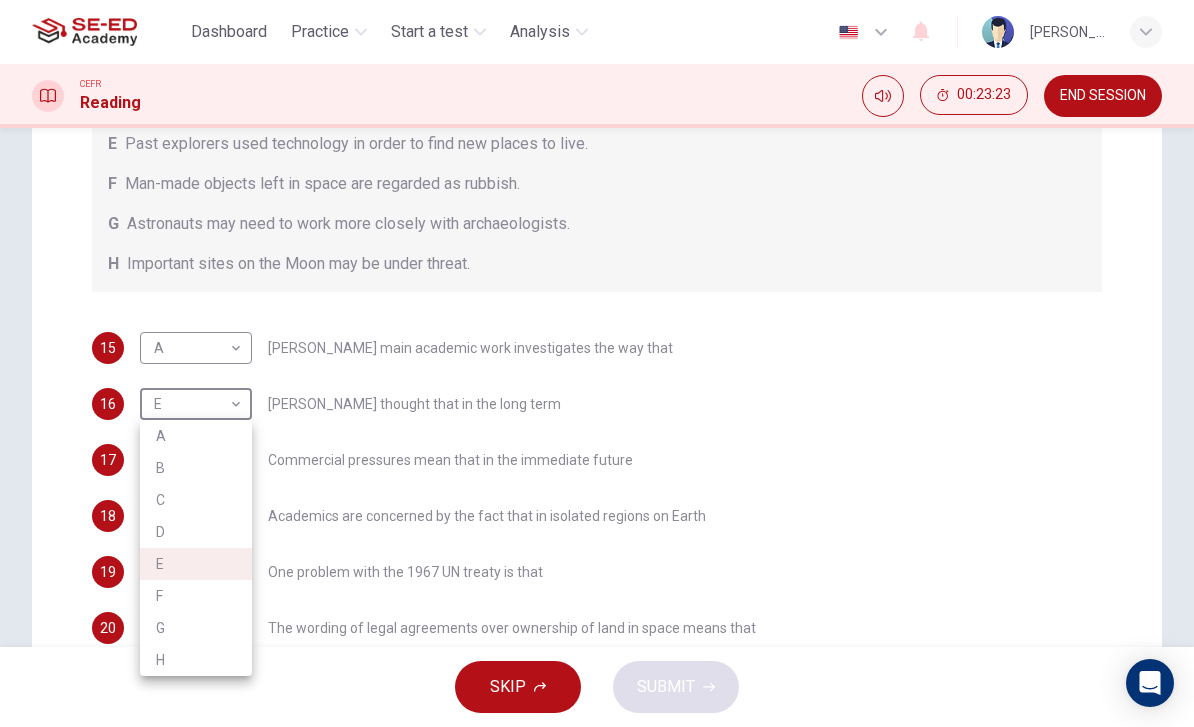 click at bounding box center [597, 363] 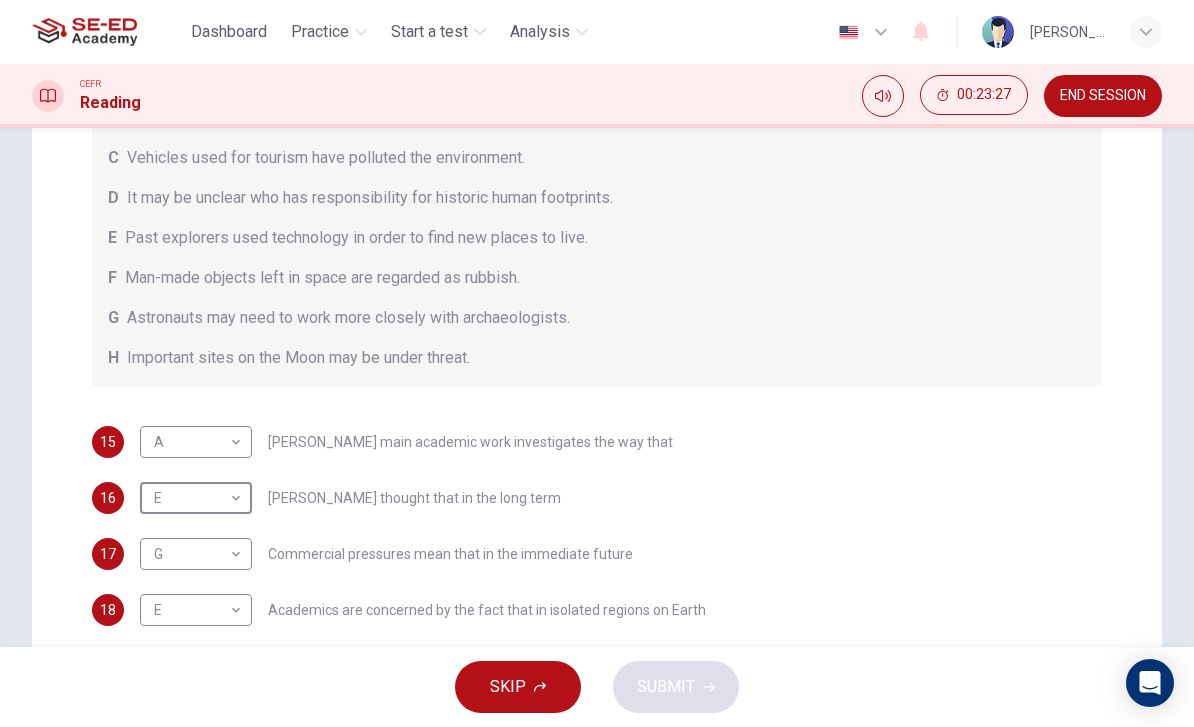 scroll, scrollTop: 14, scrollLeft: 0, axis: vertical 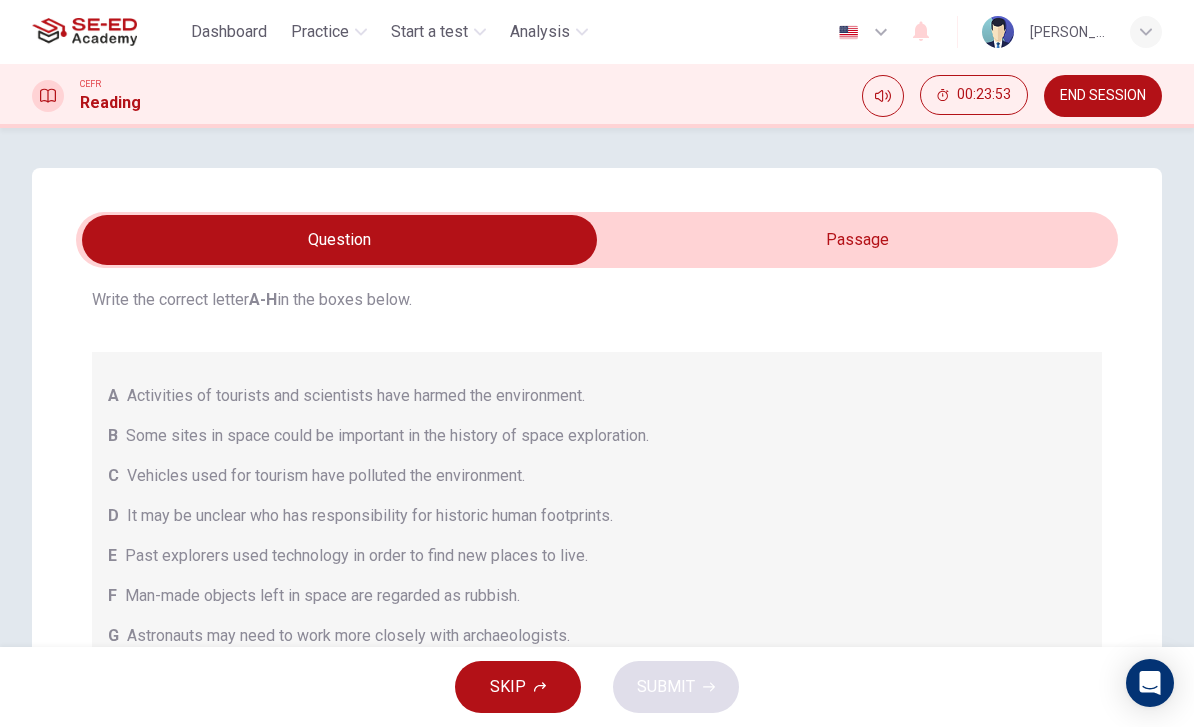 click at bounding box center [339, 240] 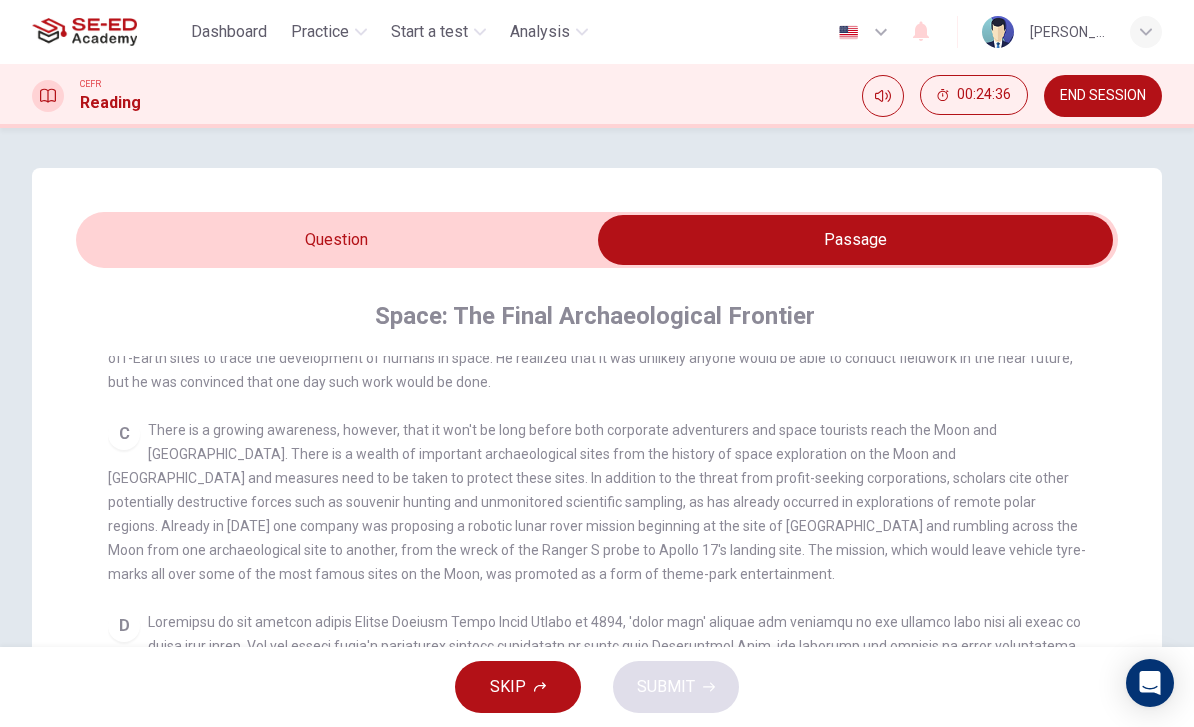 scroll, scrollTop: 0, scrollLeft: 0, axis: both 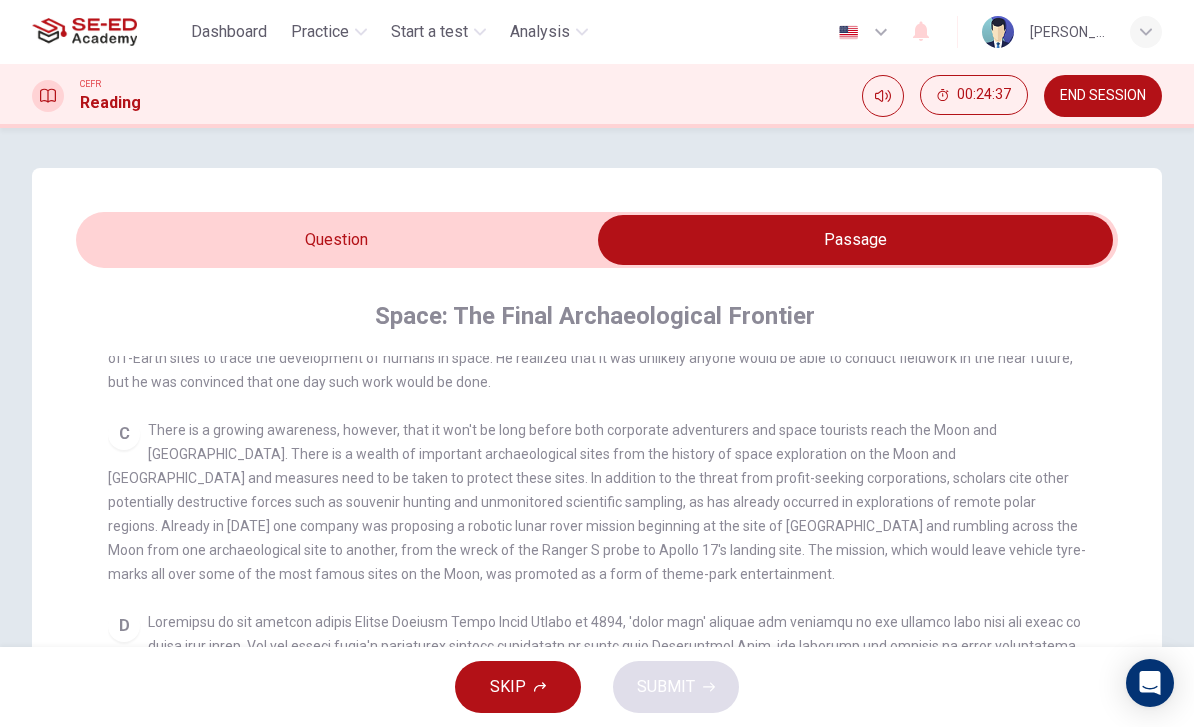 click at bounding box center [855, 240] 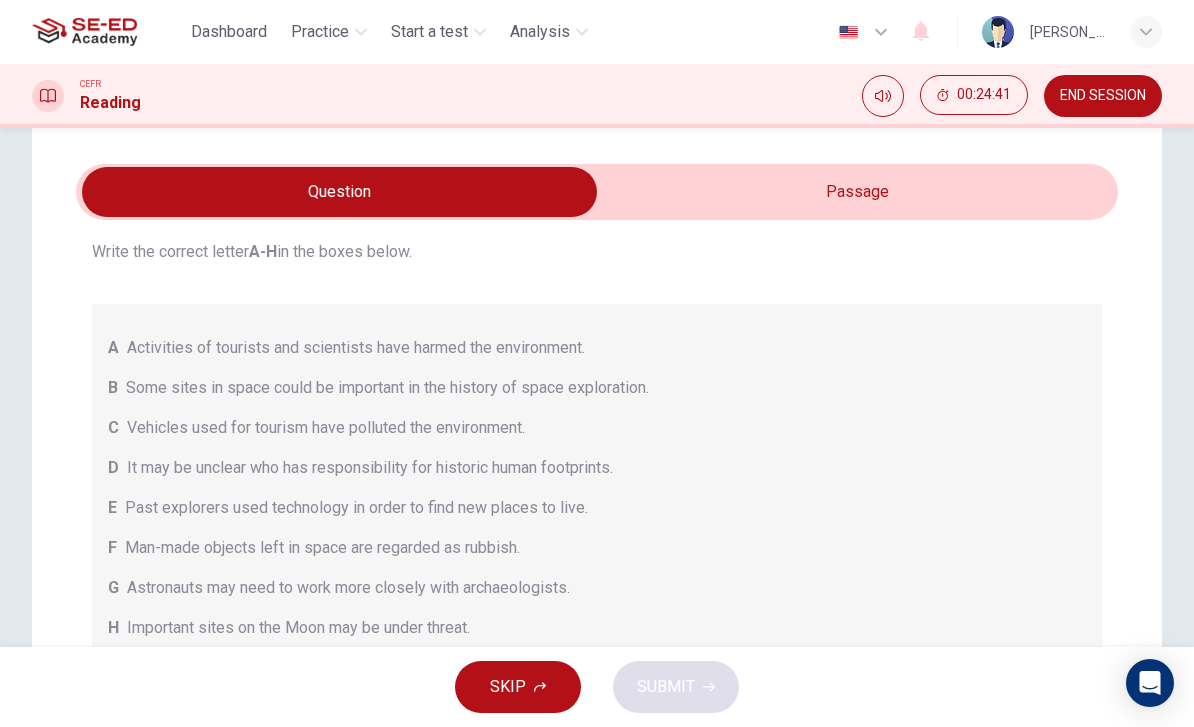 scroll, scrollTop: 49, scrollLeft: 0, axis: vertical 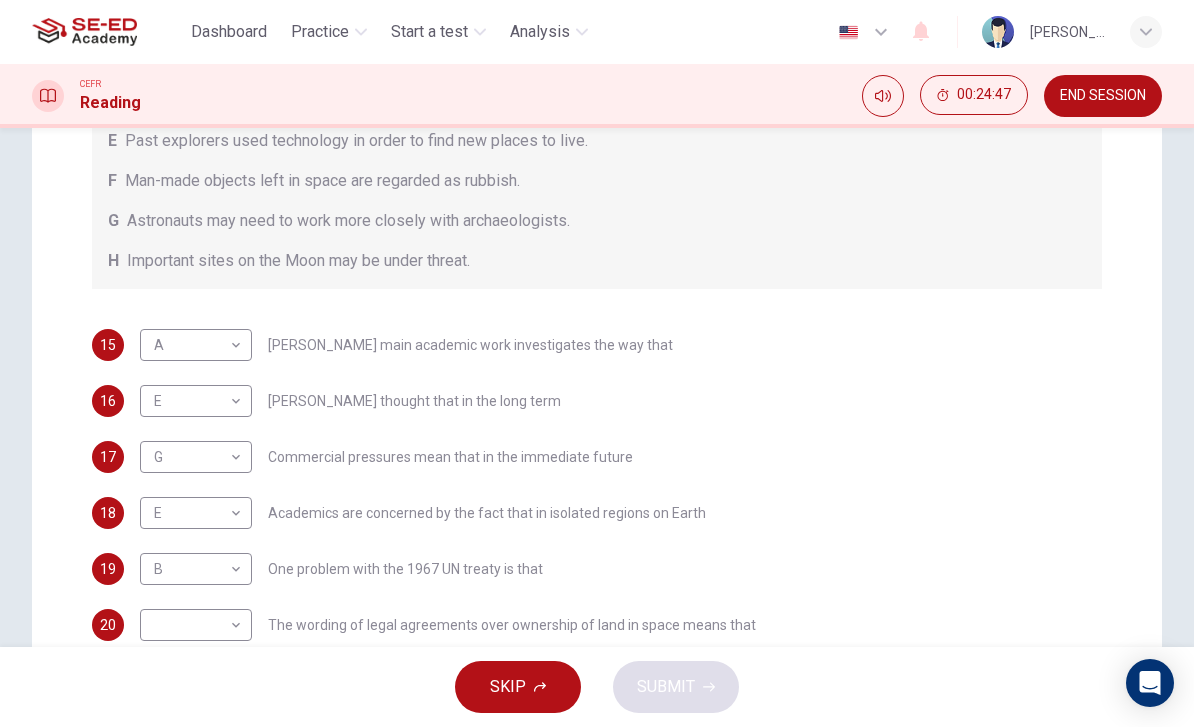 click on "Questions 15 - 20 Complete each sentence with the correct ending  A-H  from the box below.
Write the correct letter  A-H  in the boxes below. A Activities of tourists and scientists have harmed the environment. B Some sites in space could be important in the history of space exploration. C Vehicles used for tourism have polluted the environment. D It may be unclear who has responsibility for historic human footprints. E Past explorers used technology in order to find new places to live. F Man-made objects left in space are regarded as rubbish. G Astronauts may need to work more closely with archaeologists. H Important sites on the Moon may be under threat. 15 A A ​ [PERSON_NAME] main academic work investigates the way that 16 E E ​ [PERSON_NAME] thought that in the long term 17 G G ​ Commercial pressures mean that in the immediate future 18 E E ​ Academics are concerned by the fact that in isolated regions on Earth 19 B B ​ One problem with the 1967 UN treaty is that 20 ​ ​" at bounding box center (597, 205) 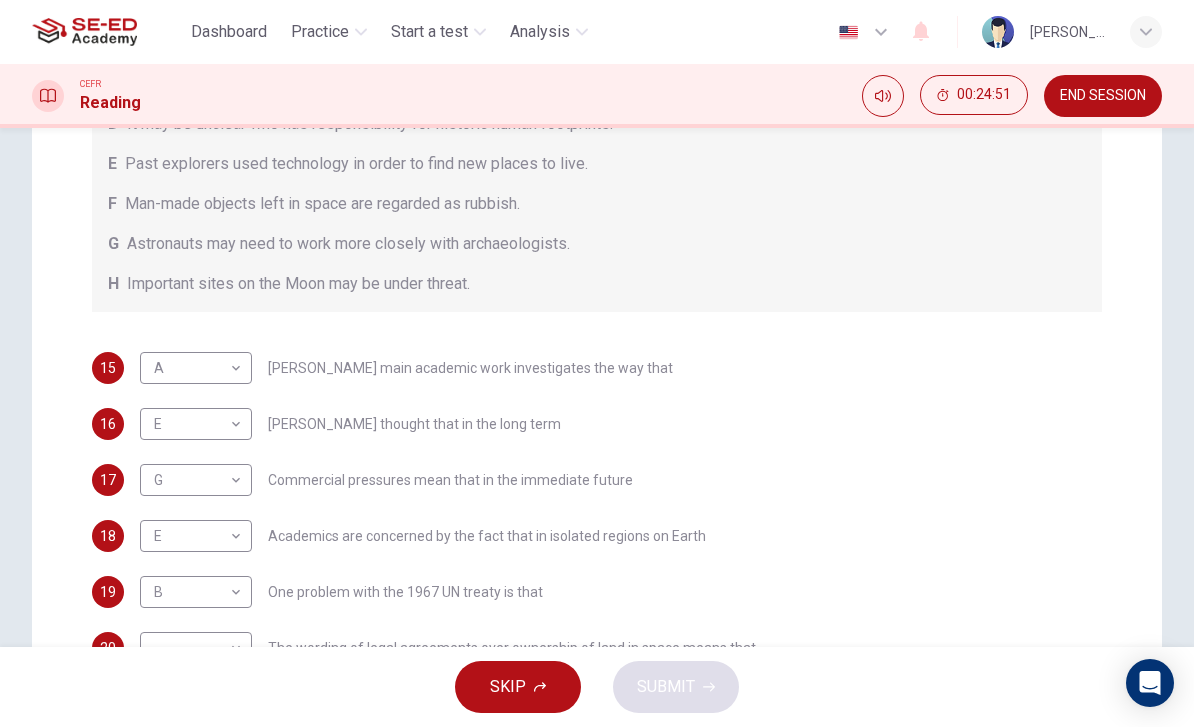 scroll, scrollTop: 391, scrollLeft: 0, axis: vertical 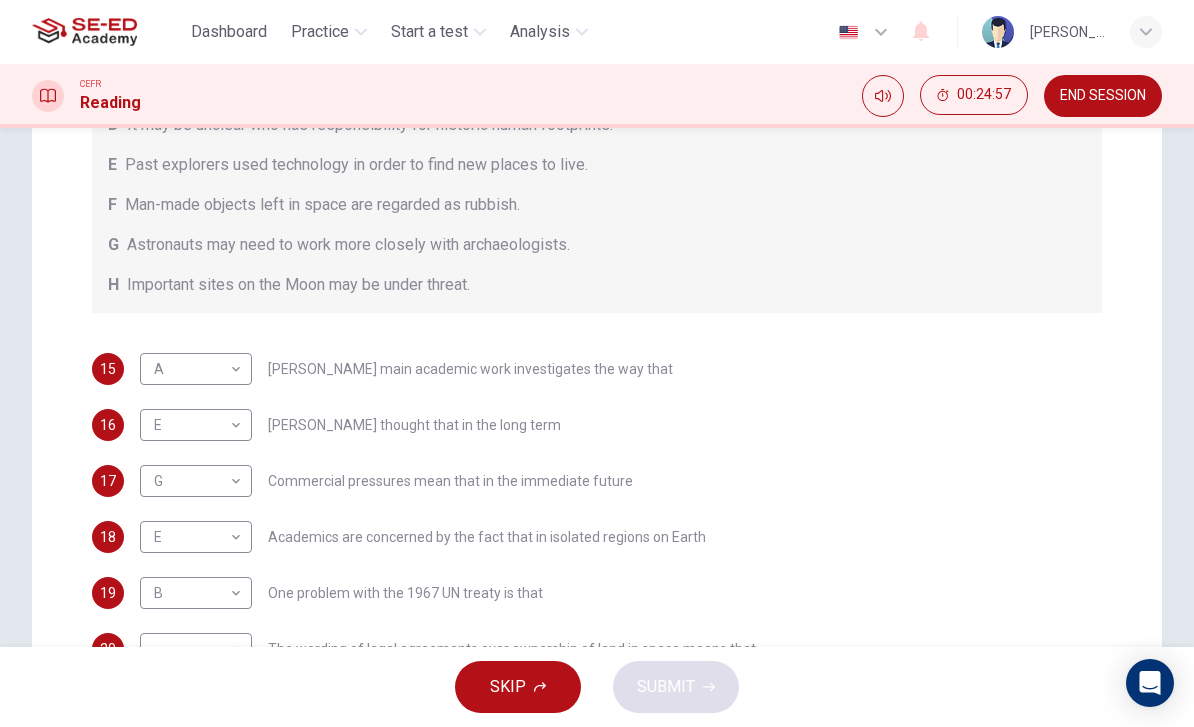 click on "This site uses cookies, as explained in our  Privacy Policy . If you agree to the use of cookies, please click the Accept button and continue to browse our site.   Privacy Policy Accept Dashboard Practice Start a test Analysis English en ​ Pachira Tirathanet   CEFR Reading 00:24:57 END SESSION Questions 15 - 20 Complete each sentence with the correct ending  A-H  from the box below.
Write the correct letter  A-H  in the boxes below. A Activities of tourists and scientists have harmed the environment. B Some sites in space could be important in the history of space exploration. C Vehicles used for tourism have polluted the environment. D It may be unclear who has responsibility for historic human footprints. E Past explorers used technology in order to find new places to live. F Man-made objects left in space are regarded as rubbish. G Astronauts may need to work more closely with archaeologists. H Important sites on the Moon may be under threat. 15 A A ​ 16 E E ​ 17 G G ​ 18 E E ​ 19 B B ​ 20 A" at bounding box center [597, 363] 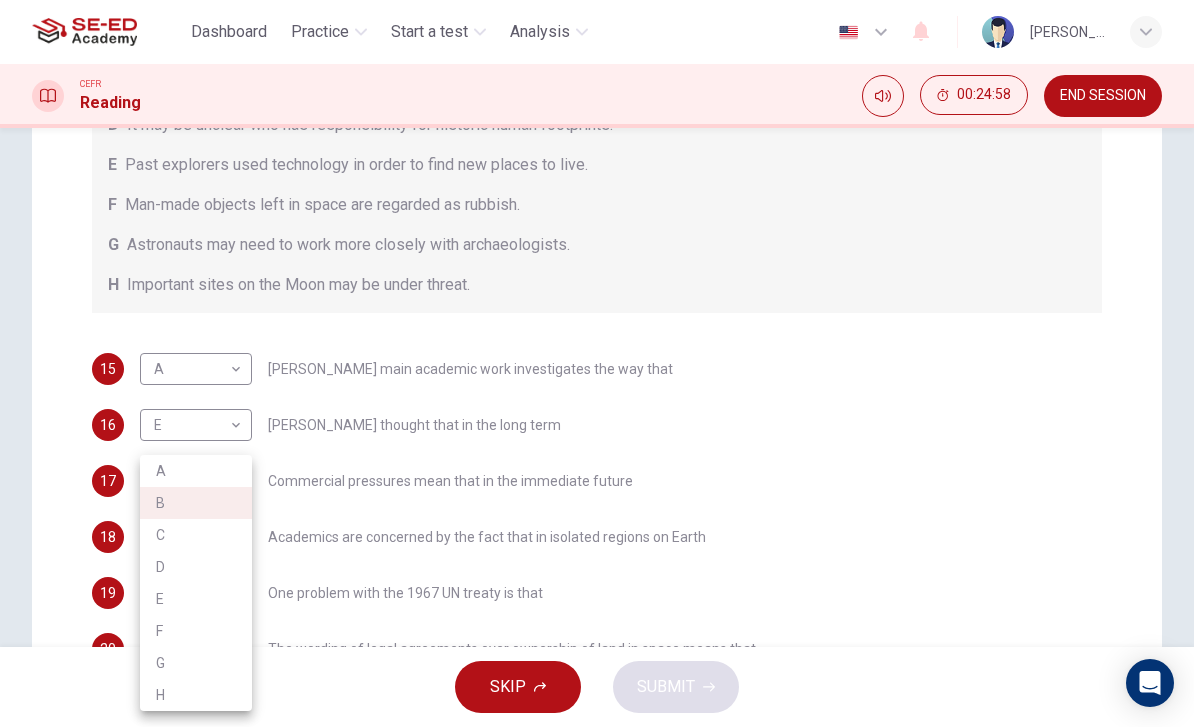 click at bounding box center [597, 363] 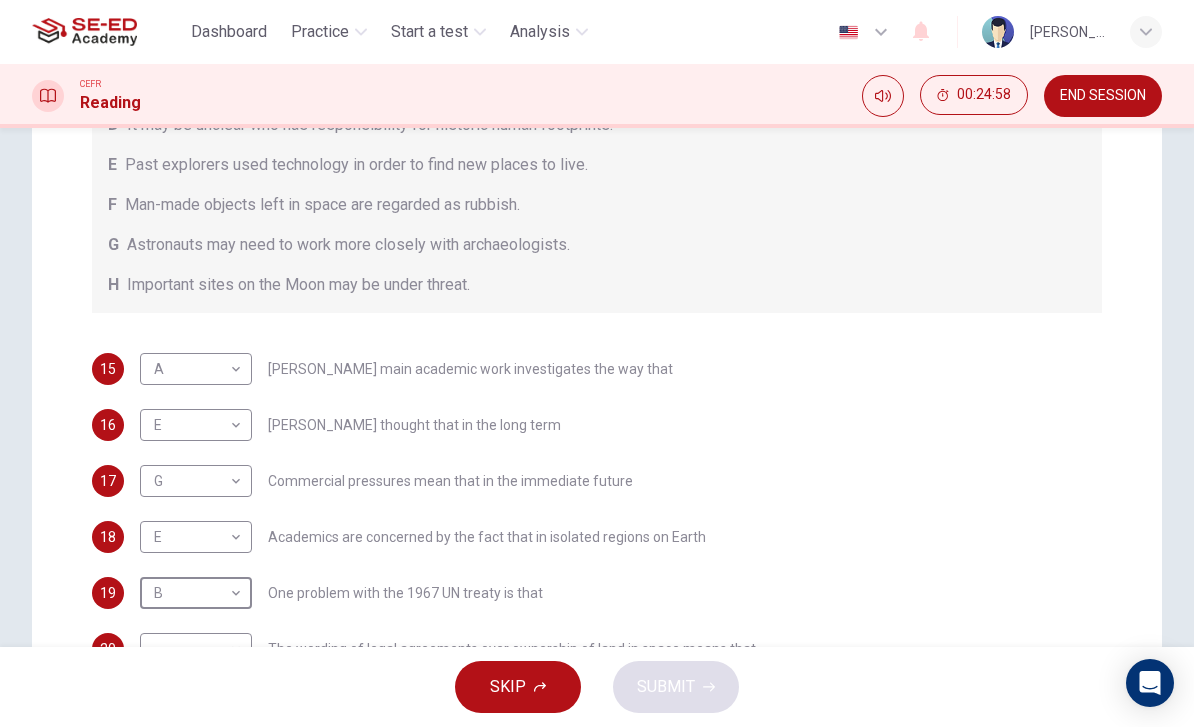 click on "This site uses cookies, as explained in our  Privacy Policy . If you agree to the use of cookies, please click the Accept button and continue to browse our site.   Privacy Policy Accept Dashboard Practice Start a test Analysis English en ​ Pachira Tirathanet   CEFR Reading 00:24:58 END SESSION Questions 15 - 20 Complete each sentence with the correct ending  A-H  from the box below.
Write the correct letter  A-H  in the boxes below. A Activities of tourists and scientists have harmed the environment. B Some sites in space could be important in the history of space exploration. C Vehicles used for tourism have polluted the environment. D It may be unclear who has responsibility for historic human footprints. E Past explorers used technology in order to find new places to live. F Man-made objects left in space are regarded as rubbish. G Astronauts may need to work more closely with archaeologists. H Important sites on the Moon may be under threat. 15 A A ​ 16 E E ​ 17 G G ​ 18 E E ​ 19 B B ​ 20 A" at bounding box center (597, 363) 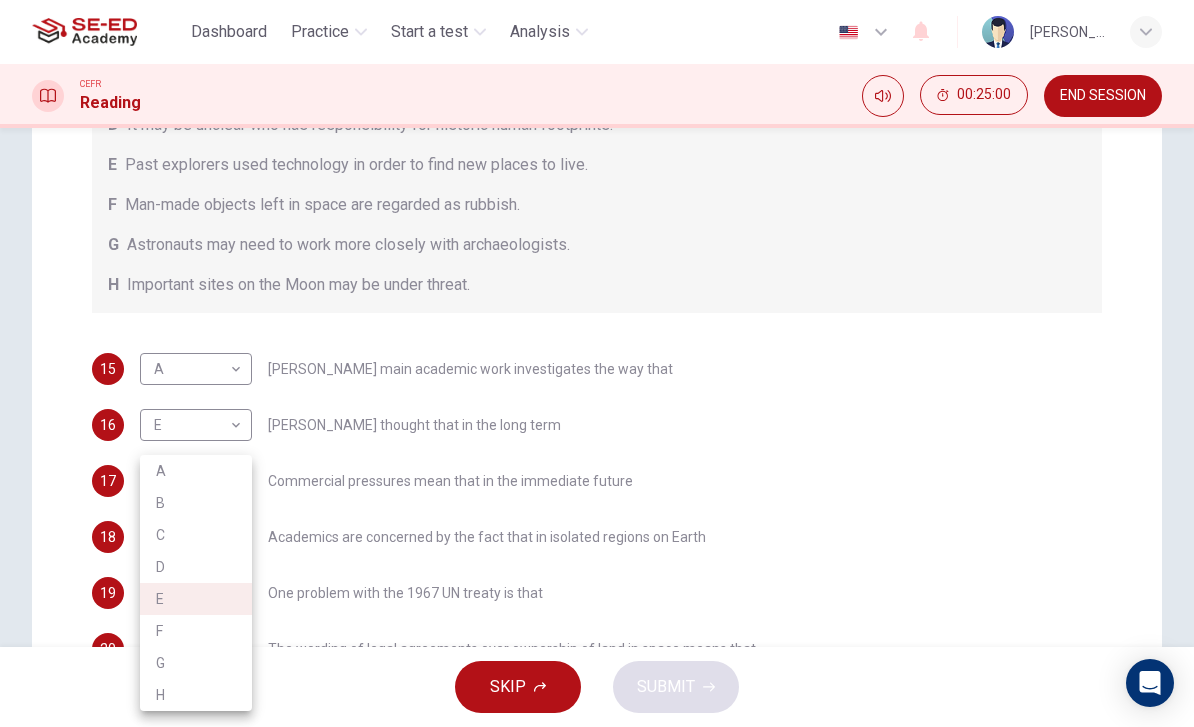 click on "H" at bounding box center (196, 695) 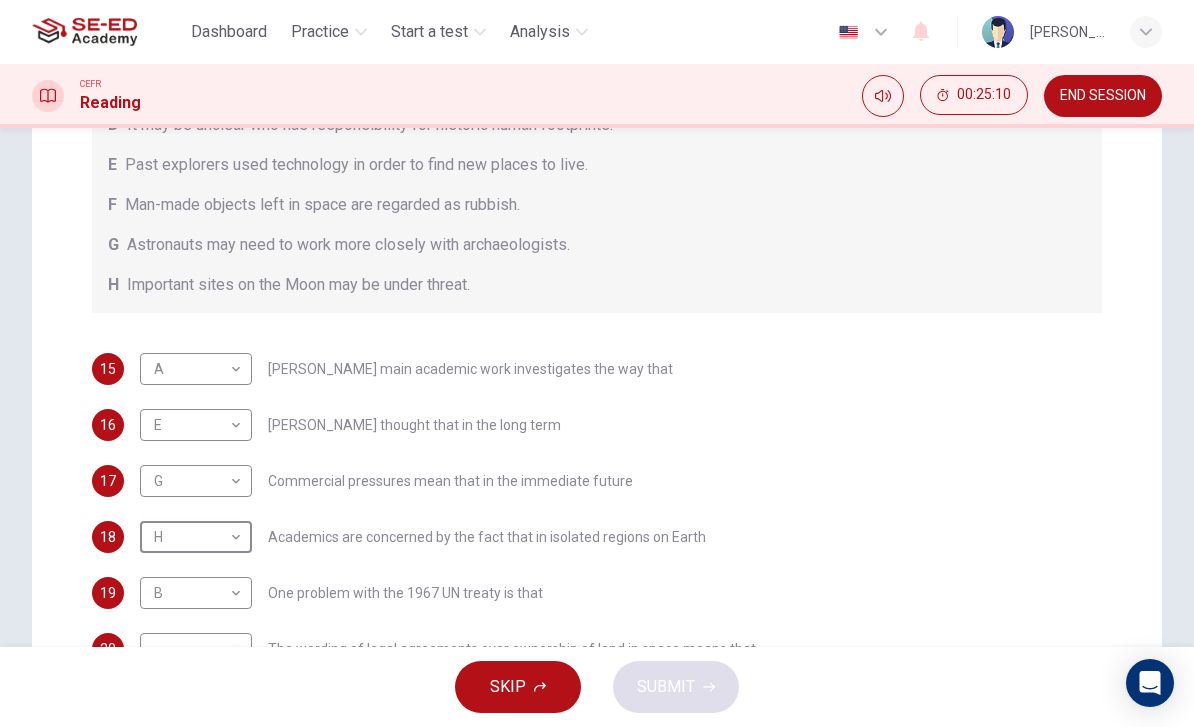 scroll, scrollTop: 116, scrollLeft: 0, axis: vertical 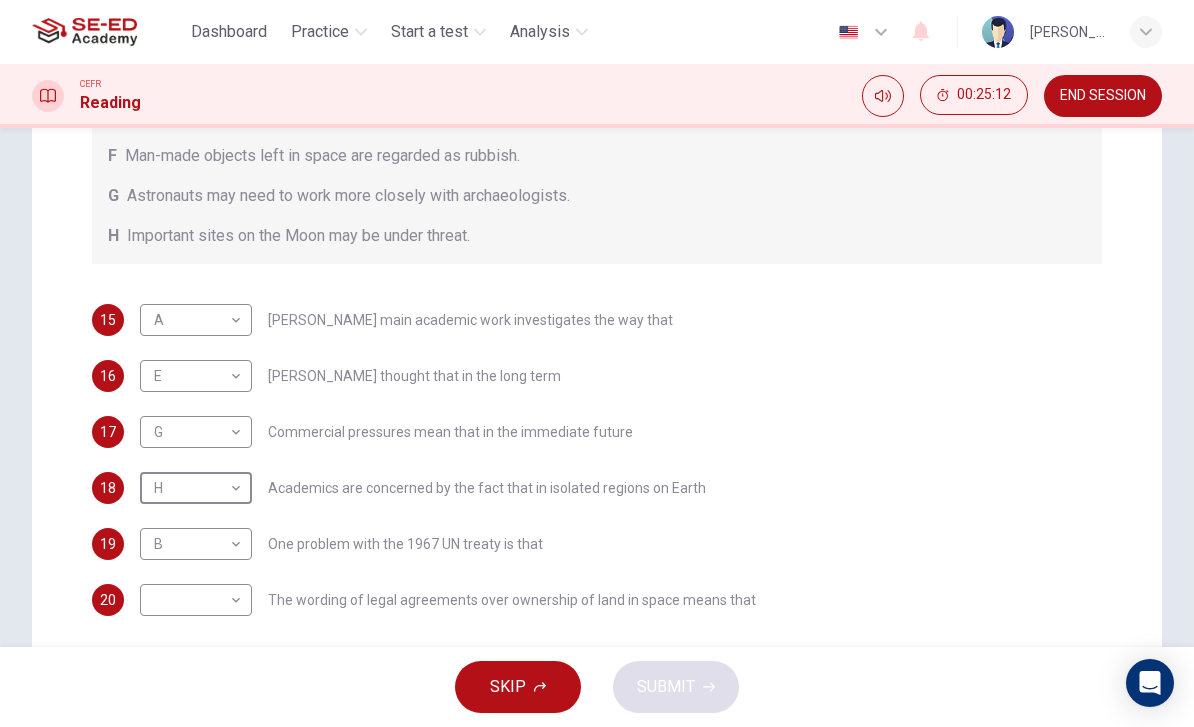 click on "This site uses cookies, as explained in our  Privacy Policy . If you agree to the use of cookies, please click the Accept button and continue to browse our site.   Privacy Policy Accept Dashboard Practice Start a test Analysis English en ​ Pachira Tirathanet   CEFR Reading 00:25:12 END SESSION Questions 15 - 20 Complete each sentence with the correct ending  A-H  from the box below.
Write the correct letter  A-H  in the boxes below. A Activities of tourists and scientists have harmed the environment. B Some sites in space could be important in the history of space exploration. C Vehicles used for tourism have polluted the environment. D It may be unclear who has responsibility for historic human footprints. E Past explorers used technology in order to find new places to live. F Man-made objects left in space are regarded as rubbish. G Astronauts may need to work more closely with archaeologists. H Important sites on the Moon may be under threat. 15 A A ​ 16 E E ​ 17 G G ​ 18 H H ​ 19 B B ​ 20 A" at bounding box center (597, 363) 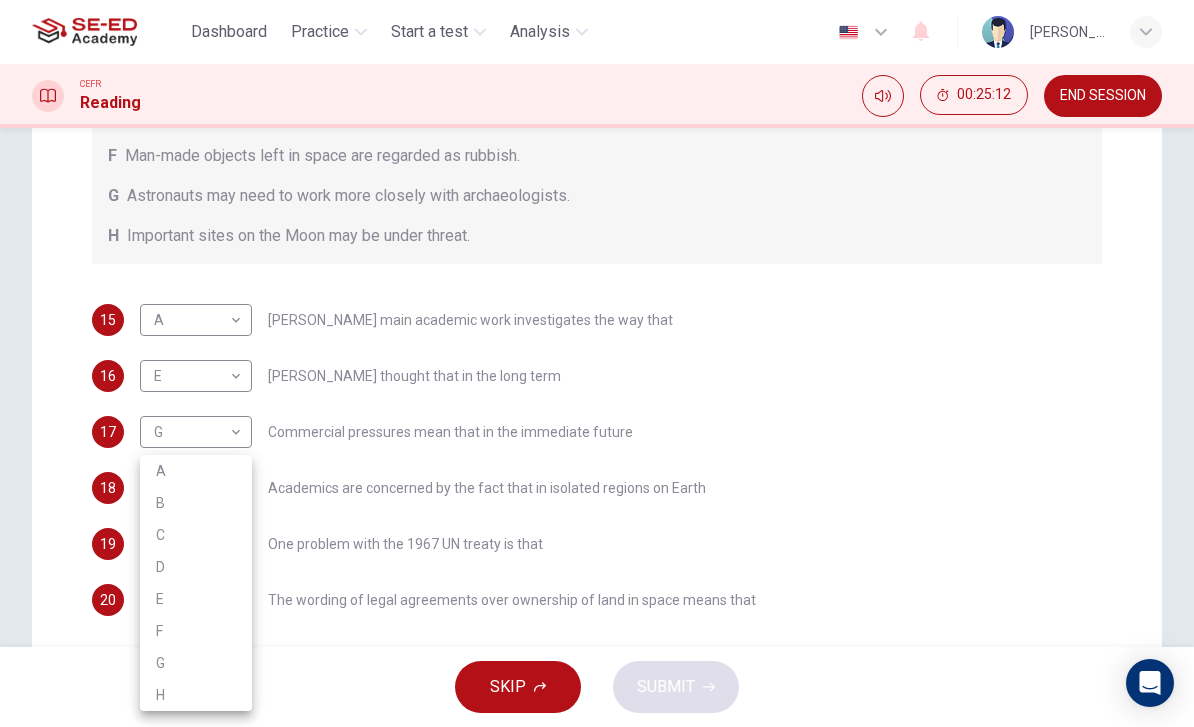 click at bounding box center (597, 363) 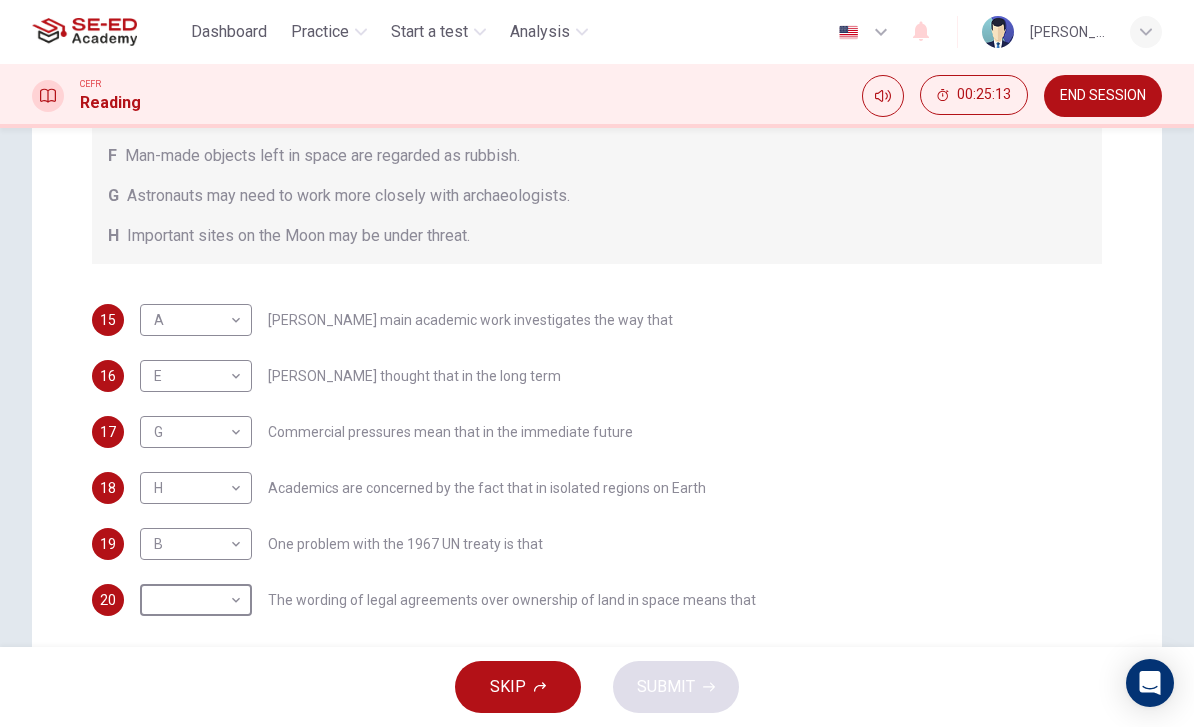 click on "A Activities of tourists and scientists have harmed the environment. B Some sites in space could be important in the history of space exploration. C Vehicles used for tourism have polluted the environment. D It may be unclear who has responsibility for historic human footprints. E Past explorers used technology in order to find new places to live. F Man-made objects left in space are regarded as rubbish. G Astronauts may need to work more closely with archaeologists. H Important sites on the Moon may be under threat." at bounding box center [597, 88] 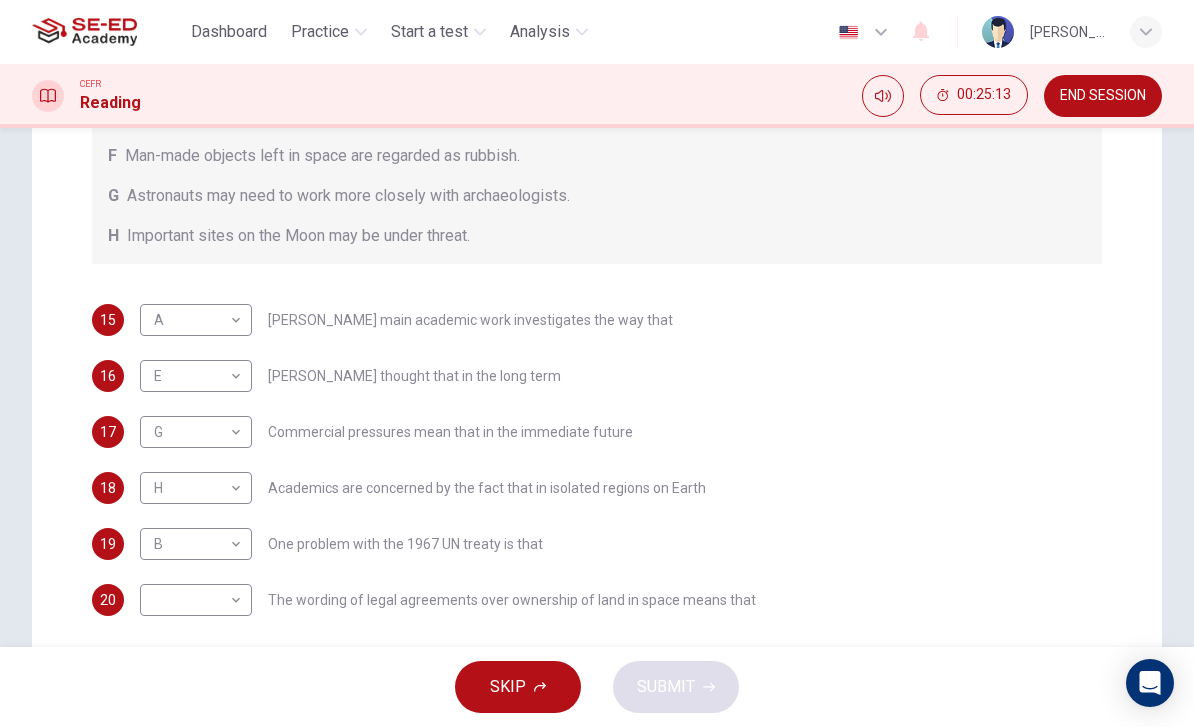 click on "Questions 15 - 20 Complete each sentence with the correct ending  A-H  from the box below.
Write the correct letter  A-H  in the boxes below. A Activities of tourists and scientists have harmed the environment. B Some sites in space could be important in the history of space exploration. C Vehicles used for tourism have polluted the environment. D It may be unclear who has responsibility for historic human footprints. E Past explorers used technology in order to find new places to live. F Man-made objects left in space are regarded as rubbish. G Astronauts may need to work more closely with archaeologists. H Important sites on the Moon may be under threat. 15 A A ​ [PERSON_NAME] main academic work investigates the way that 16 E E ​ [PERSON_NAME] thought that in the long term 17 G G ​ Commercial pressures mean that in the immediate future 18 H H ​ Academics are concerned by the fact that in isolated regions on Earth 19 B B ​ One problem with the 1967 UN treaty is that 20 ​ ​" at bounding box center (597, 180) 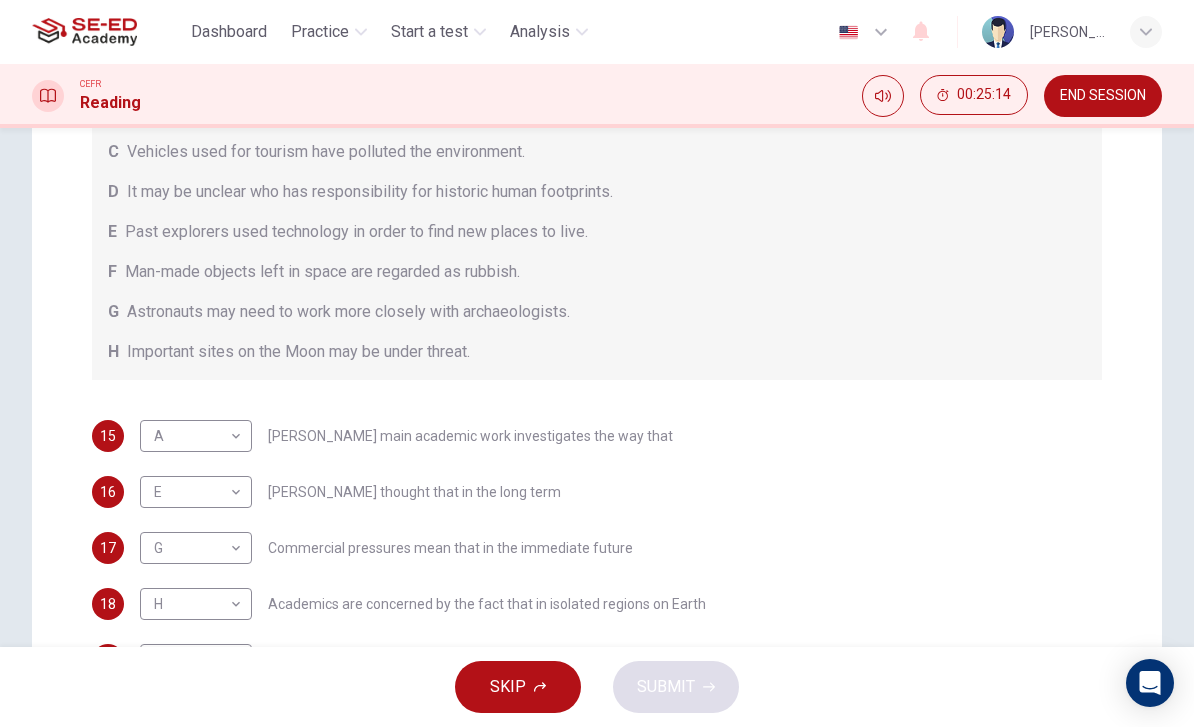 scroll, scrollTop: 0, scrollLeft: 0, axis: both 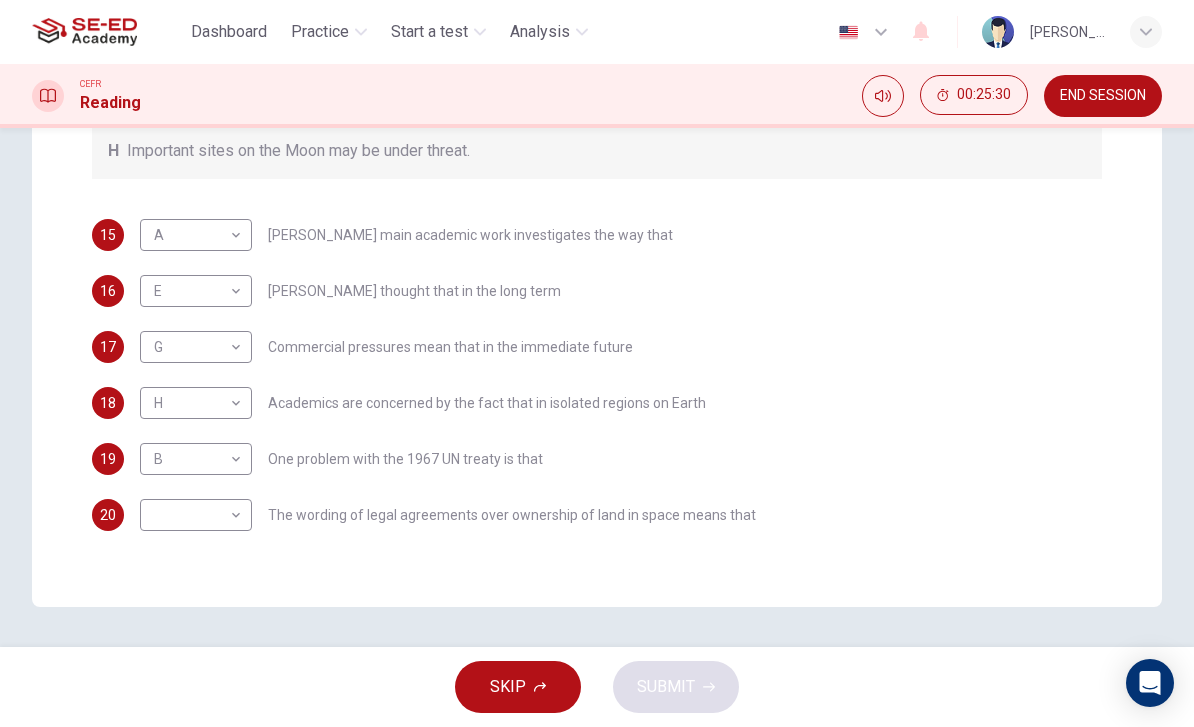 click on "This site uses cookies, as explained in our  Privacy Policy . If you agree to the use of cookies, please click the Accept button and continue to browse our site.   Privacy Policy Accept Dashboard Practice Start a test Analysis English en ​ Pachira Tirathanet   CEFR Reading 00:25:30 END SESSION Questions 15 - 20 Complete each sentence with the correct ending  A-H  from the box below.
Write the correct letter  A-H  in the boxes below. A Activities of tourists and scientists have harmed the environment. B Some sites in space could be important in the history of space exploration. C Vehicles used for tourism have polluted the environment. D It may be unclear who has responsibility for historic human footprints. E Past explorers used technology in order to find new places to live. F Man-made objects left in space are regarded as rubbish. G Astronauts may need to work more closely with archaeologists. H Important sites on the Moon may be under threat. 15 A A ​ 16 E E ​ 17 G G ​ 18 H H ​ 19 B B ​ 20 A" at bounding box center (597, 363) 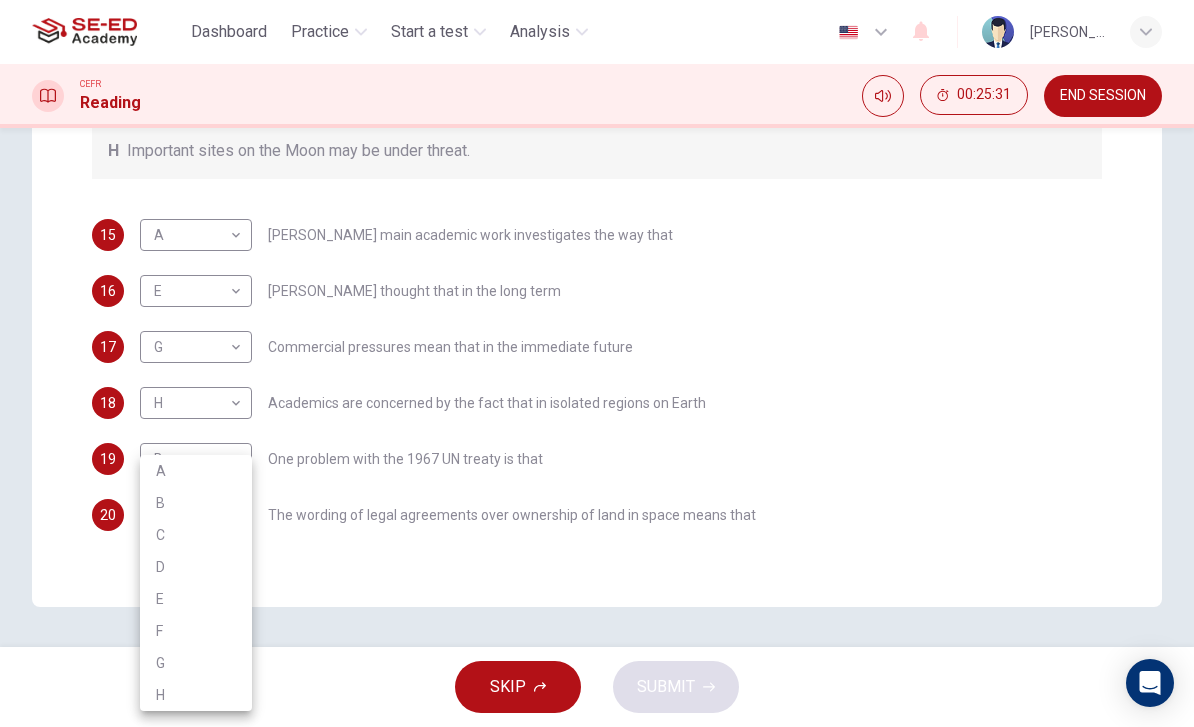 click on "C" at bounding box center [196, 535] 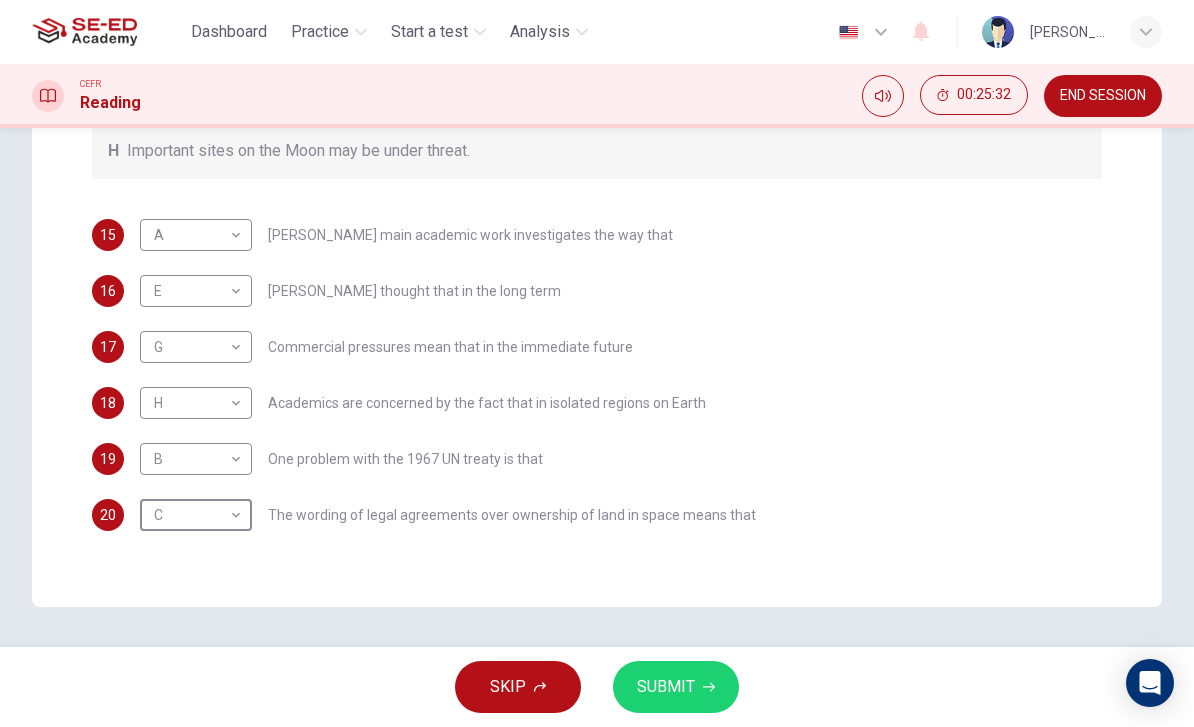 click on "Questions 15 - 20 Complete each sentence with the correct ending  A-H  from the box below.
Write the correct letter  A-H  in the boxes below. A Activities of tourists and scientists have harmed the environment. B Some sites in space could be important in the history of space exploration. C Vehicles used for tourism have polluted the environment. D It may be unclear who has responsibility for historic human footprints. E Past explorers used technology in order to find new places to live. F Man-made objects left in space are regarded as rubbish. G Astronauts may need to work more closely with archaeologists. H Important sites on the Moon may be under threat. 15 A A ​ [PERSON_NAME] main academic work investigates the way that 16 E E ​ [PERSON_NAME] thought that in the long term 17 G G ​ Commercial pressures mean that in the immediate future 18 H H ​ Academics are concerned by the fact that in isolated regions on Earth 19 B B ​ One problem with the 1967 UN treaty is that 20 C C ​ CLICK TO ZOOM A B C D E" at bounding box center [597, 387] 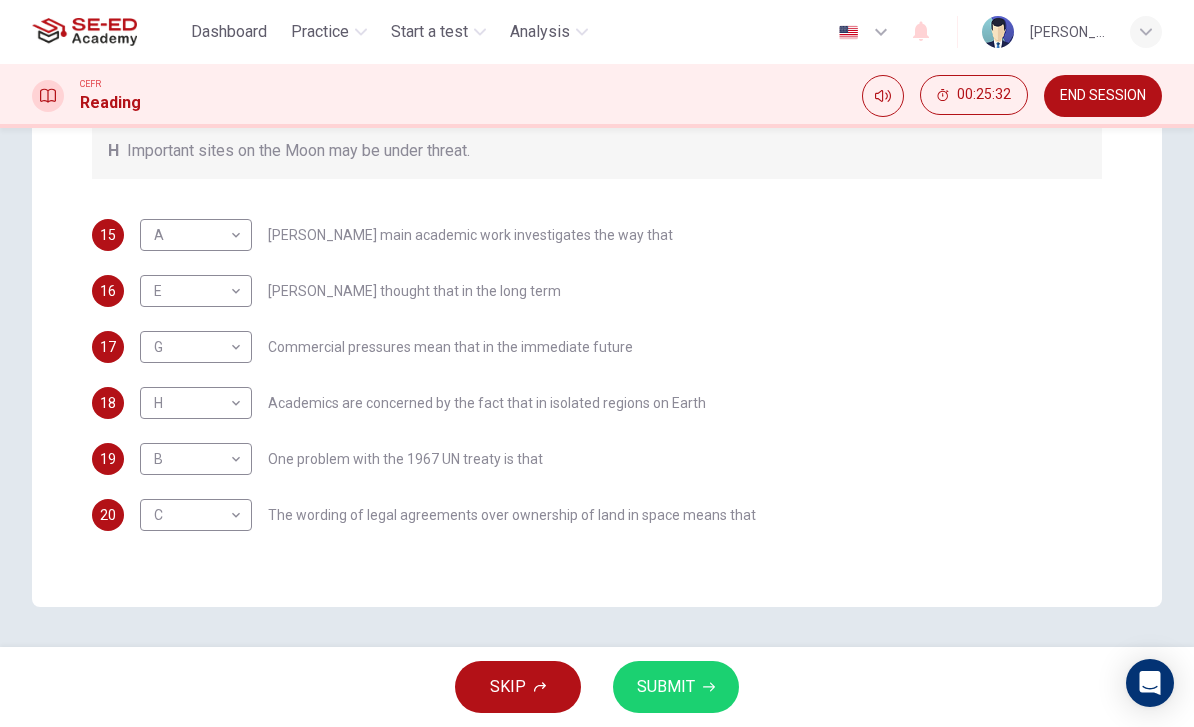 click on "SUBMIT" at bounding box center [666, 687] 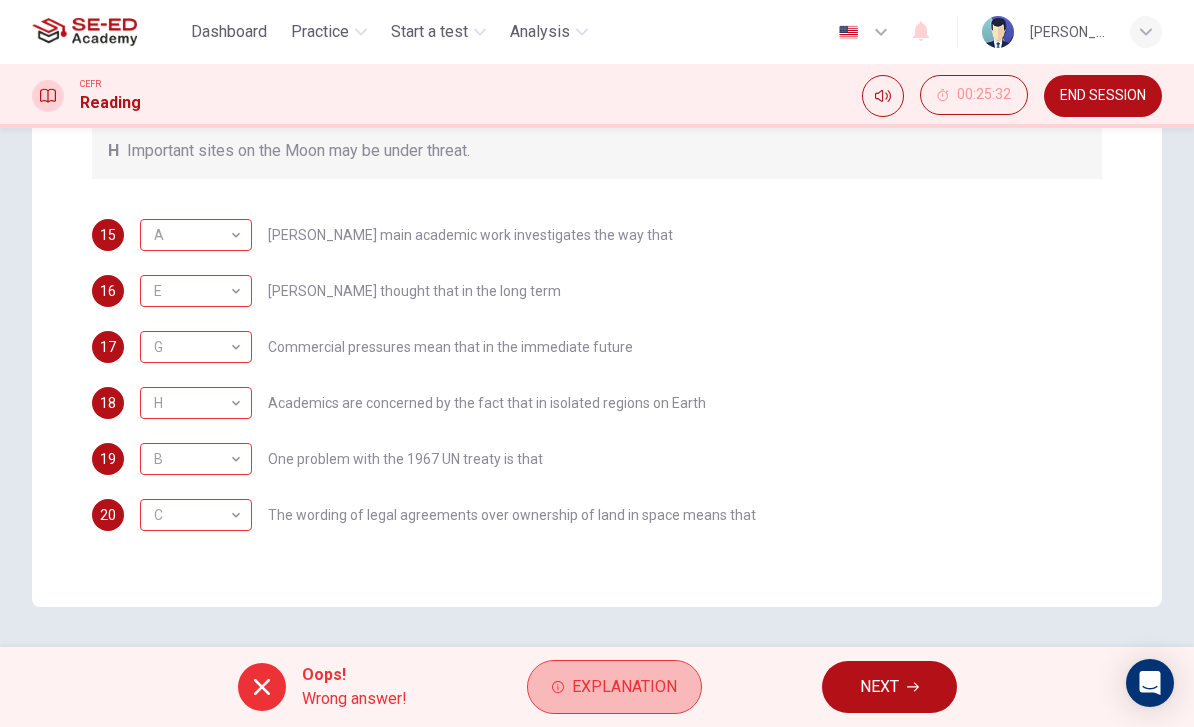 click on "Explanation" at bounding box center (624, 687) 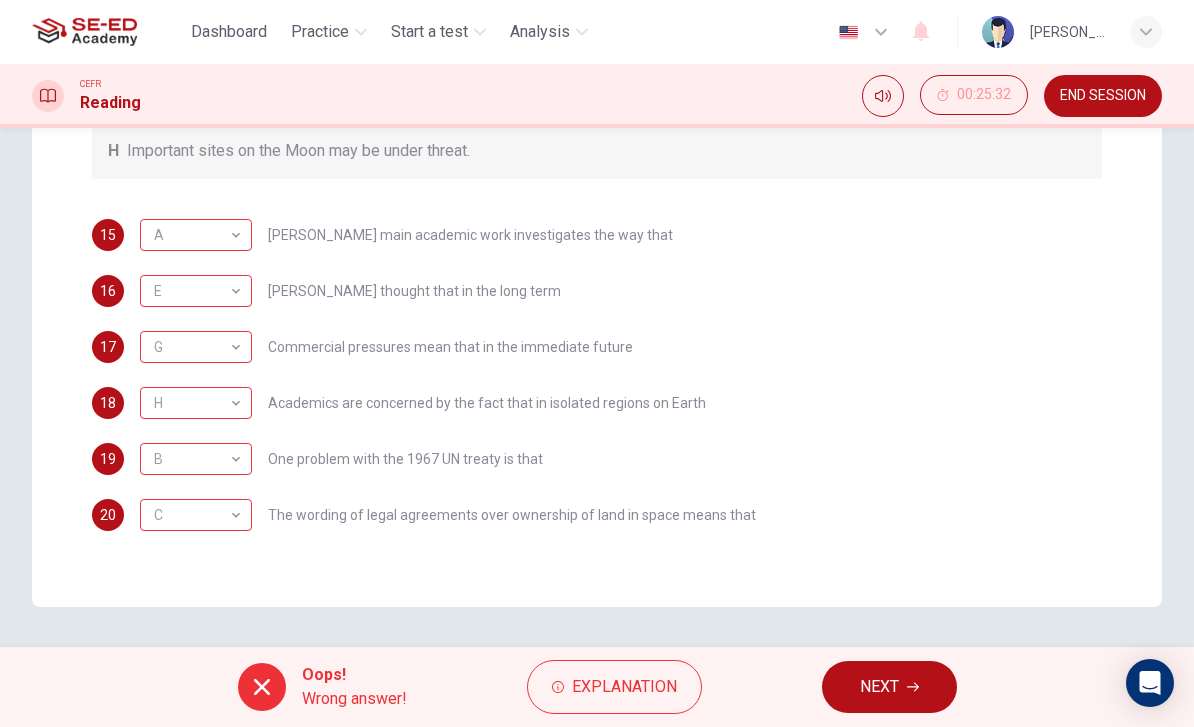 click on "E E ​ [PERSON_NAME] thought that in the long term" at bounding box center [350, 291] 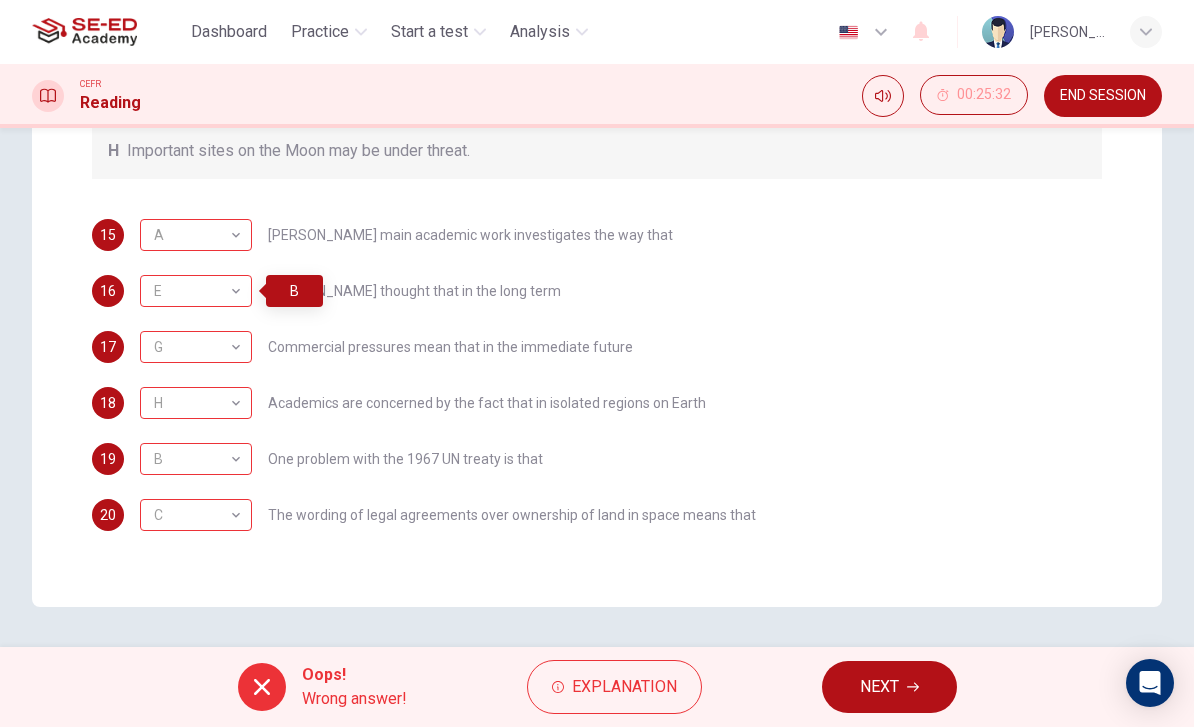 click on "A" at bounding box center (192, 235) 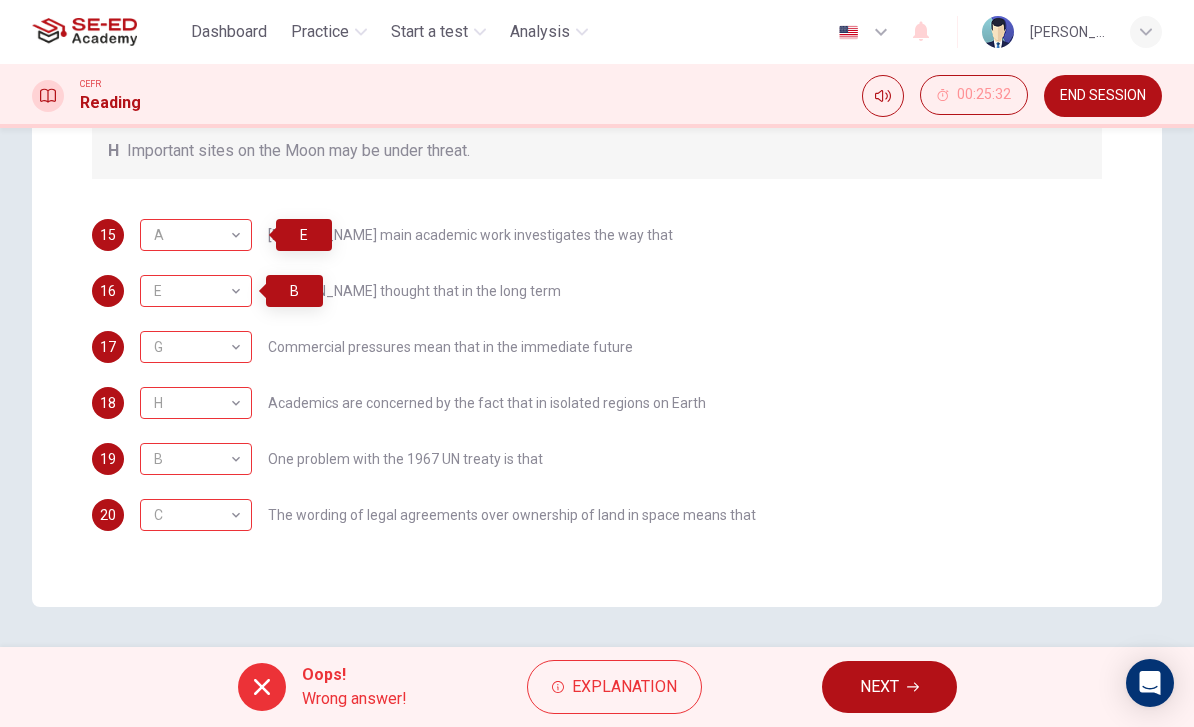 click on "G" at bounding box center (192, 347) 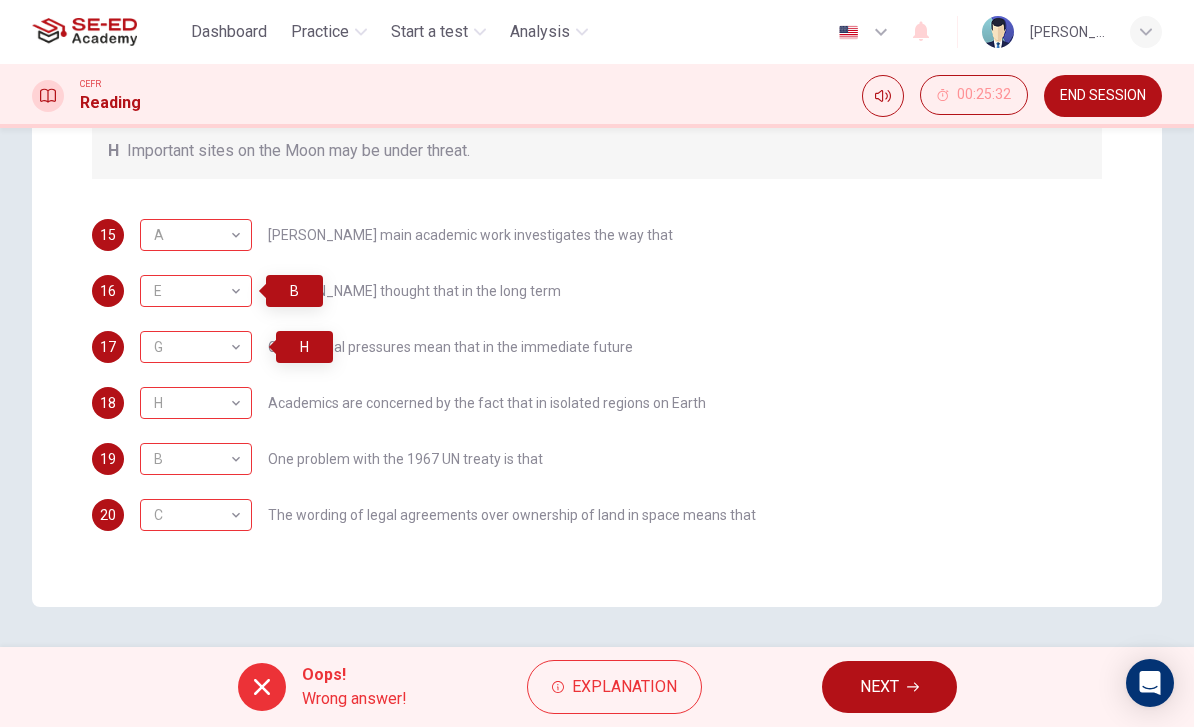 click on "E" at bounding box center (192, 291) 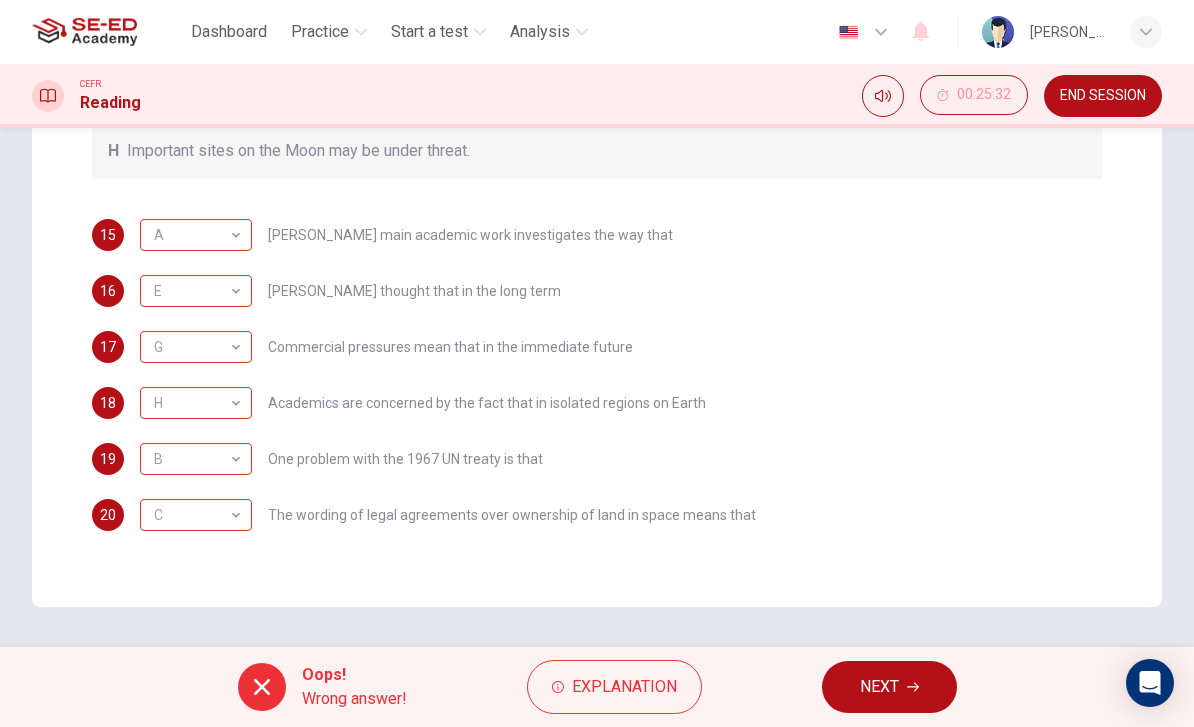 click on "E" at bounding box center [192, 291] 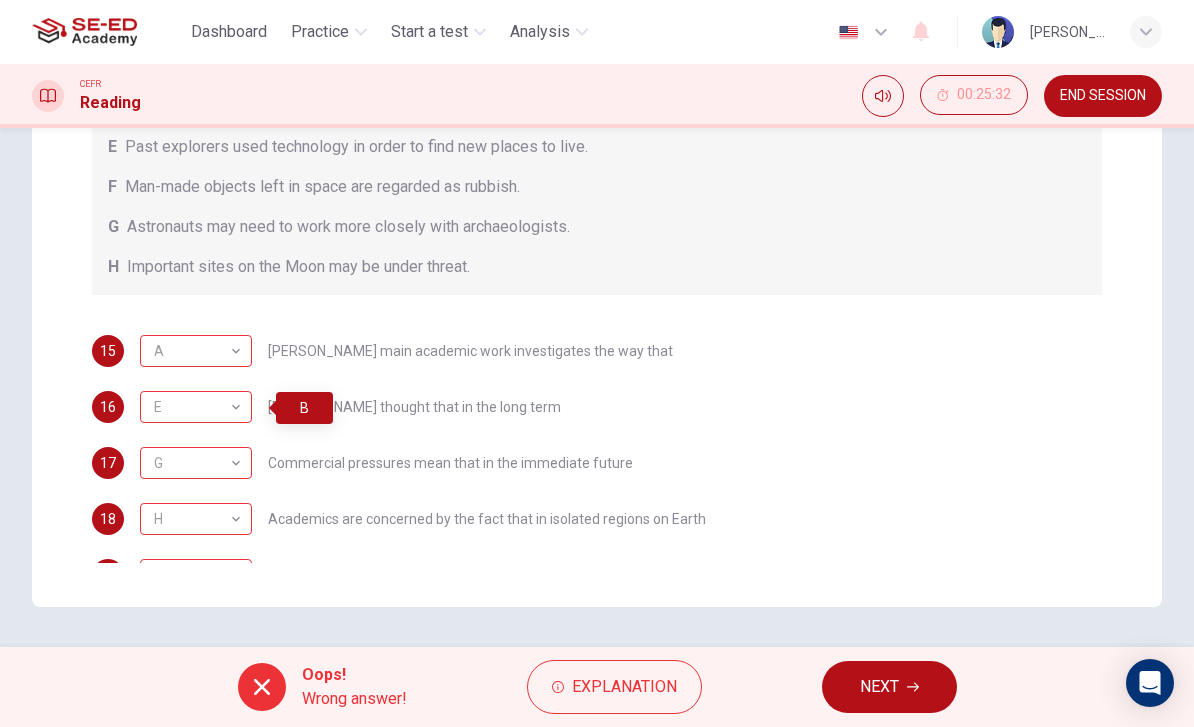 scroll, scrollTop: 0, scrollLeft: 0, axis: both 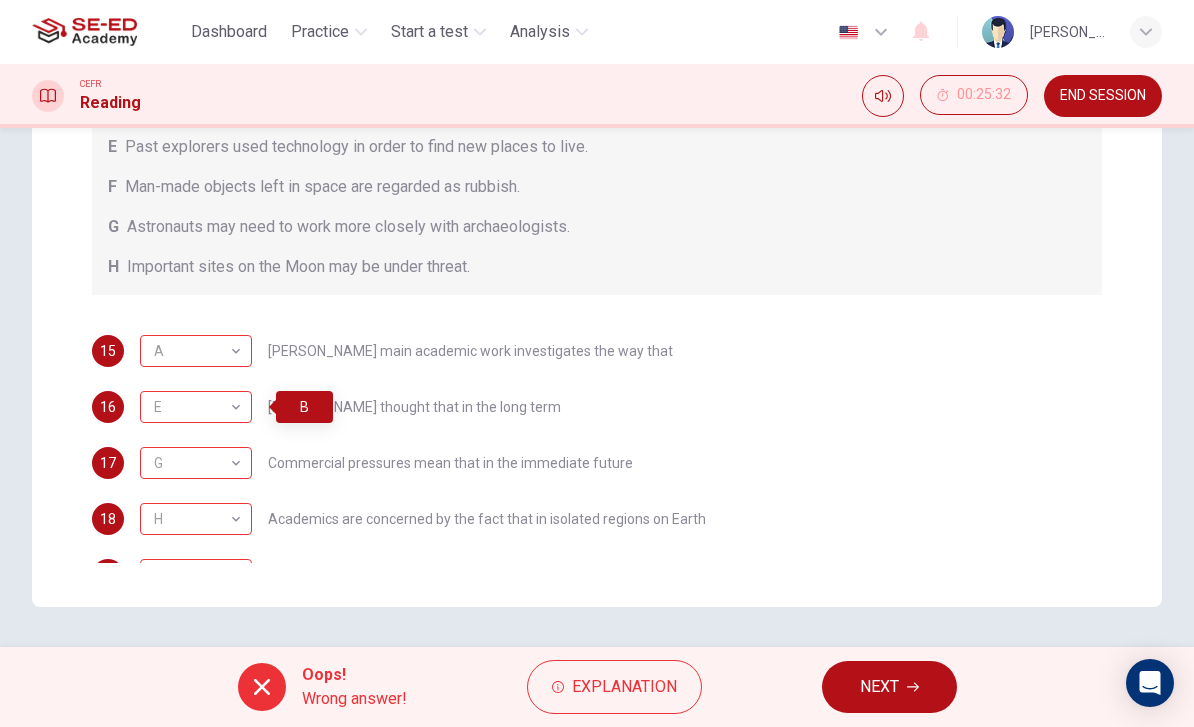 click on "A" at bounding box center (192, 351) 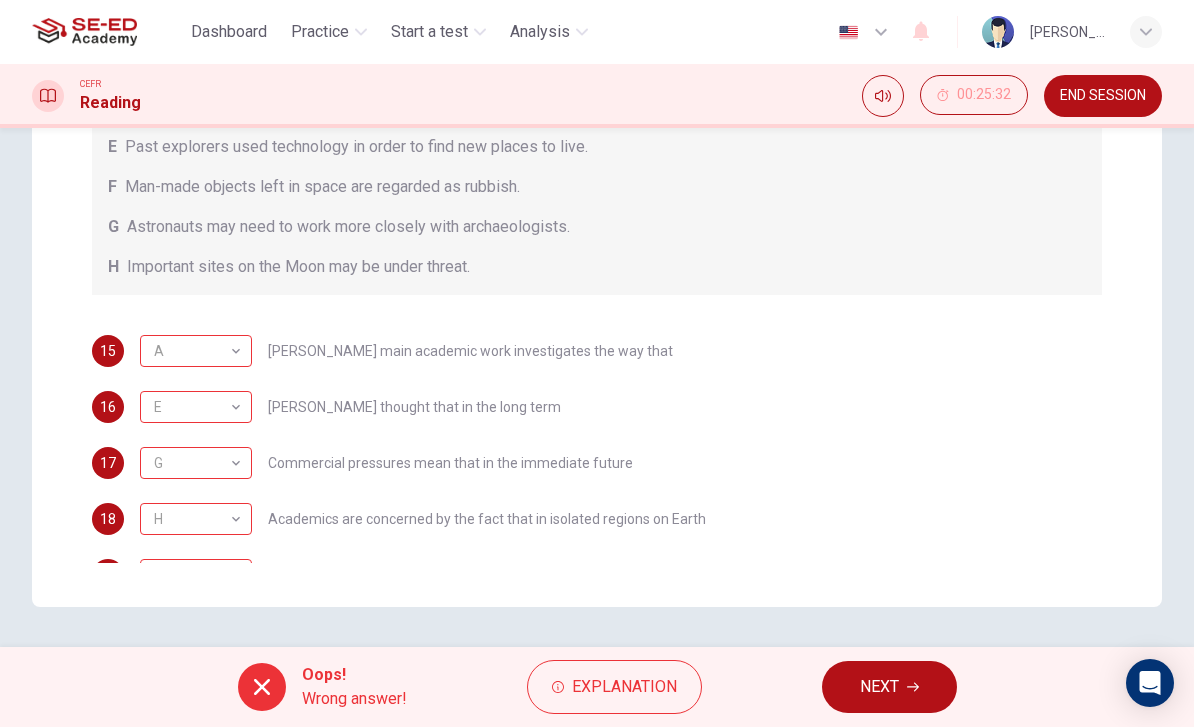 scroll, scrollTop: 525, scrollLeft: 0, axis: vertical 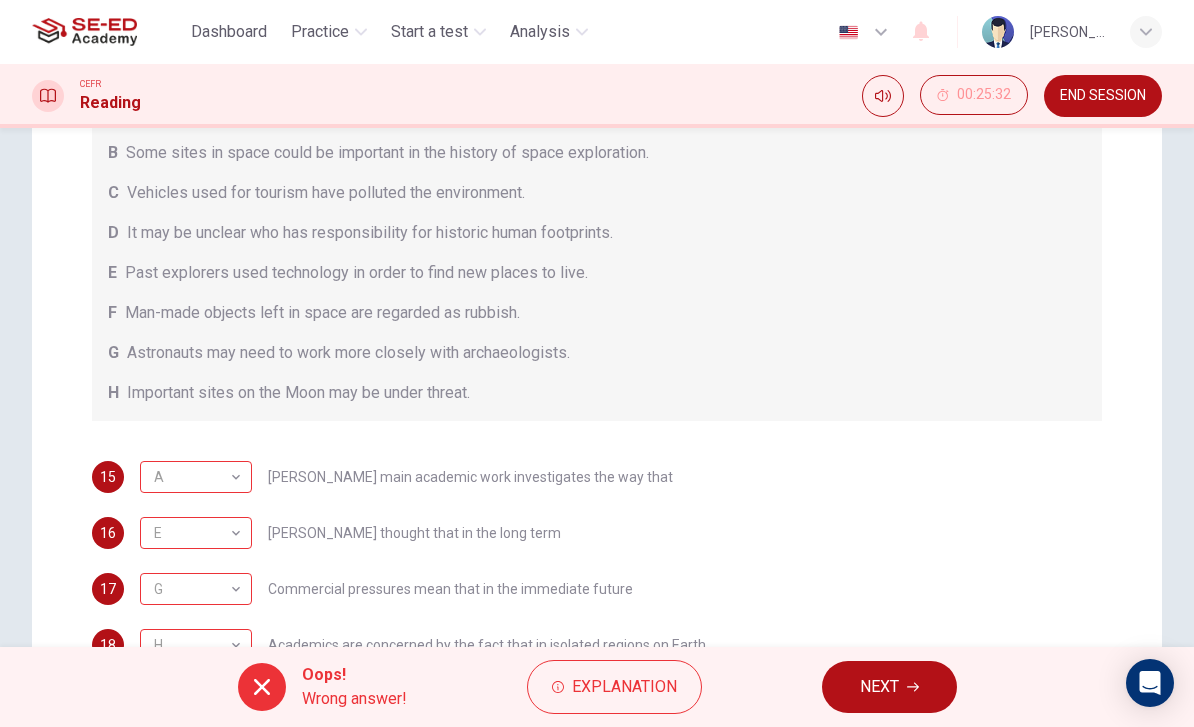 click on "A Activities of tourists and scientists have harmed the environment. B Some sites in space could be important in the history of space exploration. C Vehicles used for tourism have polluted the environment. D It may be unclear who has responsibility for historic human footprints. E Past explorers used technology in order to find new places to live. F Man-made objects left in space are regarded as rubbish. G Astronauts may need to work more closely with archaeologists. H Important sites on the Moon may be under threat." at bounding box center (597, 245) 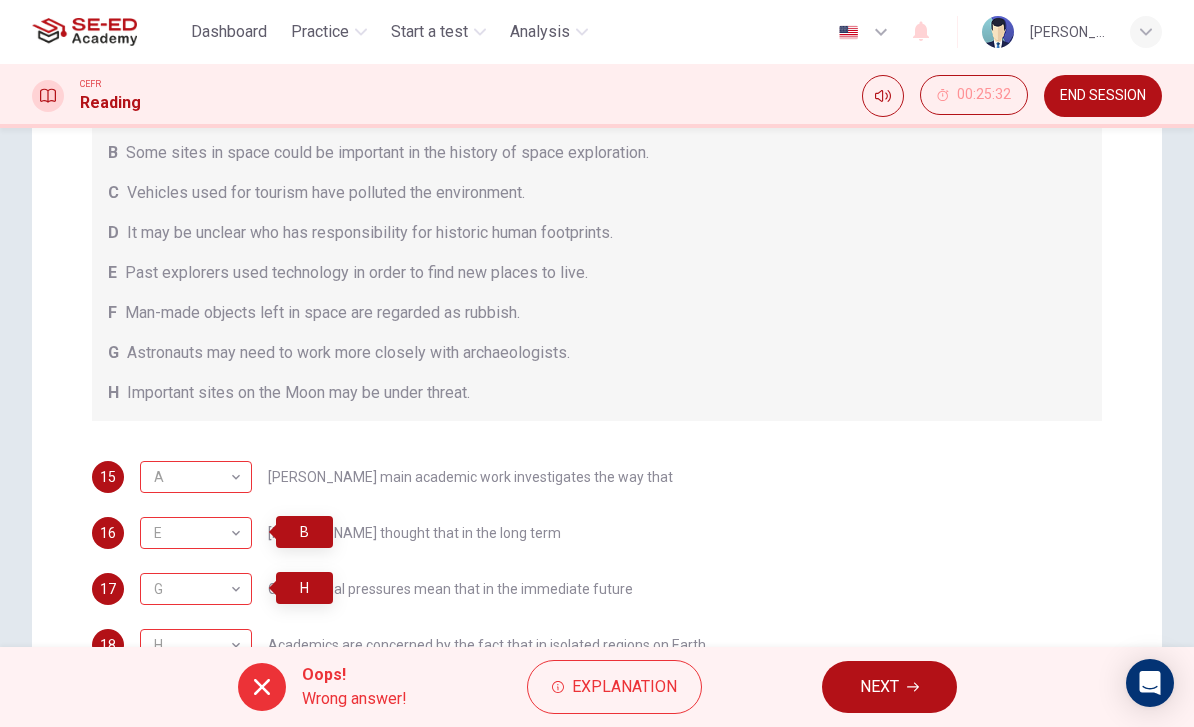 scroll, scrollTop: 2, scrollLeft: 0, axis: vertical 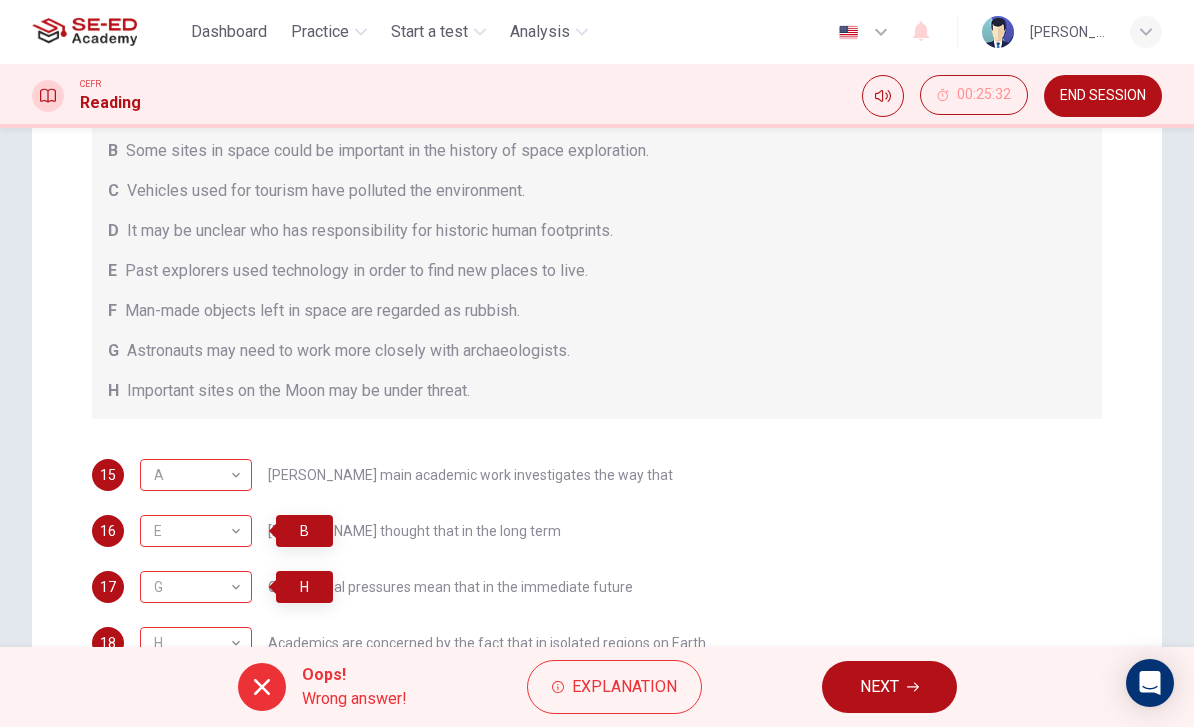click on "G" at bounding box center [192, 587] 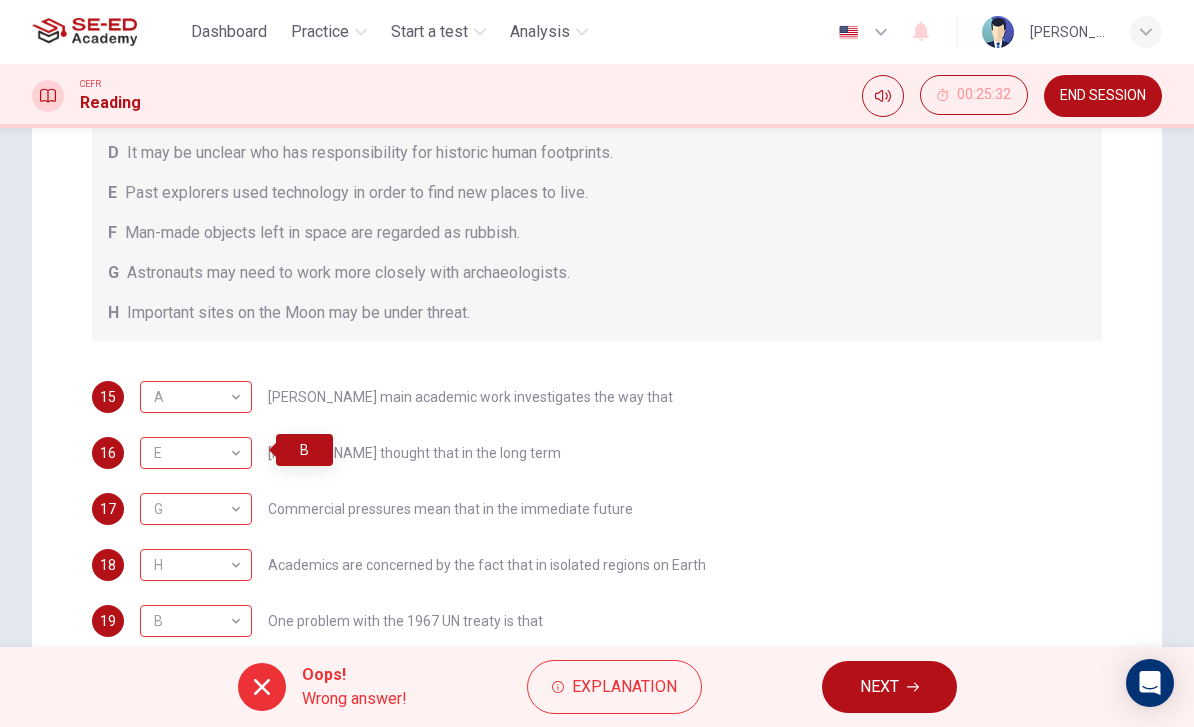 scroll, scrollTop: 84, scrollLeft: 0, axis: vertical 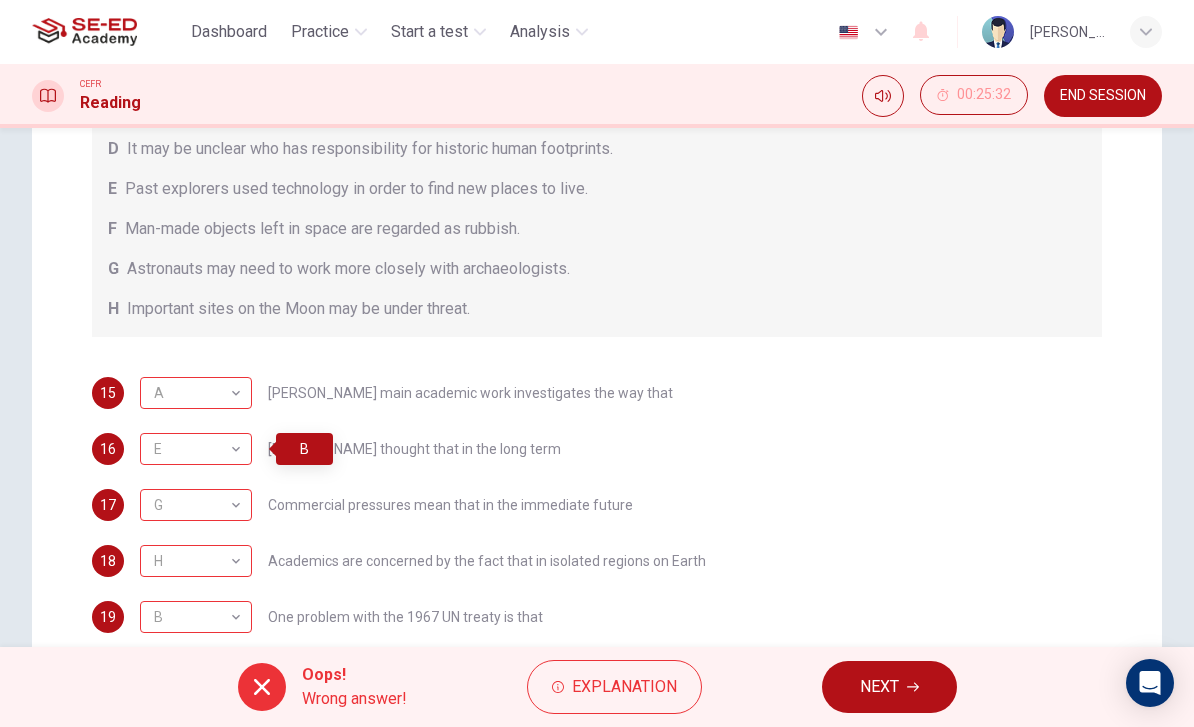 click on "H" at bounding box center [192, 561] 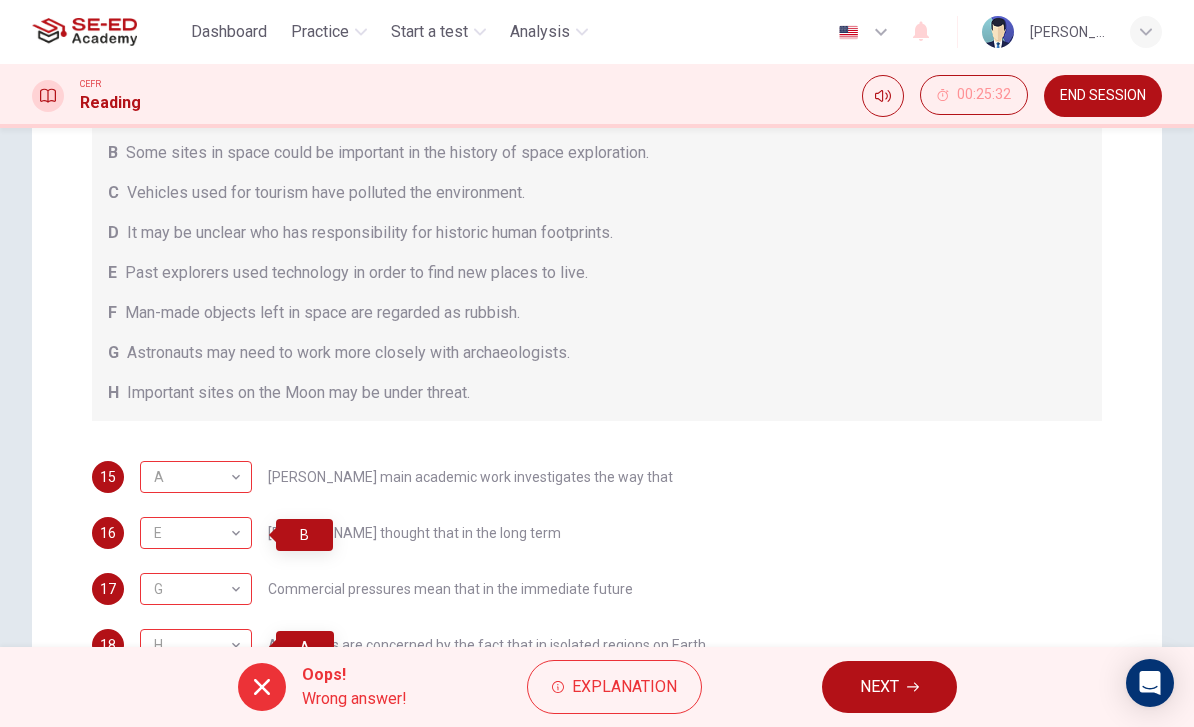 scroll, scrollTop: -1, scrollLeft: 0, axis: vertical 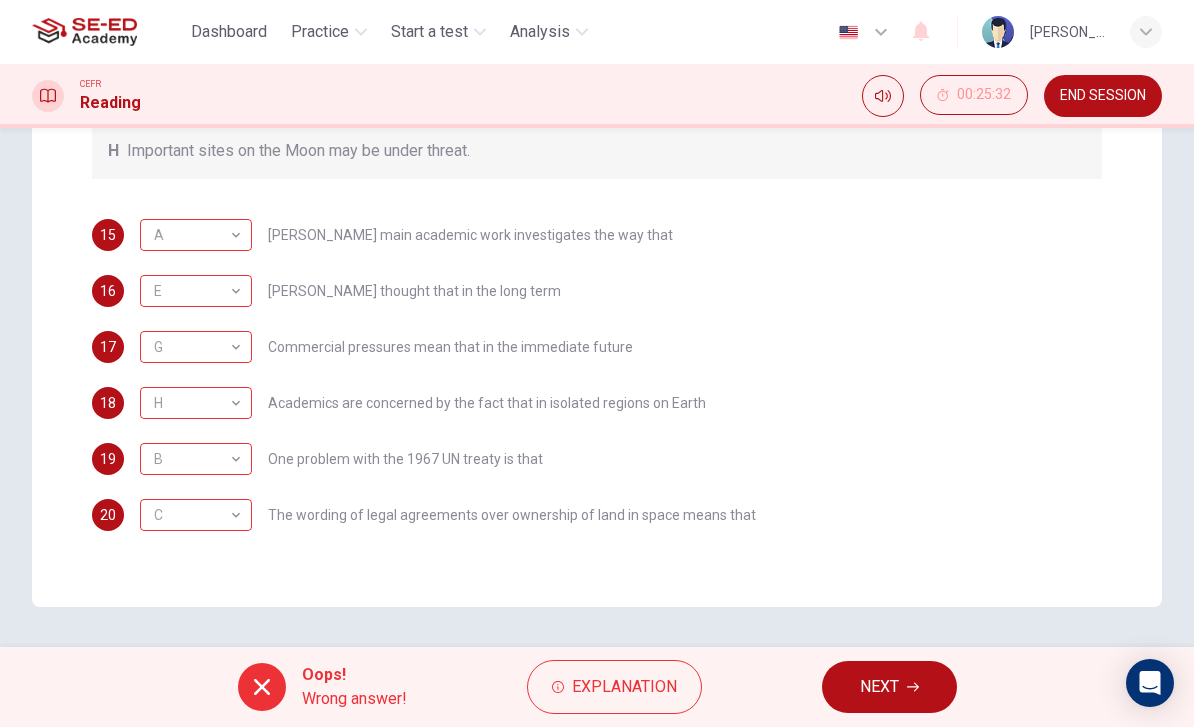 click on "B" at bounding box center [192, 459] 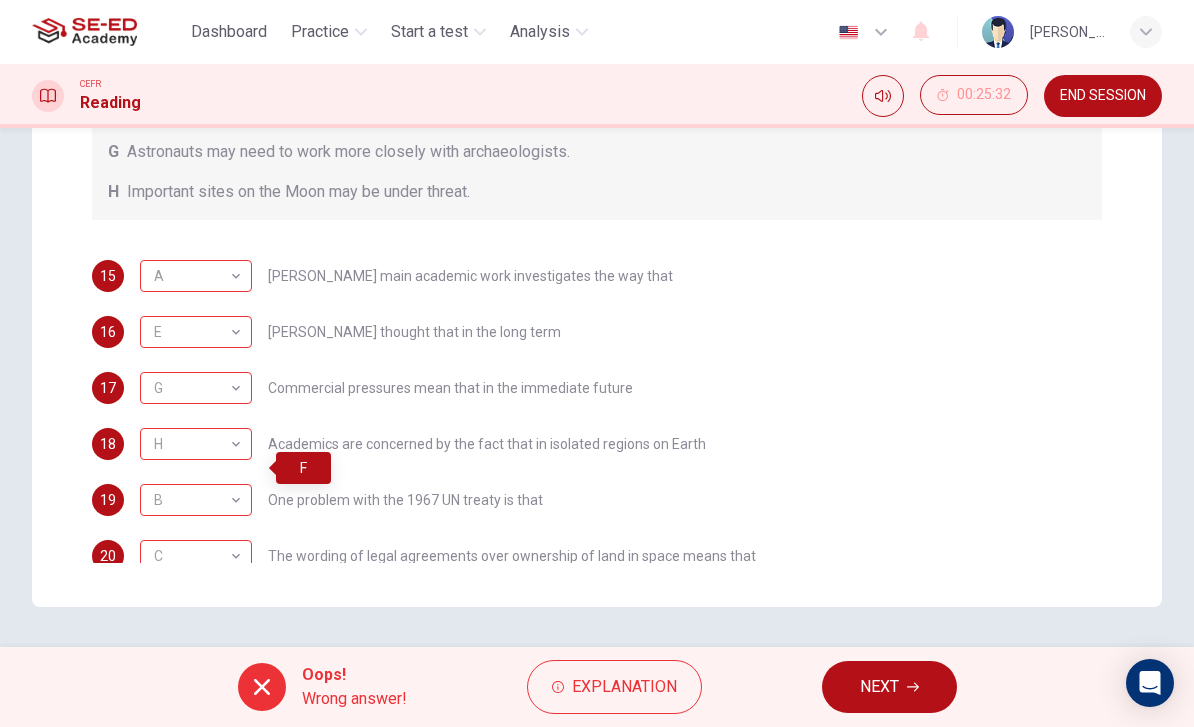 scroll, scrollTop: 107, scrollLeft: 0, axis: vertical 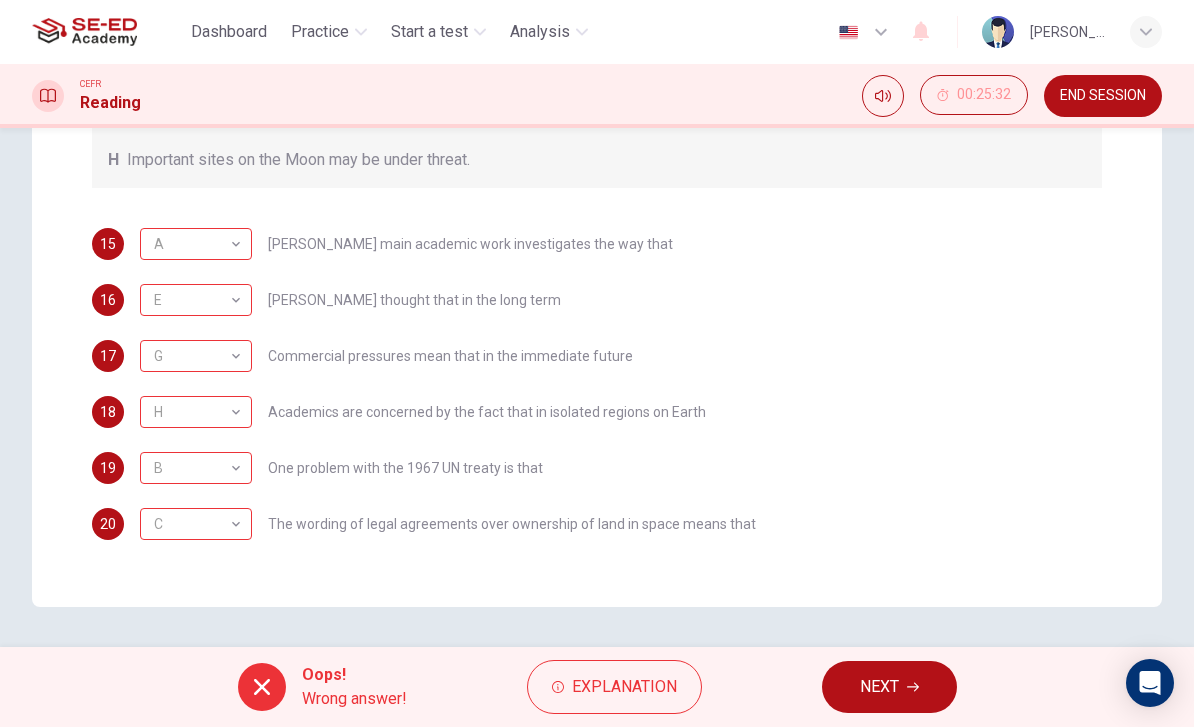 click on "C" at bounding box center (192, 524) 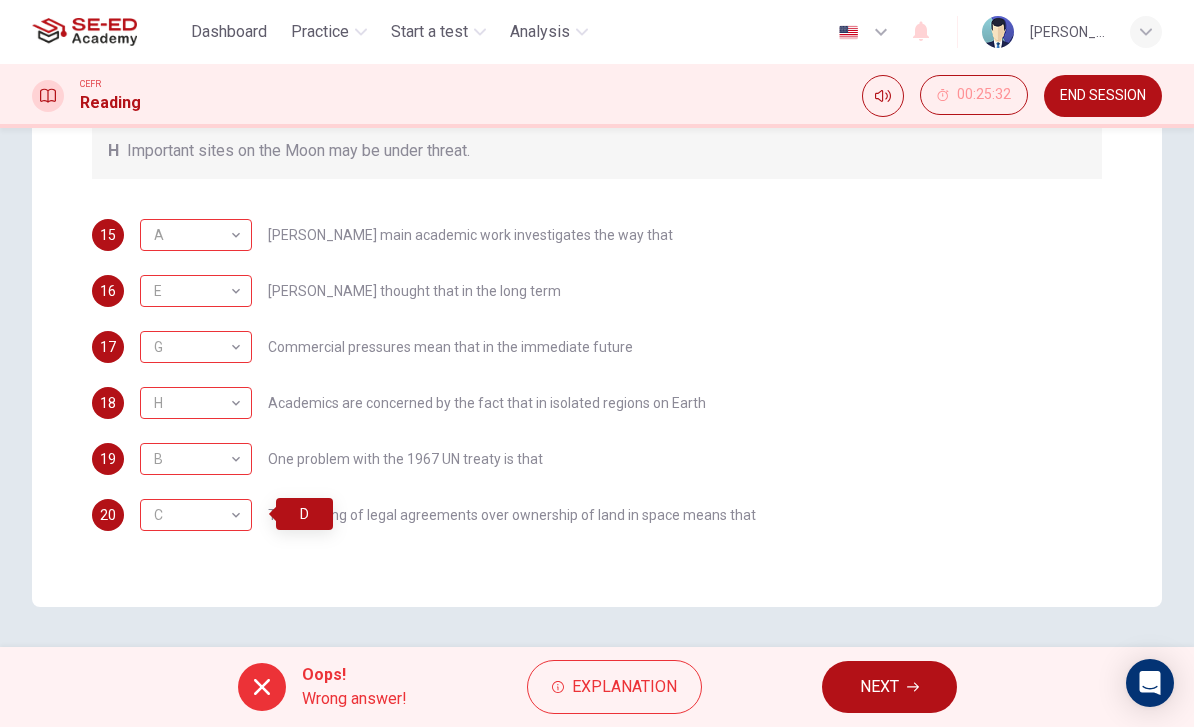 scroll, scrollTop: 116, scrollLeft: 0, axis: vertical 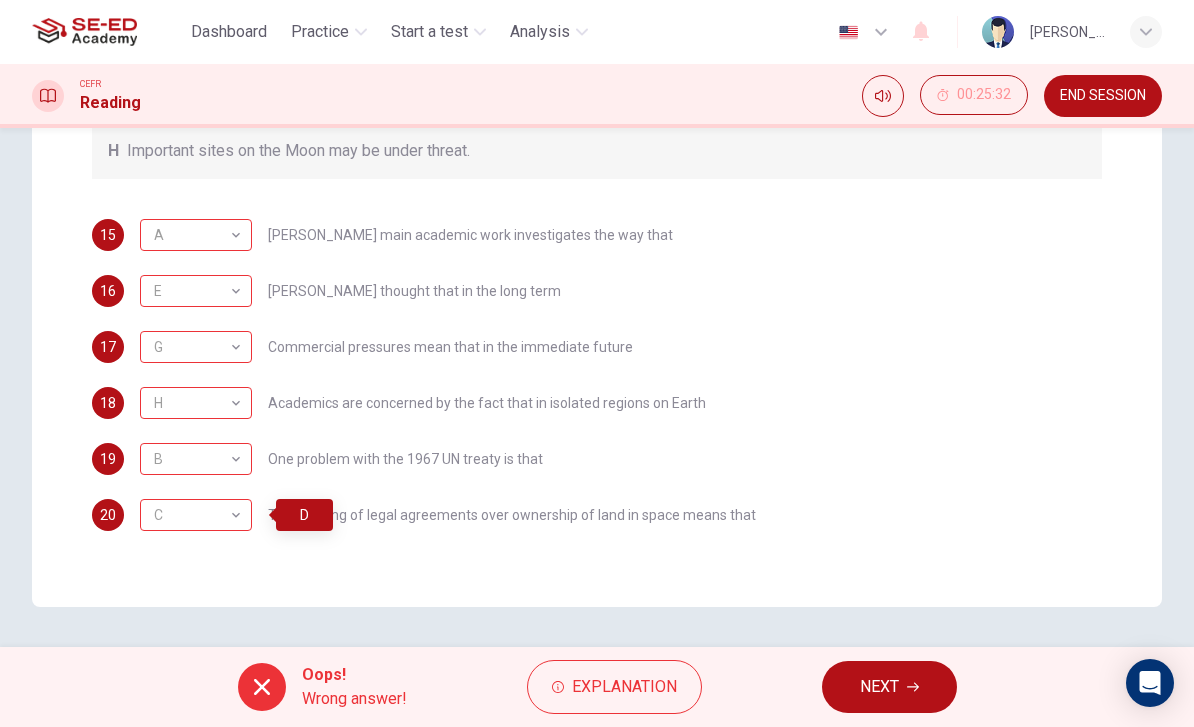 click 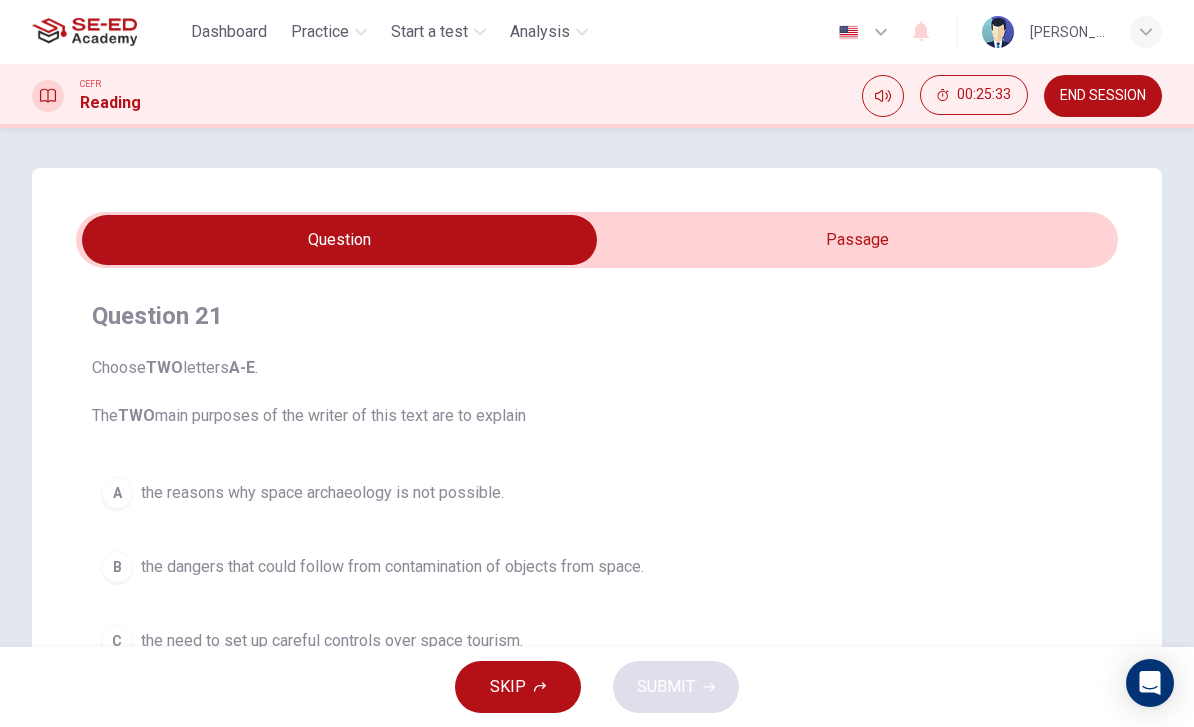 scroll, scrollTop: 0, scrollLeft: 0, axis: both 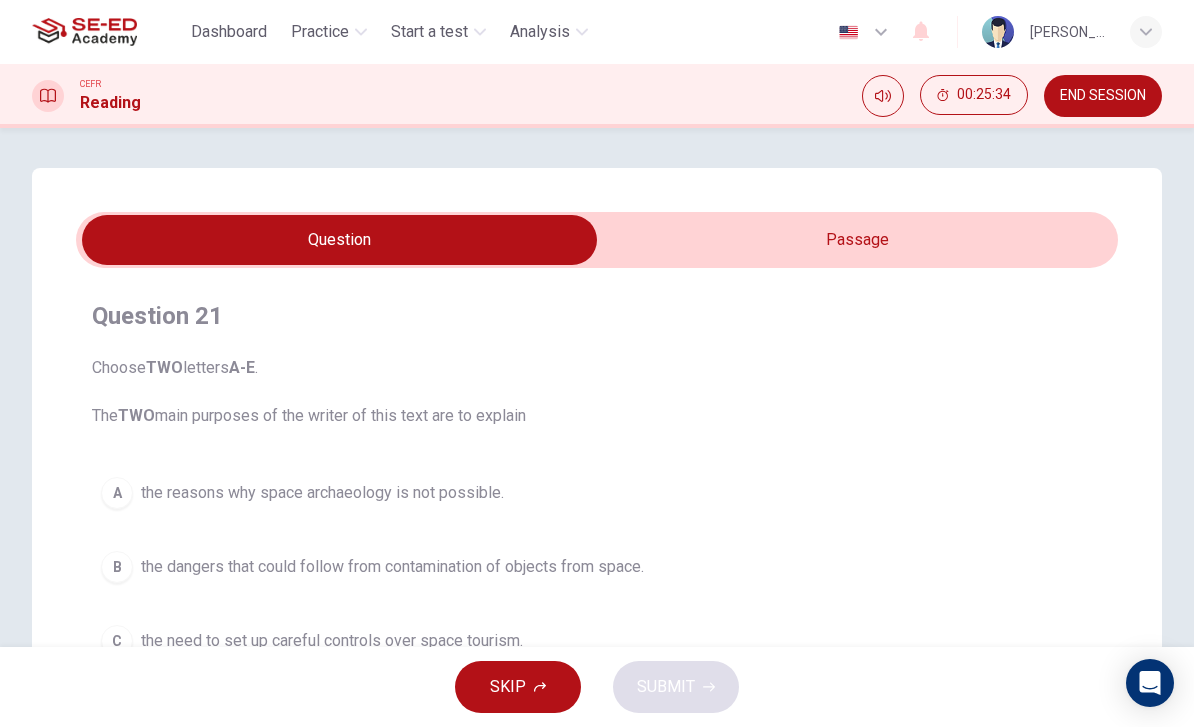 click at bounding box center [339, 240] 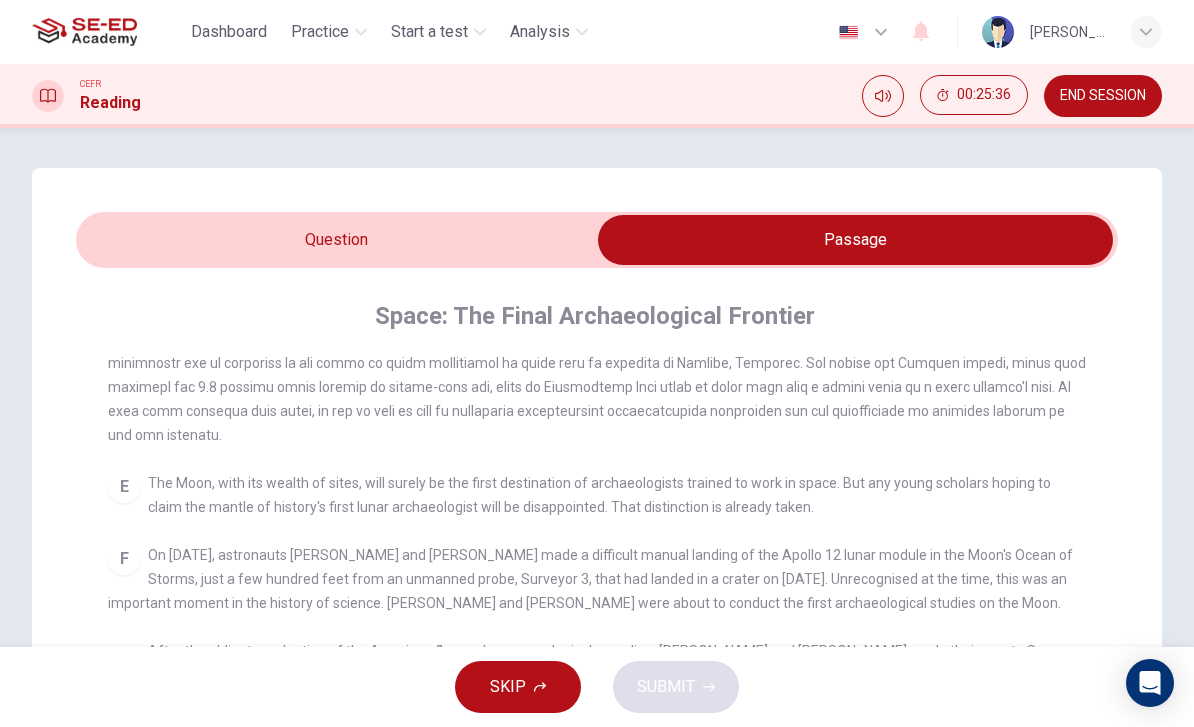 scroll, scrollTop: 937, scrollLeft: 0, axis: vertical 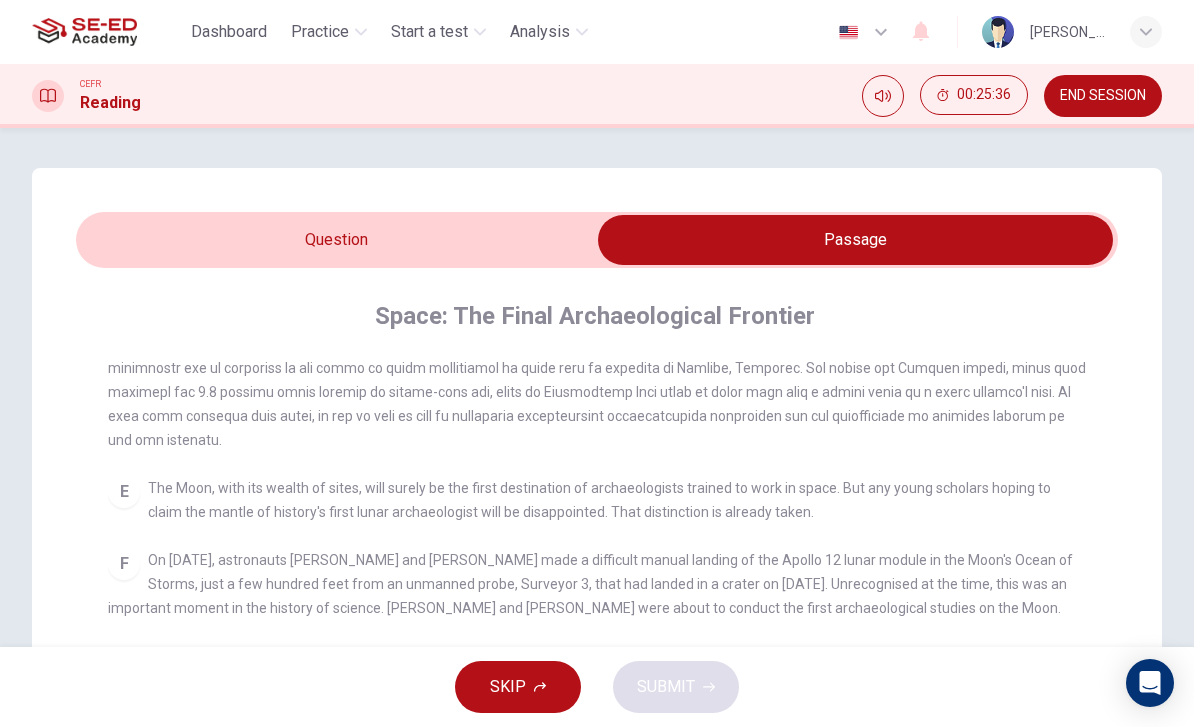click at bounding box center (855, 240) 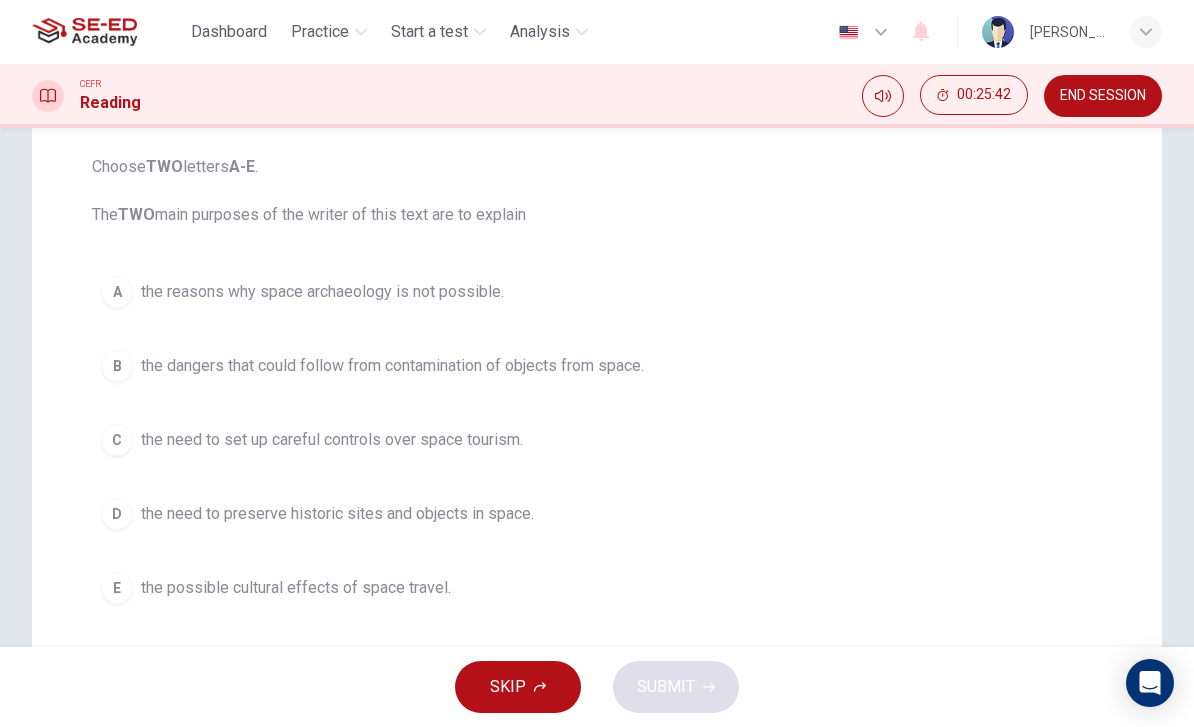 scroll, scrollTop: 204, scrollLeft: 0, axis: vertical 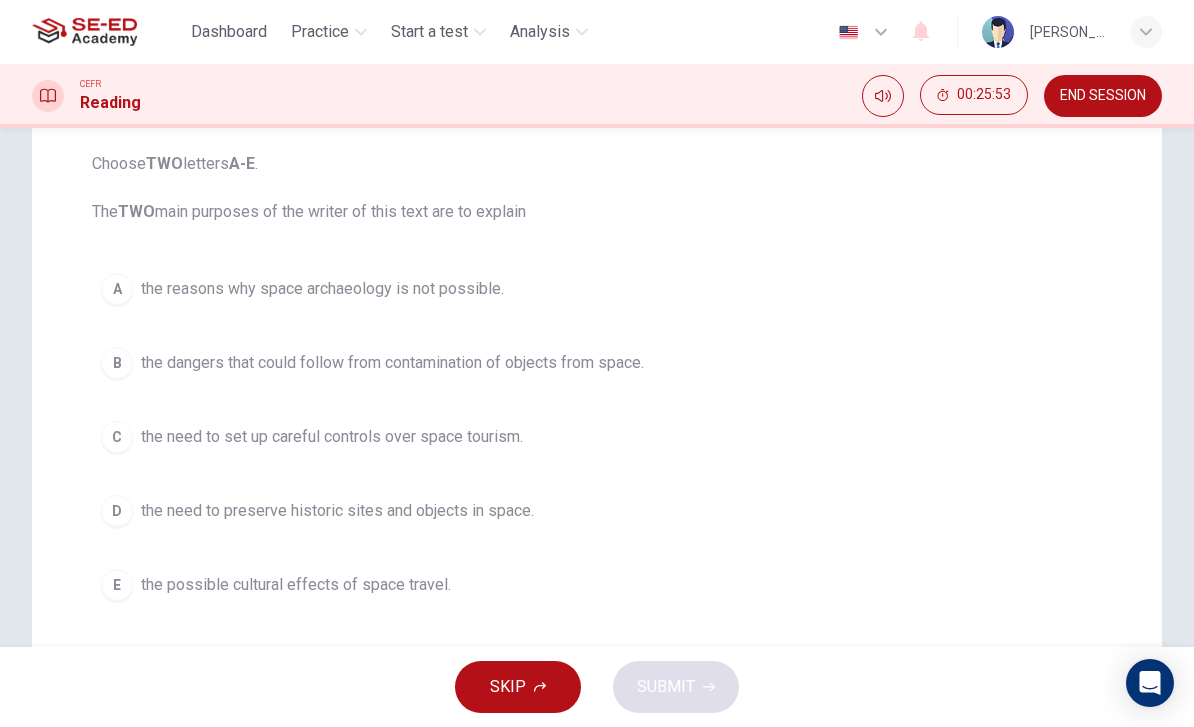 click on "D the need to preserve historic sites and objects in space." at bounding box center [597, 511] 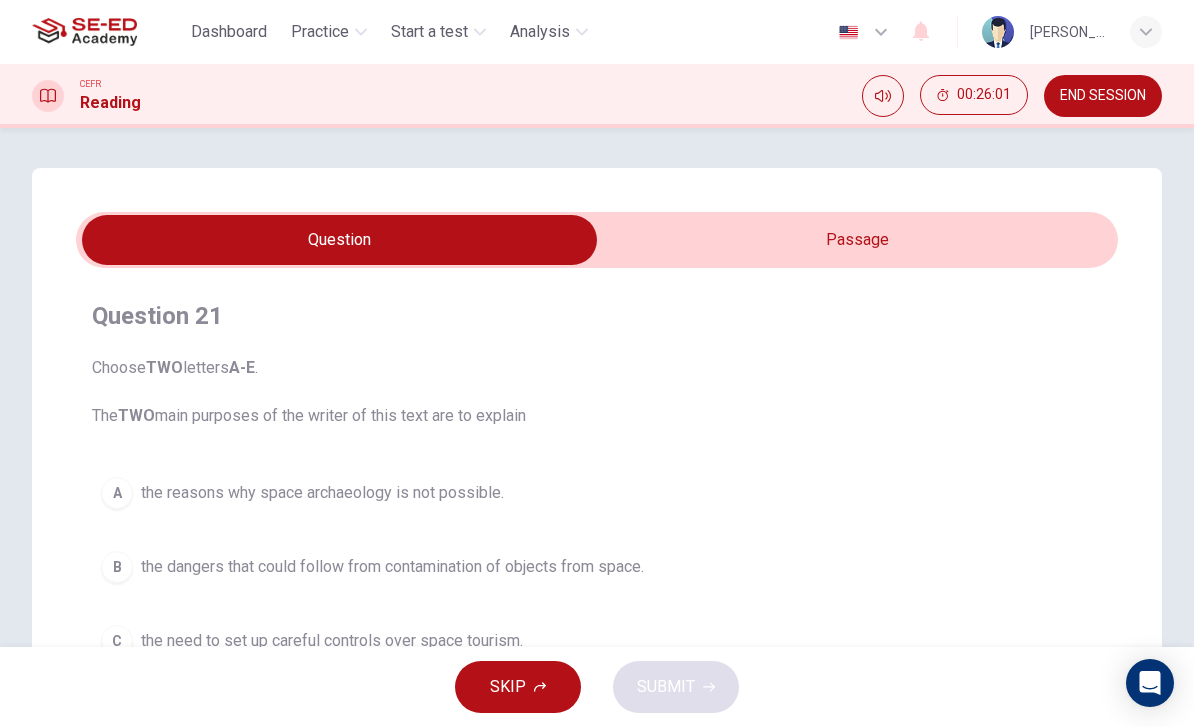 scroll, scrollTop: 0, scrollLeft: 0, axis: both 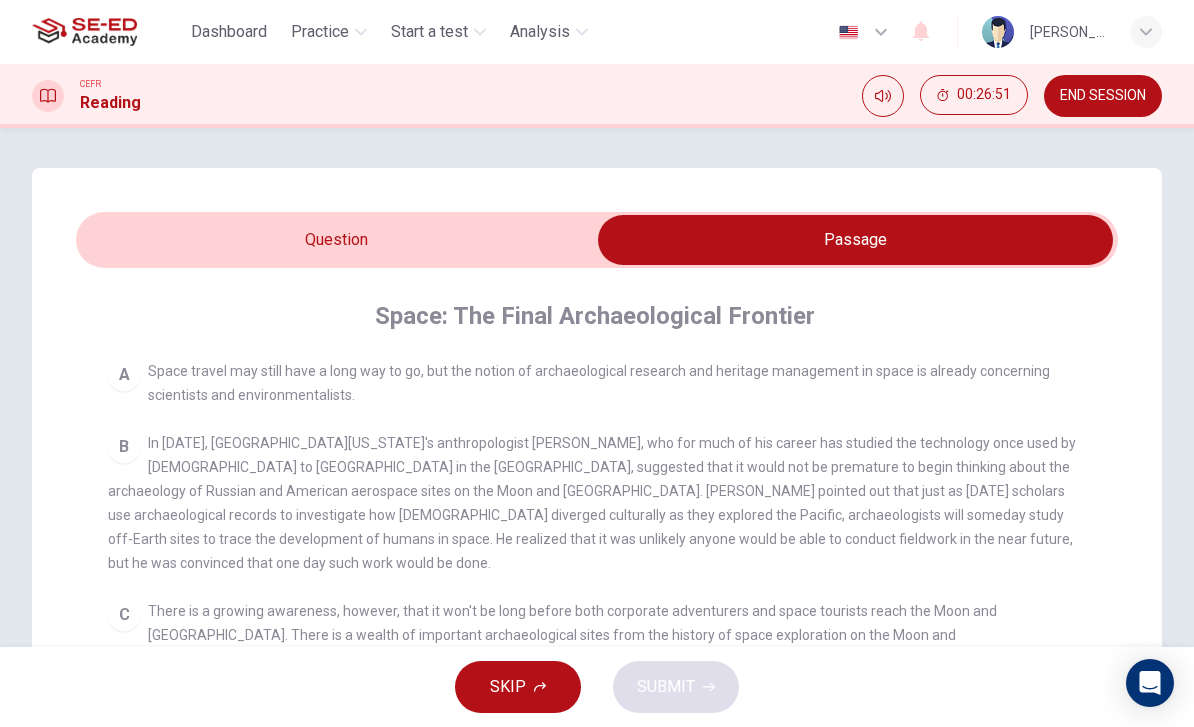 click at bounding box center (855, 240) 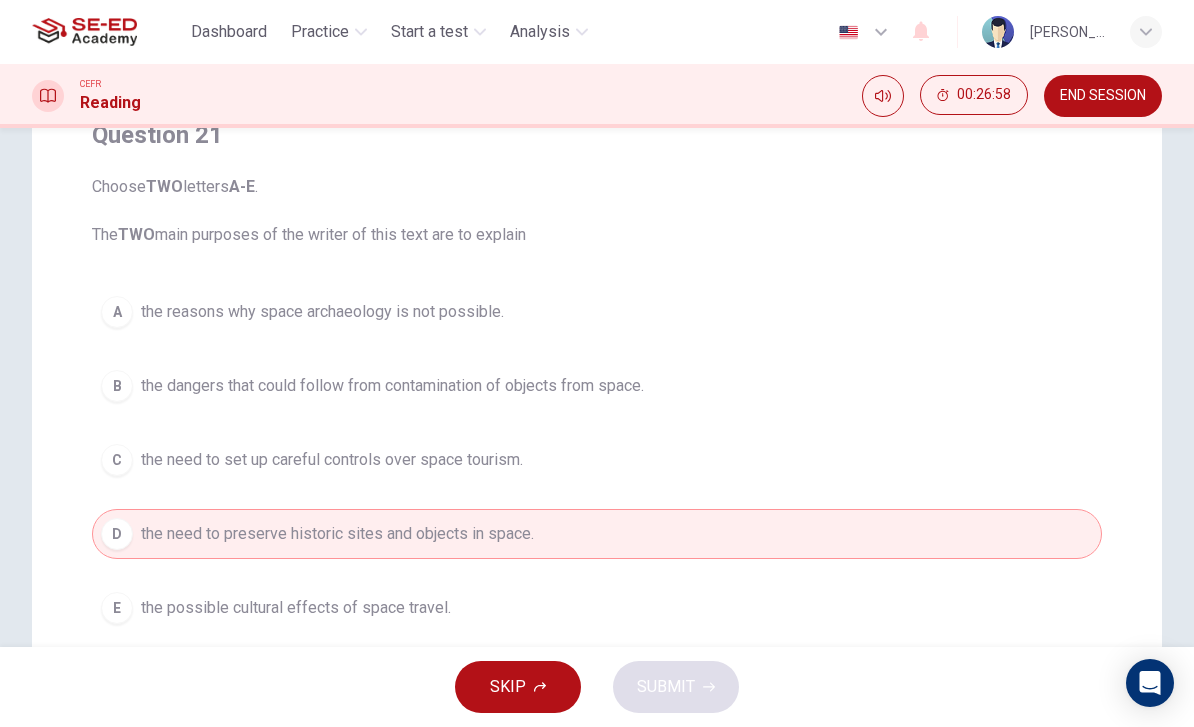 scroll, scrollTop: 183, scrollLeft: 0, axis: vertical 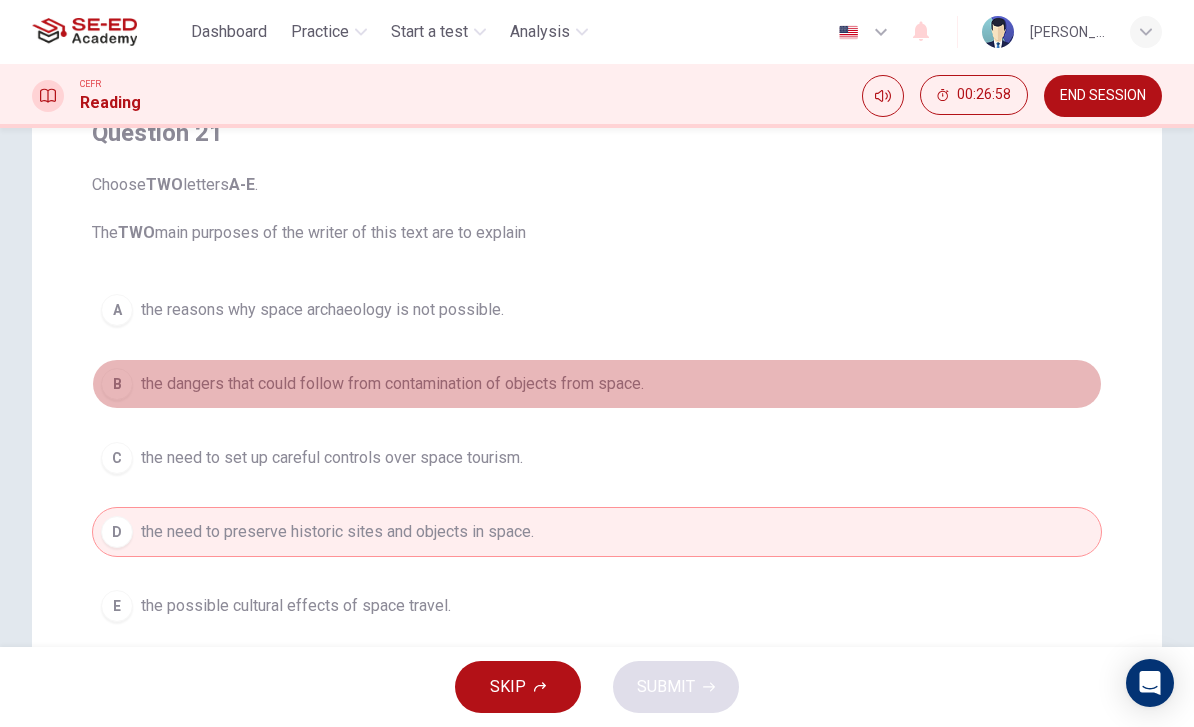 click on "B" at bounding box center (117, 384) 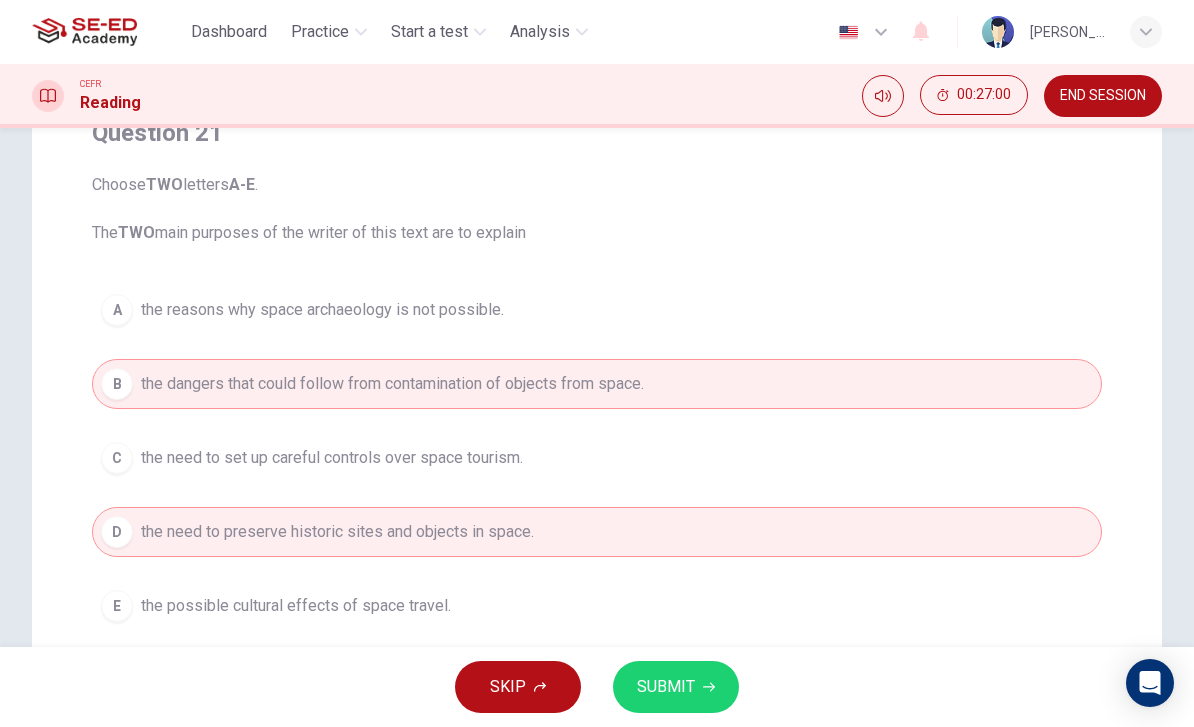 click on "the need to set up careful controls over space tourism." at bounding box center [332, 458] 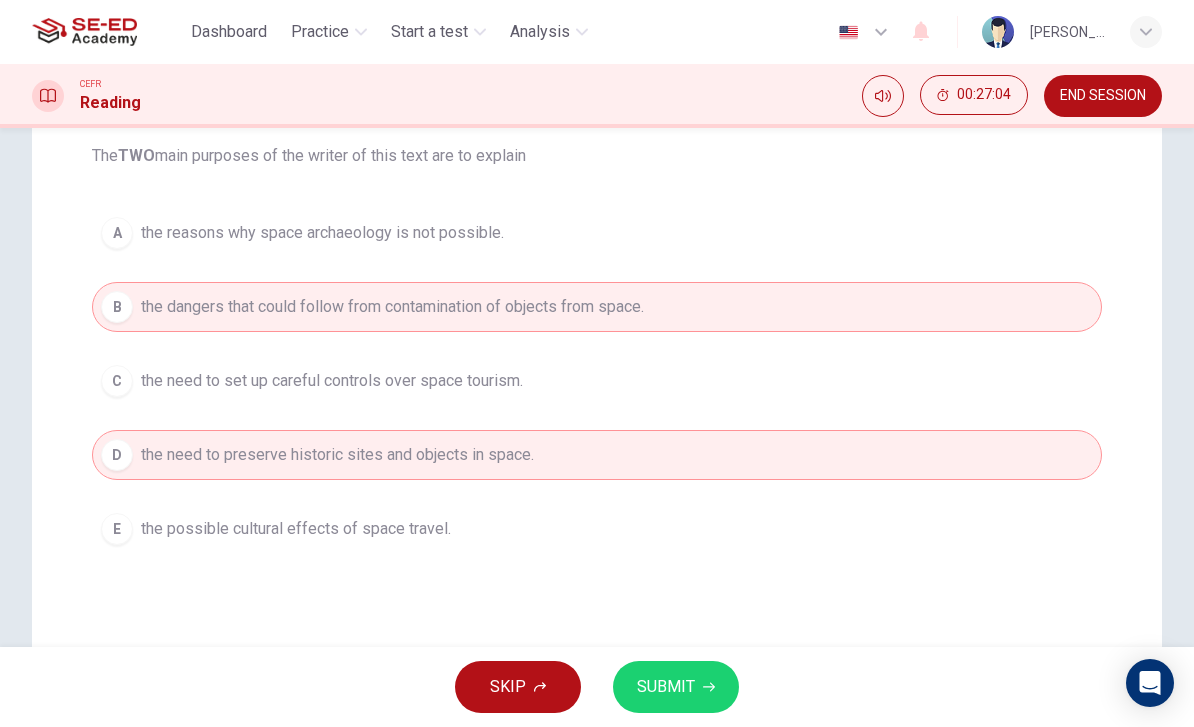 scroll, scrollTop: 261, scrollLeft: 0, axis: vertical 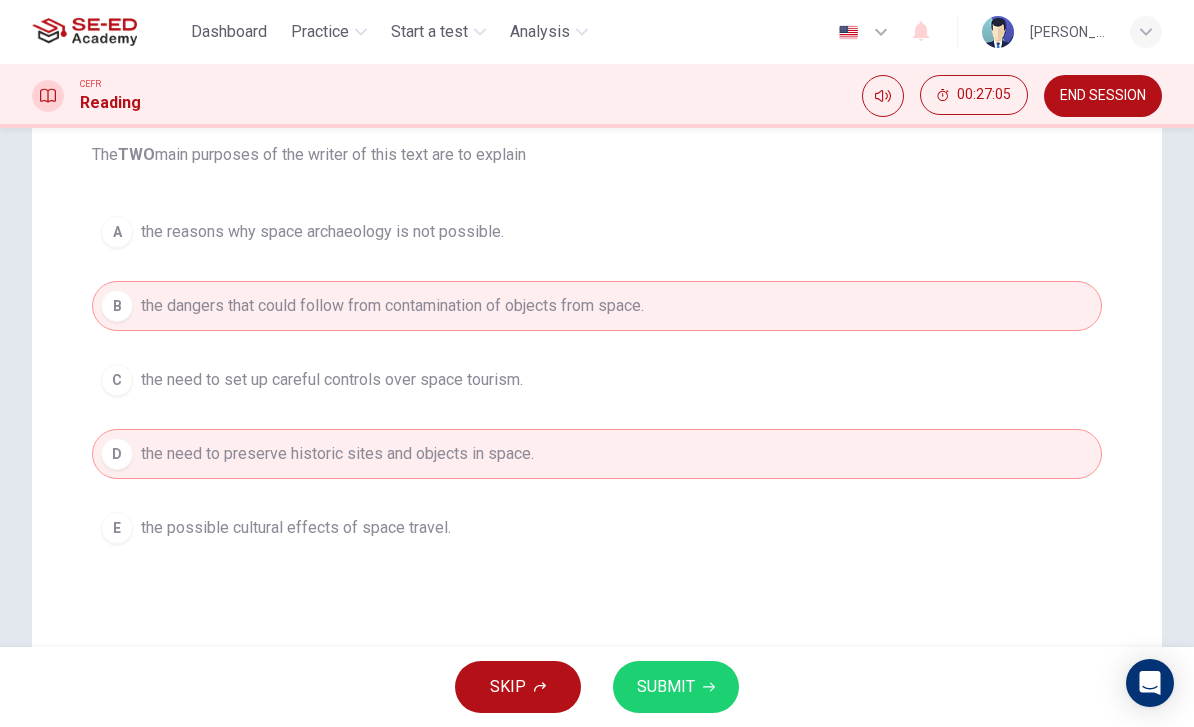 click on "SKIP SUBMIT" at bounding box center [597, 687] 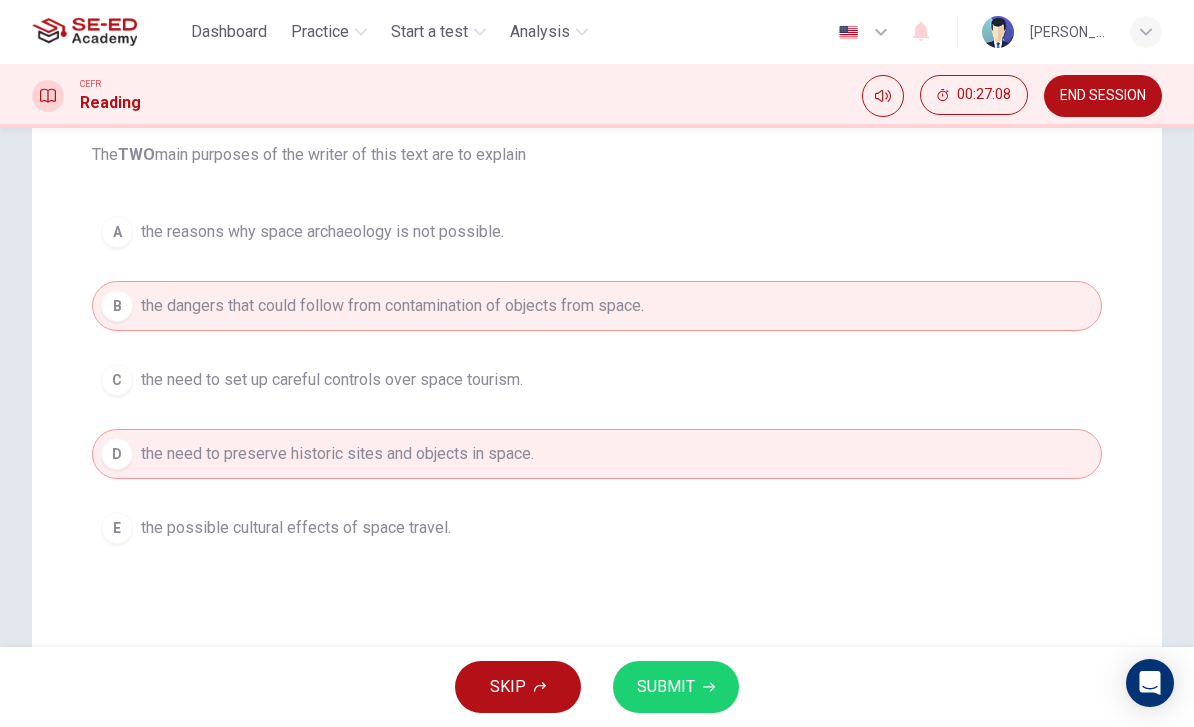 click on "SUBMIT" at bounding box center [676, 687] 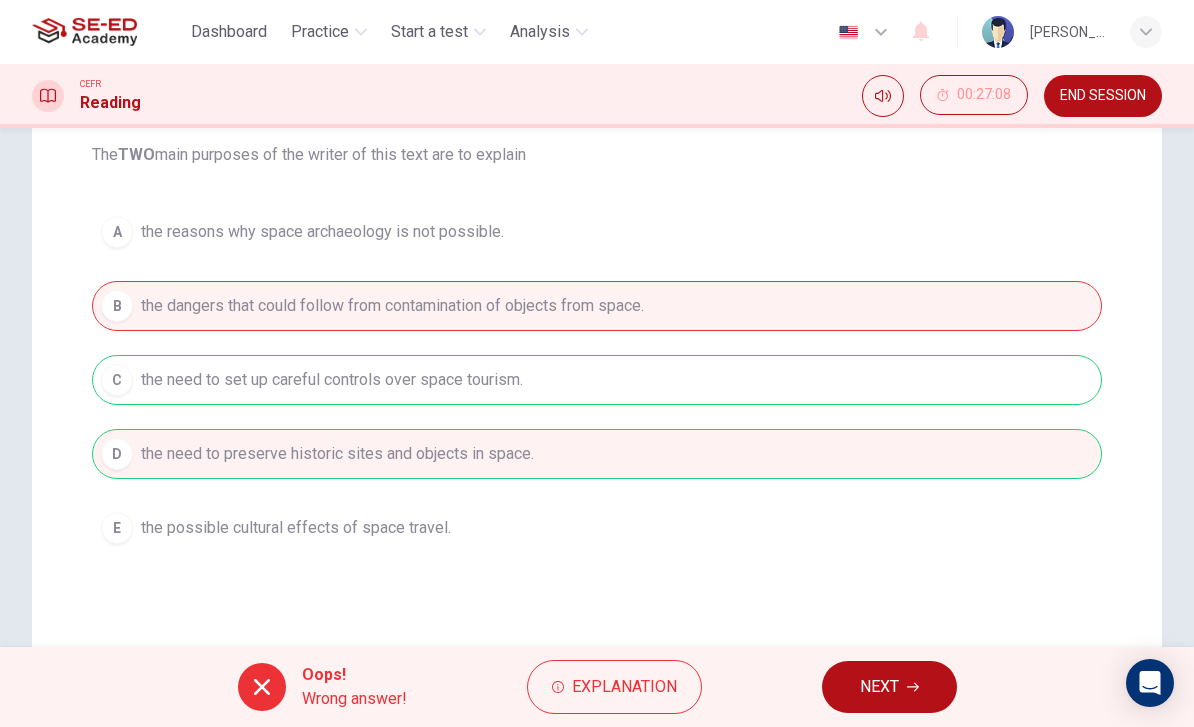 click on "NEXT" at bounding box center [889, 687] 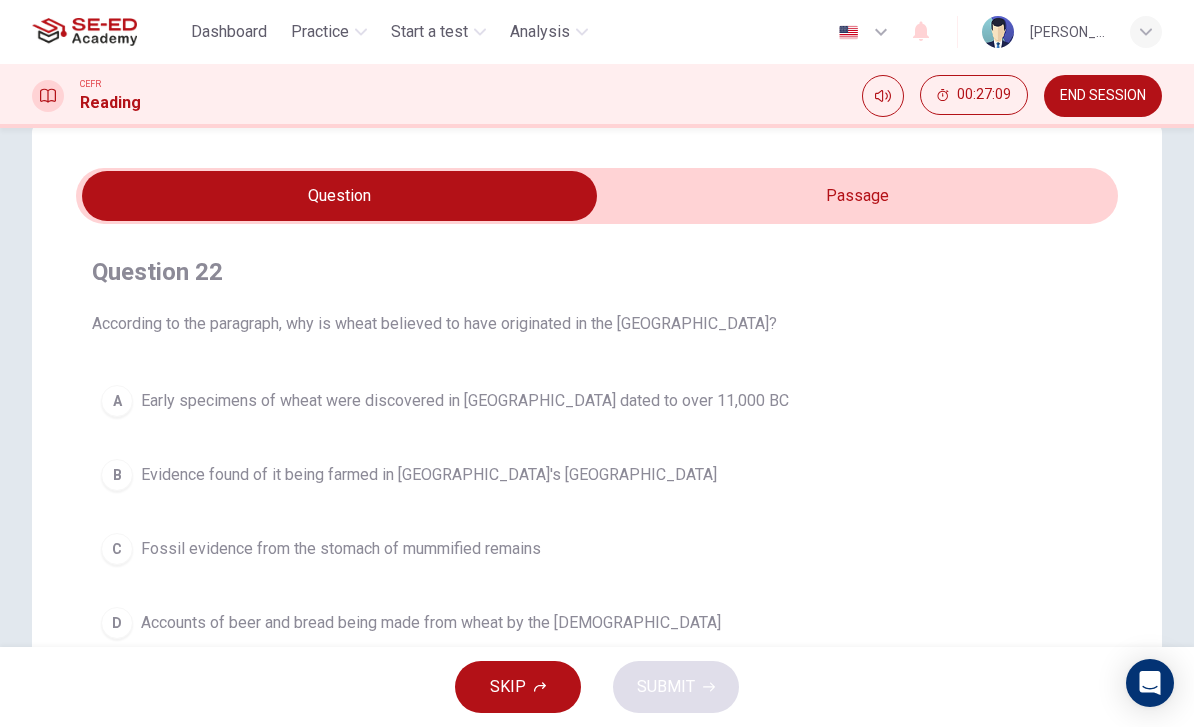 scroll, scrollTop: 45, scrollLeft: 0, axis: vertical 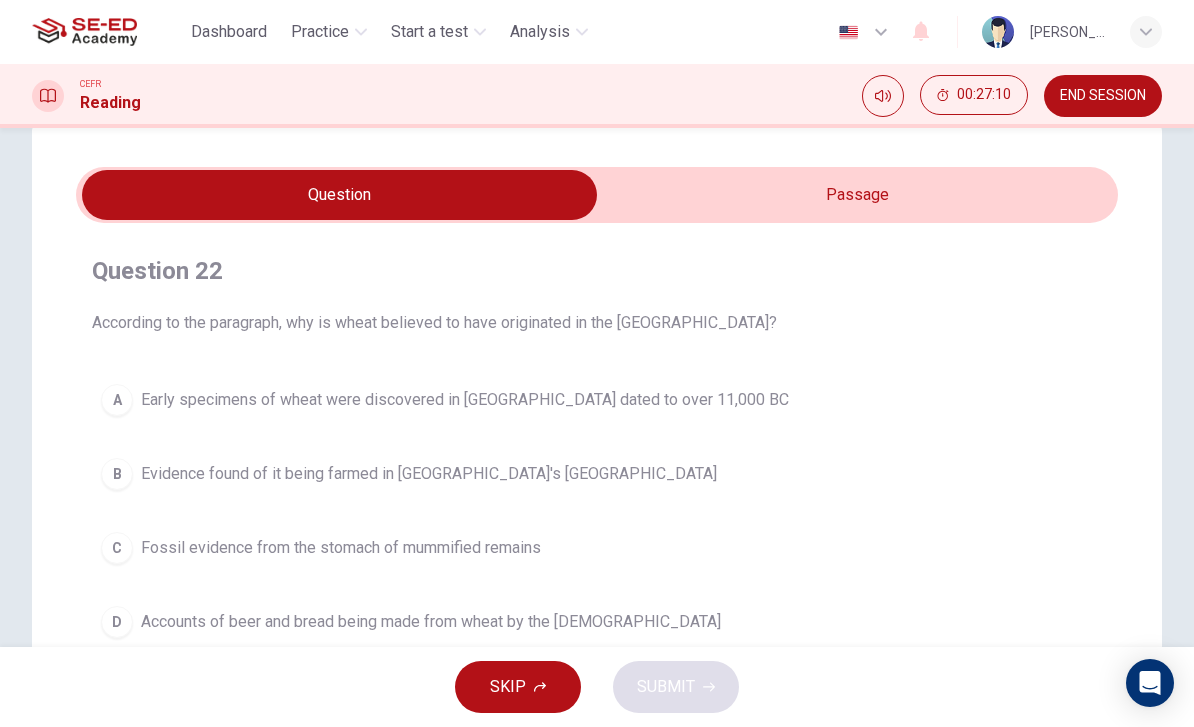 click at bounding box center [339, 195] 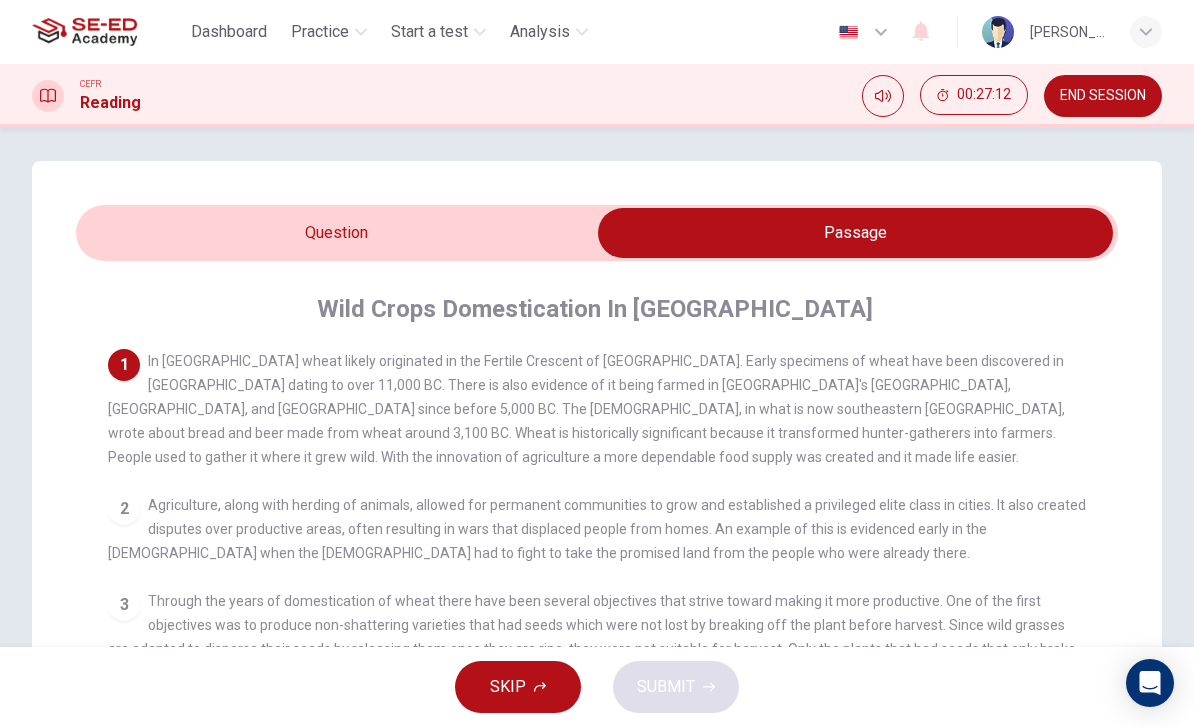 scroll, scrollTop: 12, scrollLeft: 0, axis: vertical 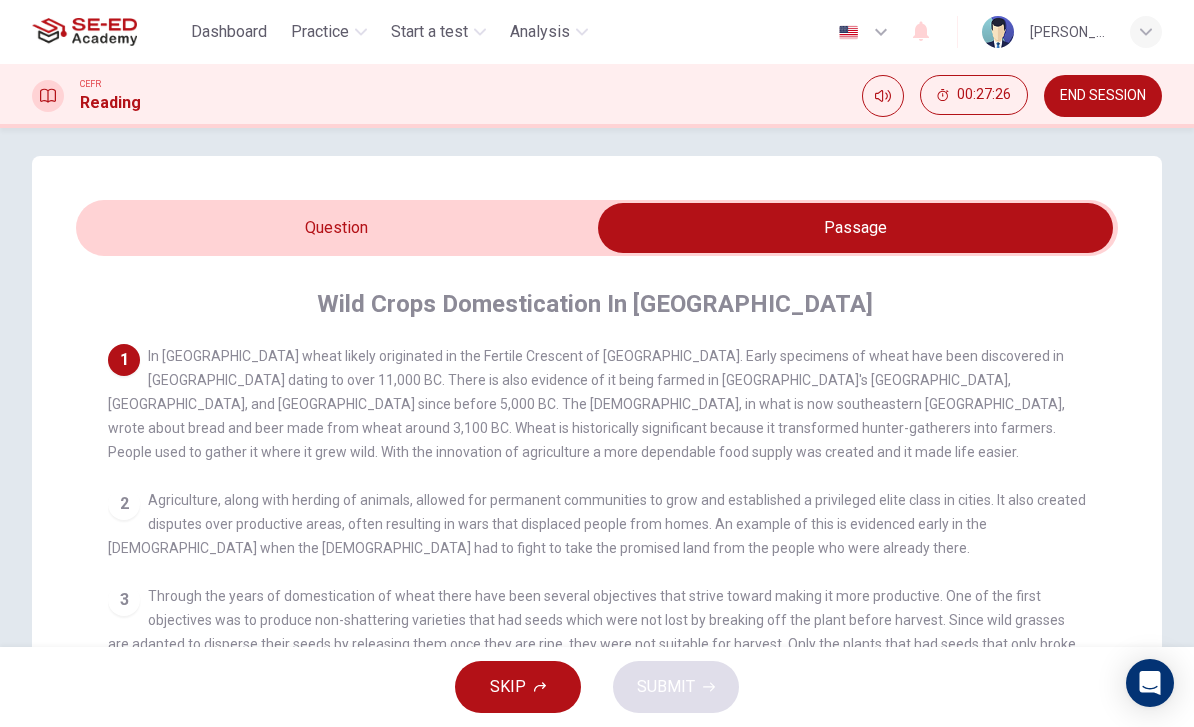 click at bounding box center (855, 228) 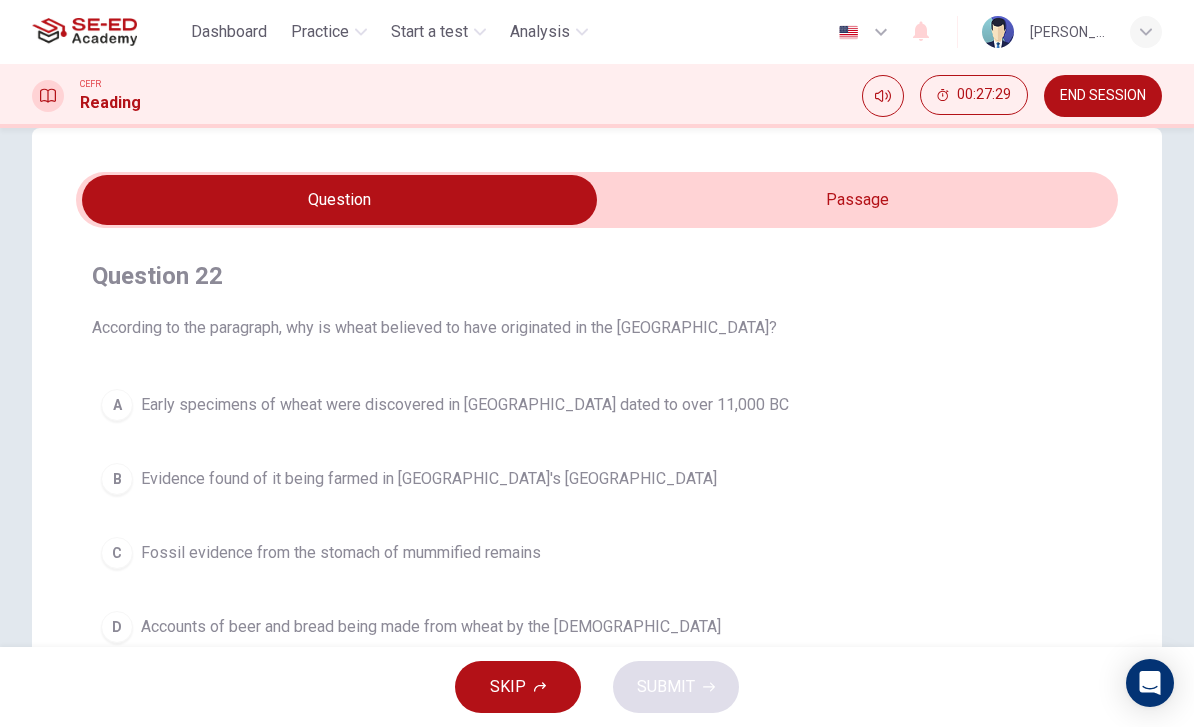 scroll, scrollTop: 41, scrollLeft: 0, axis: vertical 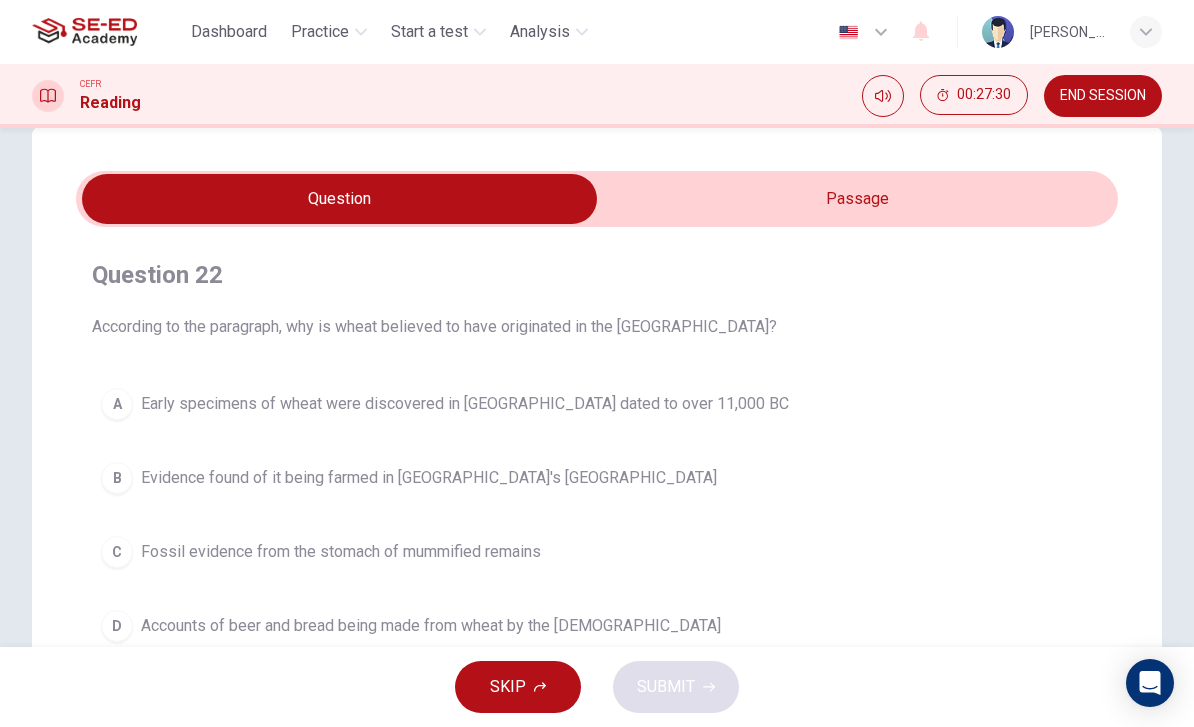 click at bounding box center [339, 199] 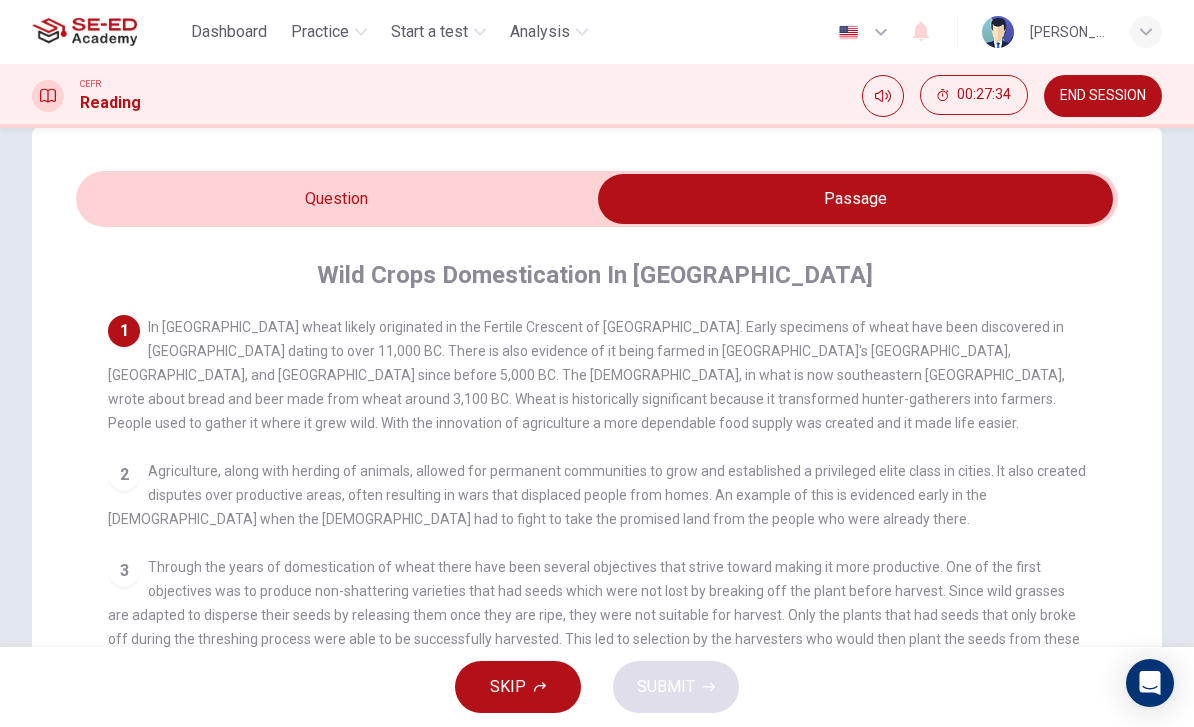 click at bounding box center [855, 199] 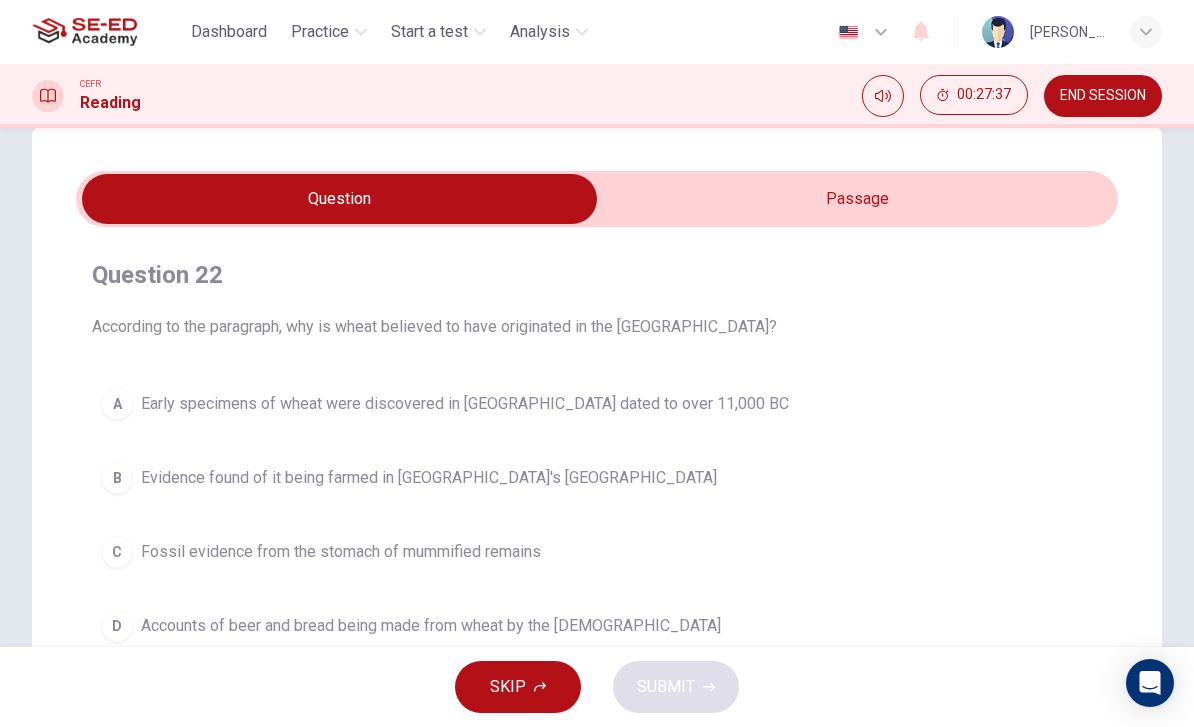 click on "A" at bounding box center (117, 404) 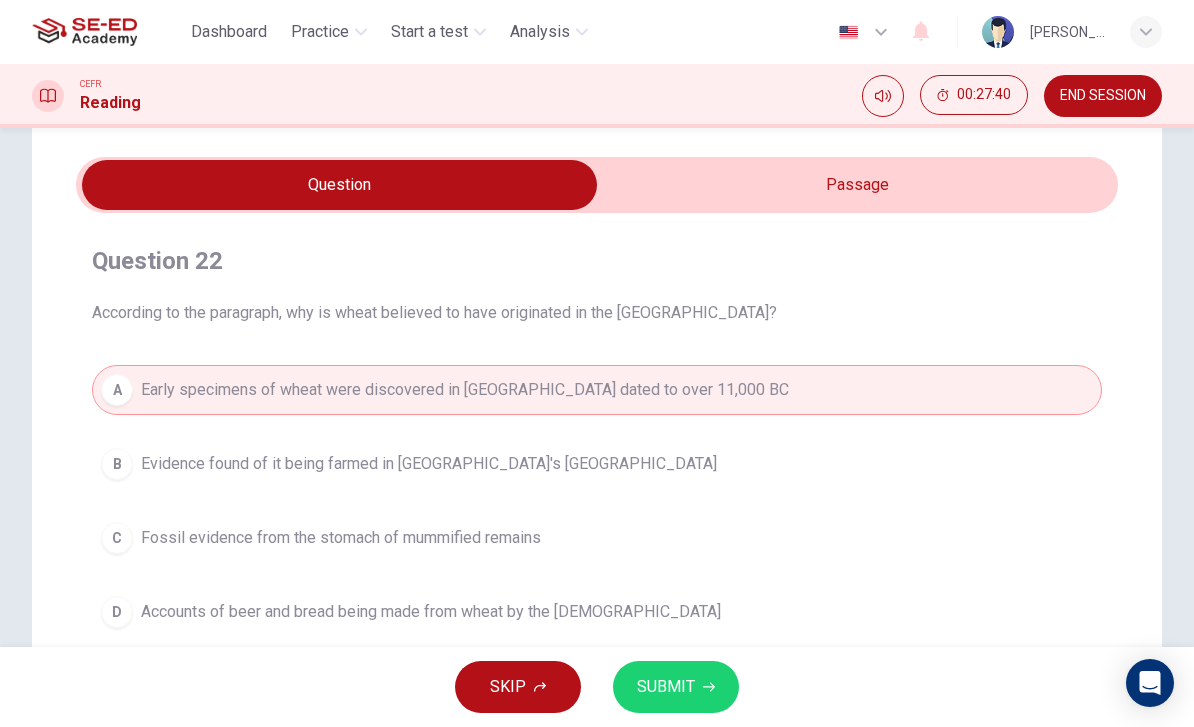 scroll, scrollTop: 58, scrollLeft: 0, axis: vertical 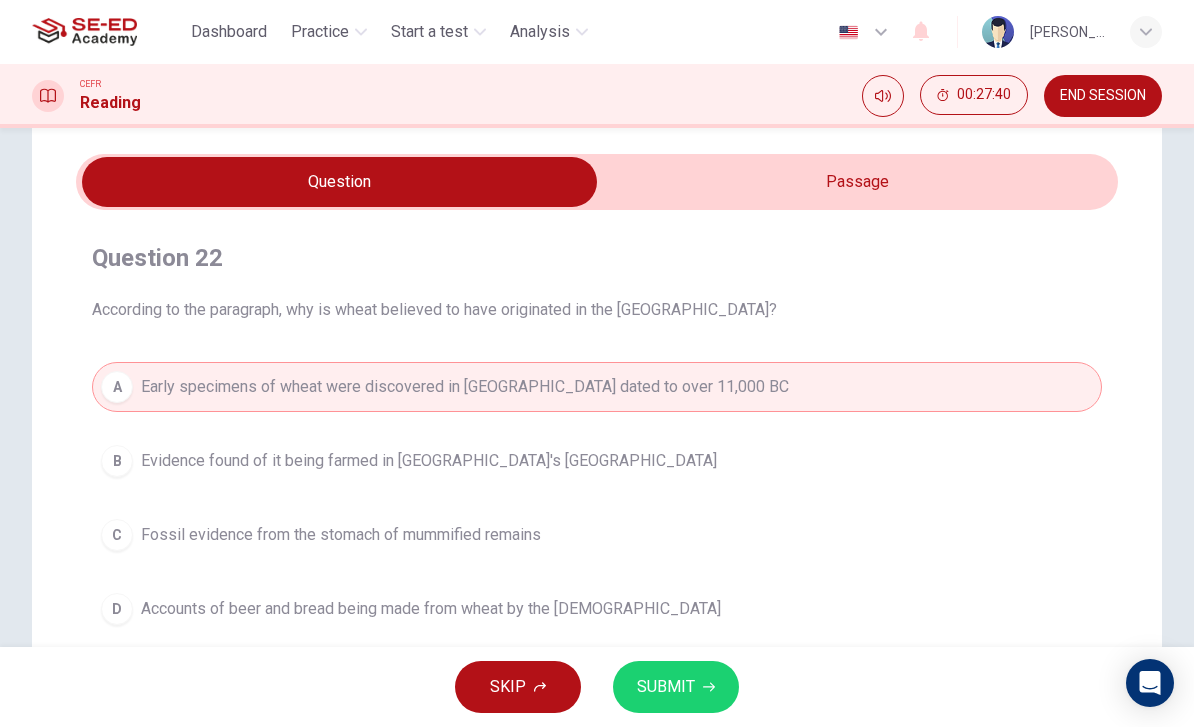click at bounding box center [339, 182] 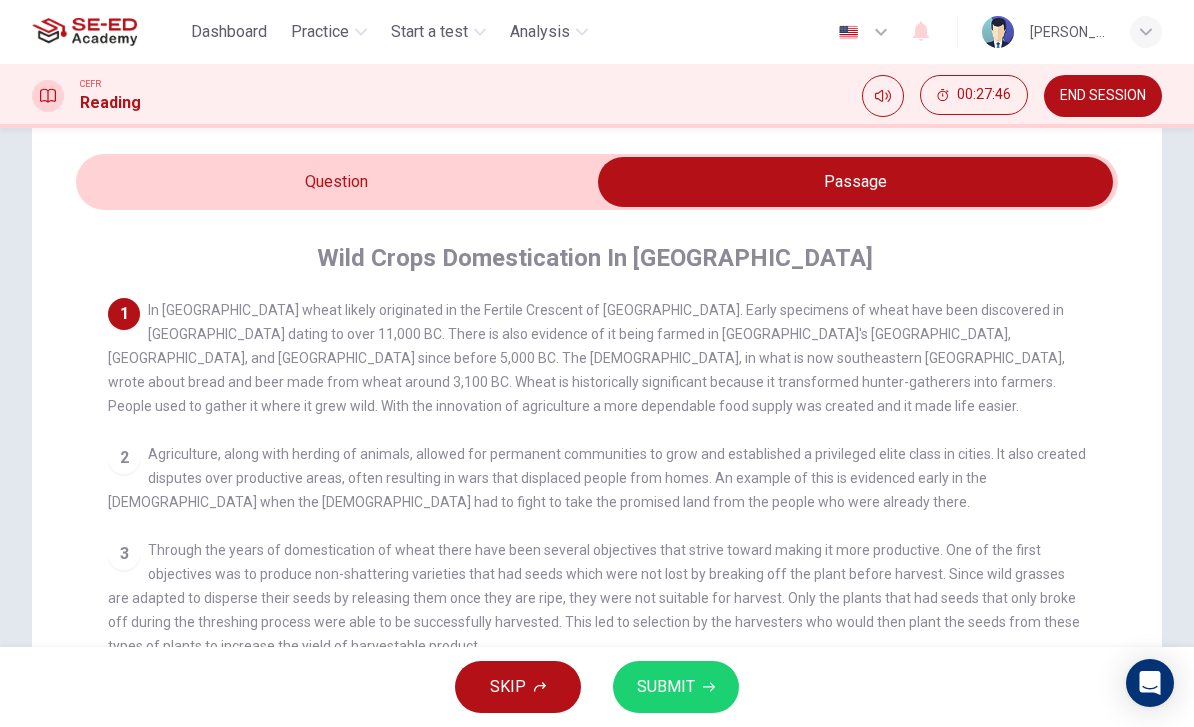 click at bounding box center (855, 182) 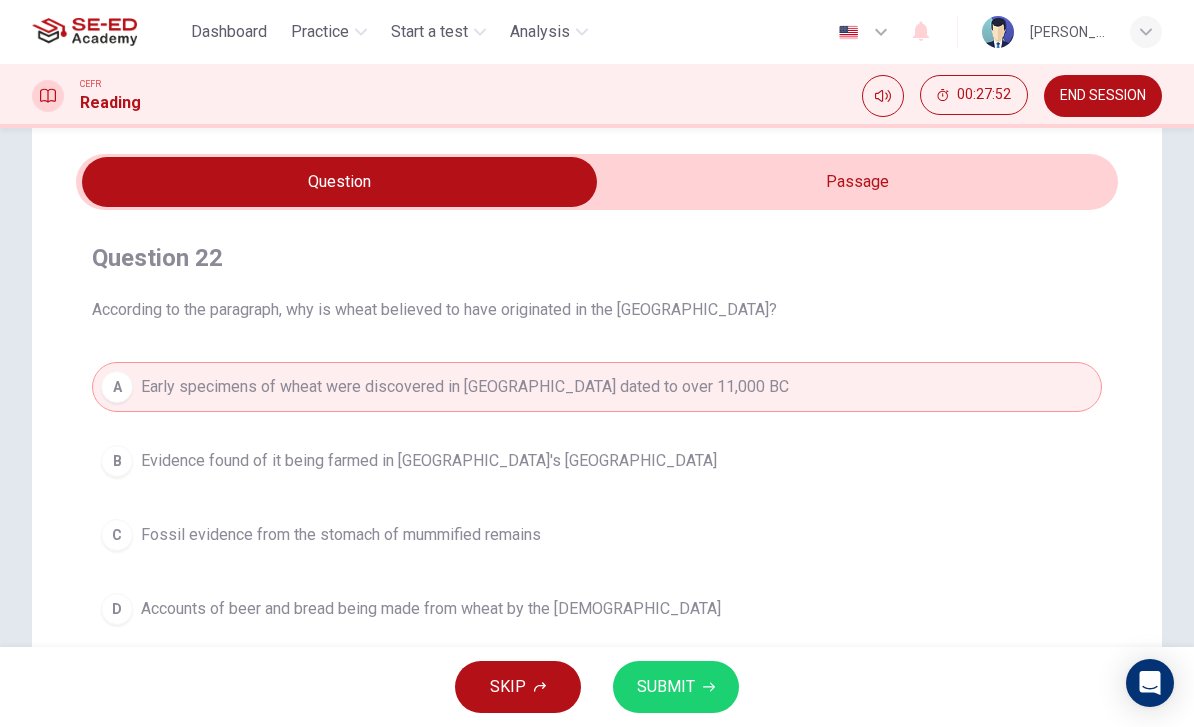 click at bounding box center [339, 182] 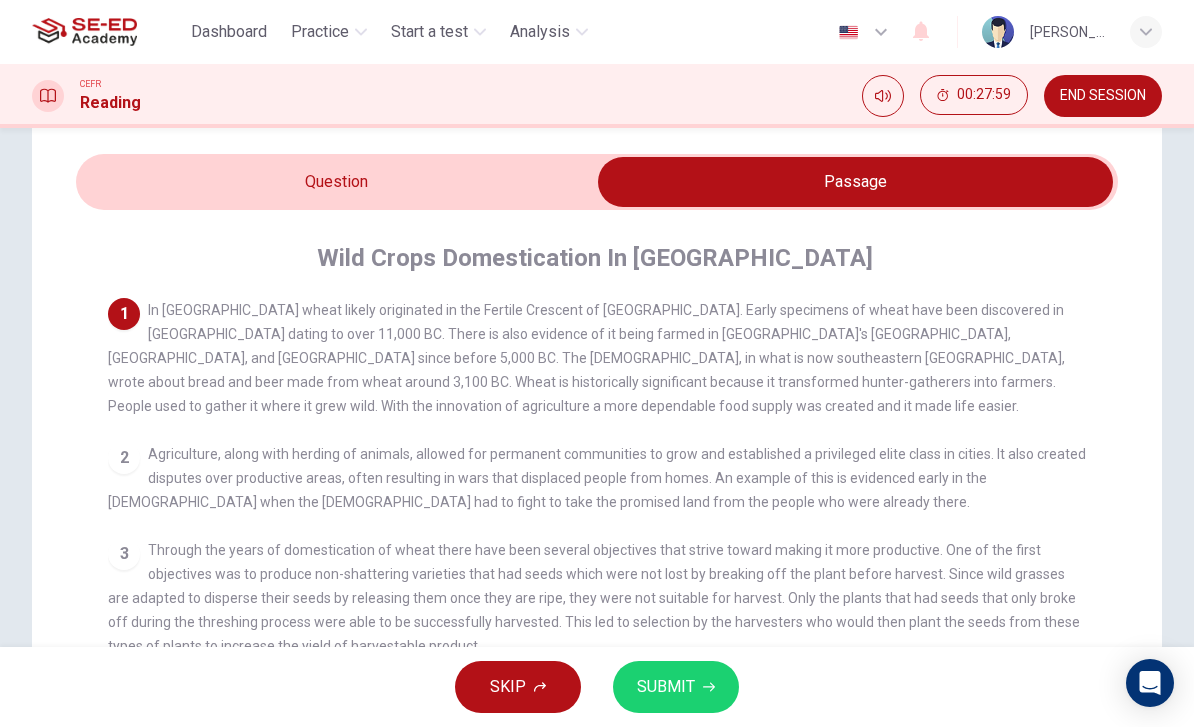 click at bounding box center (855, 182) 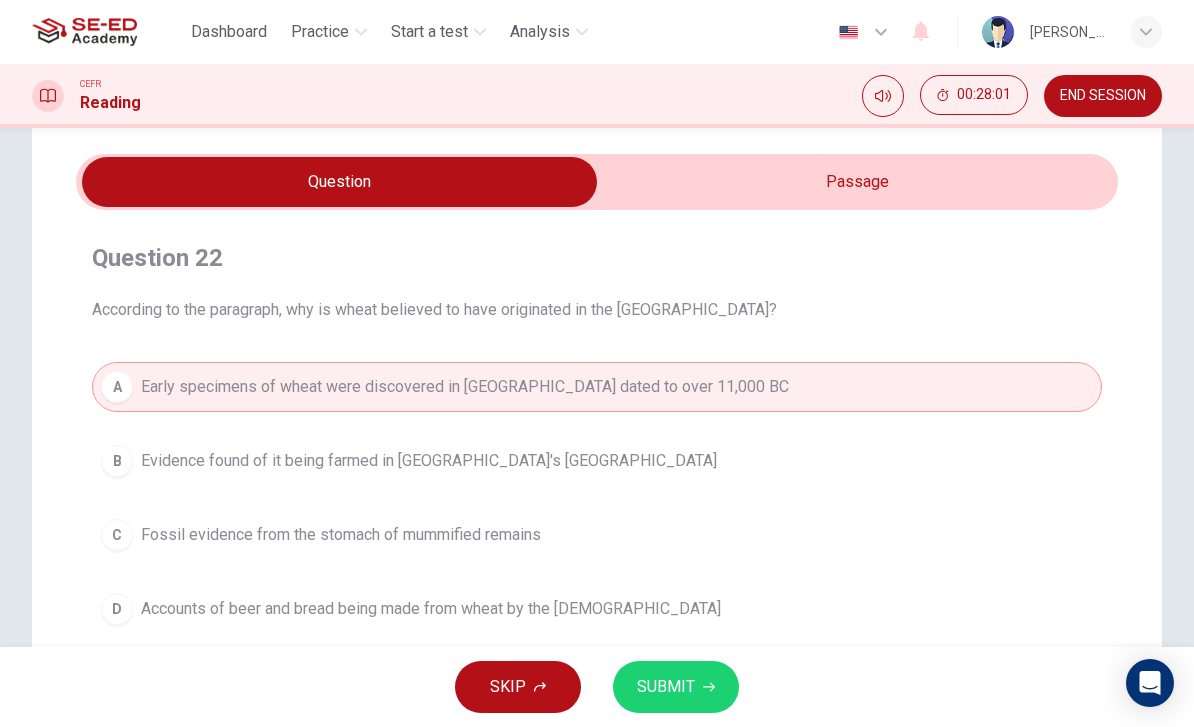 click on "SUBMIT" at bounding box center (676, 687) 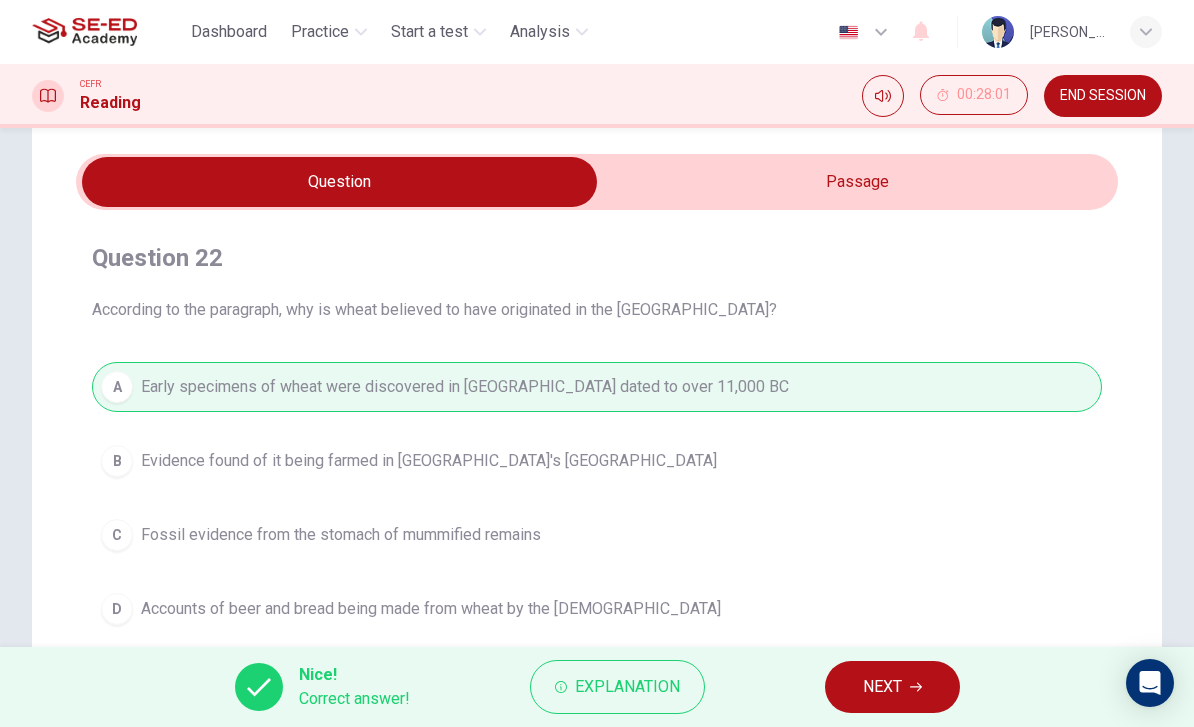 click on "NEXT" at bounding box center [882, 687] 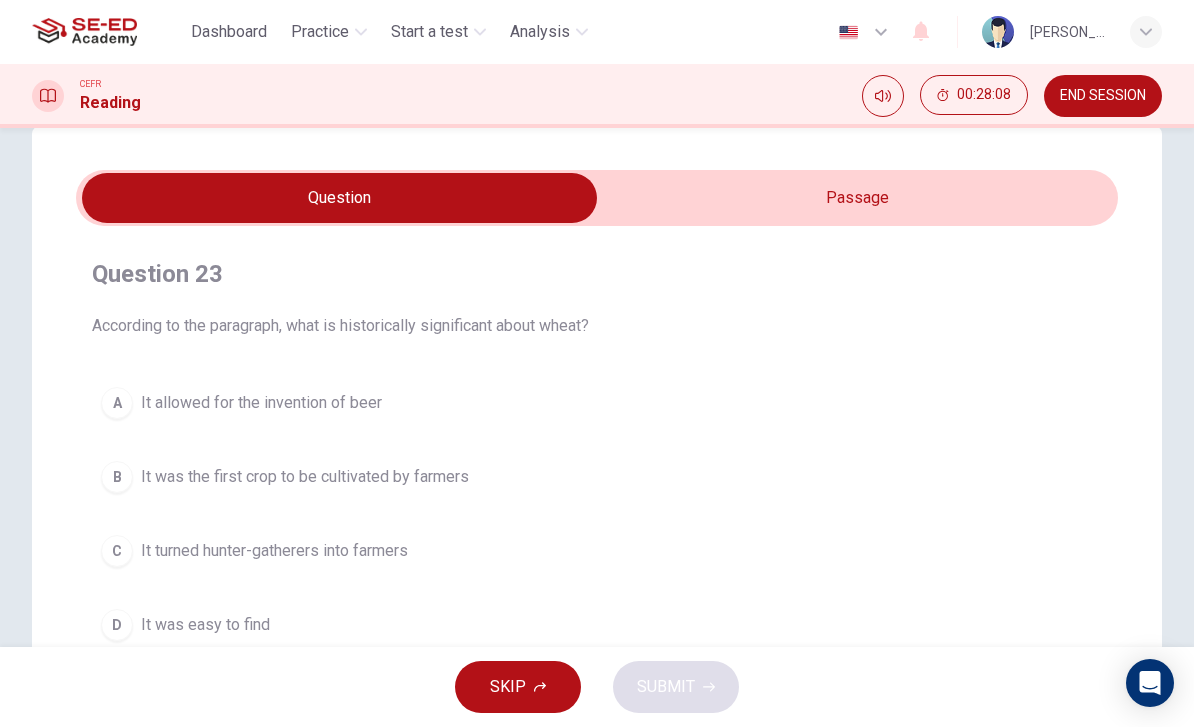 scroll, scrollTop: 26, scrollLeft: 0, axis: vertical 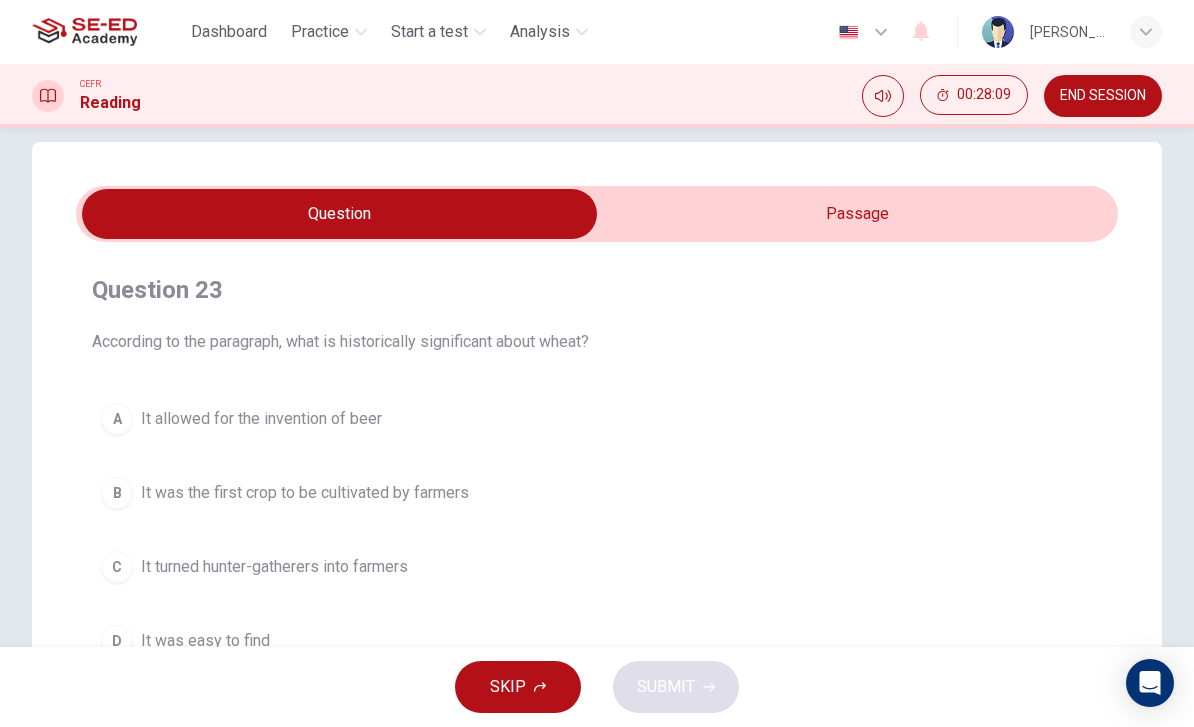 click at bounding box center (339, 214) 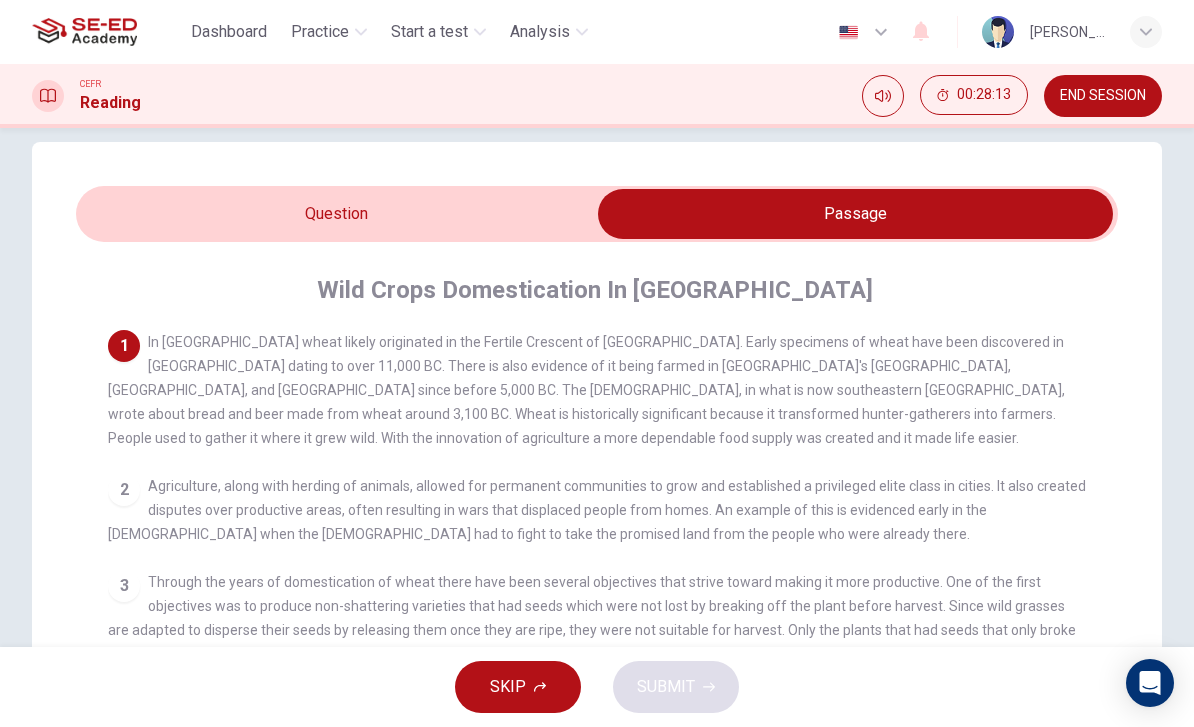 click on "Question 23 According to the paragraph, what is historically significant about wheat? A It allowed for the invention of beer B It was the first crop to be cultivated by farmers C It turned hunter-gatherers into farmers D It was easy to find Wild Crops Domestication In [GEOGRAPHIC_DATA] 1 In [GEOGRAPHIC_DATA] wheat likely originated in the Fertile Crescent of [GEOGRAPHIC_DATA]. Early specimens of wheat have been discovered in [GEOGRAPHIC_DATA] dating to over 11,000 BC. There is also evidence of it being farmed in [GEOGRAPHIC_DATA]'s [GEOGRAPHIC_DATA], [GEOGRAPHIC_DATA], and [GEOGRAPHIC_DATA] since before 5,000 BC. The [DEMOGRAPHIC_DATA], in what is now southeastern [GEOGRAPHIC_DATA], wrote about bread and beer made from wheat around 3,100 BC. Wheat is historically significant because it transformed hunter-gatherers into farmers. People used to gather it where it grew wild. With the innovation of agriculture a more dependable food supply was created and it made life easier. 2 3 4 5" at bounding box center (597, 574) 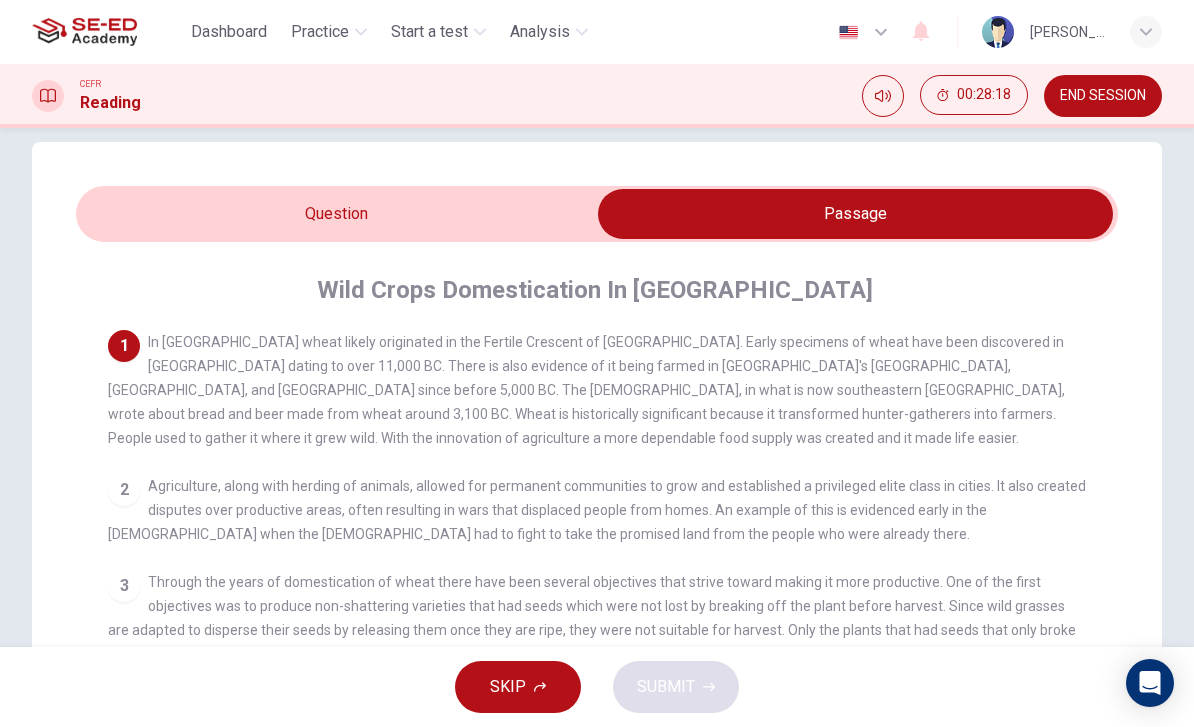 click at bounding box center [855, 214] 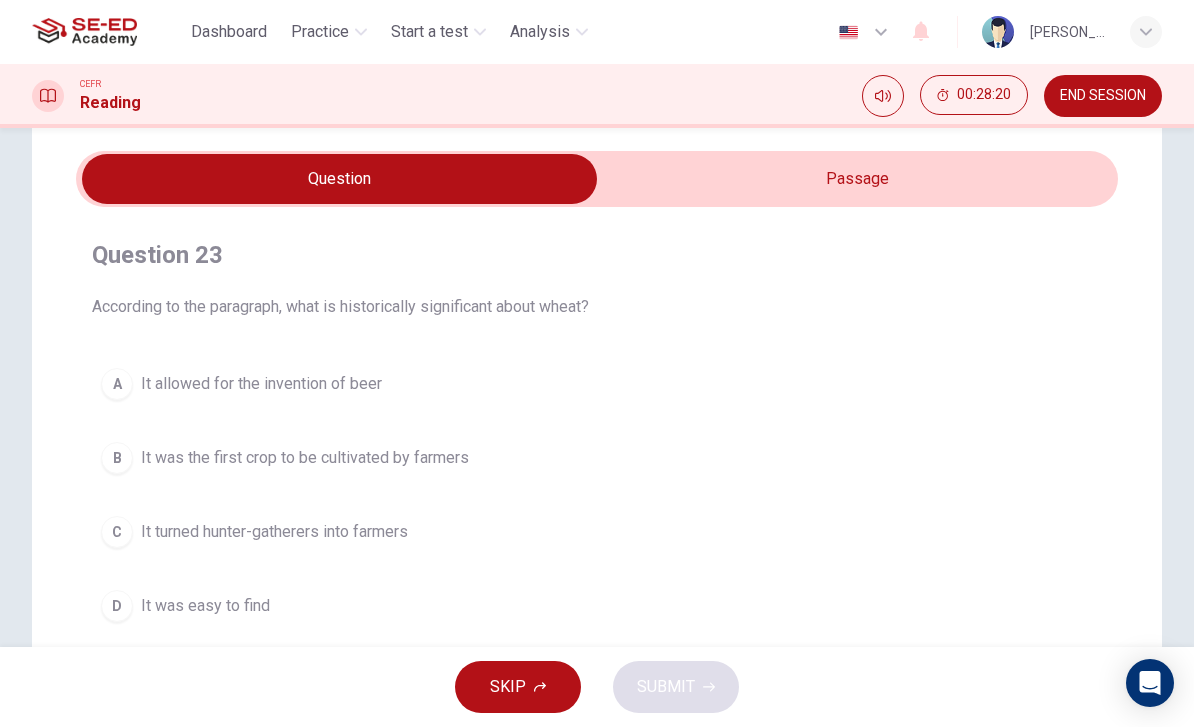 scroll, scrollTop: 63, scrollLeft: 0, axis: vertical 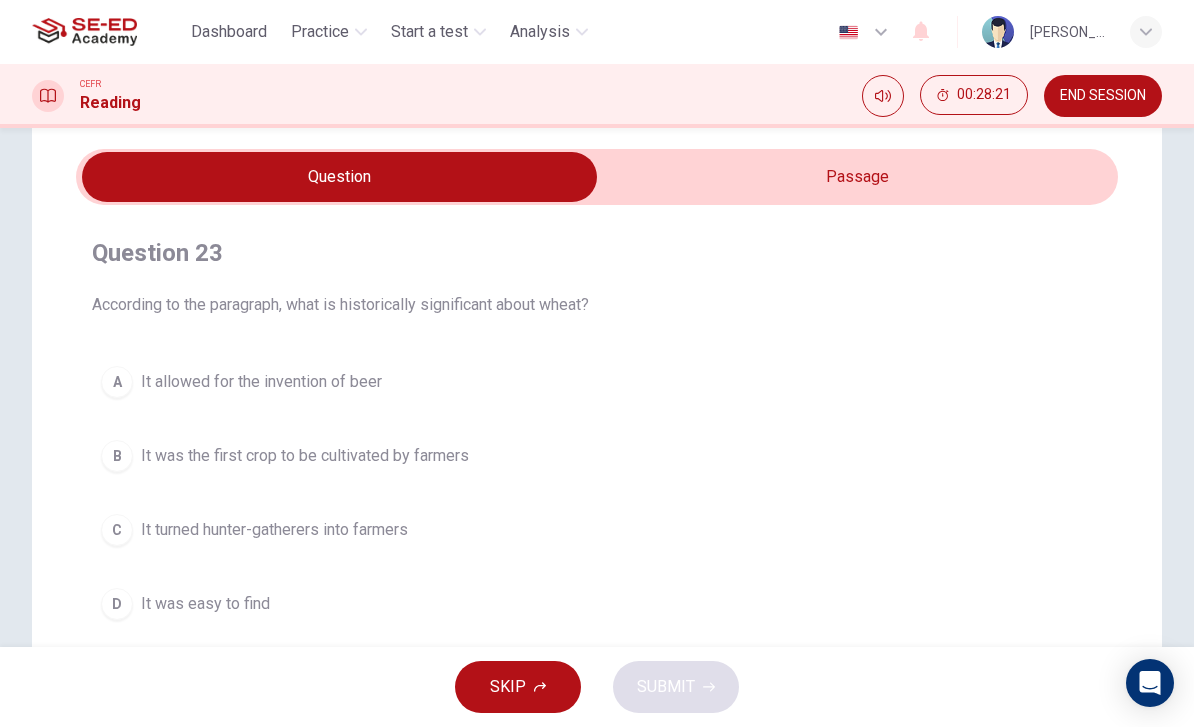 click on "It was the first crop to be cultivated by farmers" at bounding box center [305, 456] 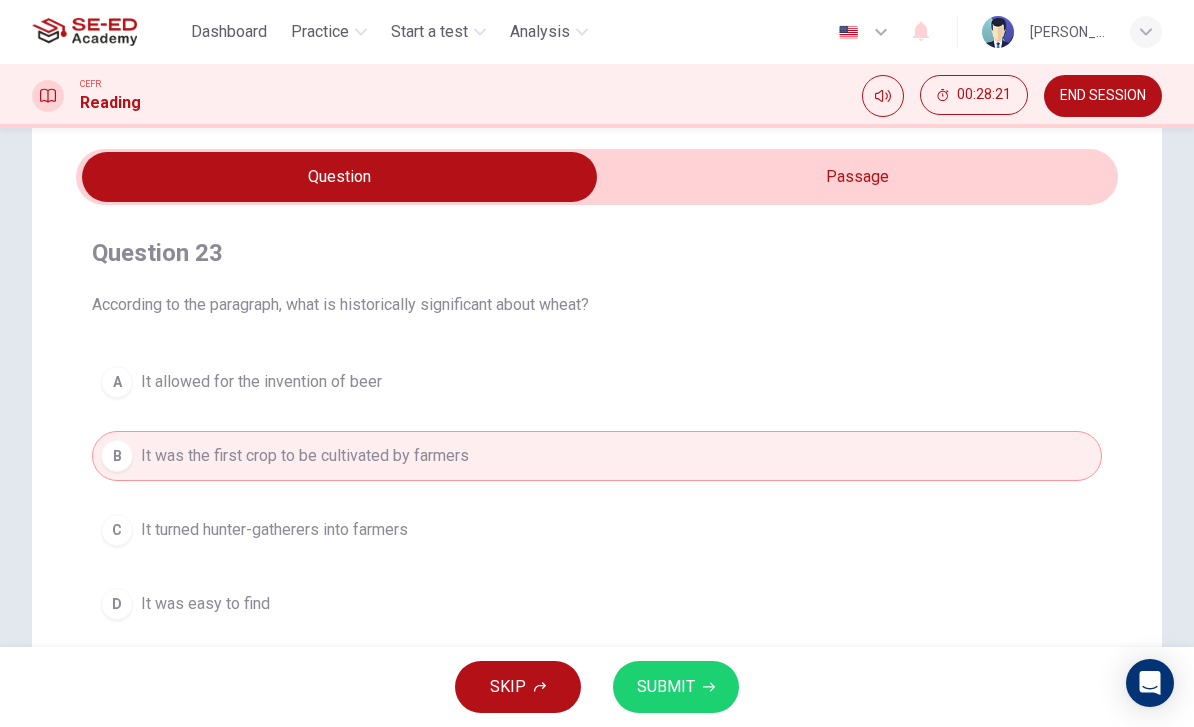 click on "C It turned hunter-gatherers into farmers" at bounding box center (597, 530) 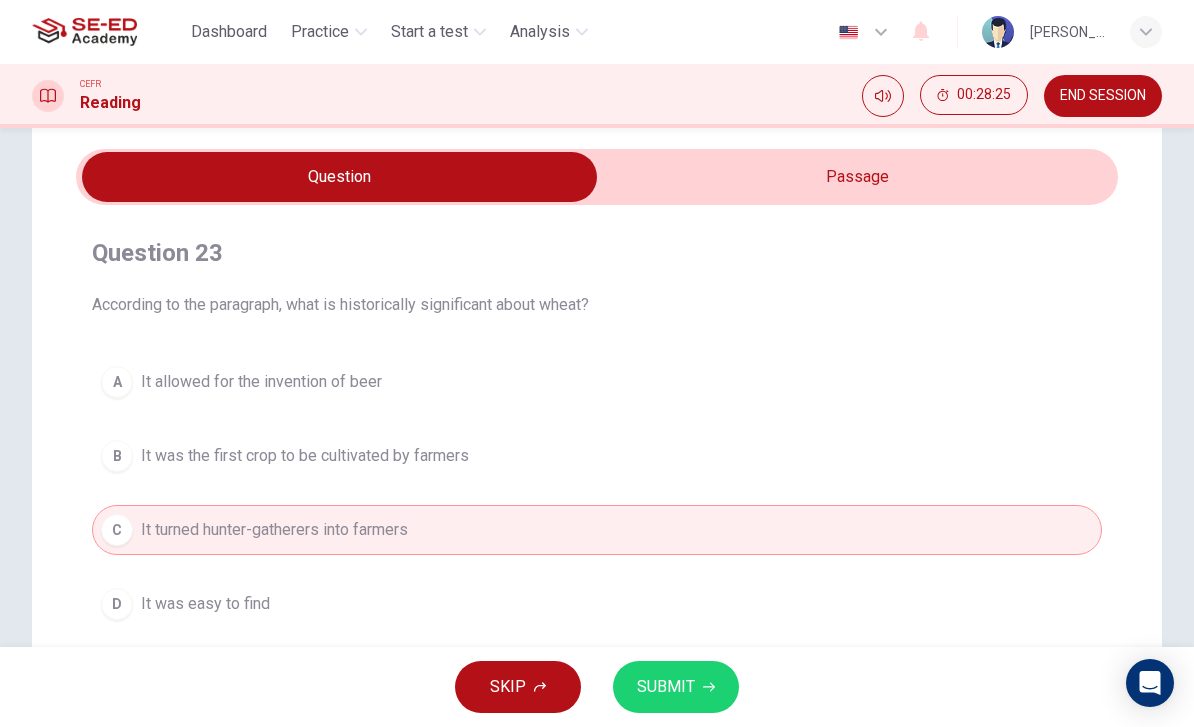 click at bounding box center (339, 177) 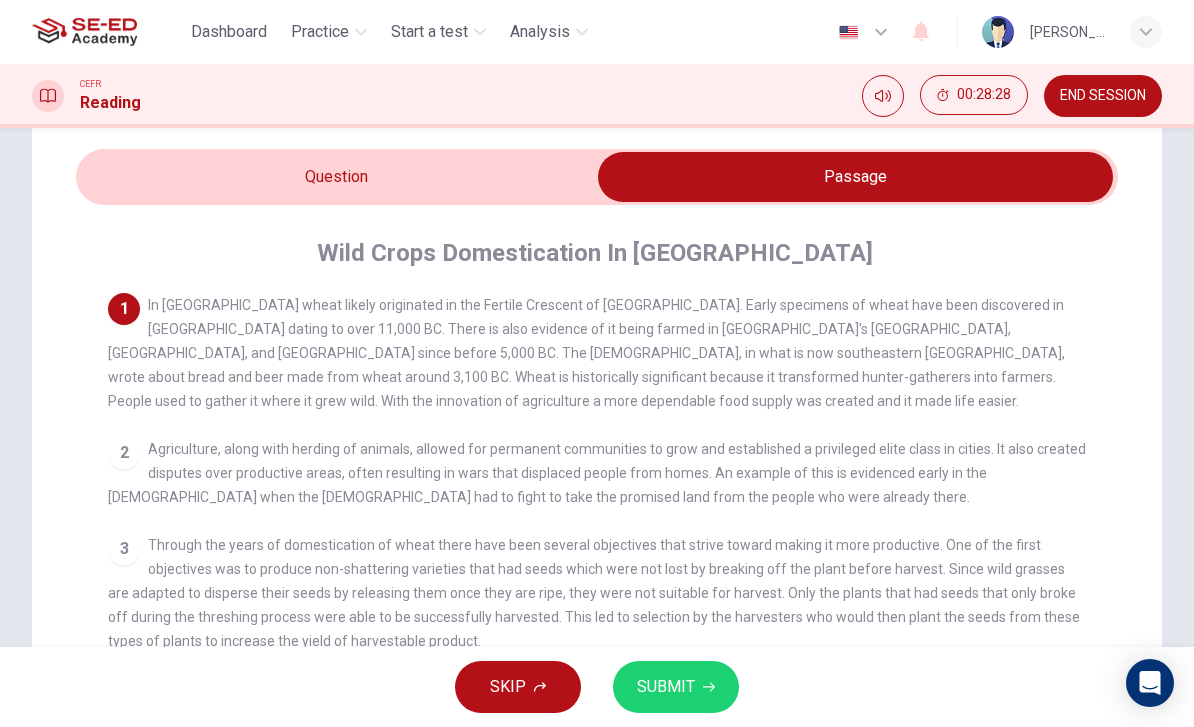 click at bounding box center (855, 177) 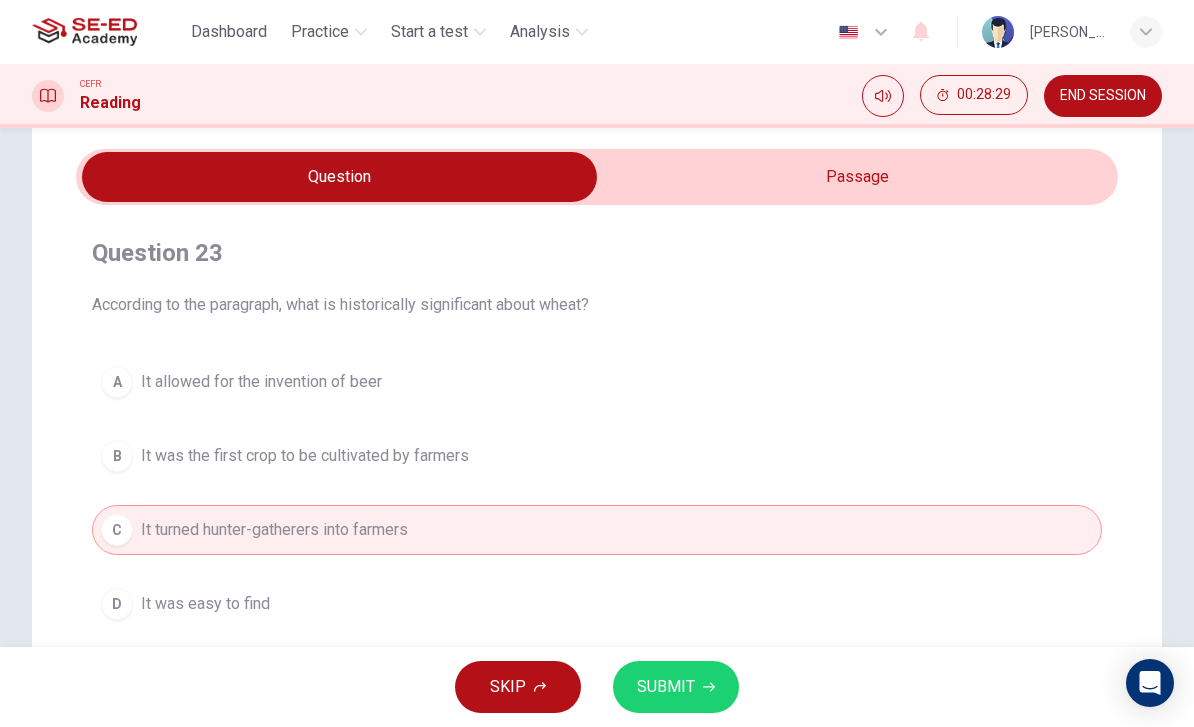 click on "SKIP SUBMIT" at bounding box center (597, 687) 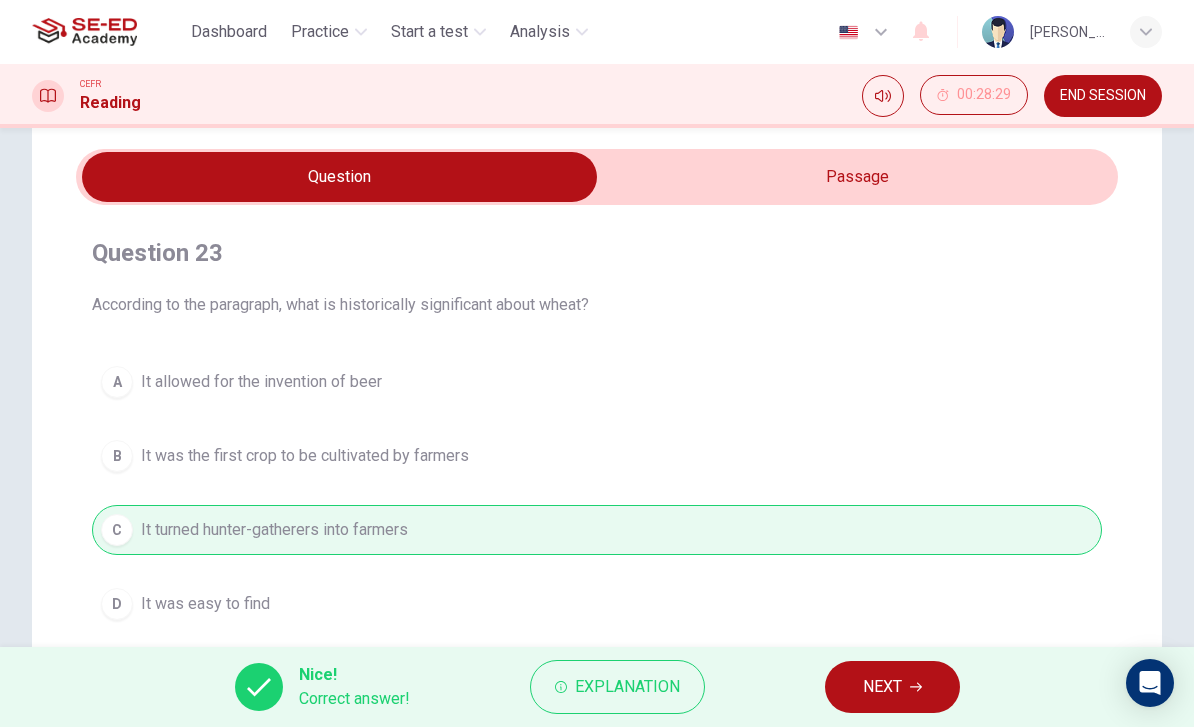 click 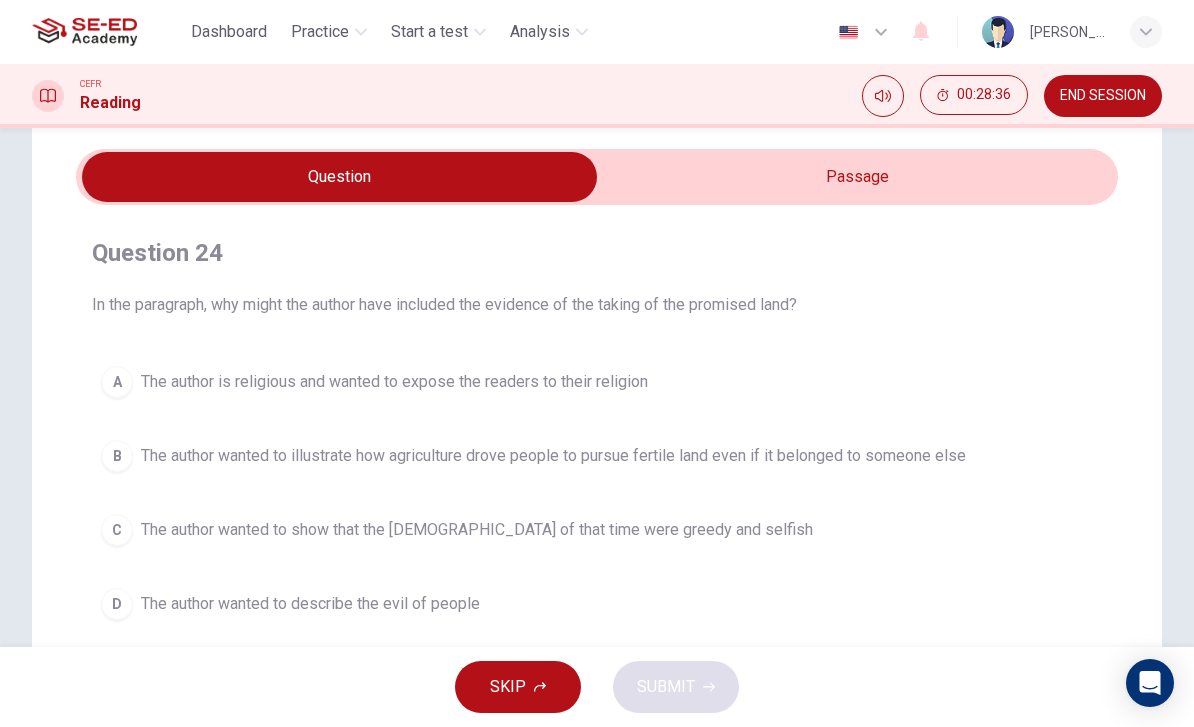 click at bounding box center (339, 177) 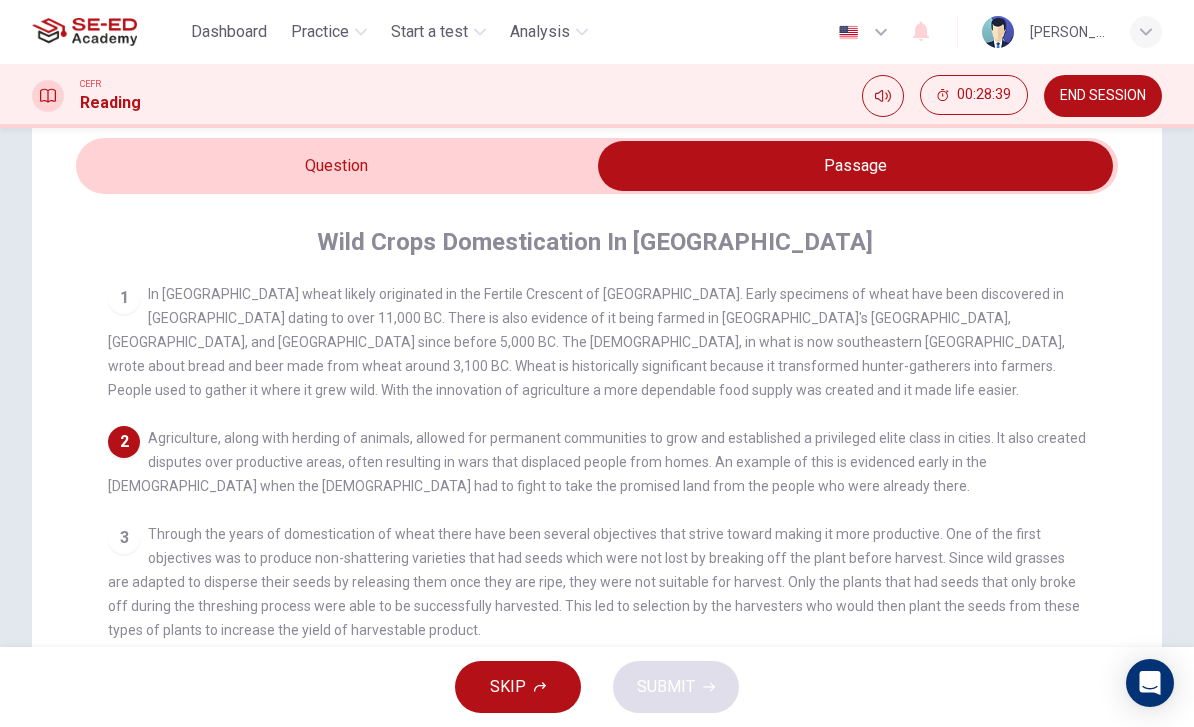 scroll, scrollTop: 80, scrollLeft: 0, axis: vertical 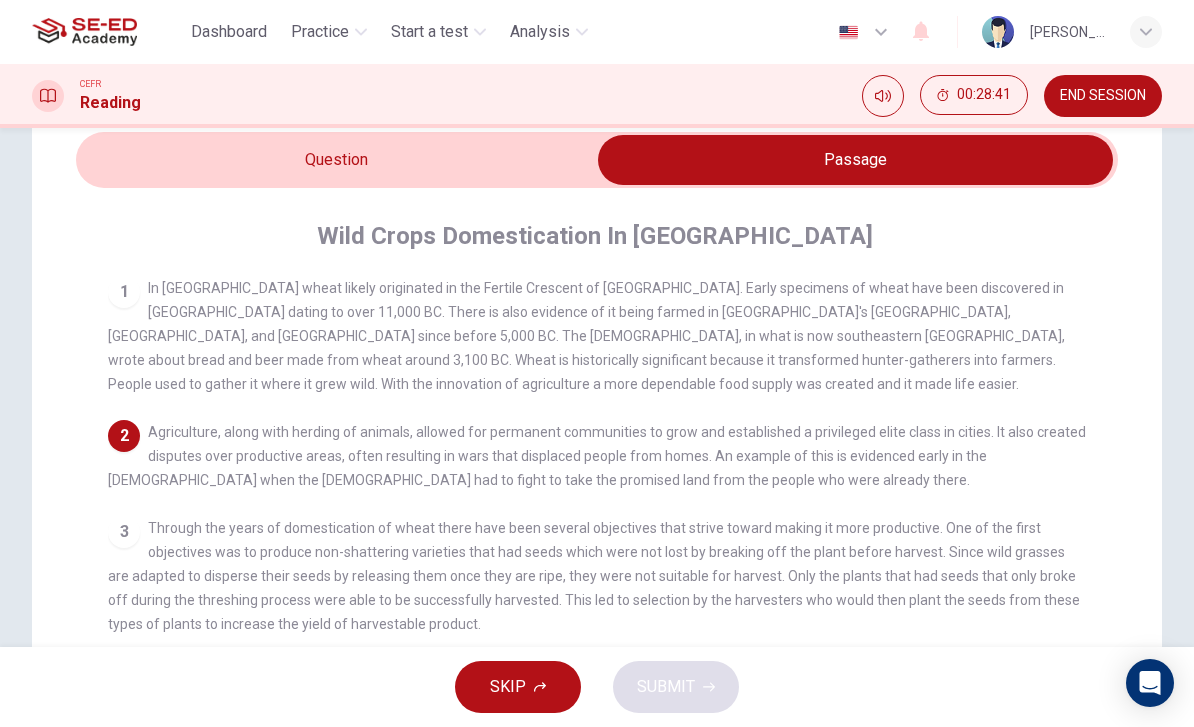 click on "END SESSION" at bounding box center (1103, 96) 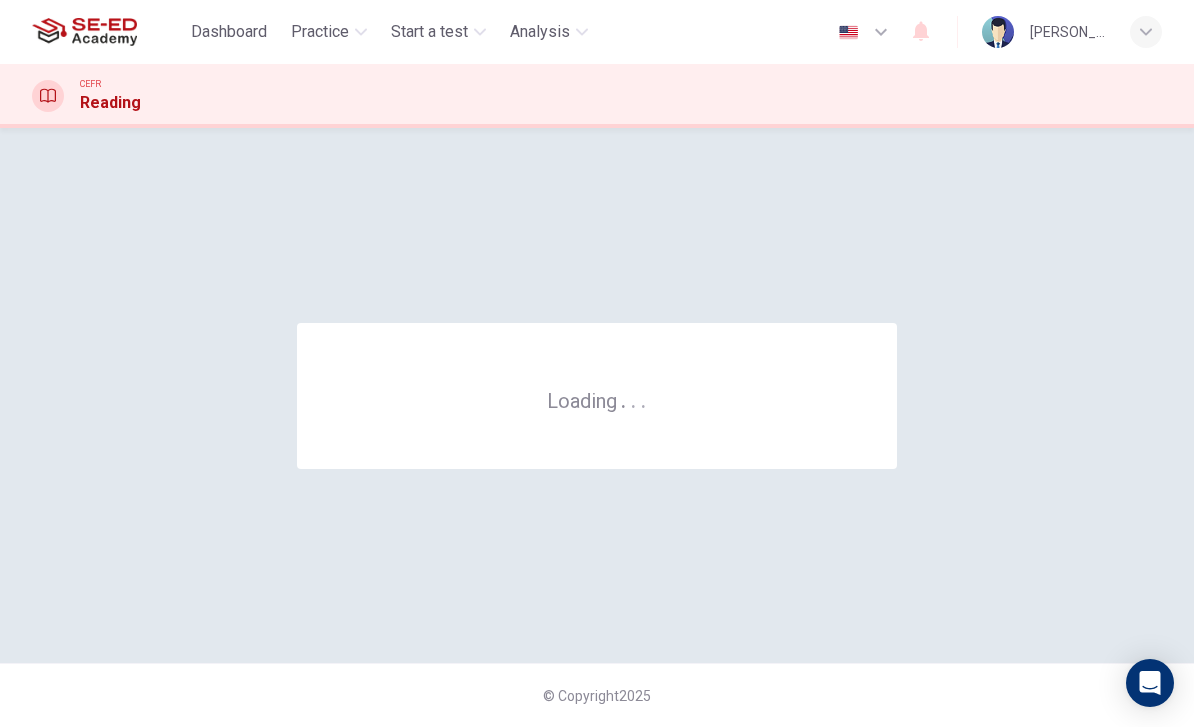 scroll, scrollTop: 0, scrollLeft: 0, axis: both 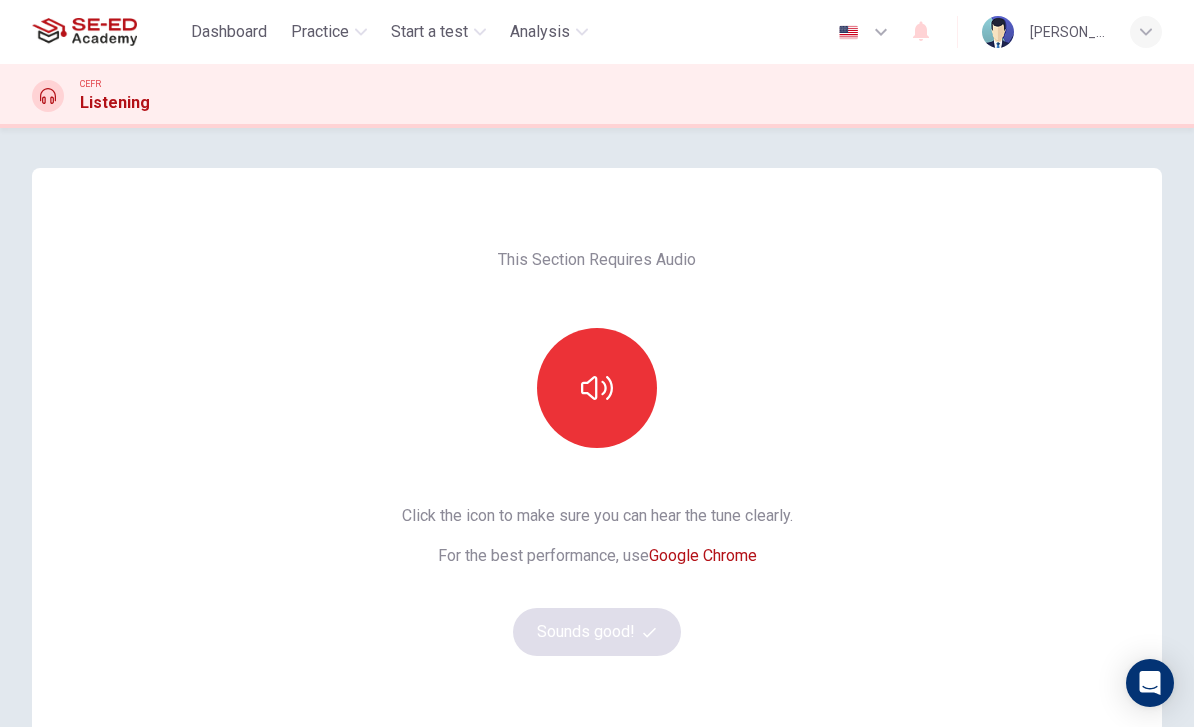 click 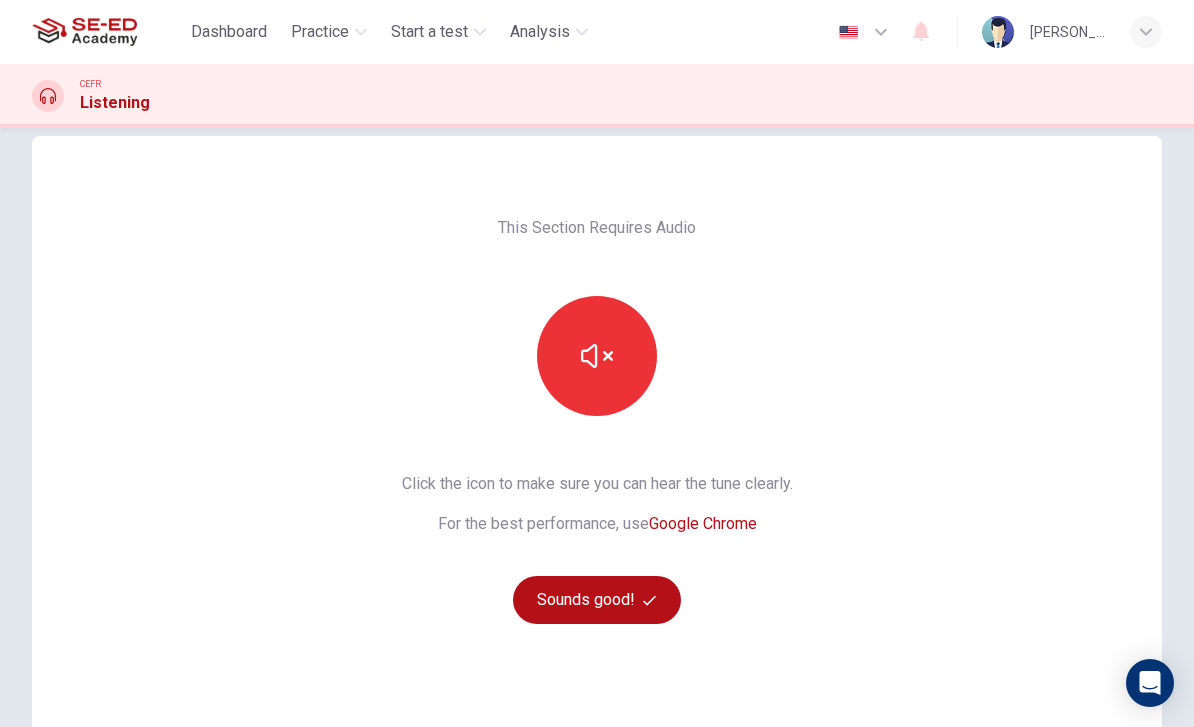 scroll, scrollTop: 35, scrollLeft: 0, axis: vertical 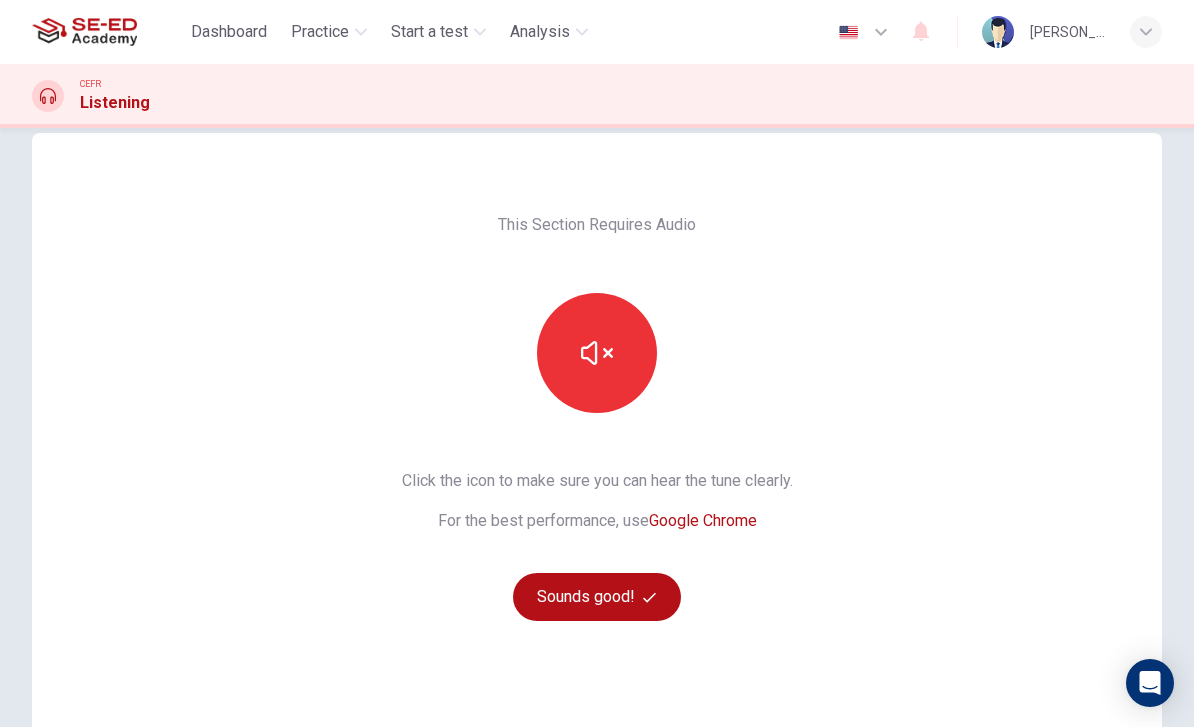 click on "Sounds good!" at bounding box center (597, 597) 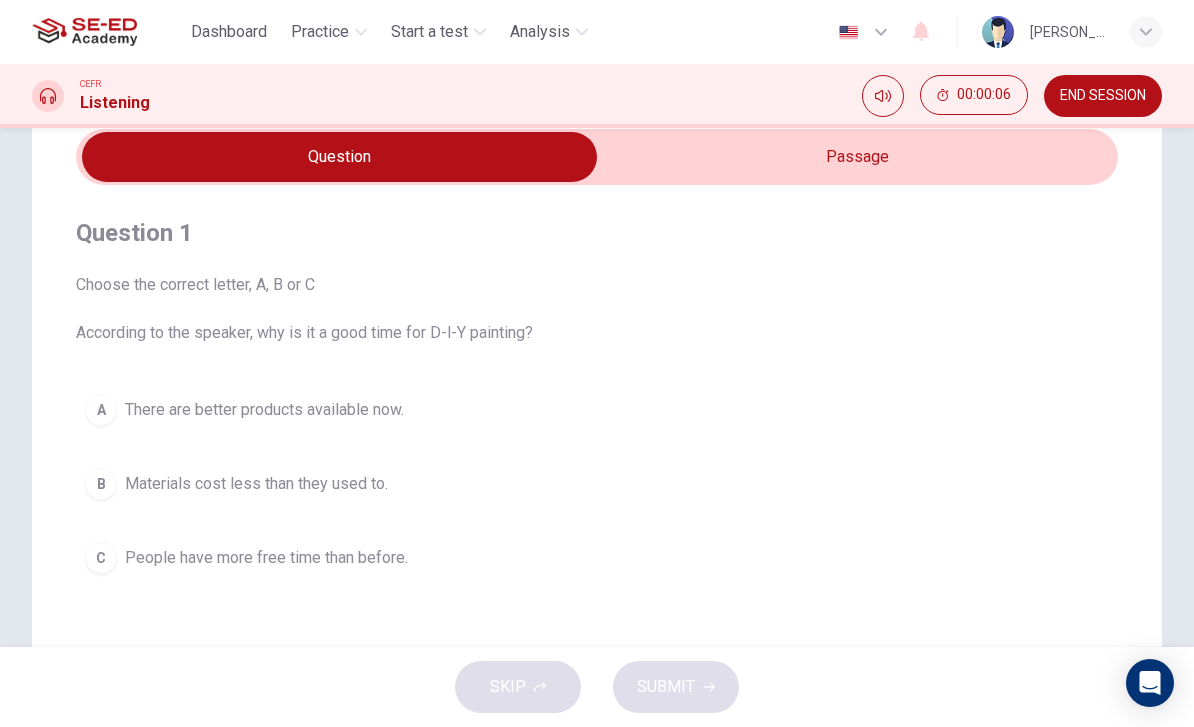 scroll, scrollTop: 32, scrollLeft: 0, axis: vertical 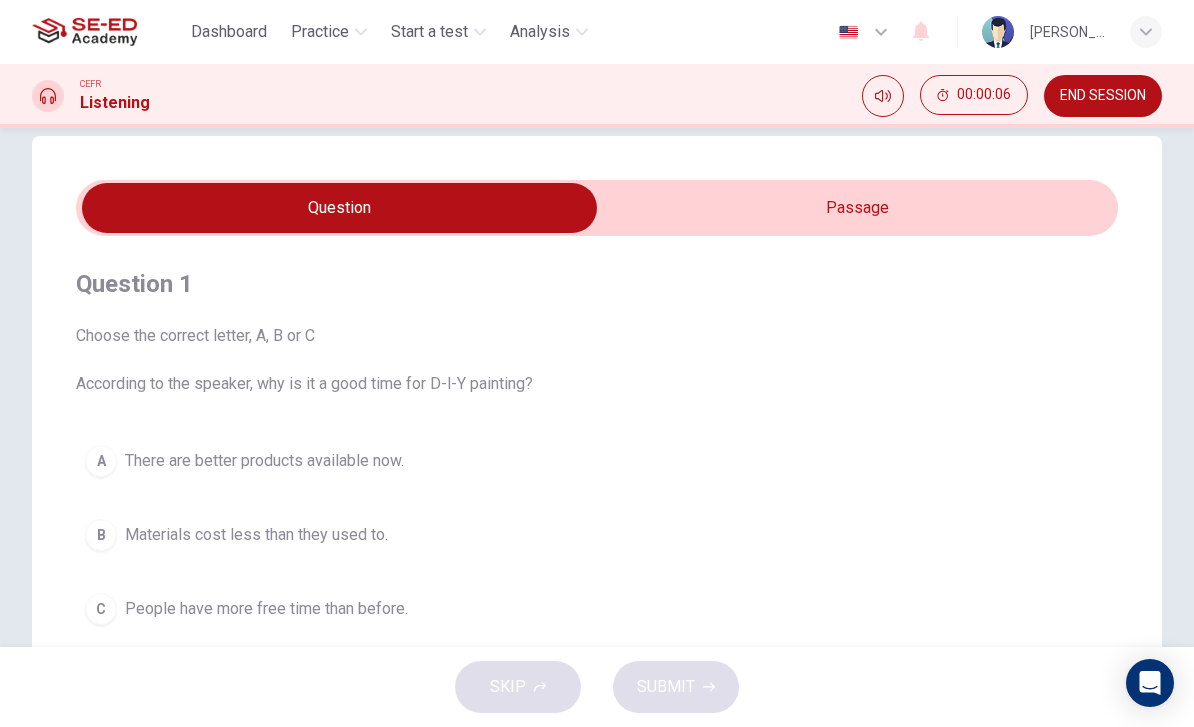click at bounding box center [339, 208] 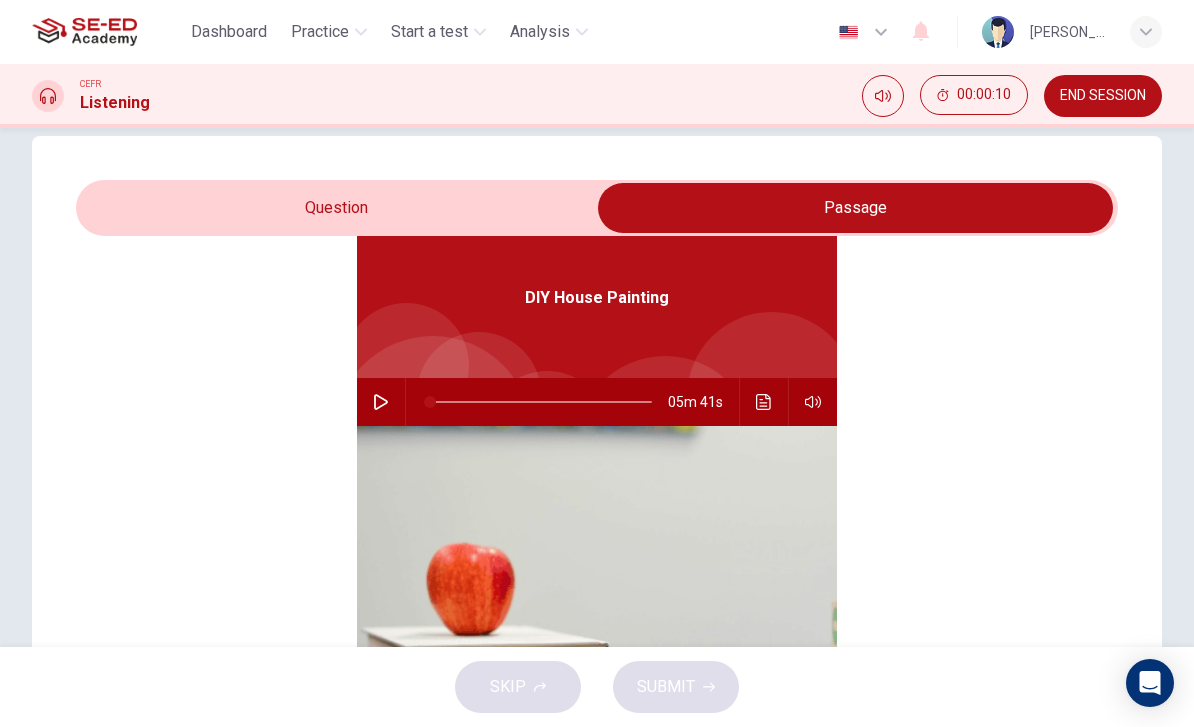 scroll, scrollTop: 112, scrollLeft: 0, axis: vertical 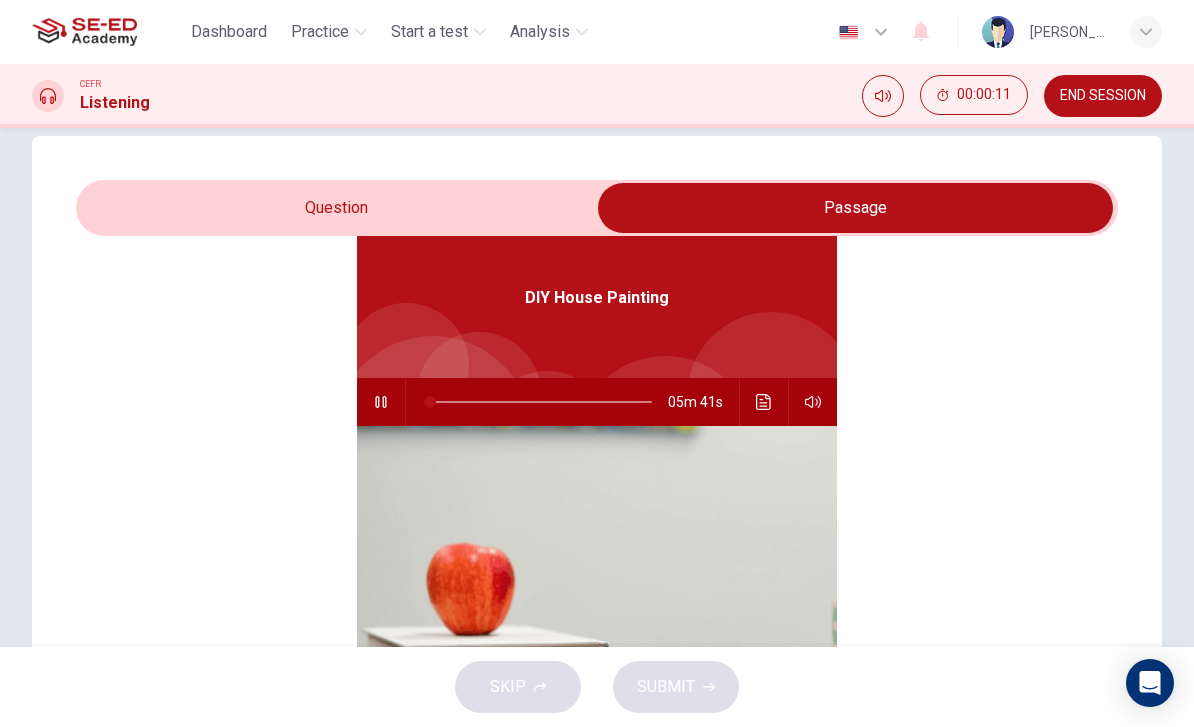 type on "0" 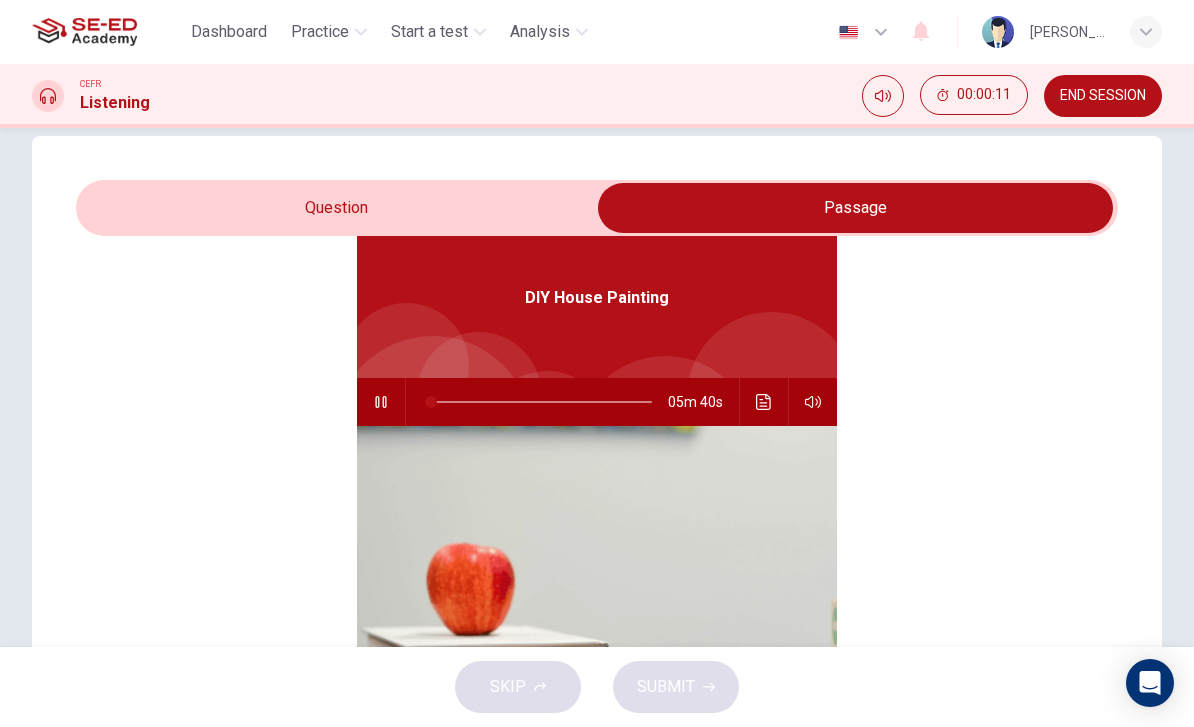 click at bounding box center [855, 208] 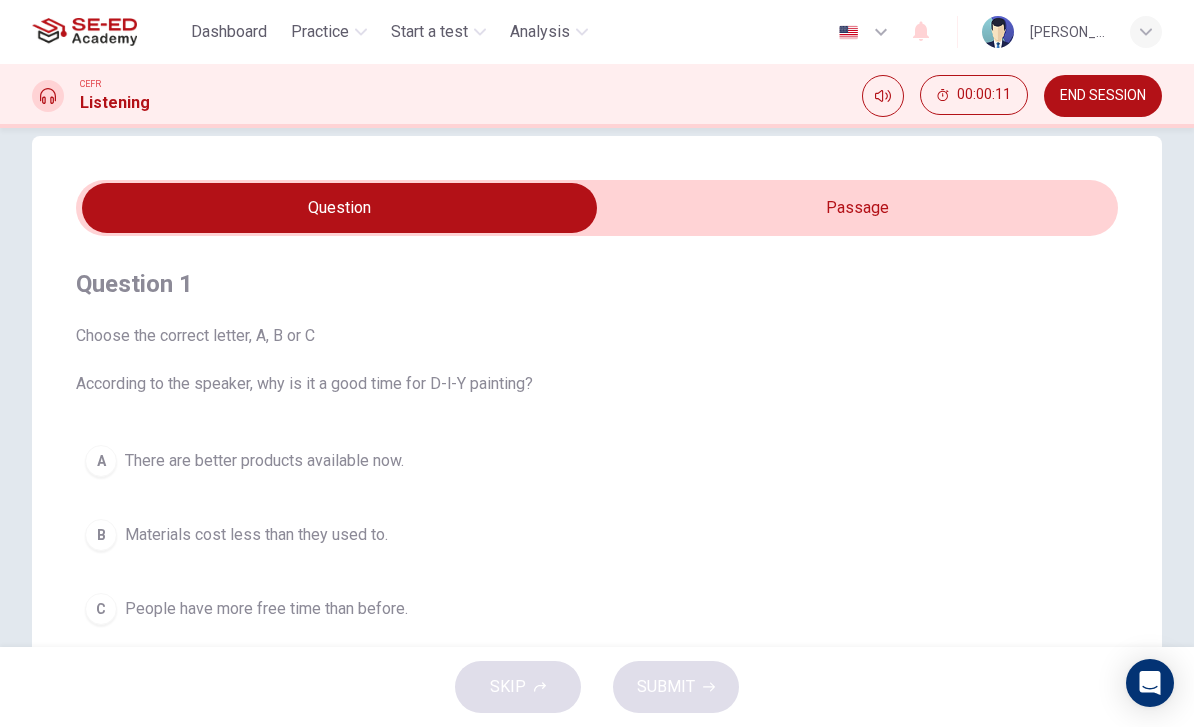 scroll, scrollTop: 0, scrollLeft: 0, axis: both 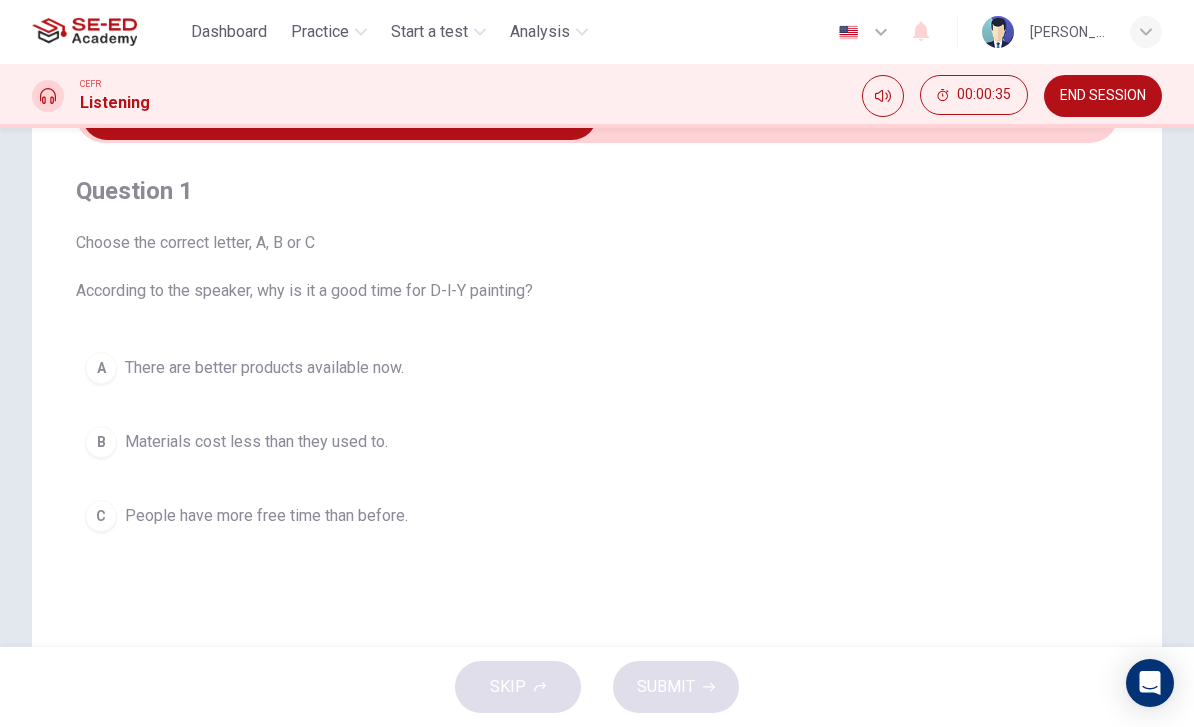 click on "There are better products available now." at bounding box center [264, 368] 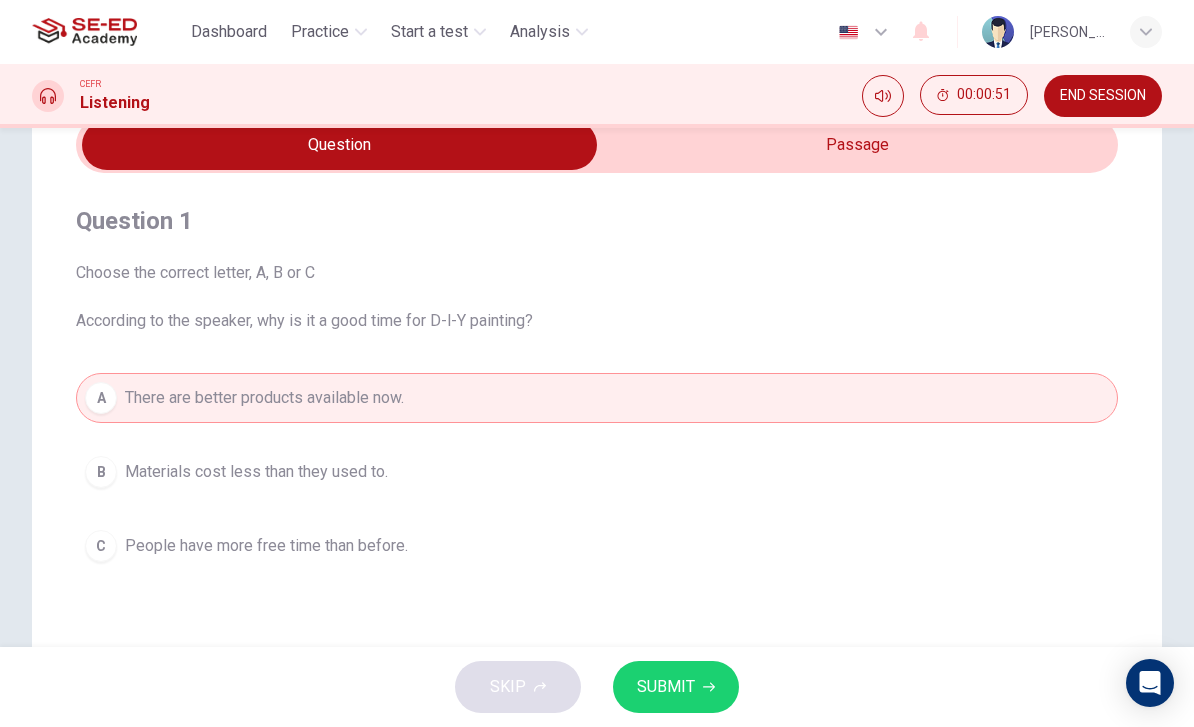 scroll, scrollTop: 96, scrollLeft: 0, axis: vertical 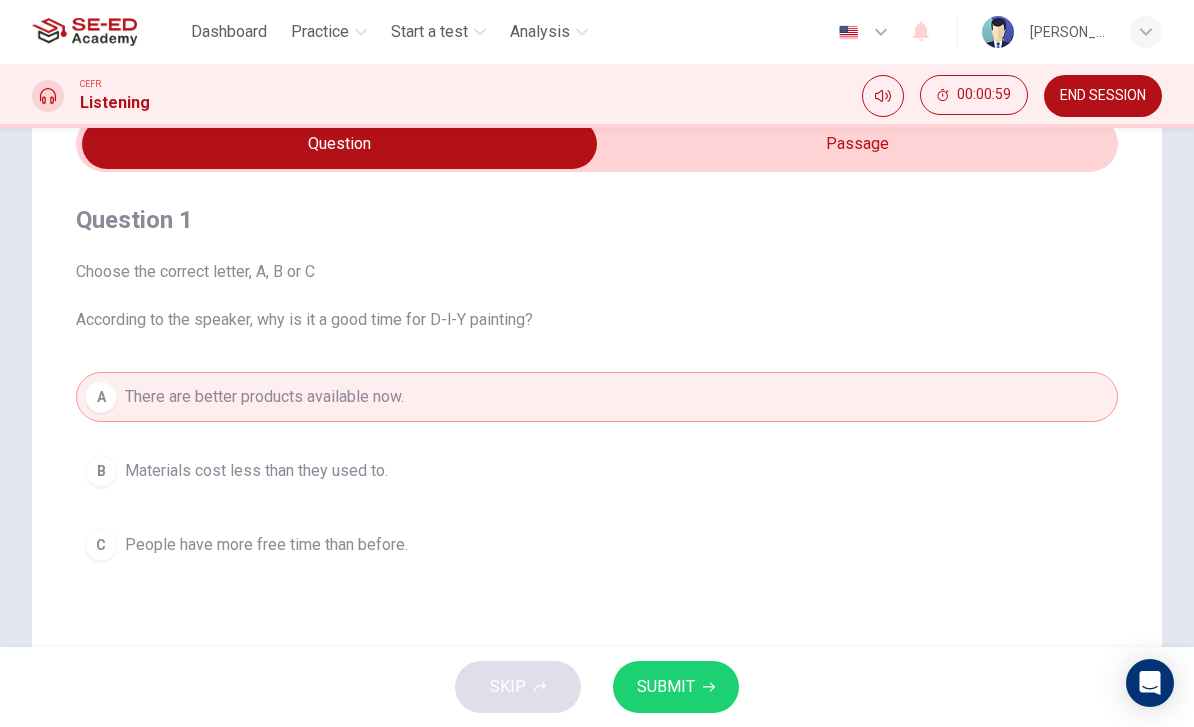 type on "14" 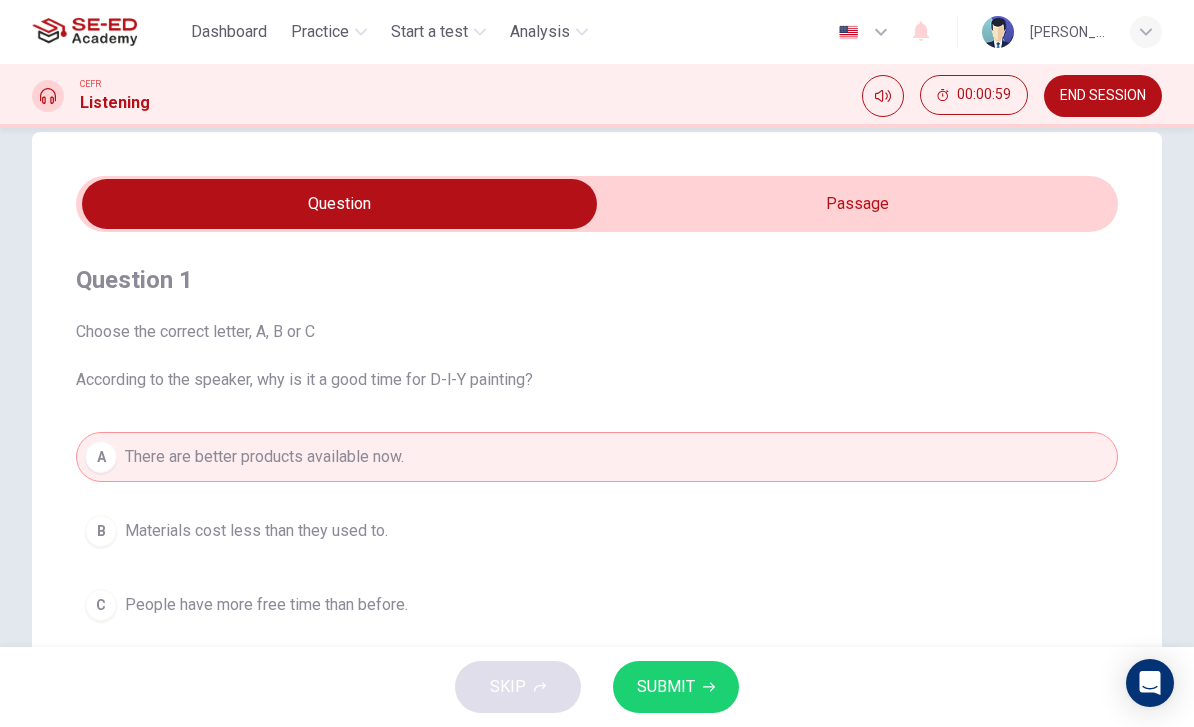 scroll, scrollTop: 34, scrollLeft: 0, axis: vertical 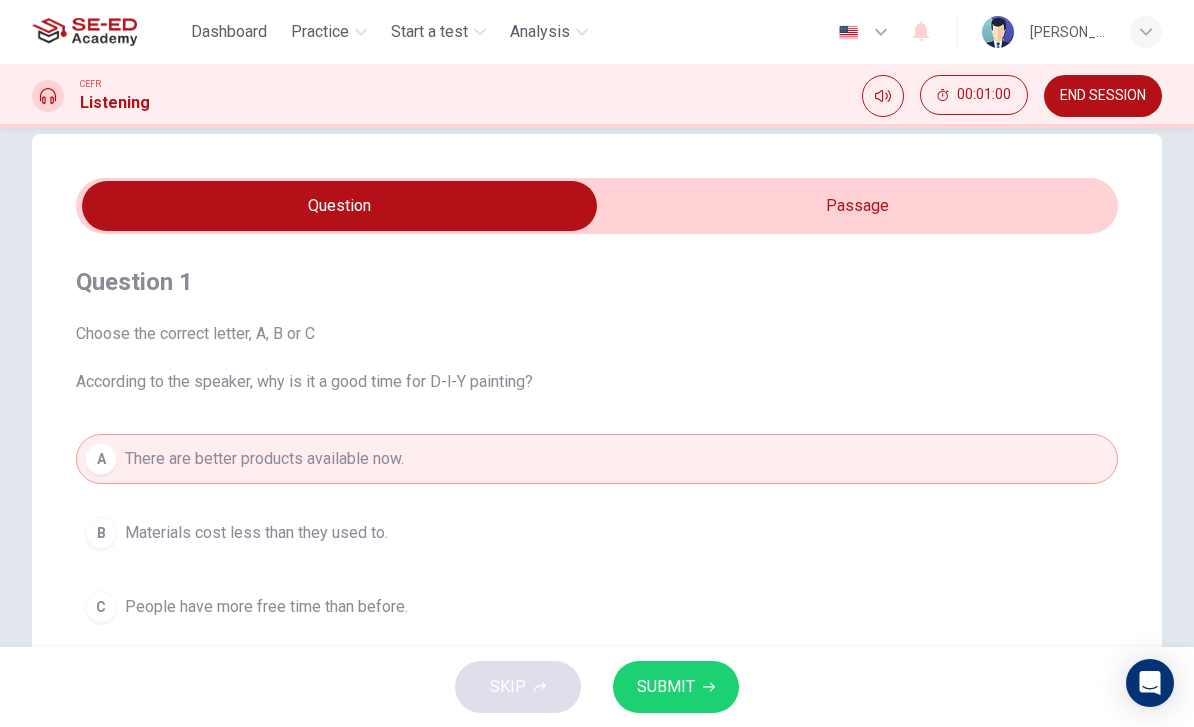 click at bounding box center (339, 206) 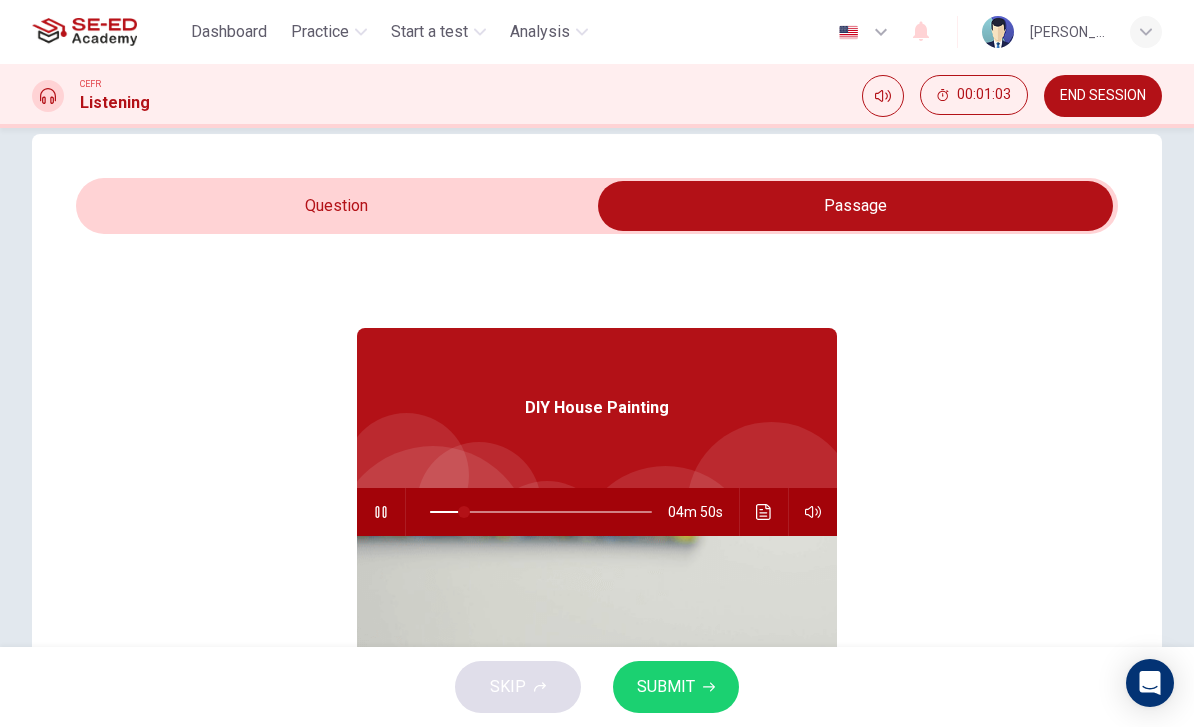 type on "15" 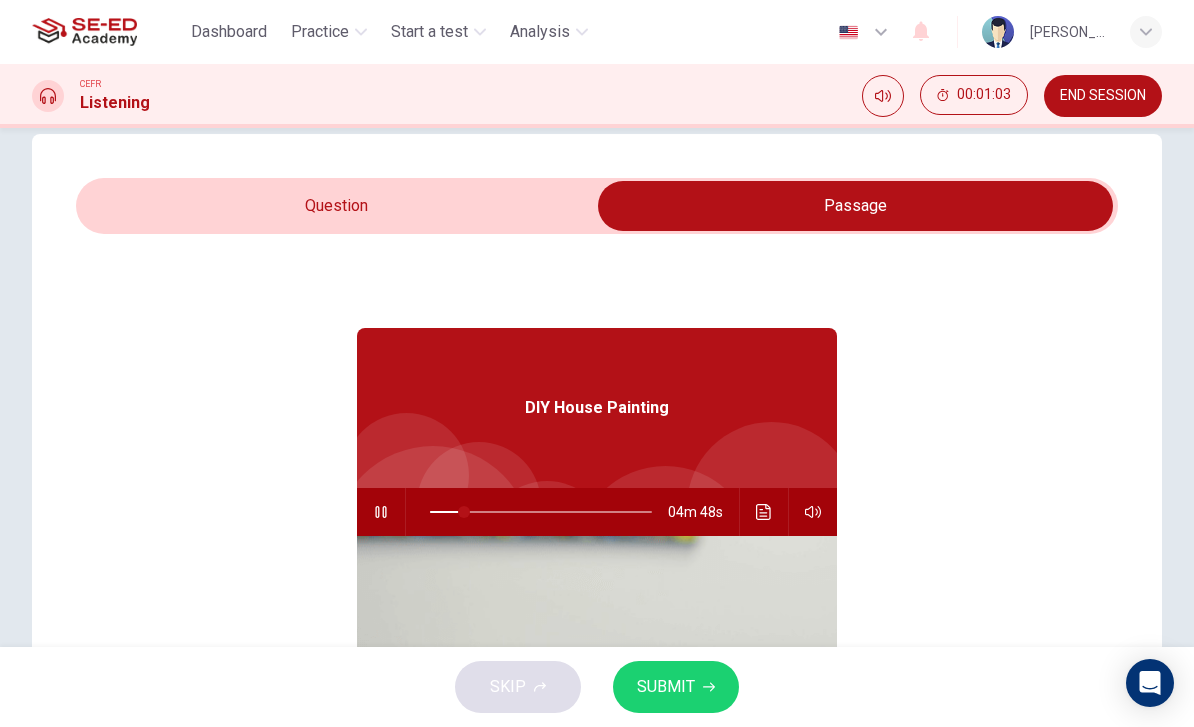 click at bounding box center [855, 206] 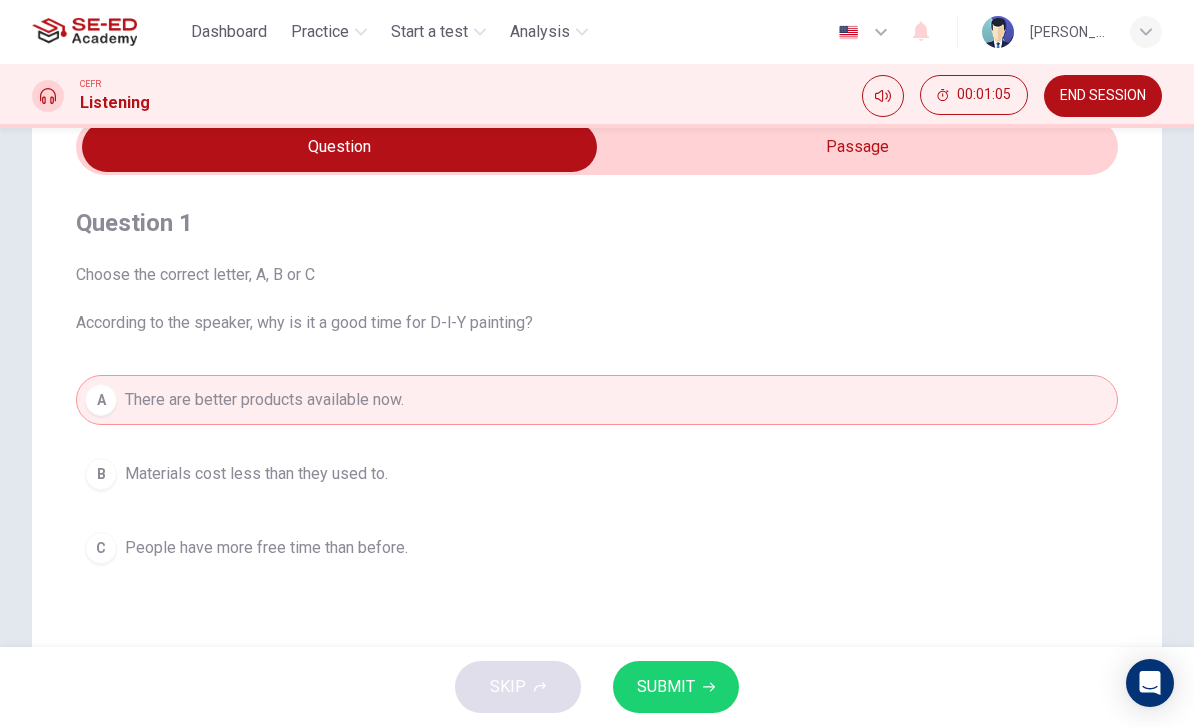 scroll, scrollTop: 95, scrollLeft: 0, axis: vertical 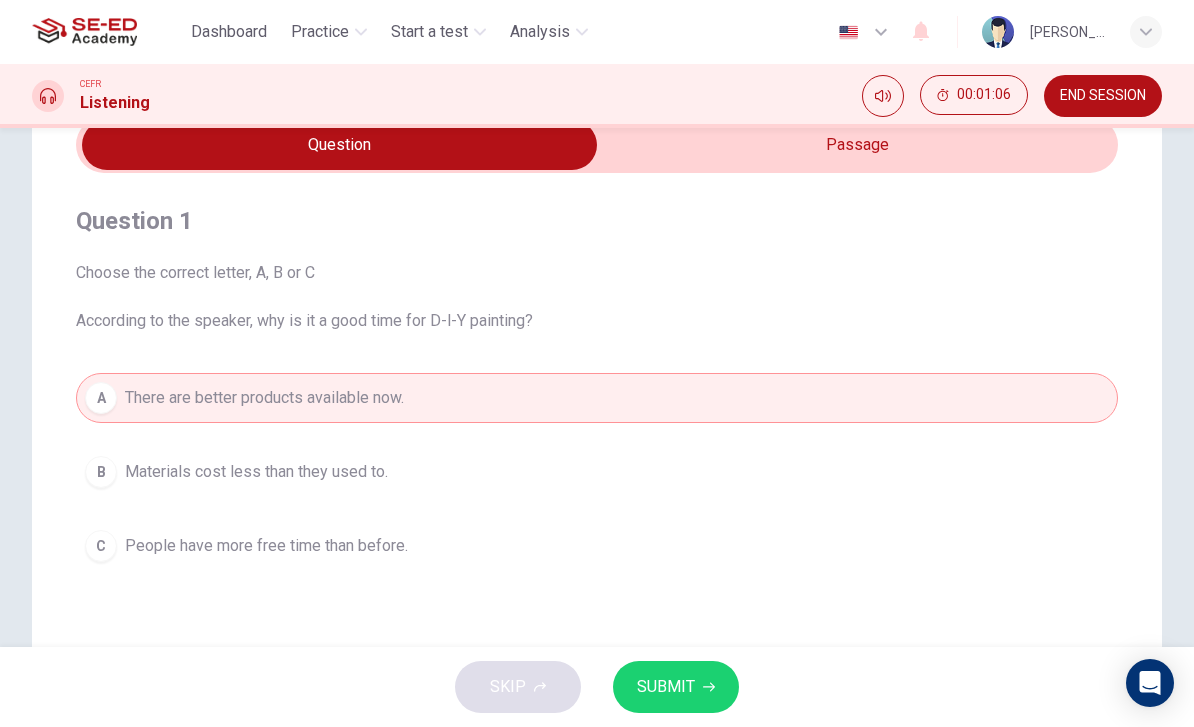 type on "16" 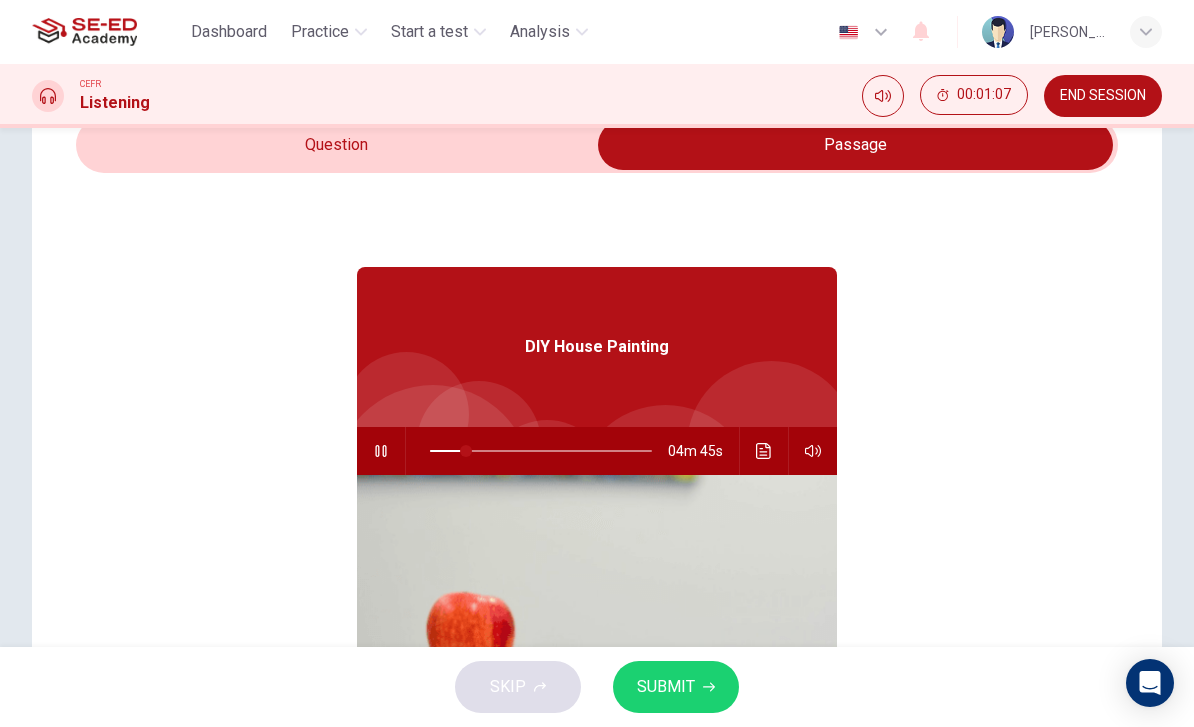 type on "17" 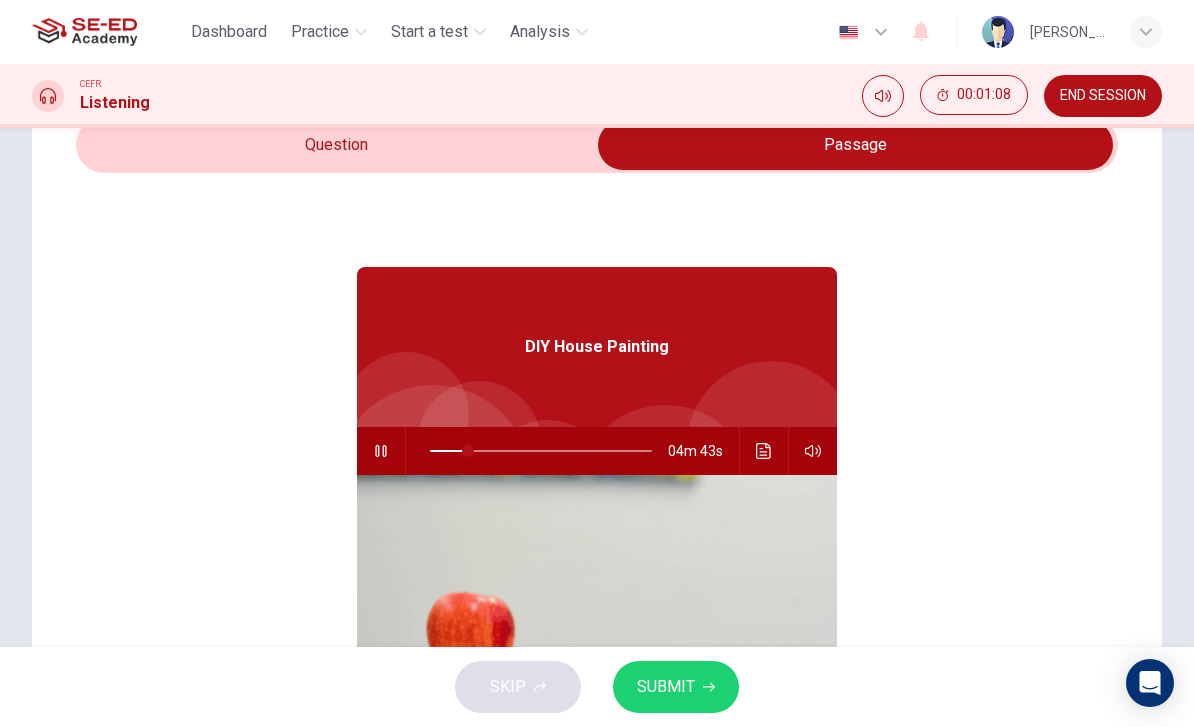 click at bounding box center [855, 145] 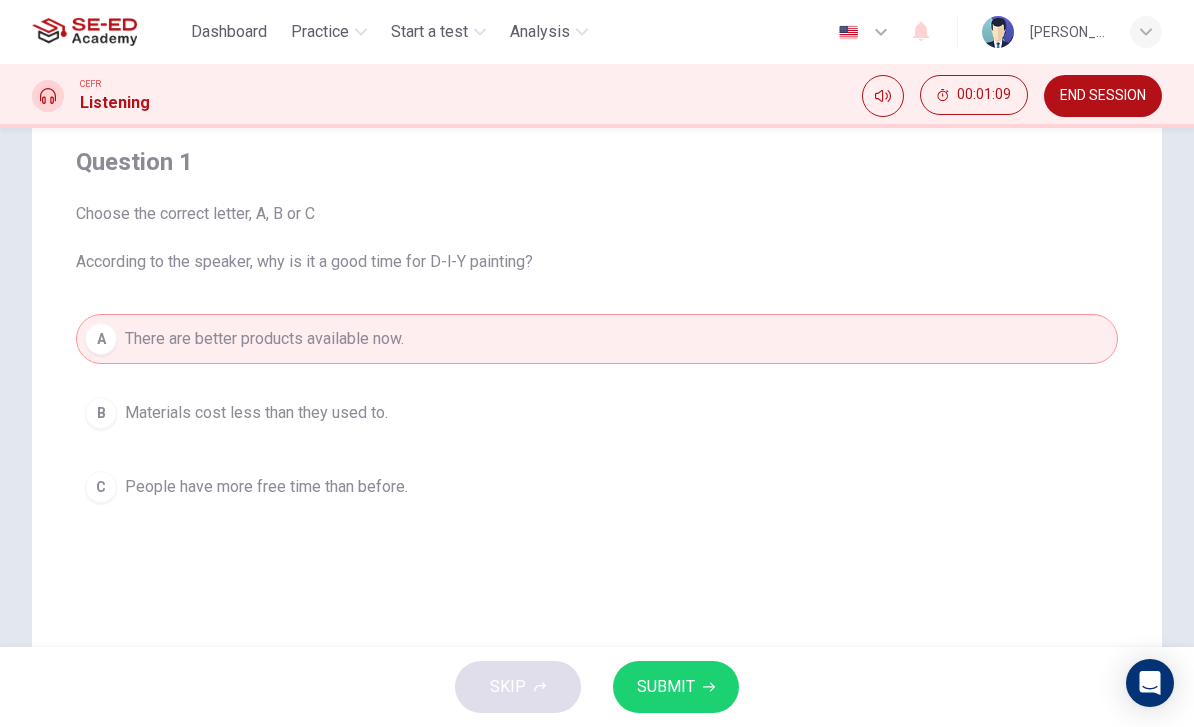 scroll, scrollTop: 190, scrollLeft: 0, axis: vertical 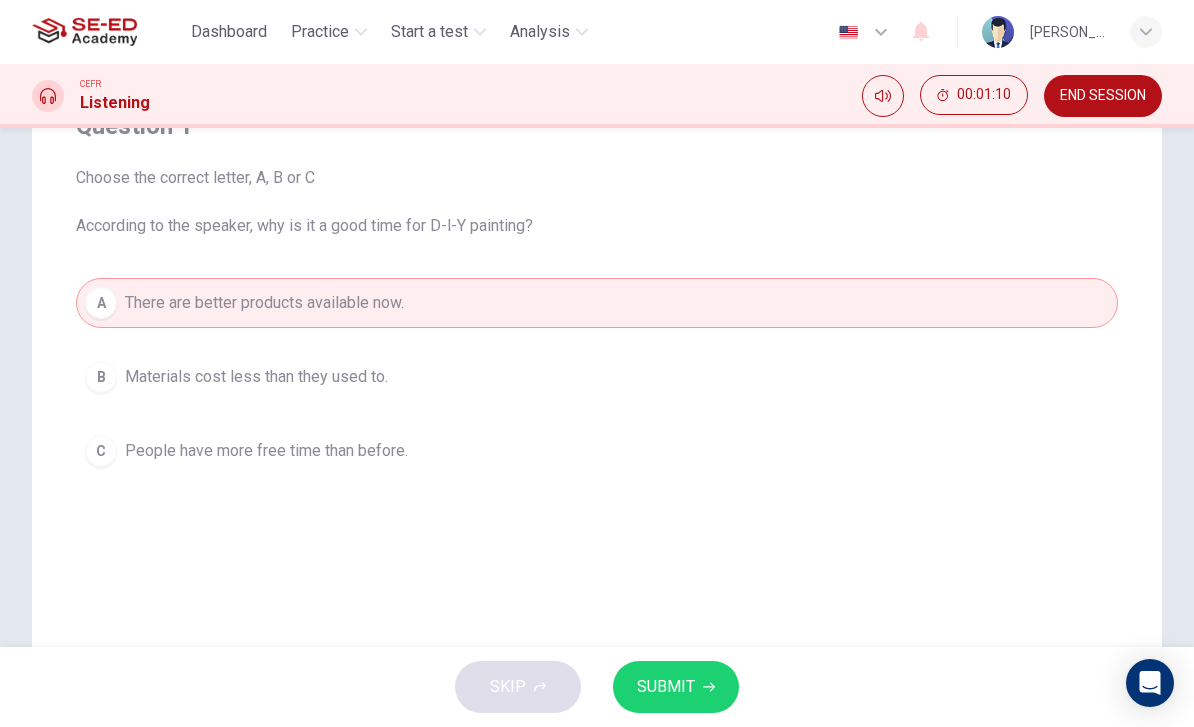 click 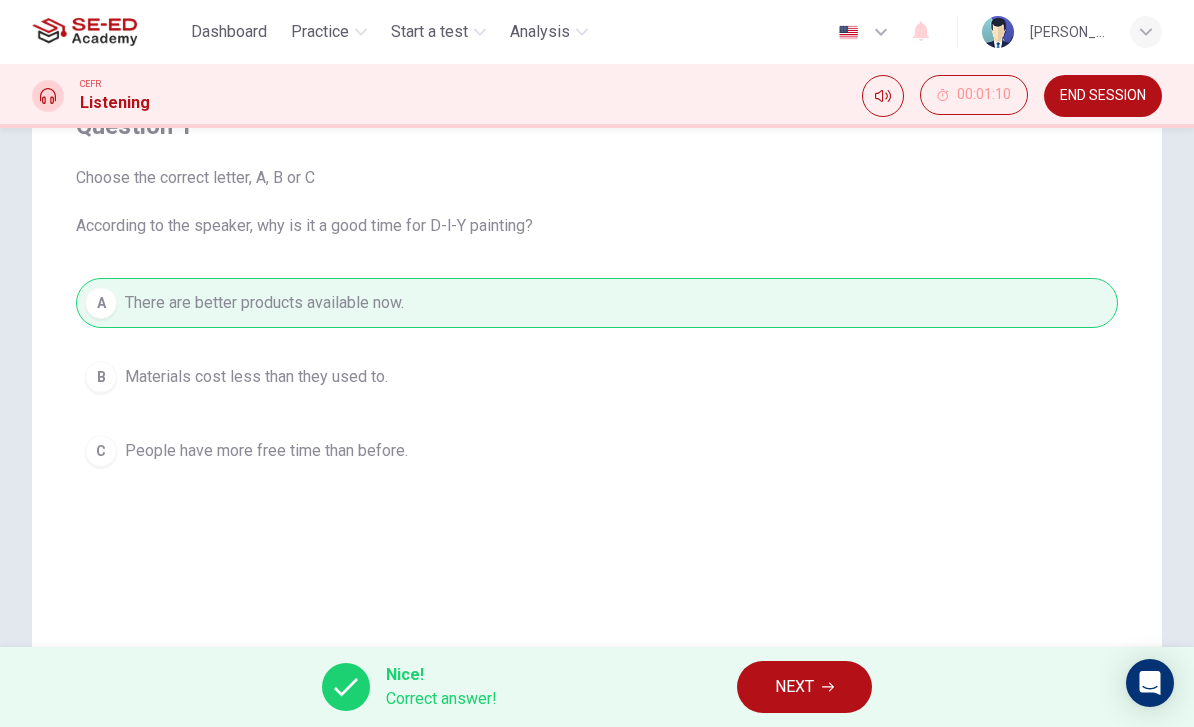 click on "NEXT" at bounding box center [794, 687] 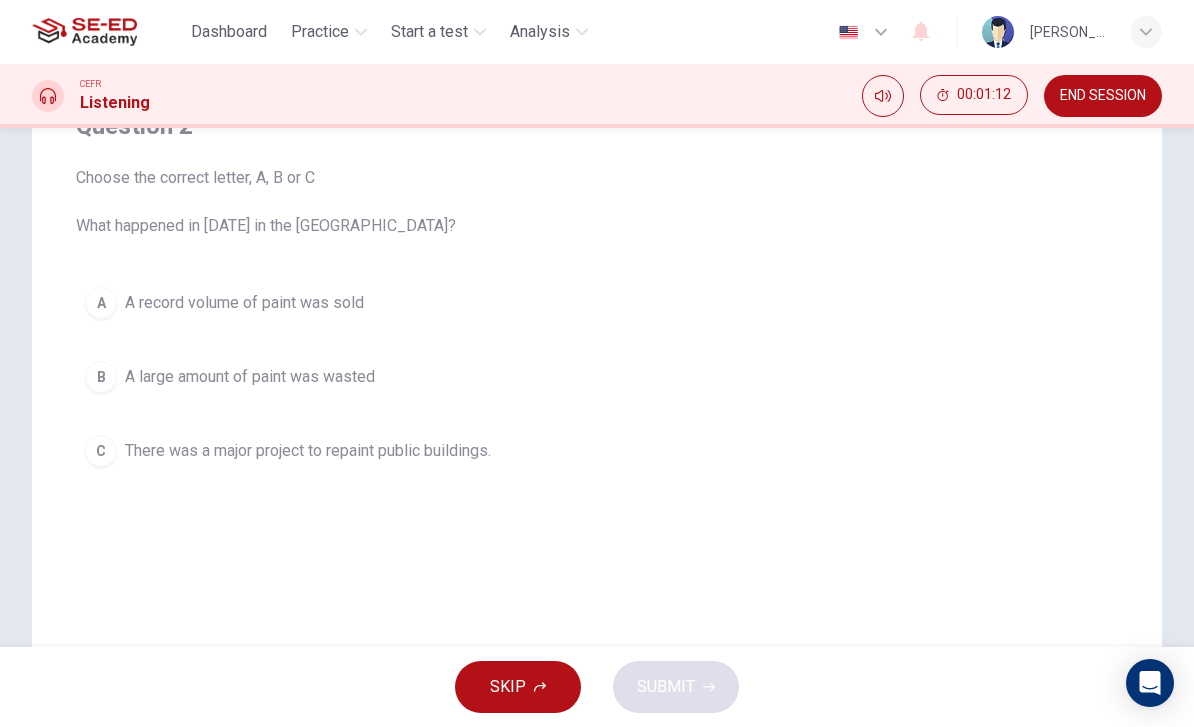 type on "19" 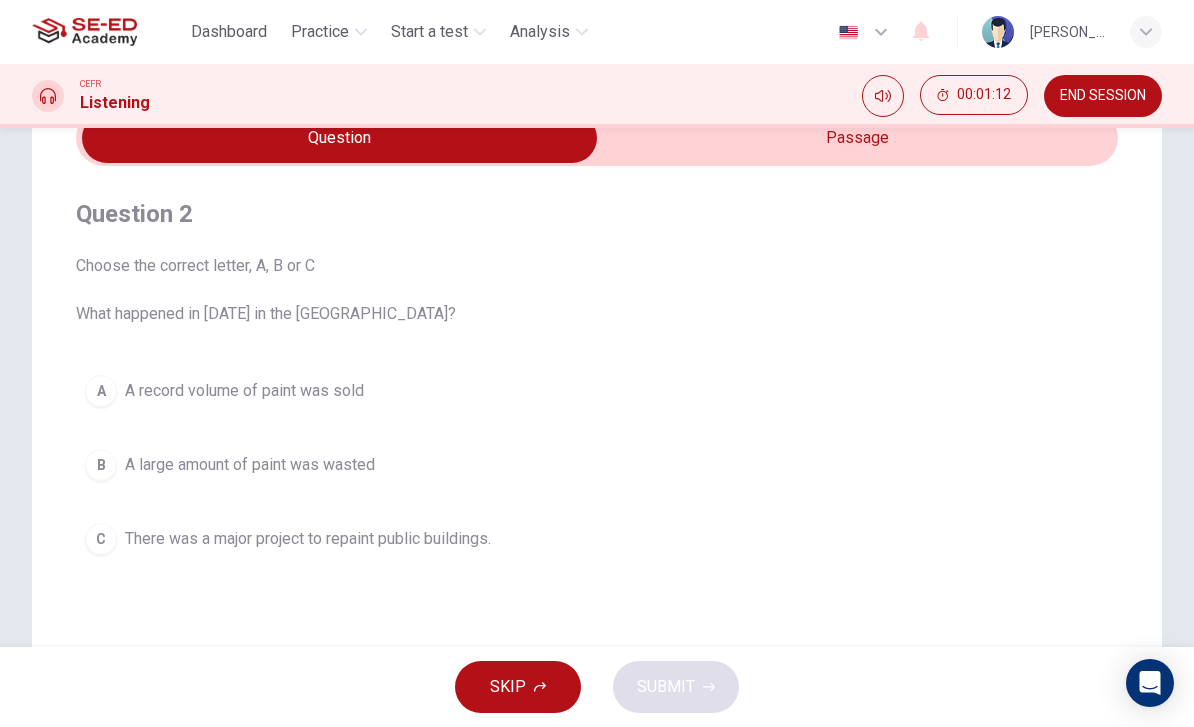 scroll, scrollTop: 85, scrollLeft: 0, axis: vertical 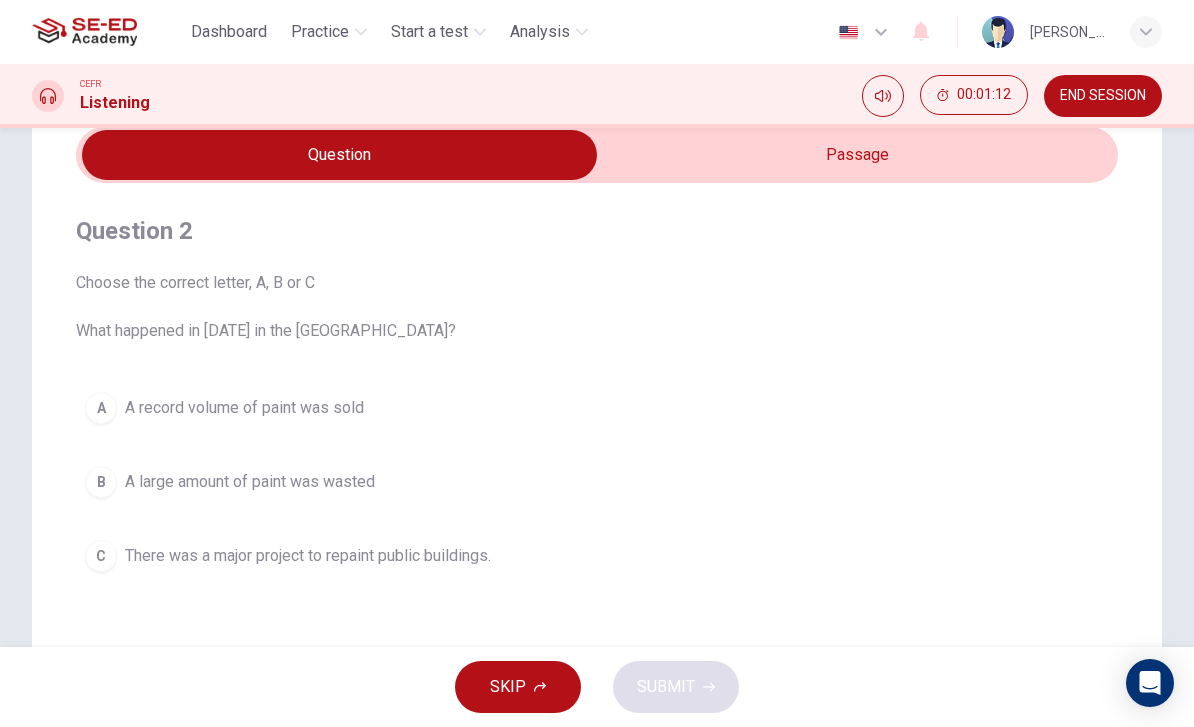 click at bounding box center [339, 155] 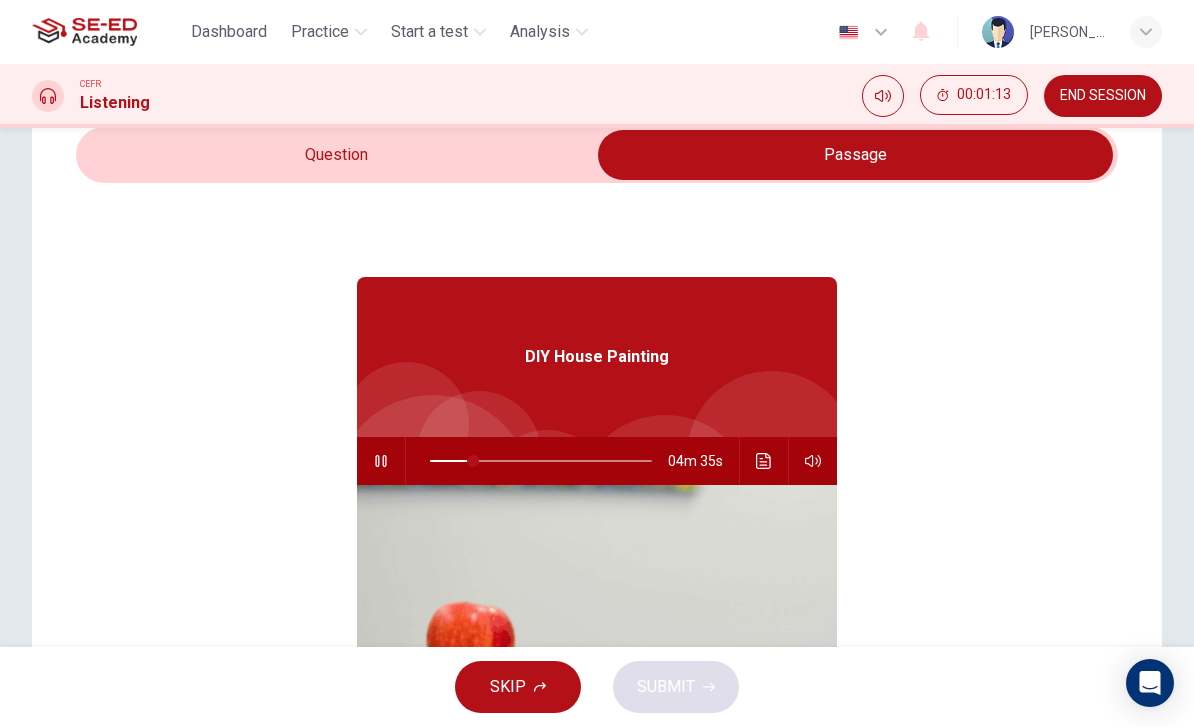 type on "20" 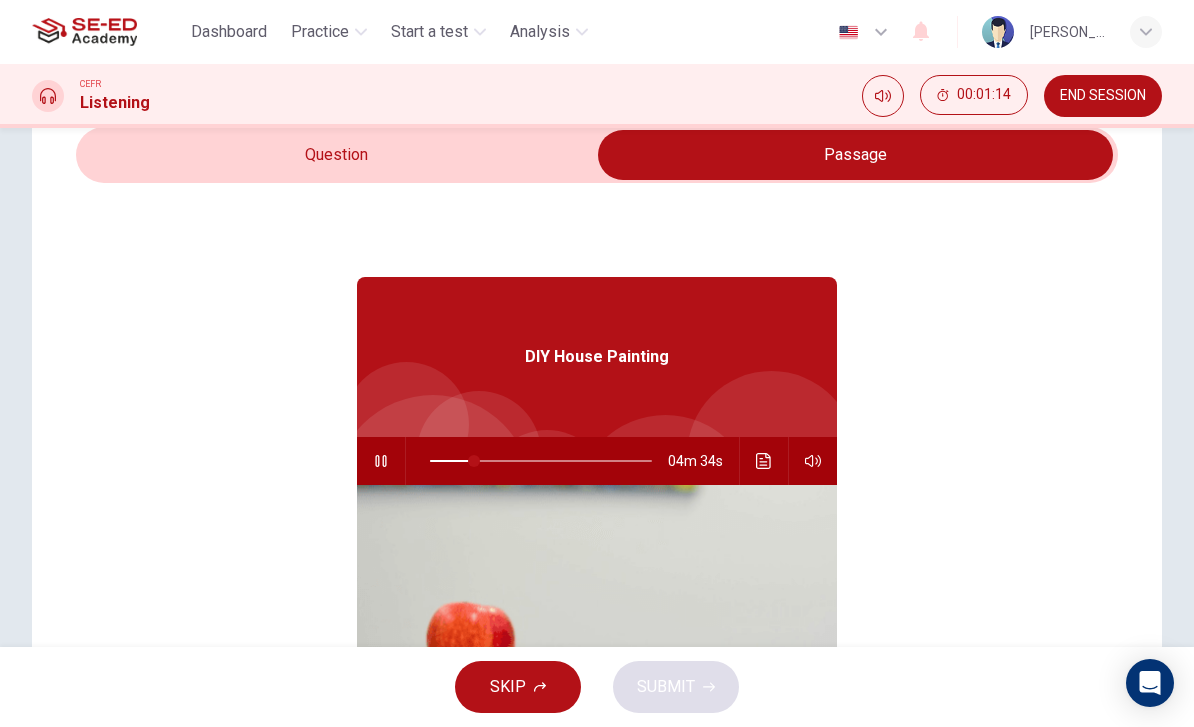 click at bounding box center [855, 155] 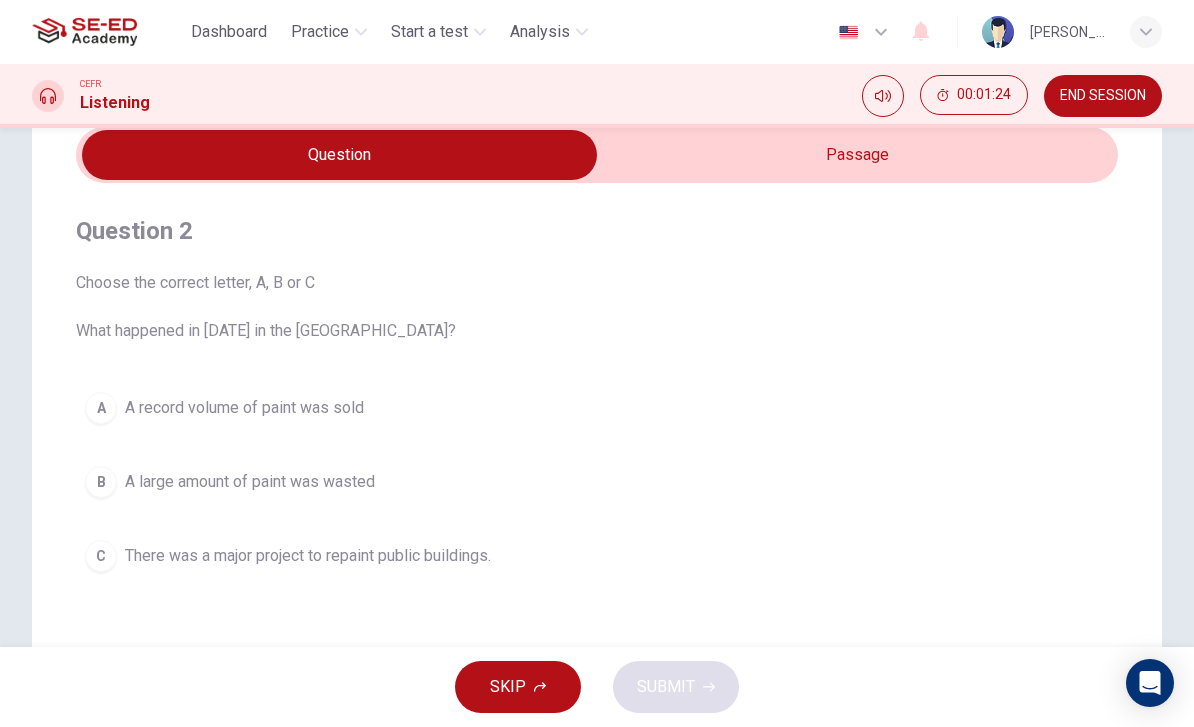 click on "A" at bounding box center (101, 408) 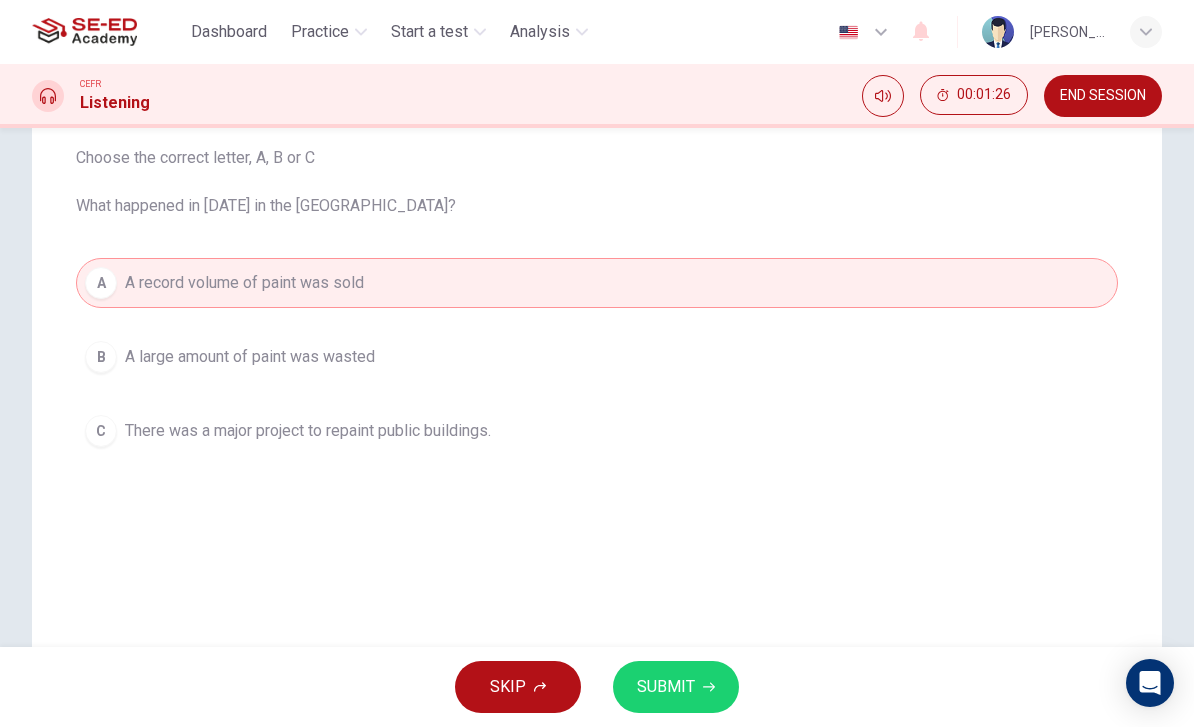 scroll, scrollTop: 209, scrollLeft: 0, axis: vertical 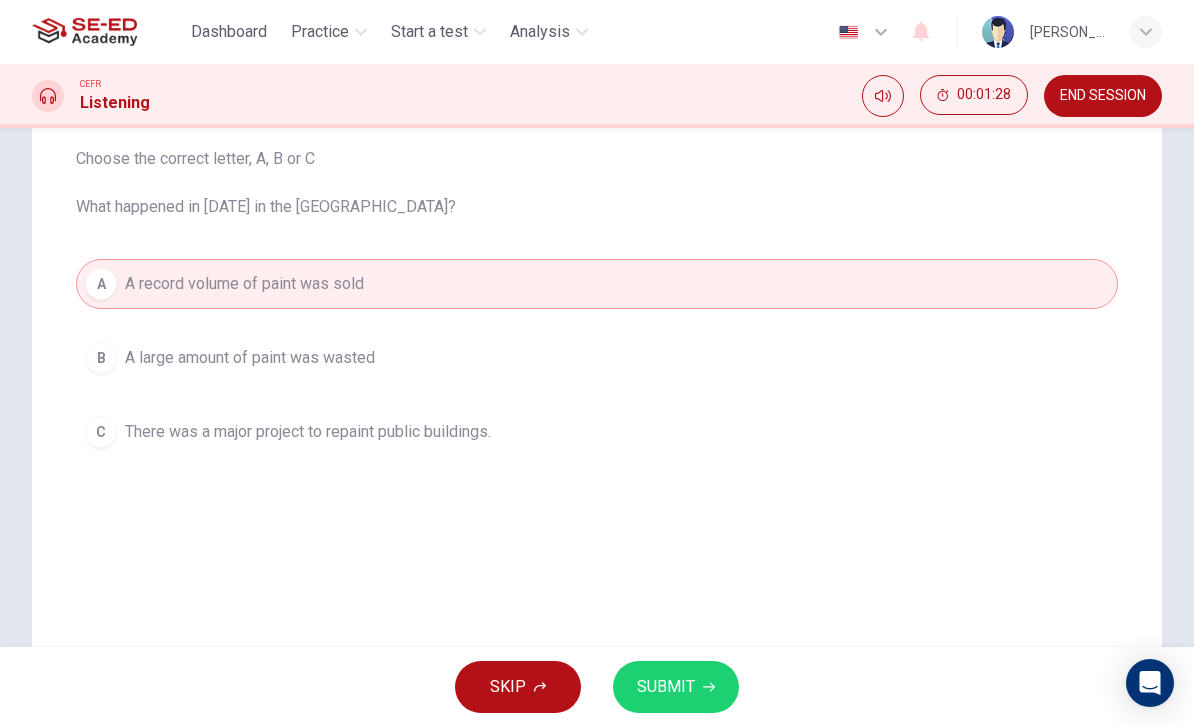 click on "B" at bounding box center [101, 358] 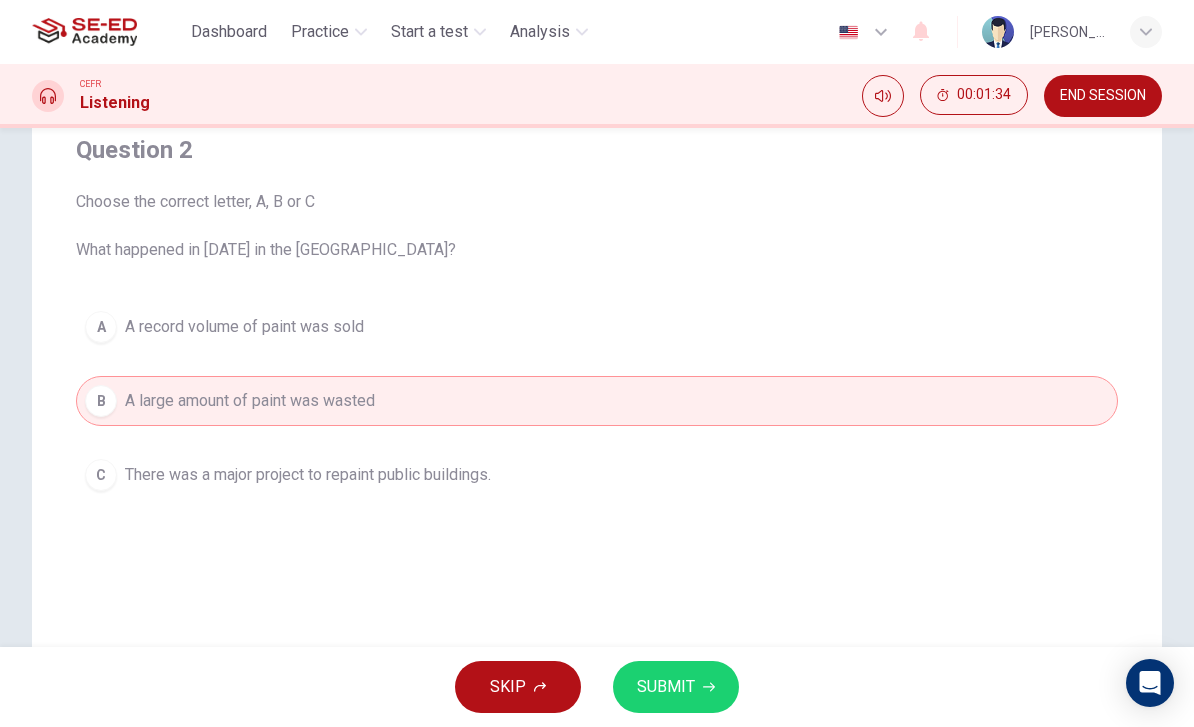 scroll, scrollTop: 165, scrollLeft: 0, axis: vertical 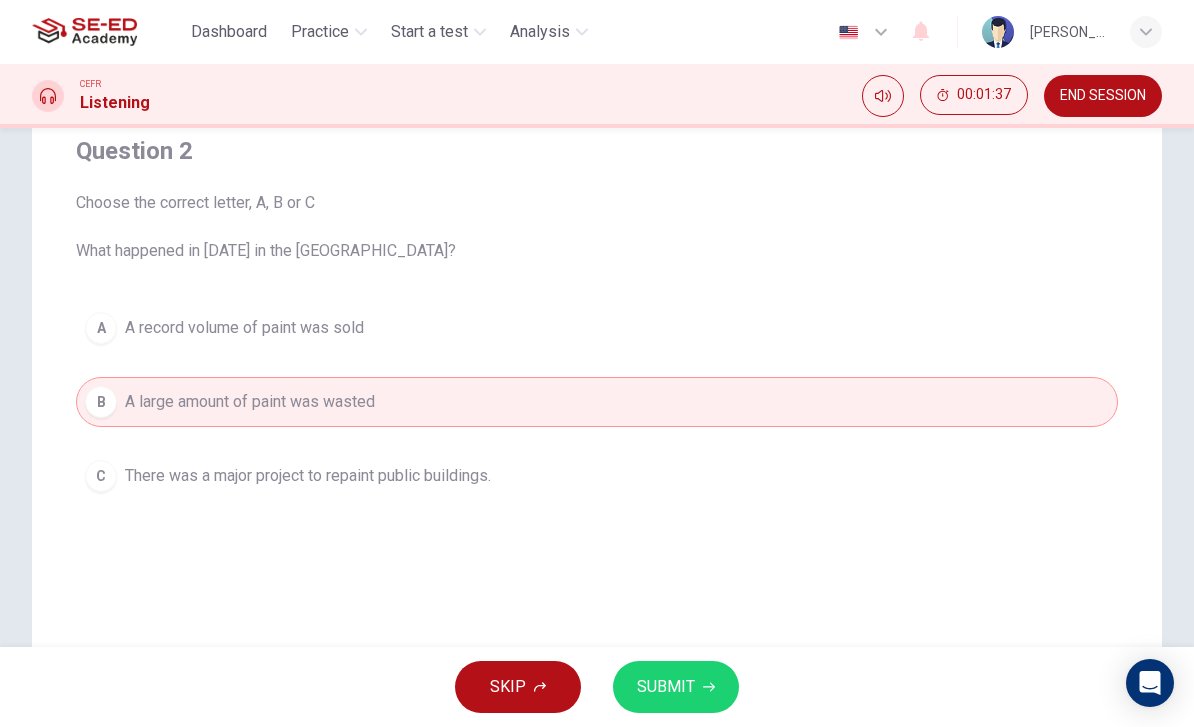 click on "A record volume of paint was sold" at bounding box center (244, 328) 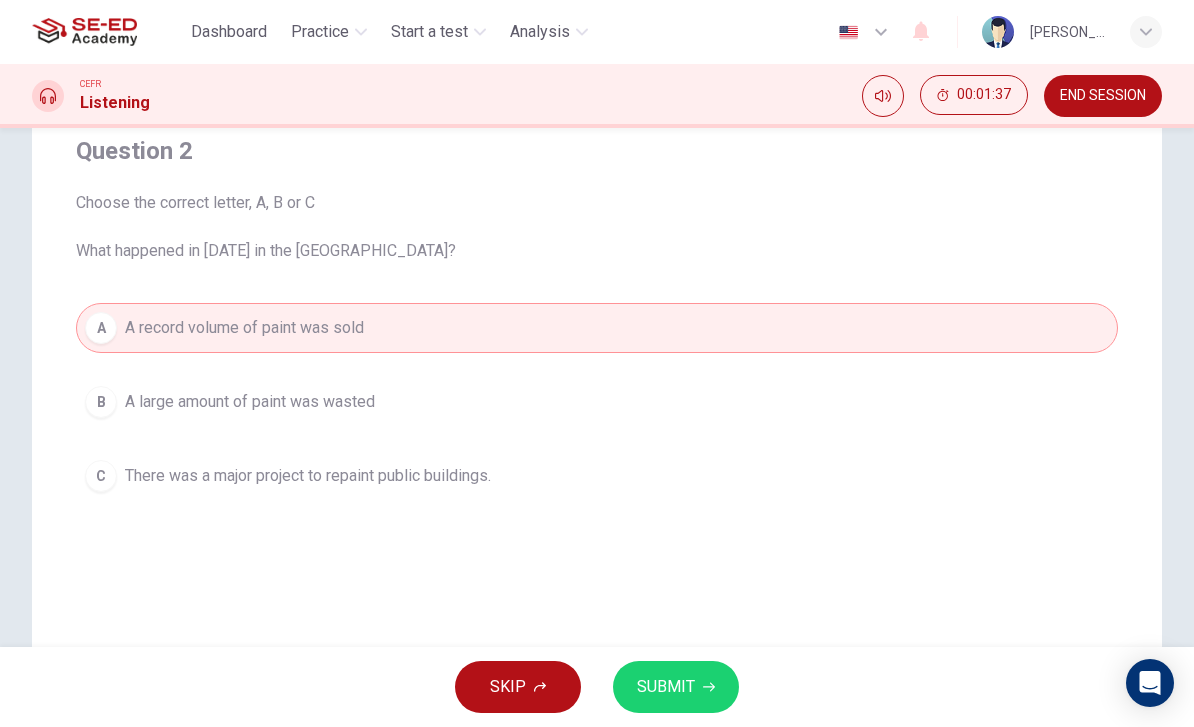 click on "SUBMIT" at bounding box center [666, 687] 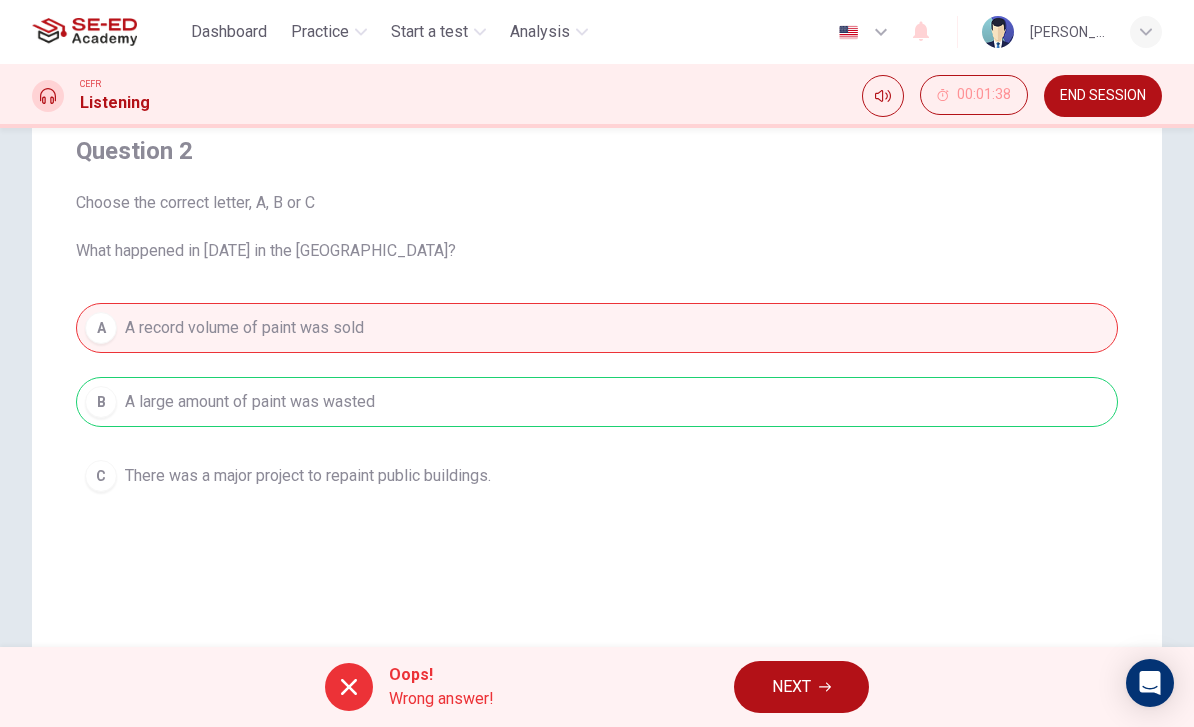 click on "Oops! Wrong answer! NEXT" at bounding box center (597, 687) 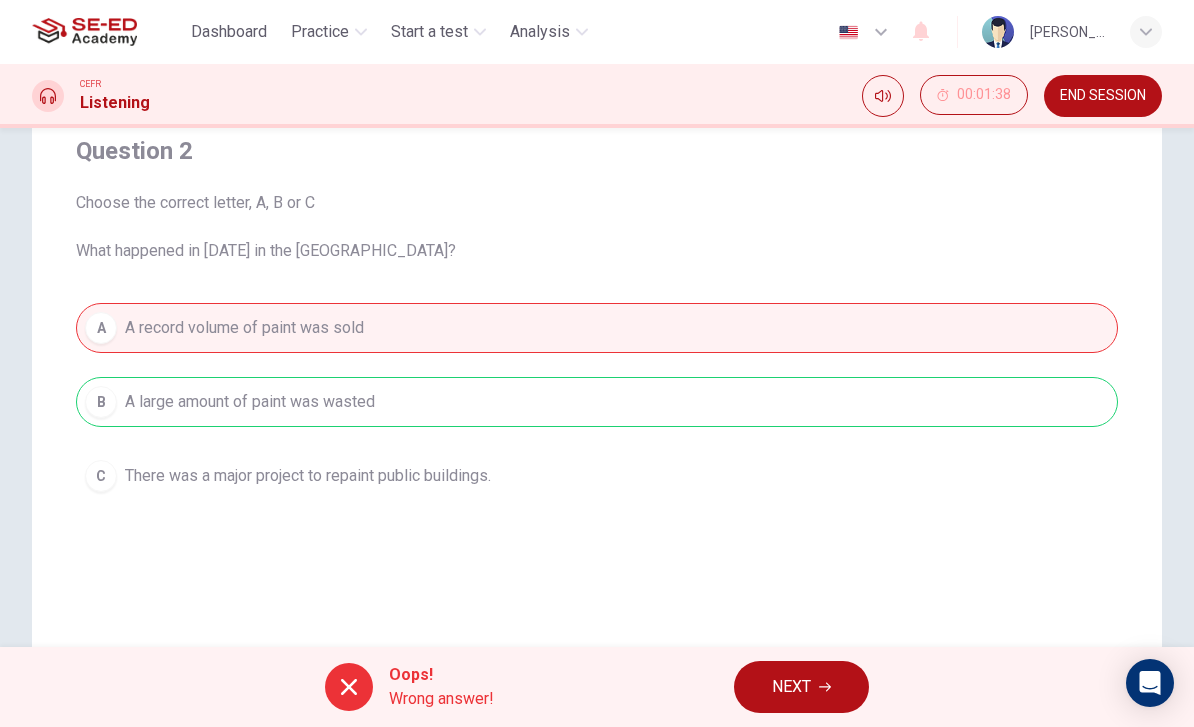click on "Oops! Wrong answer! NEXT" at bounding box center (597, 687) 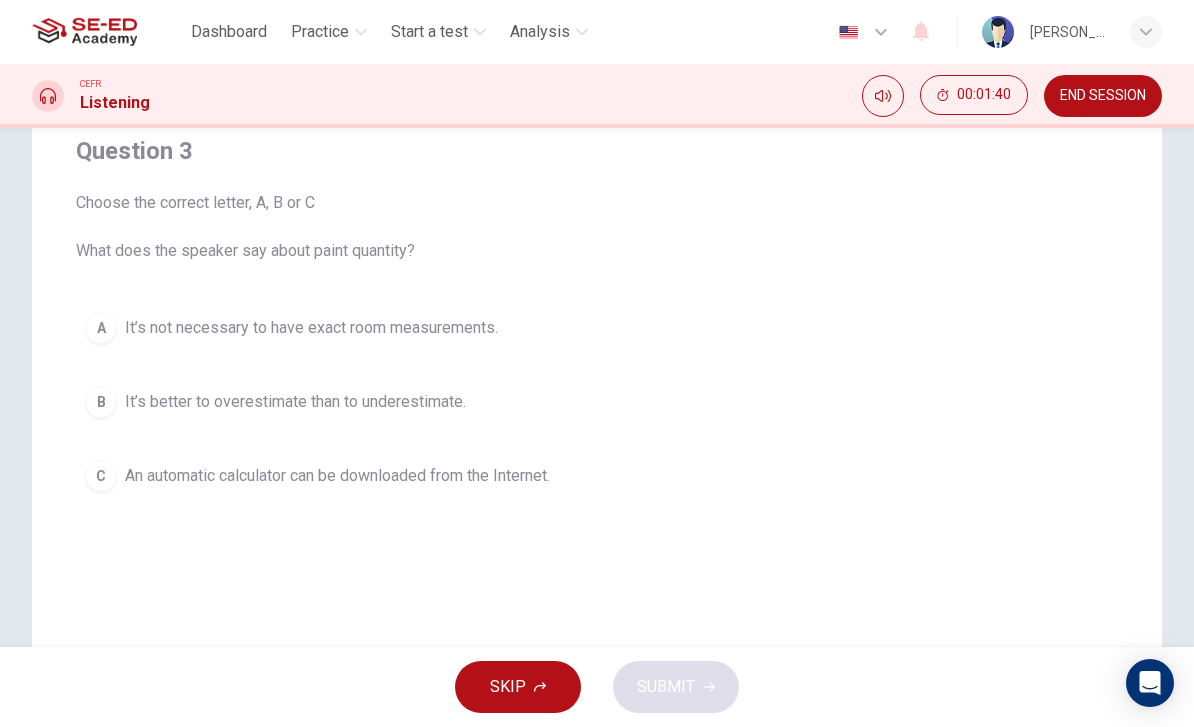 click on "A It’s not necessary to have exact room measurements." at bounding box center [597, 328] 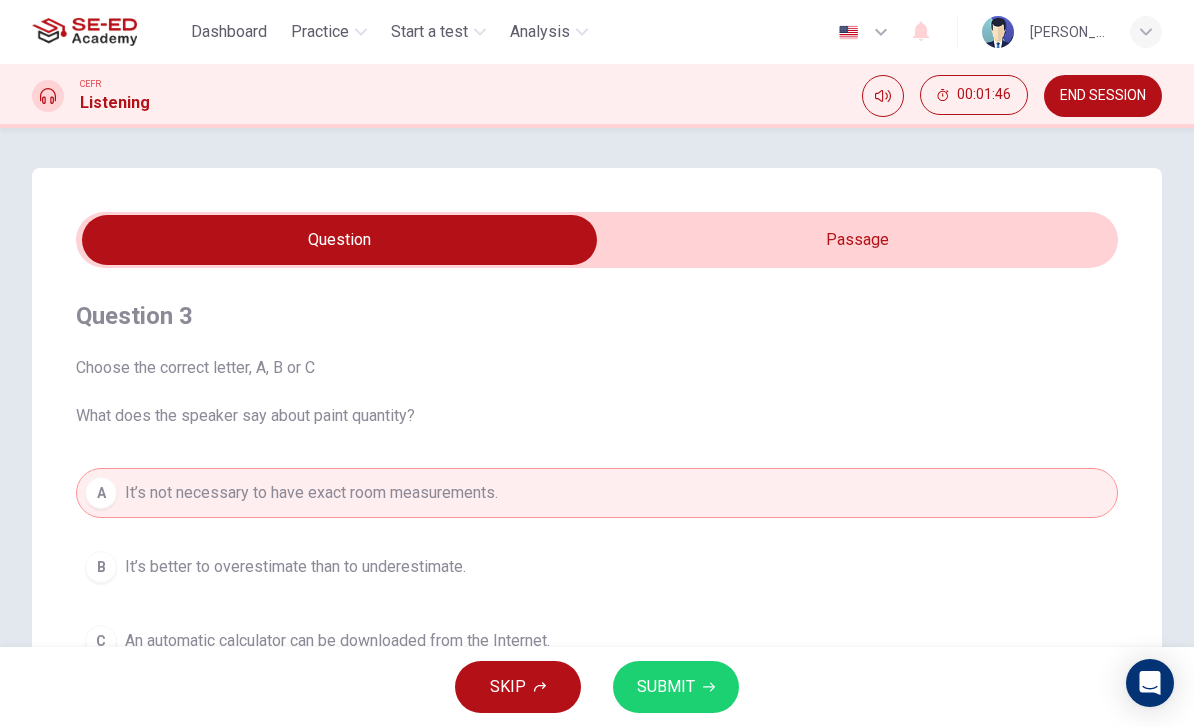 scroll, scrollTop: 0, scrollLeft: 0, axis: both 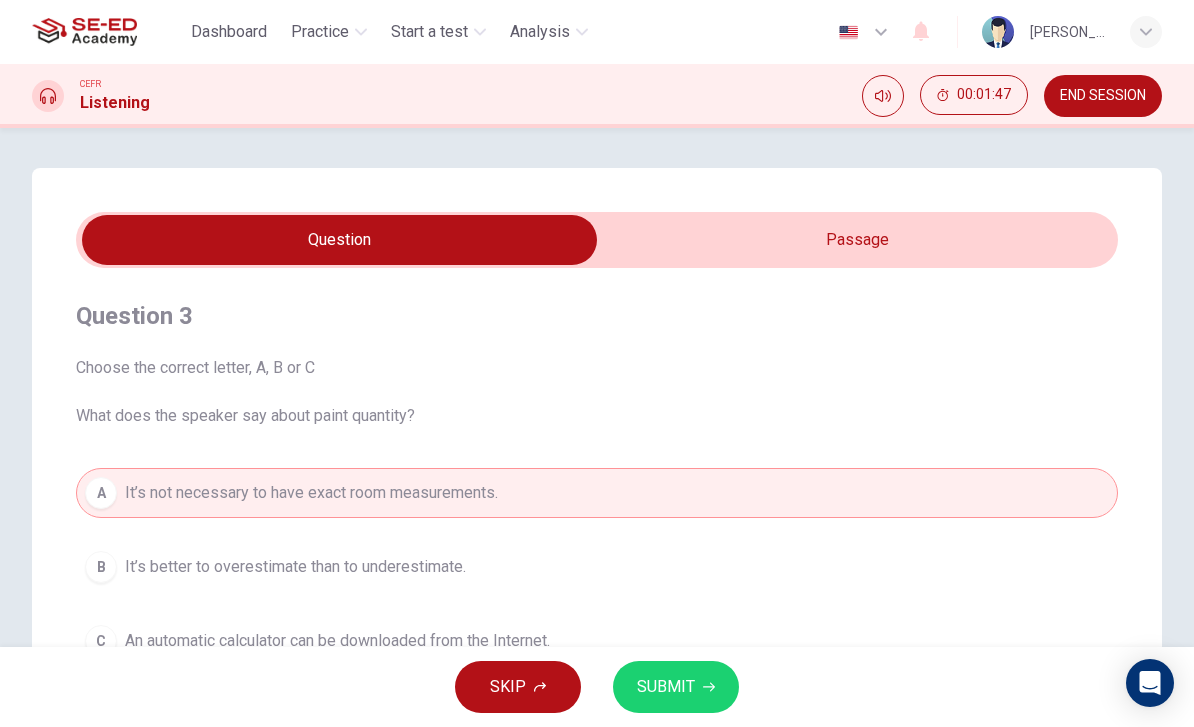 type on "31" 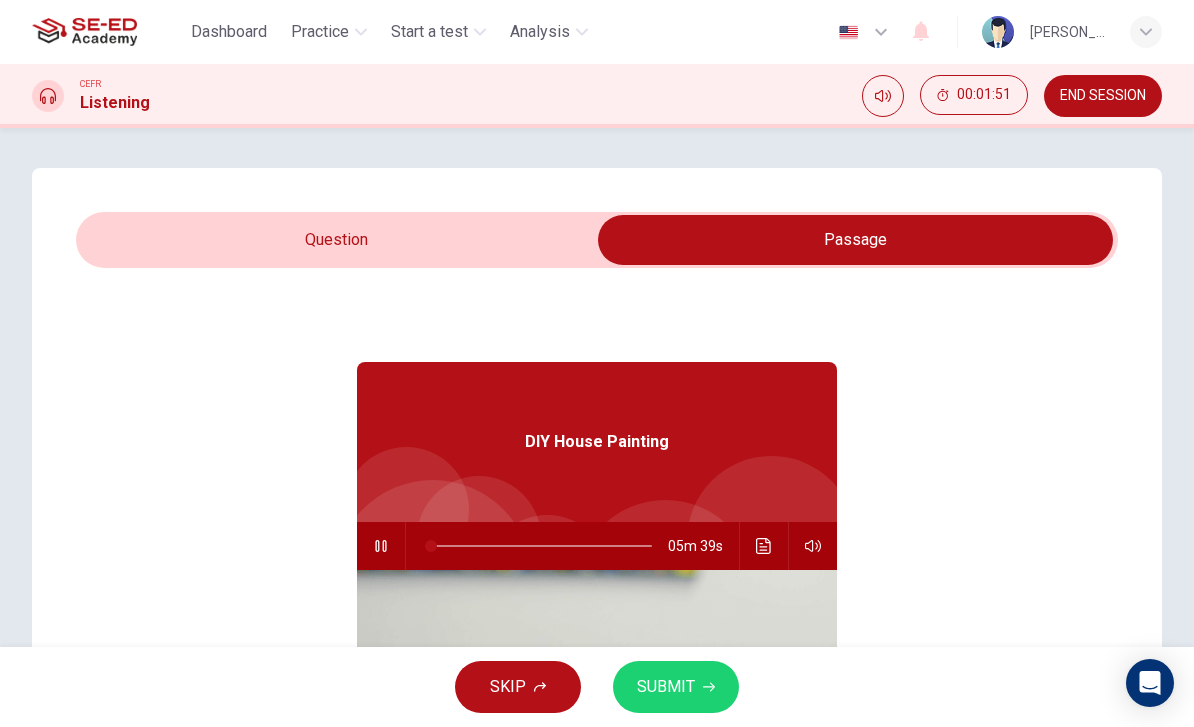 click at bounding box center (764, 546) 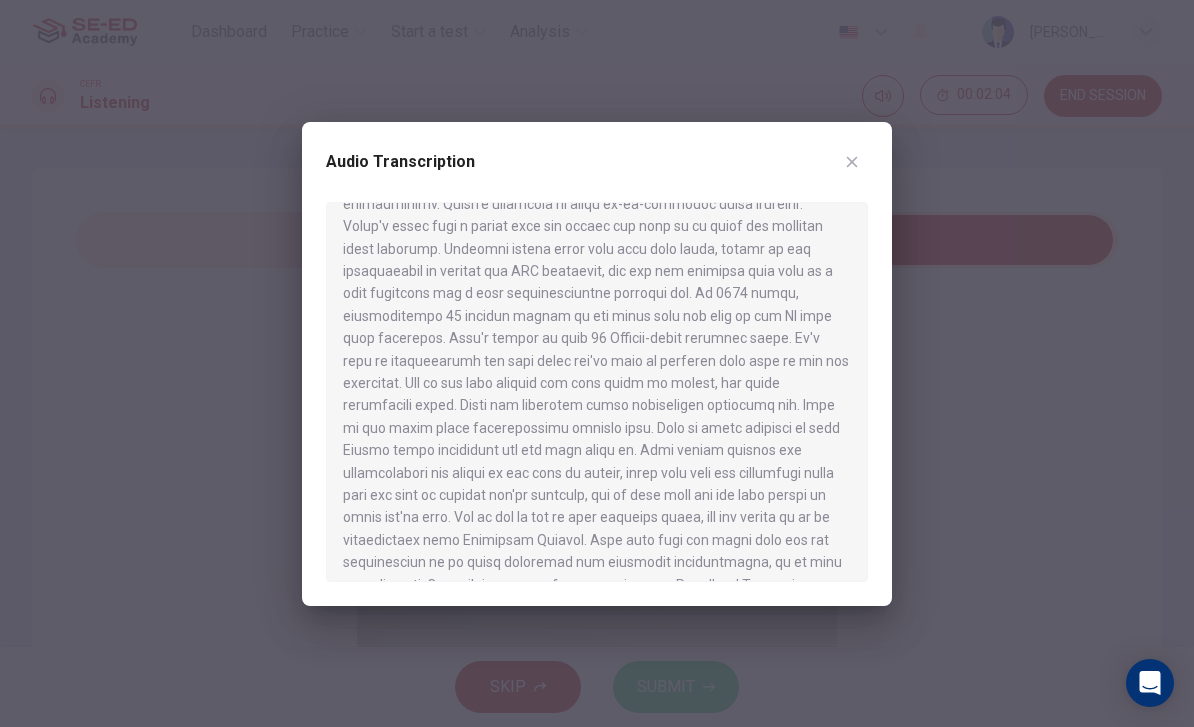 scroll, scrollTop: 49, scrollLeft: 0, axis: vertical 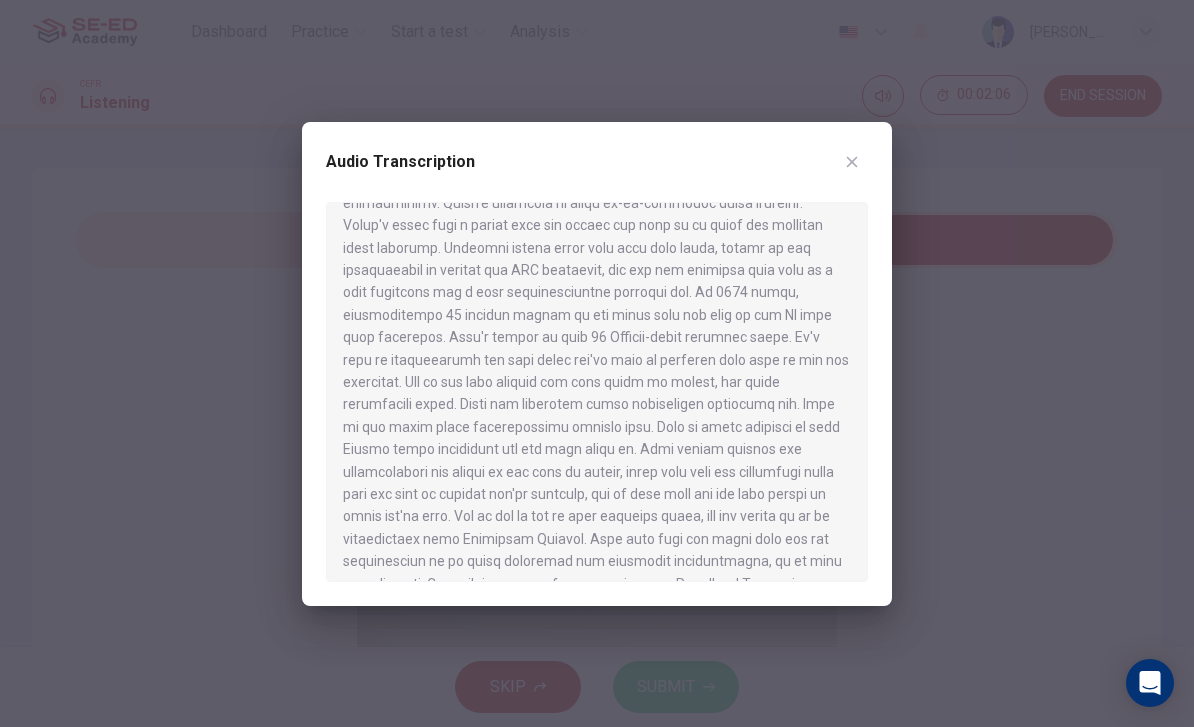 click 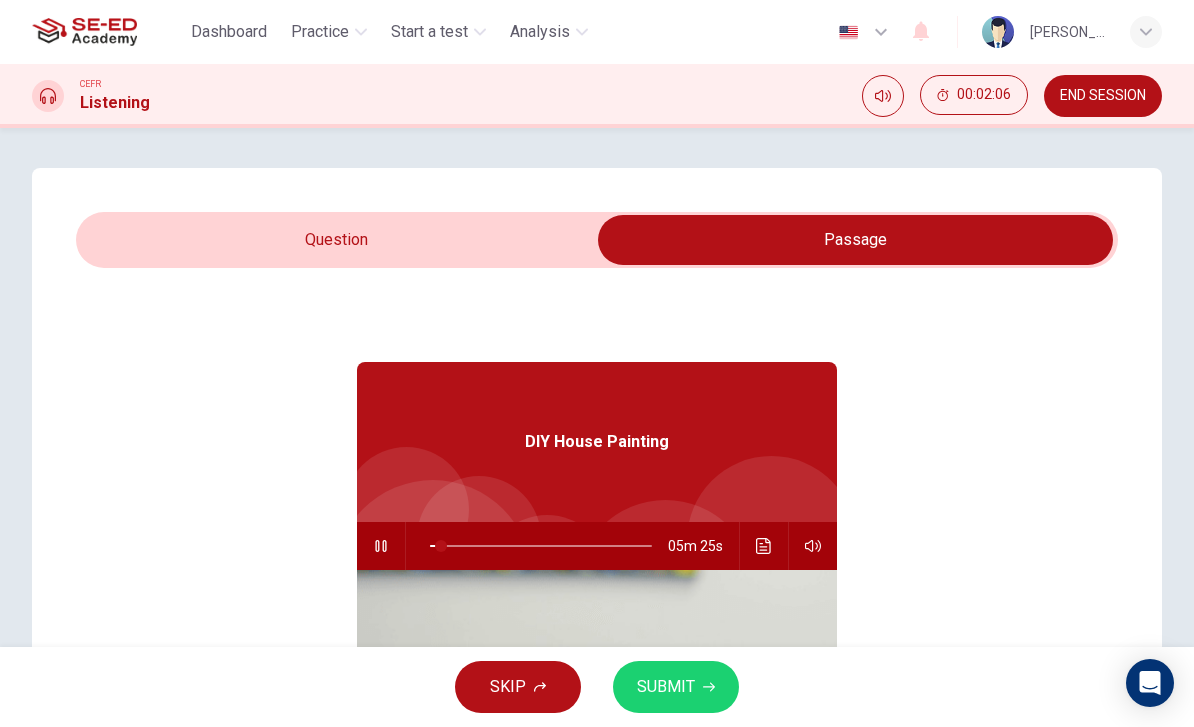 type on "5" 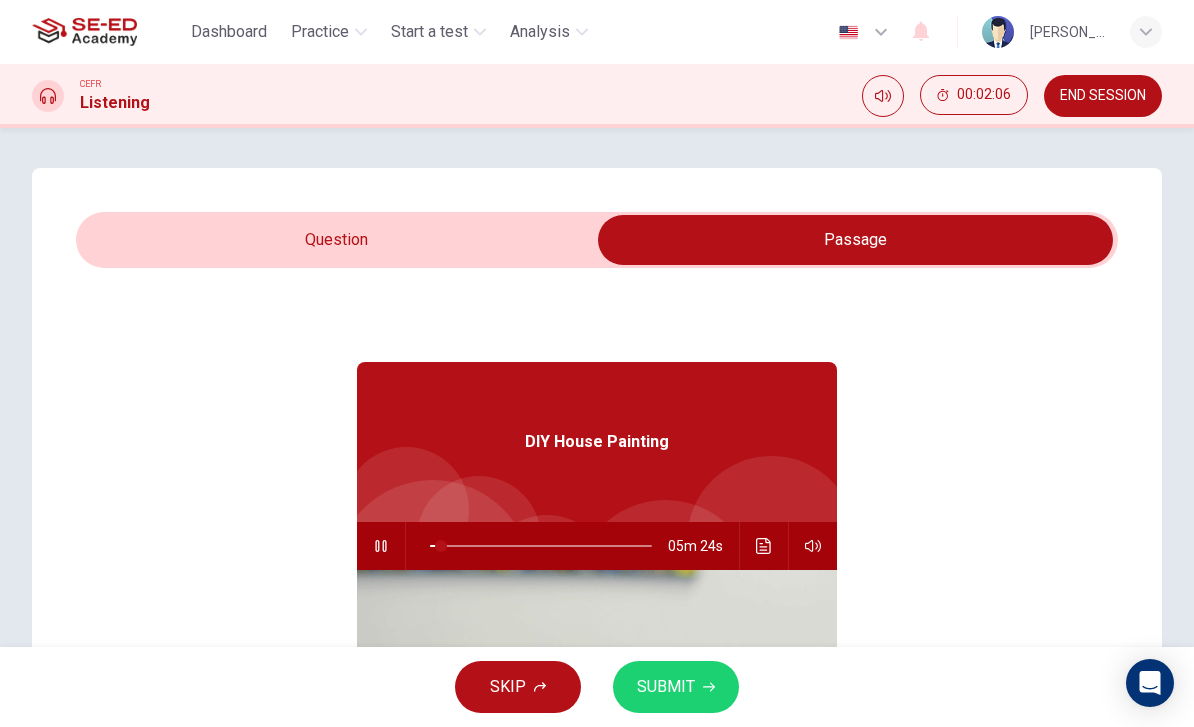click at bounding box center (855, 240) 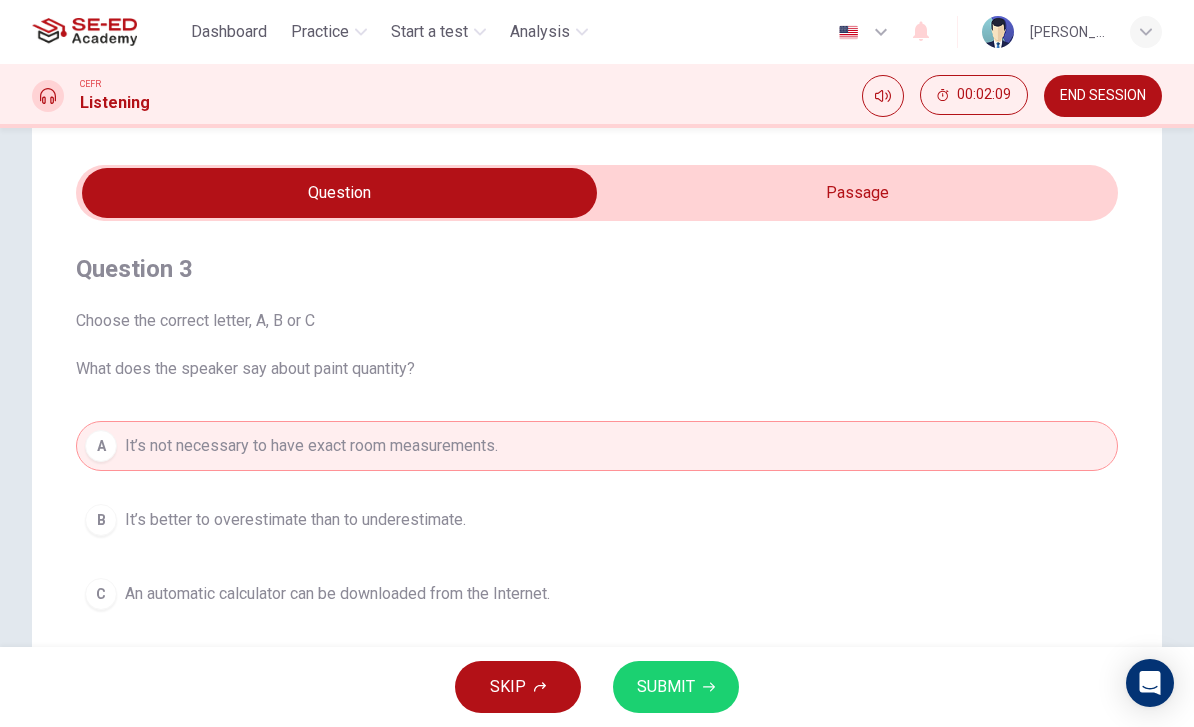 scroll, scrollTop: 48, scrollLeft: 0, axis: vertical 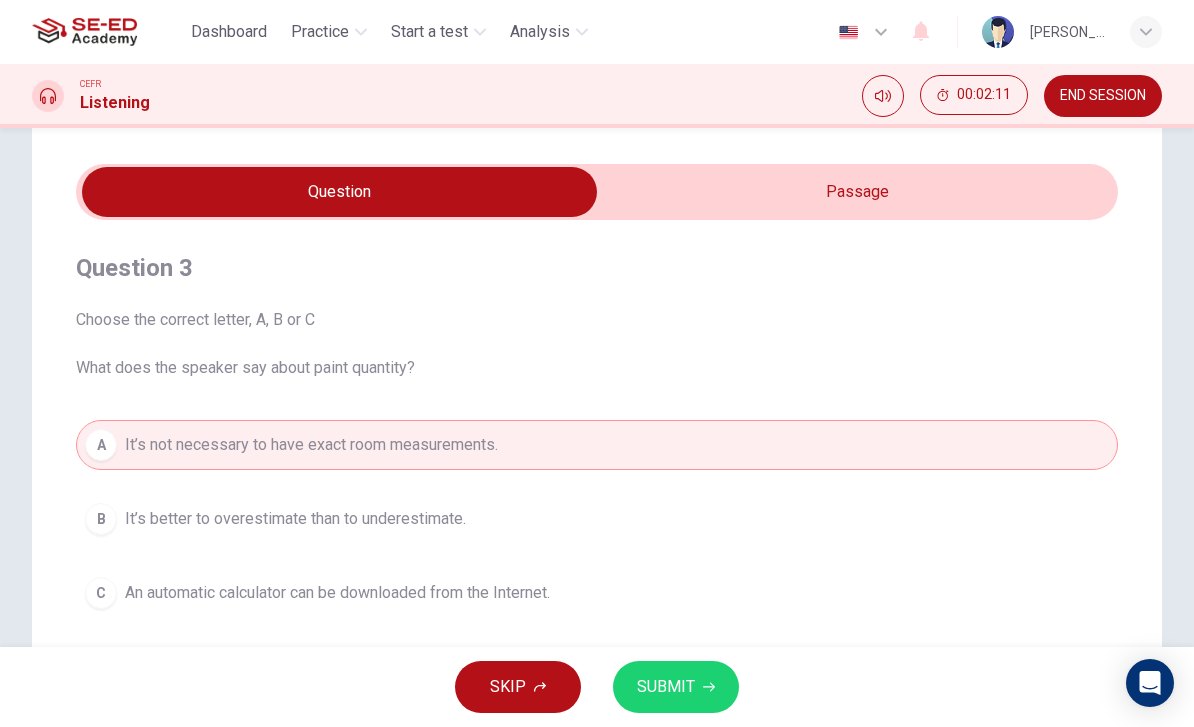 click on "It’s better to overestimate than to underestimate." at bounding box center (295, 519) 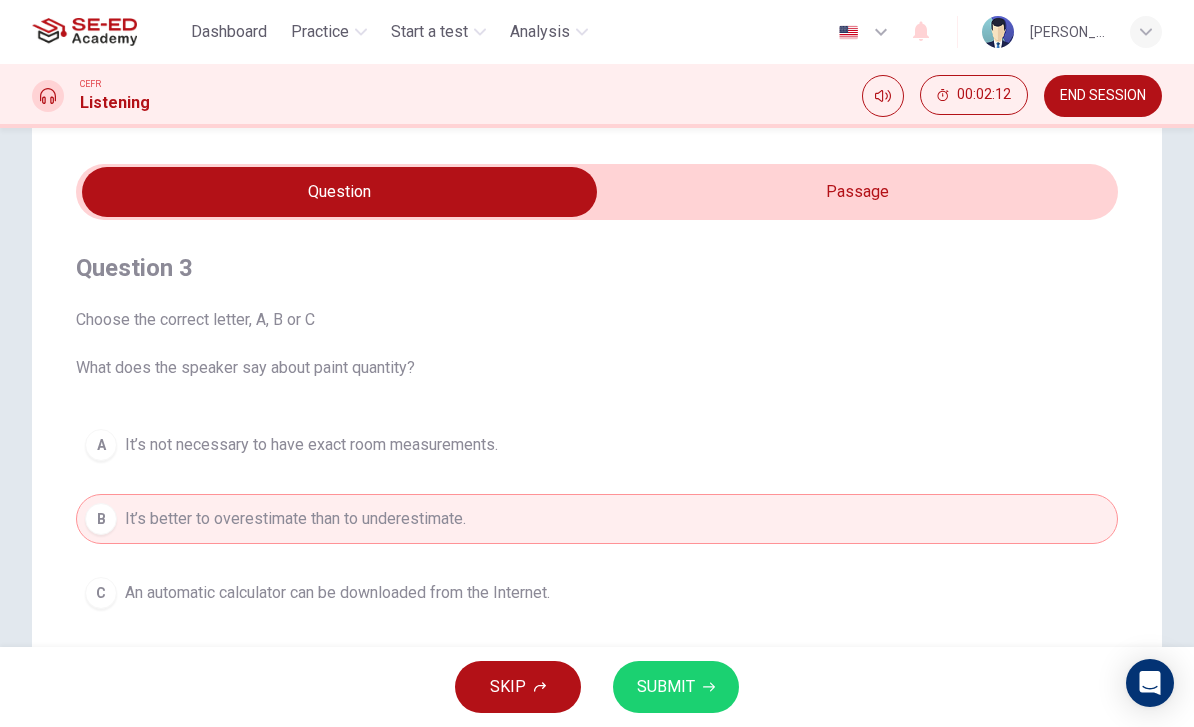 type on "7" 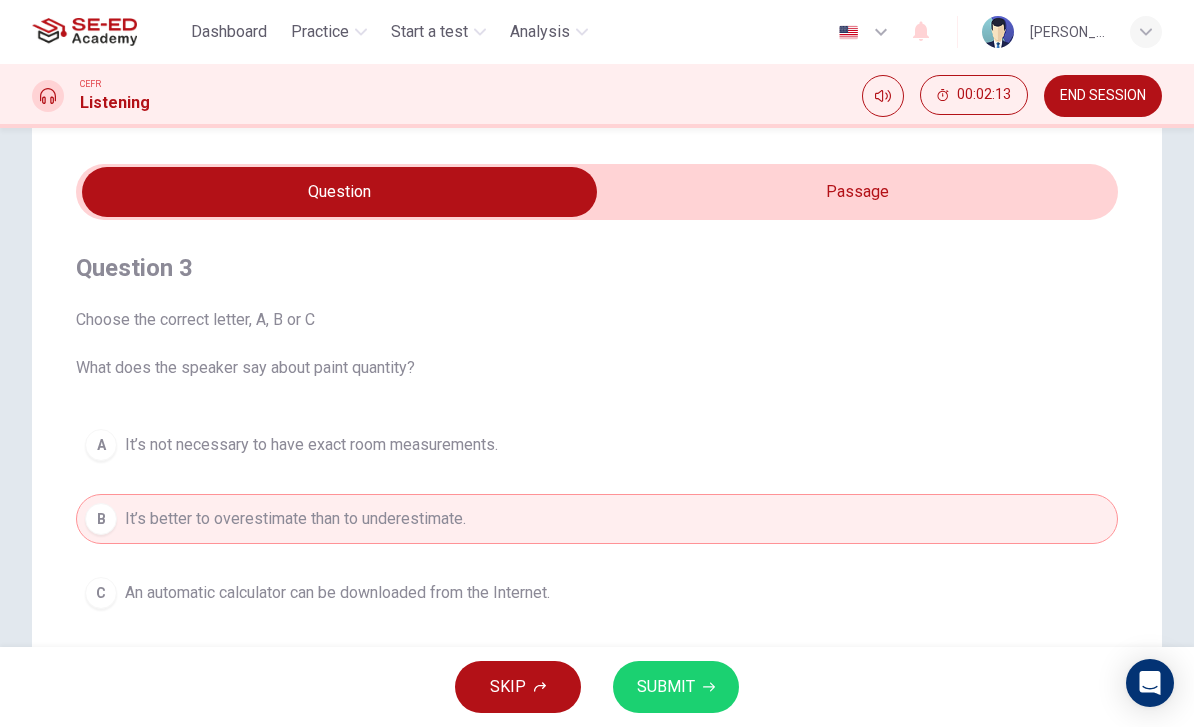 click at bounding box center [339, 192] 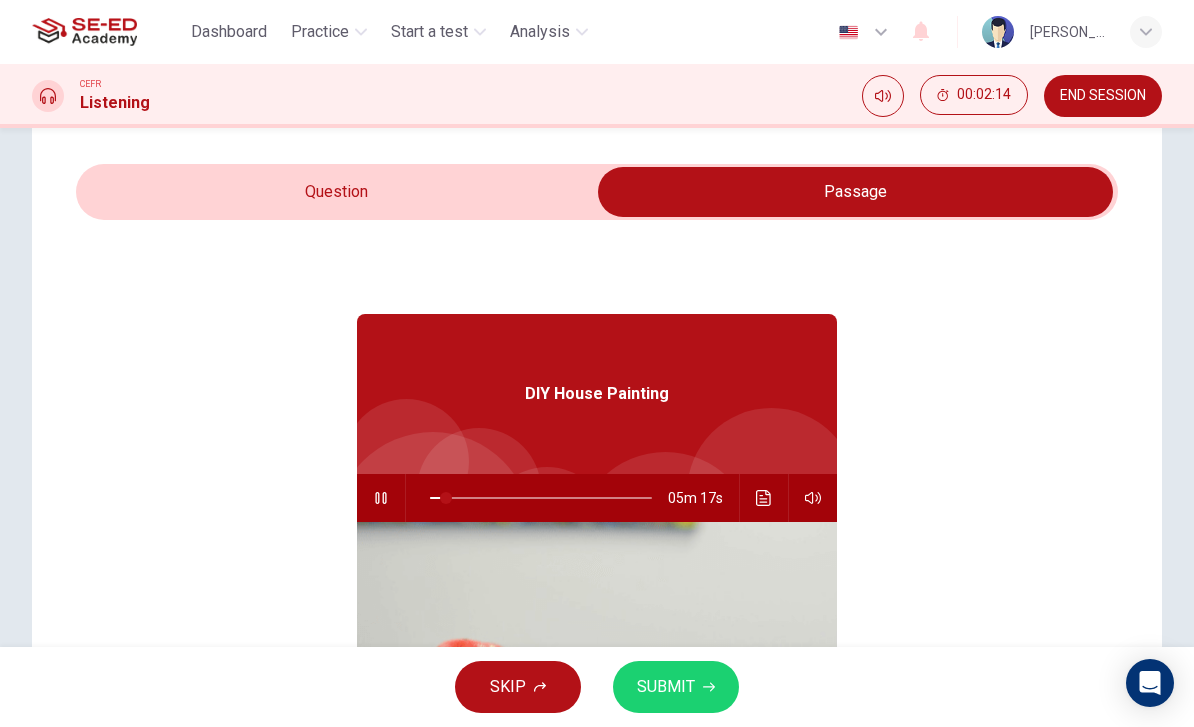 click 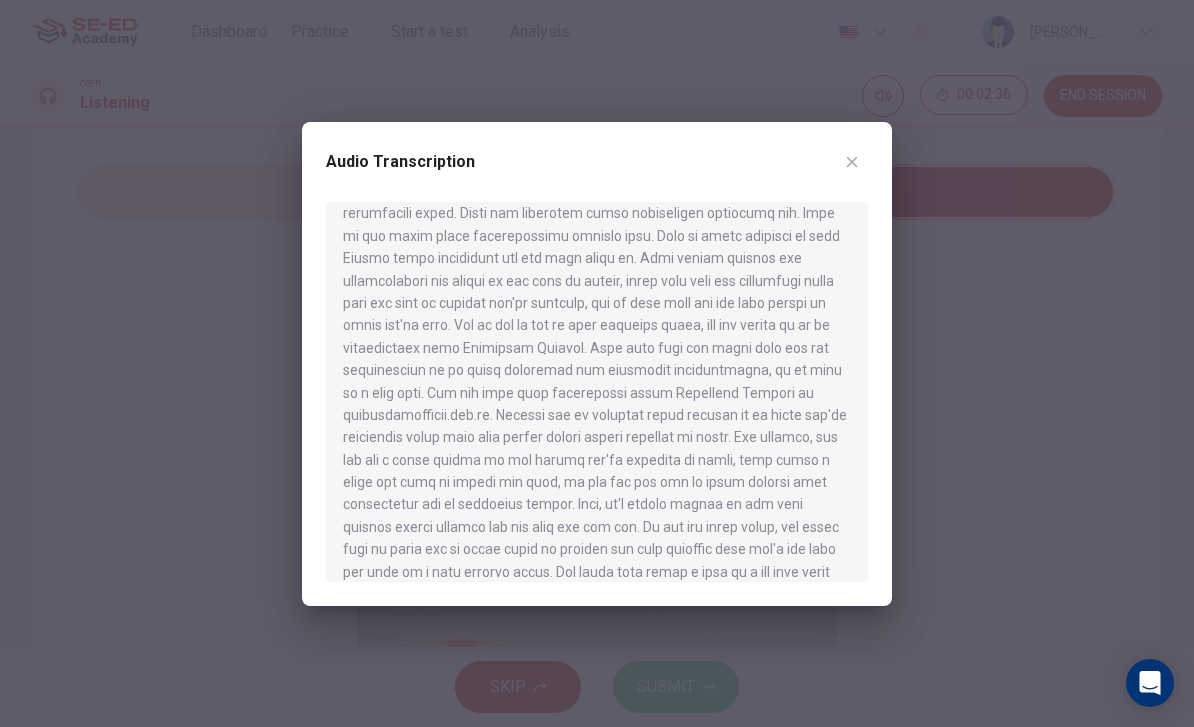 scroll, scrollTop: 247, scrollLeft: 0, axis: vertical 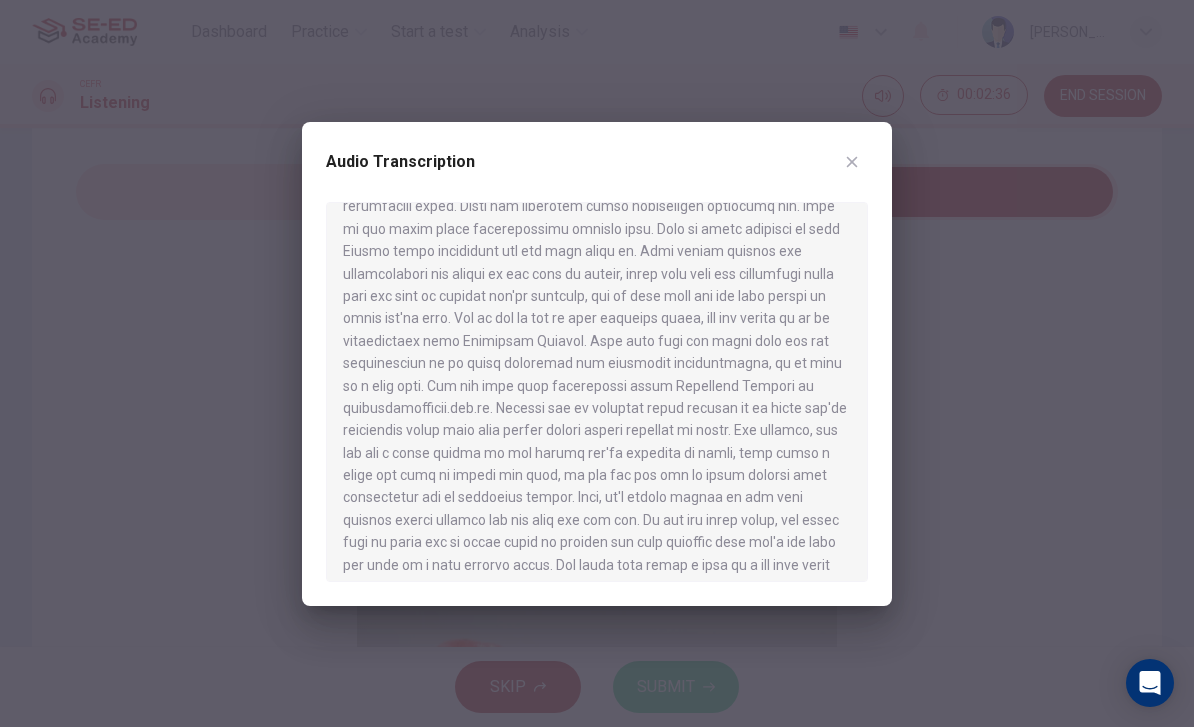 click at bounding box center [597, 363] 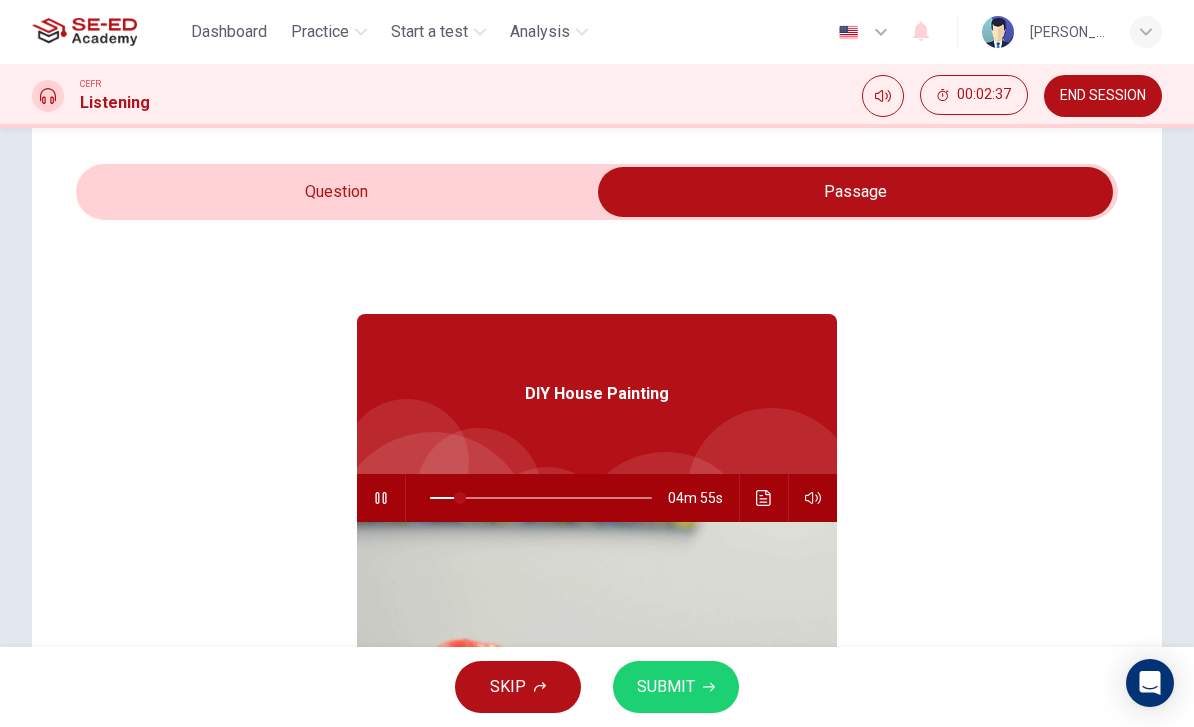 type on "14" 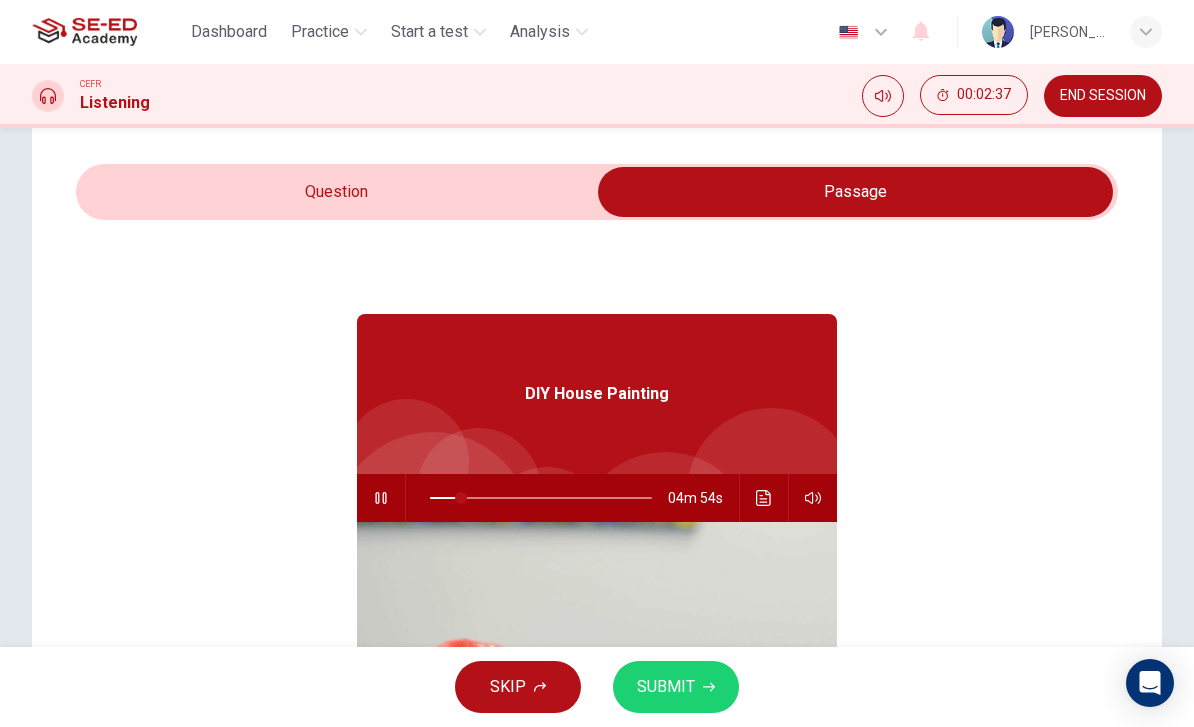click at bounding box center (855, 192) 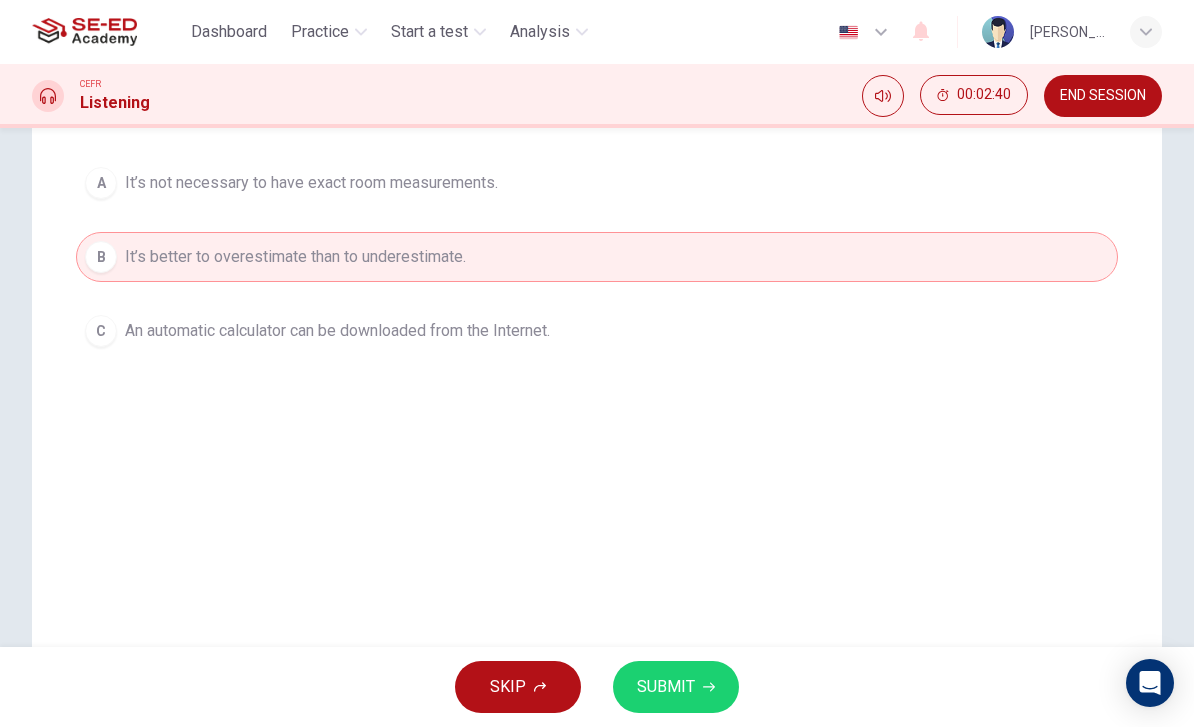 scroll, scrollTop: 312, scrollLeft: 0, axis: vertical 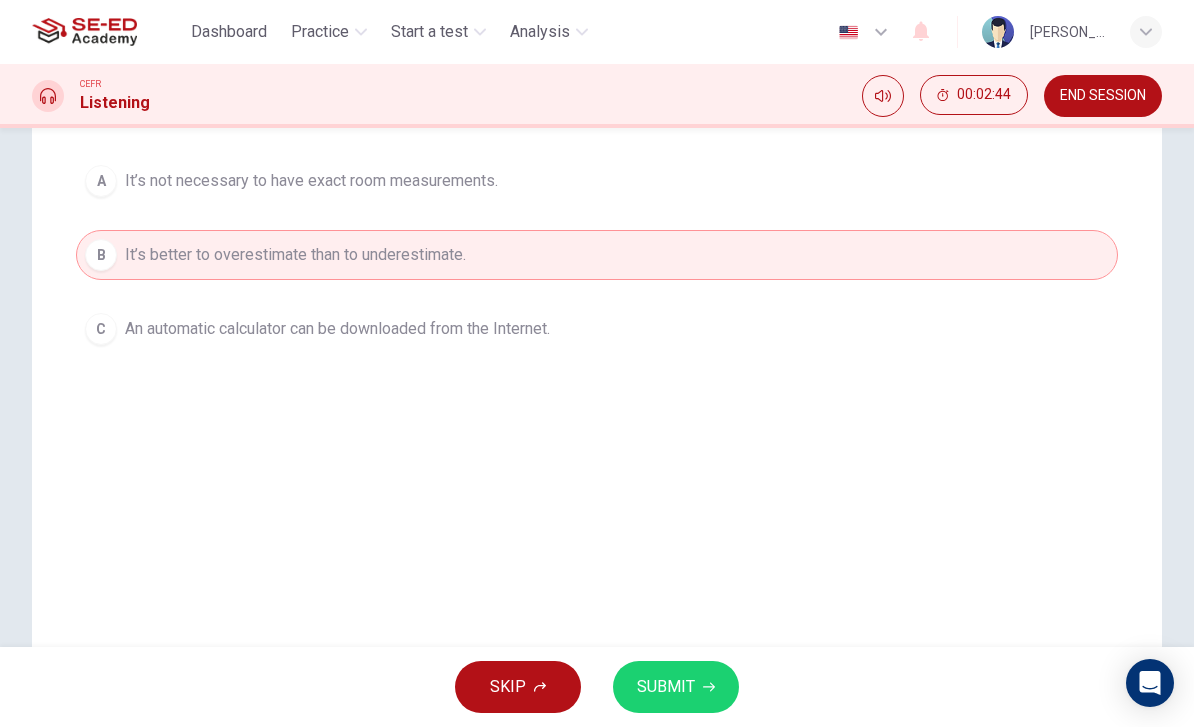 click on "SUBMIT" at bounding box center [676, 687] 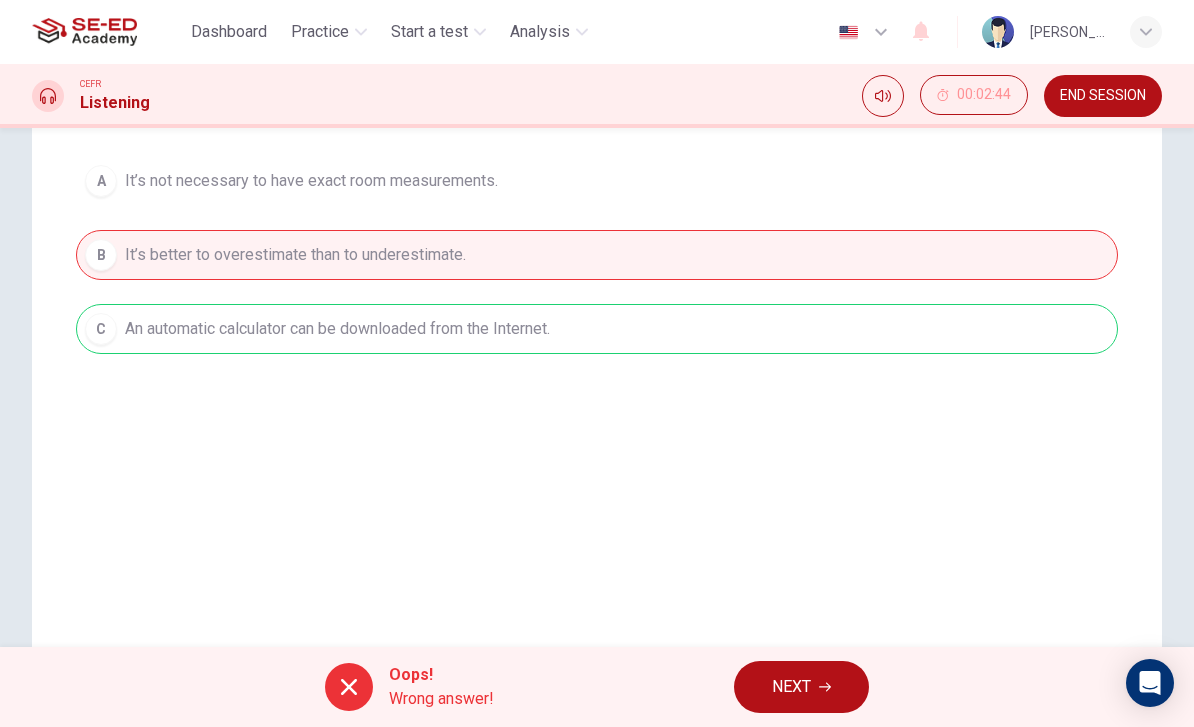 click on "NEXT" at bounding box center [791, 687] 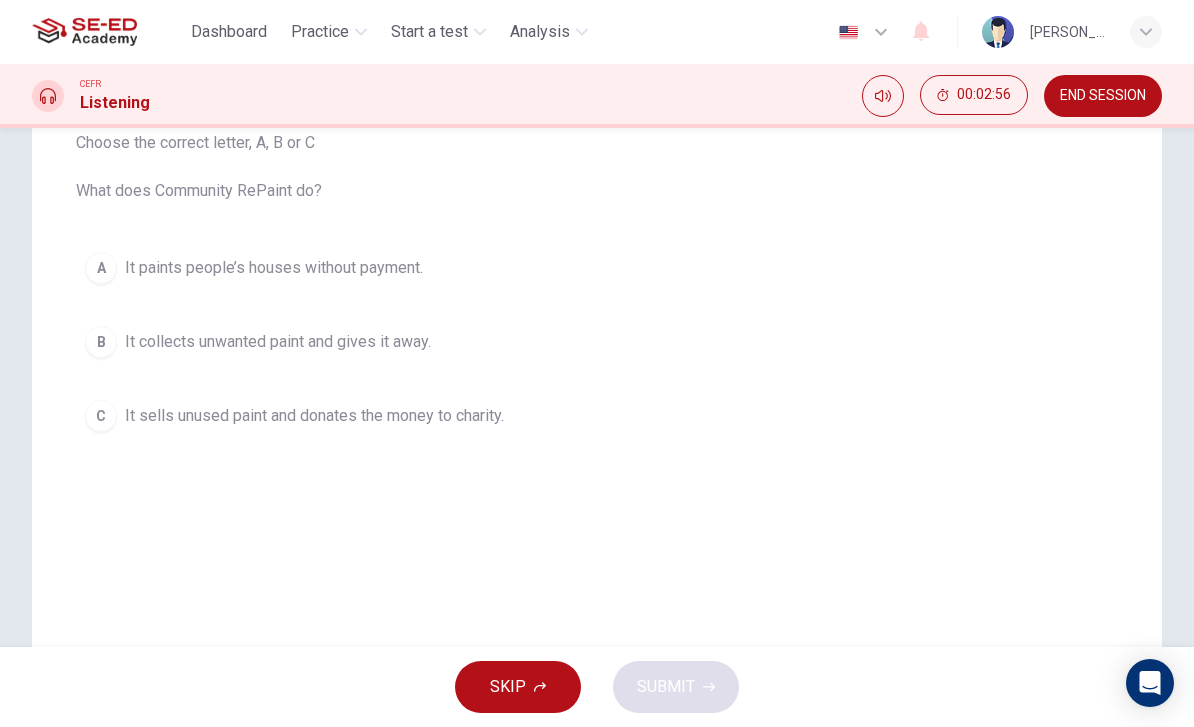 scroll, scrollTop: 220, scrollLeft: 0, axis: vertical 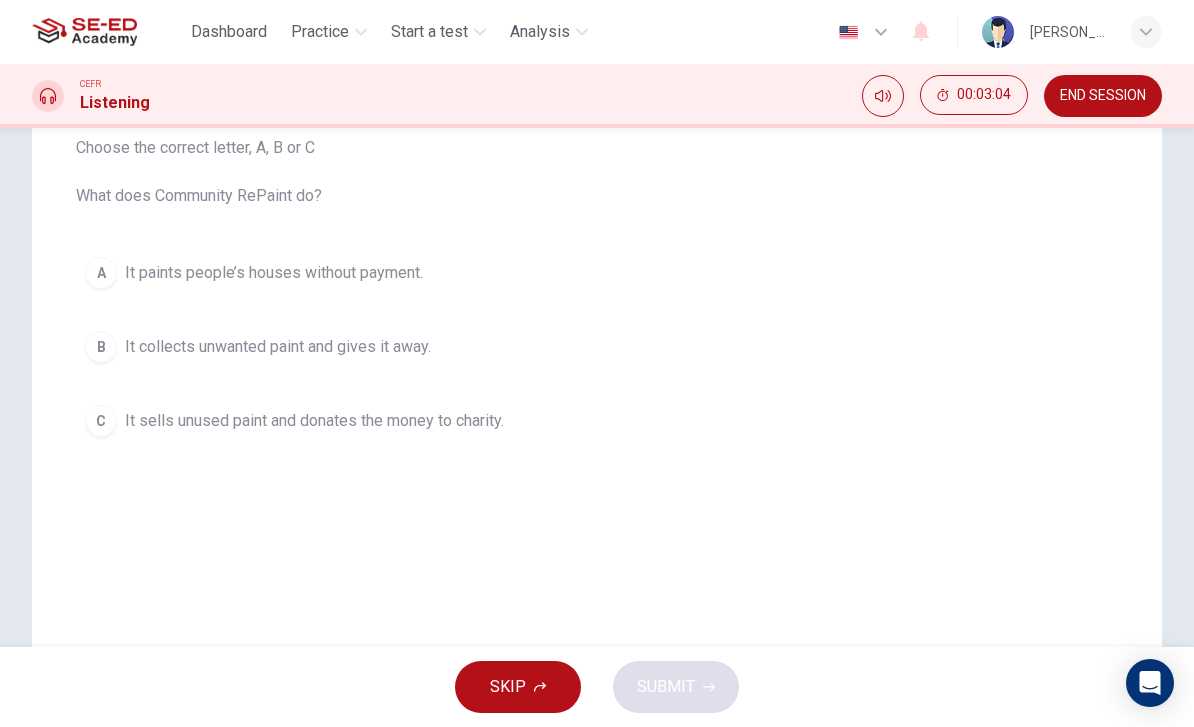 click on "B It collects unwanted paint and gives it away." at bounding box center [597, 347] 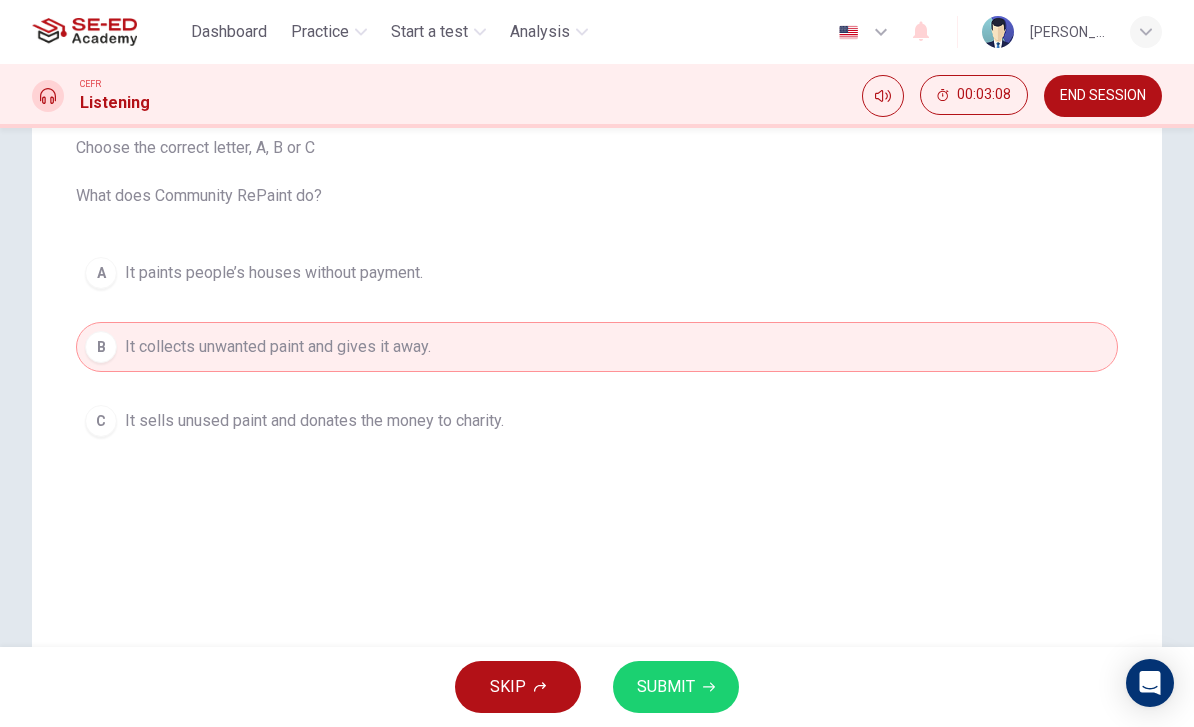 click on "C It sells unused paint and donates the money to charity." at bounding box center [597, 421] 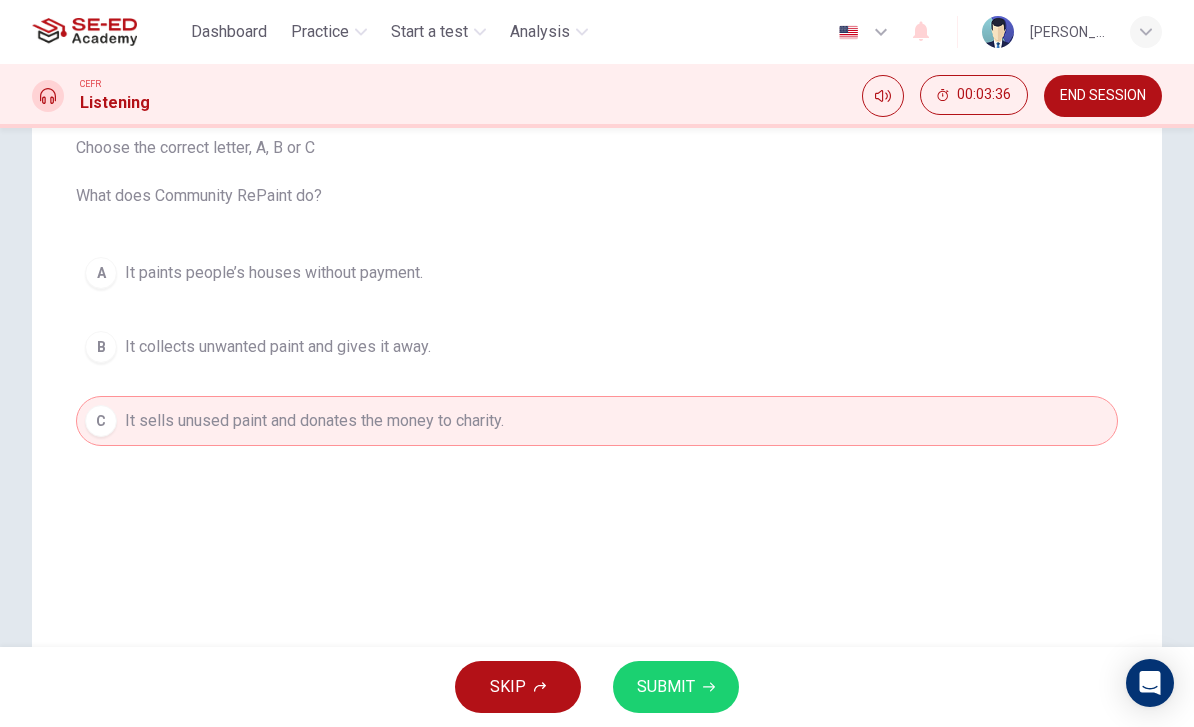 click on "SUBMIT" at bounding box center (676, 687) 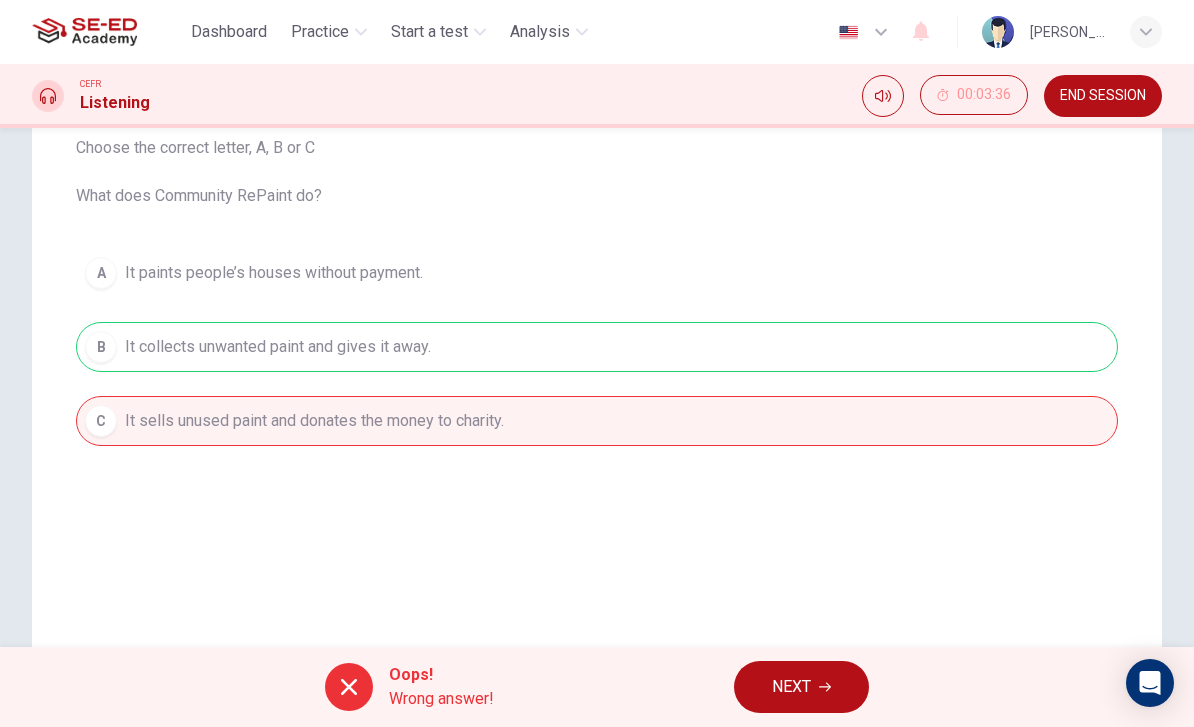 click on "NEXT" at bounding box center (791, 687) 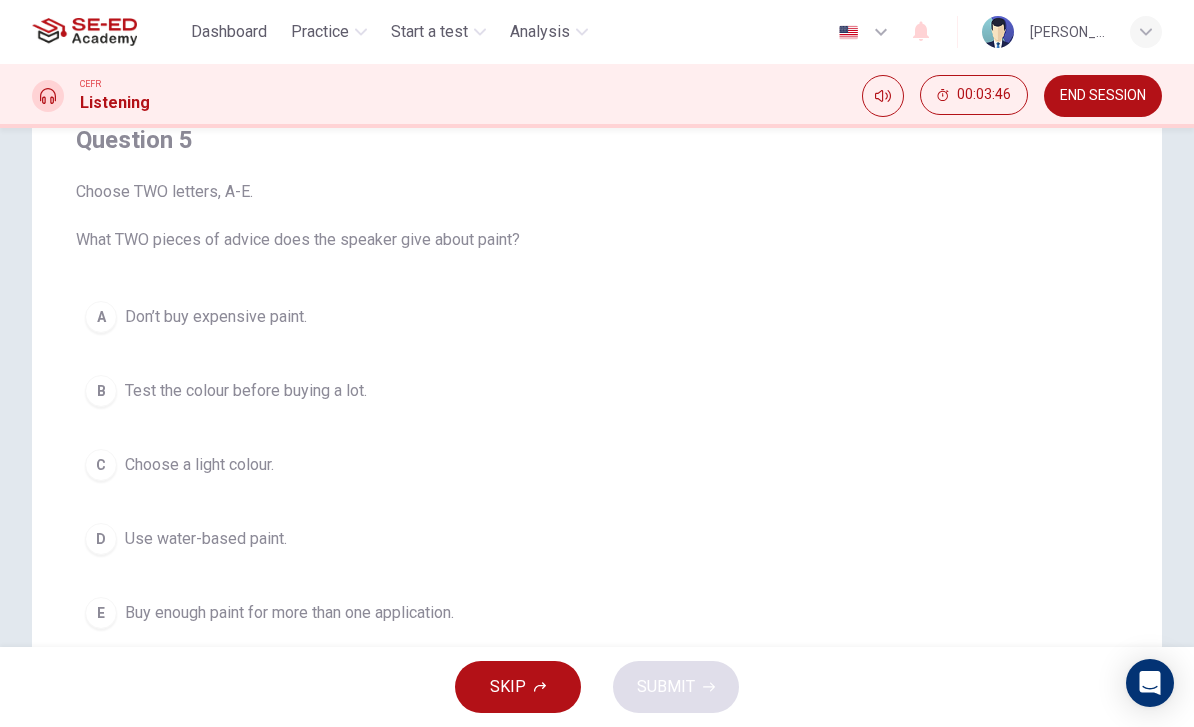 scroll, scrollTop: 187, scrollLeft: 0, axis: vertical 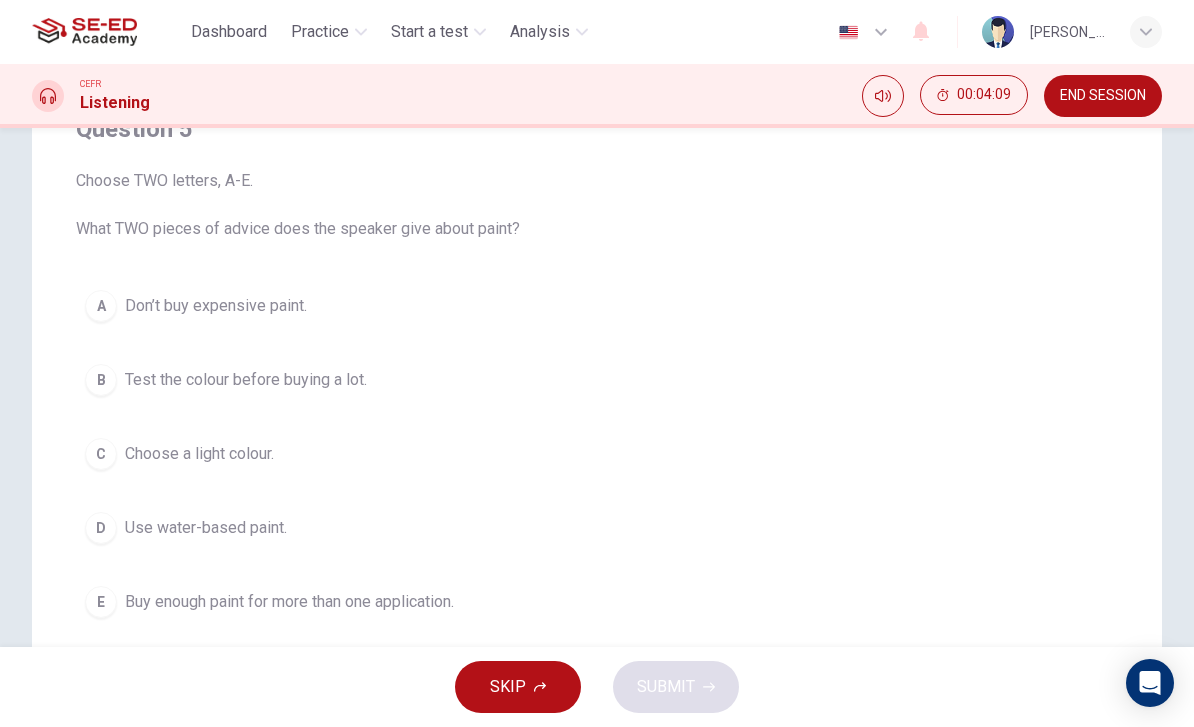 click on "A Don’t buy expensive paint." at bounding box center [597, 306] 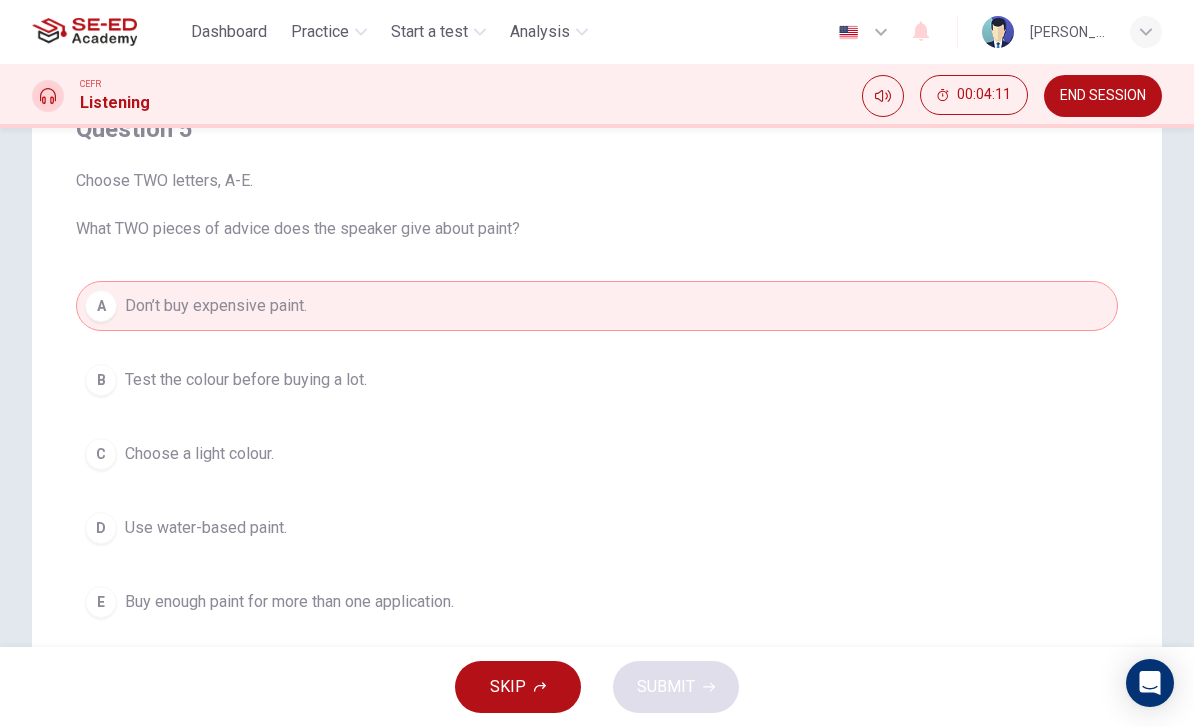 click on "C Choose a light colour." at bounding box center (597, 454) 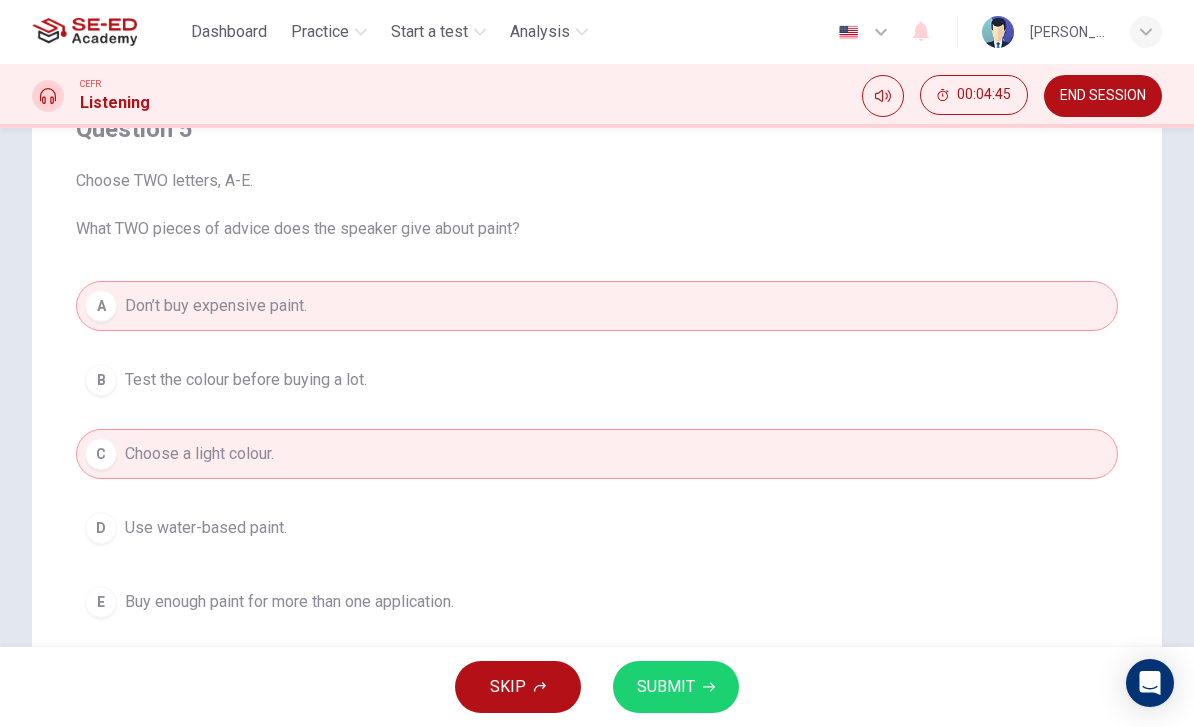 click on "SUBMIT" at bounding box center [676, 687] 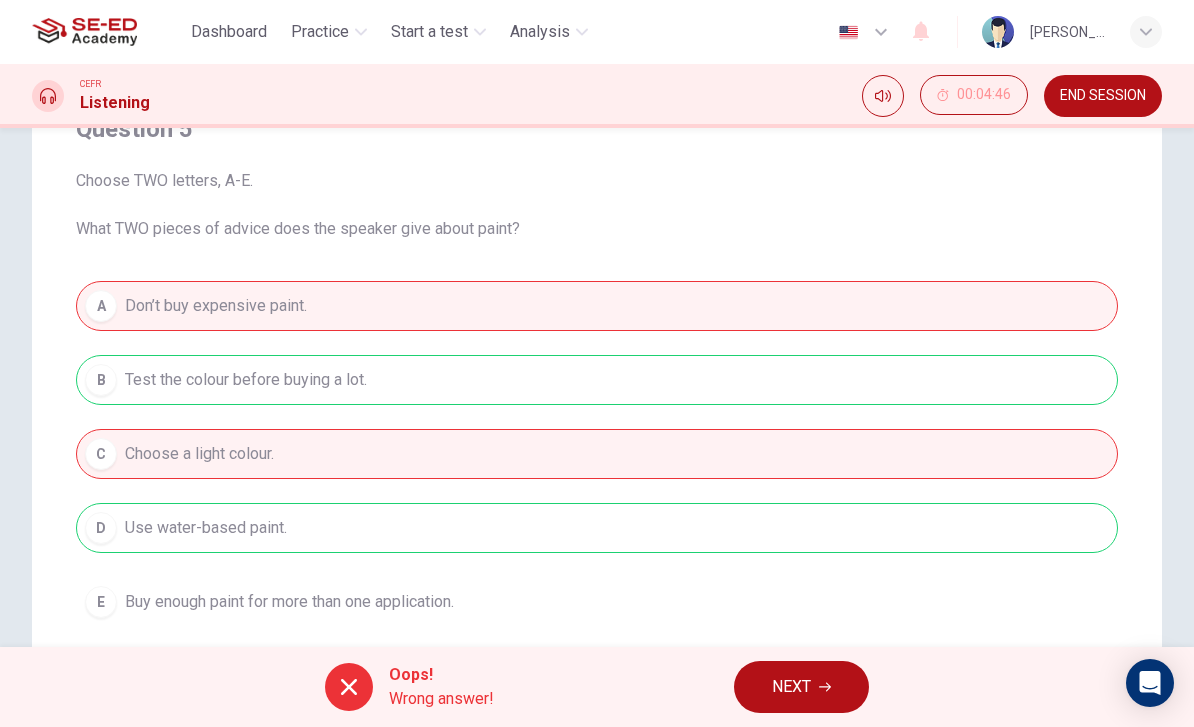 click on "A Don’t buy expensive paint. B Test the colour before buying a lot. C Choose a light colour. D Use water-based paint. E Buy enough paint for more than one application." at bounding box center (597, 454) 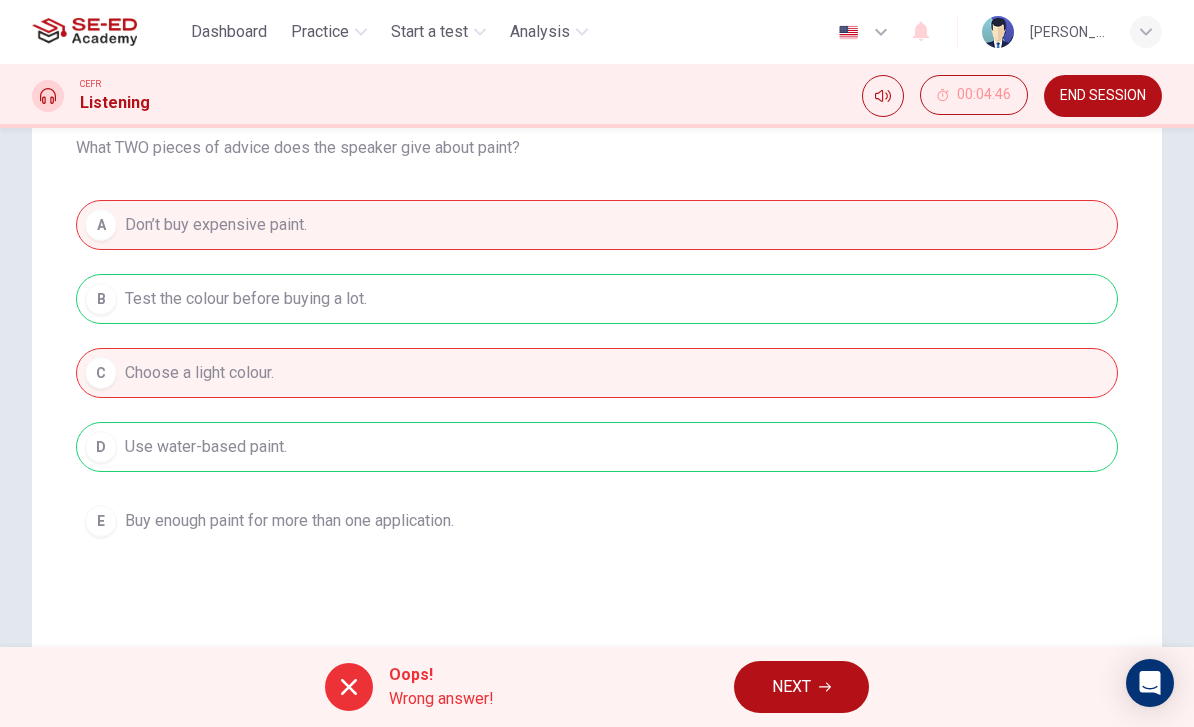 scroll, scrollTop: 260, scrollLeft: 0, axis: vertical 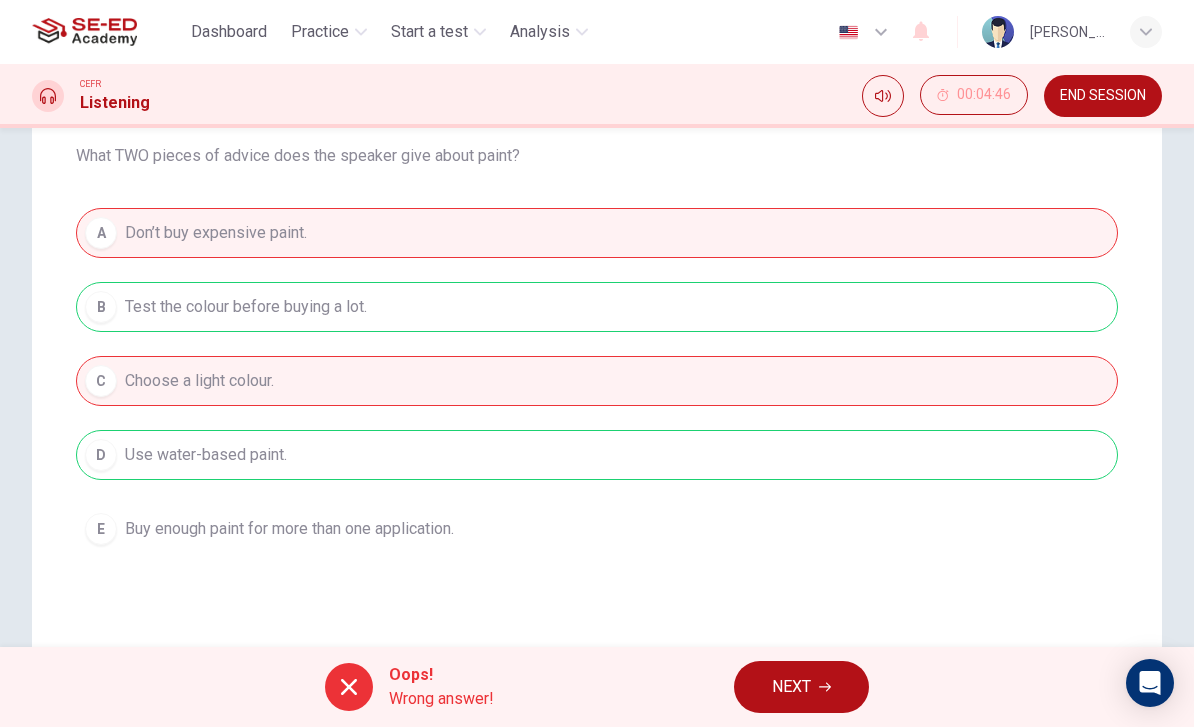 click on "Oops! Wrong answer! NEXT" at bounding box center [597, 687] 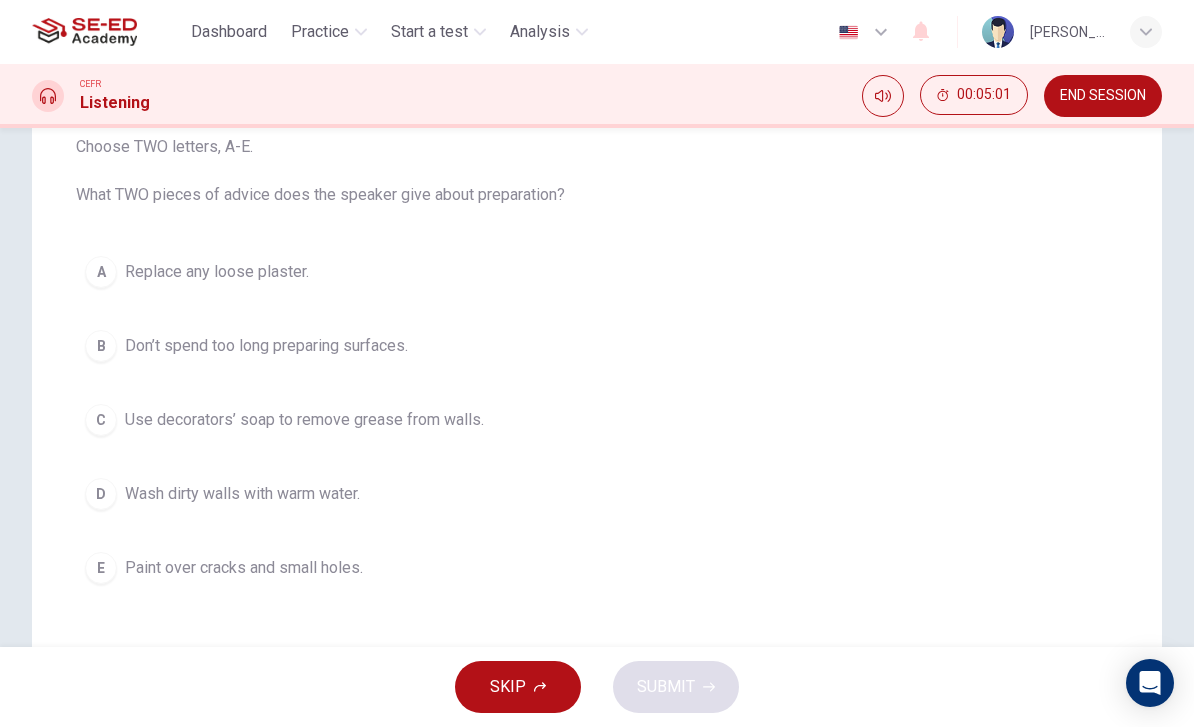 scroll, scrollTop: 225, scrollLeft: 0, axis: vertical 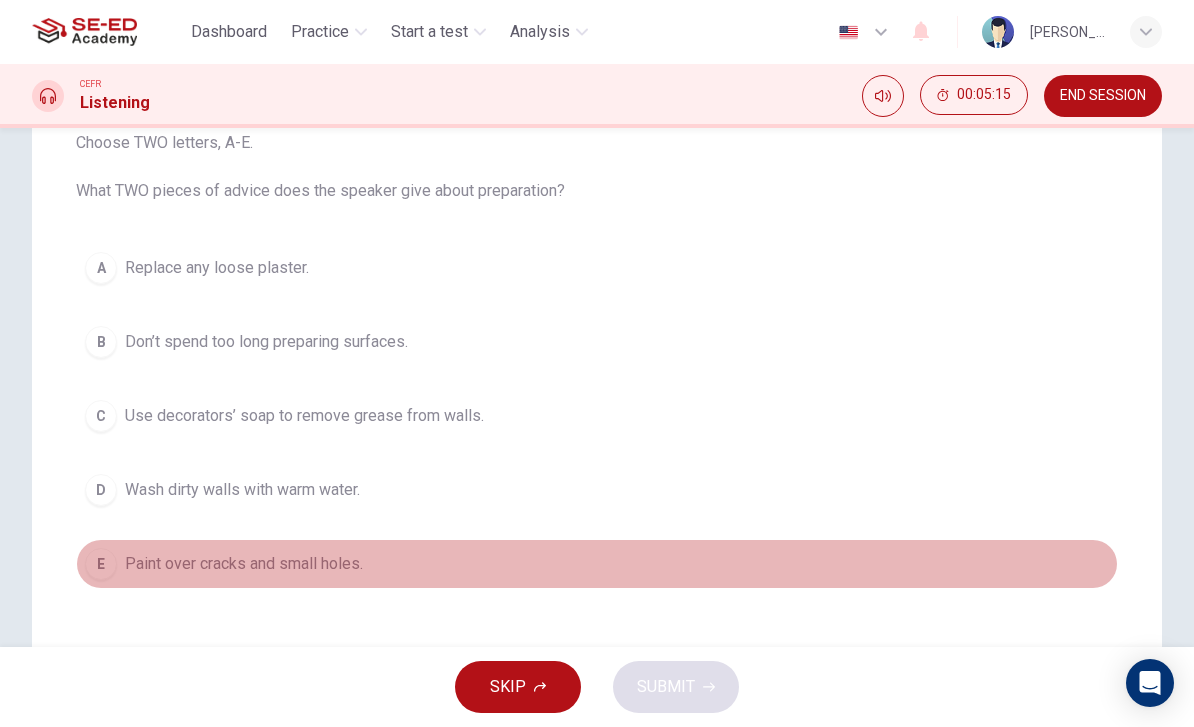 click on "E Paint over cracks and small holes." at bounding box center (597, 564) 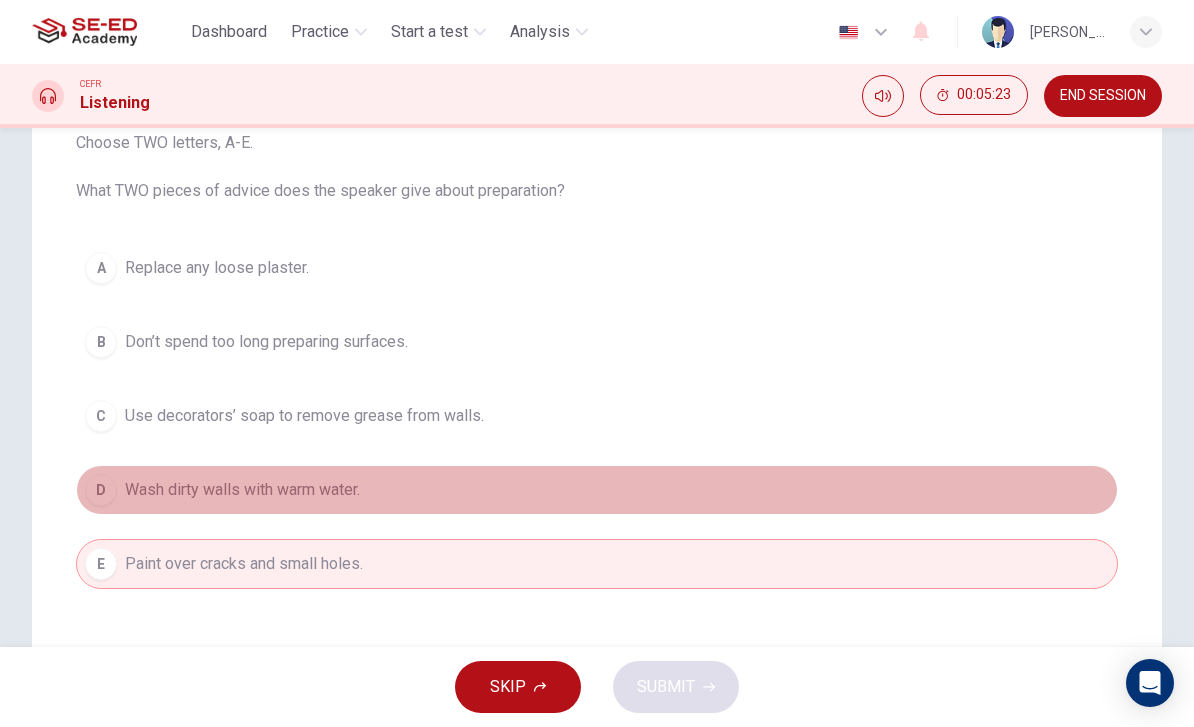 click on "D Wash dirty walls with warm water." at bounding box center (597, 490) 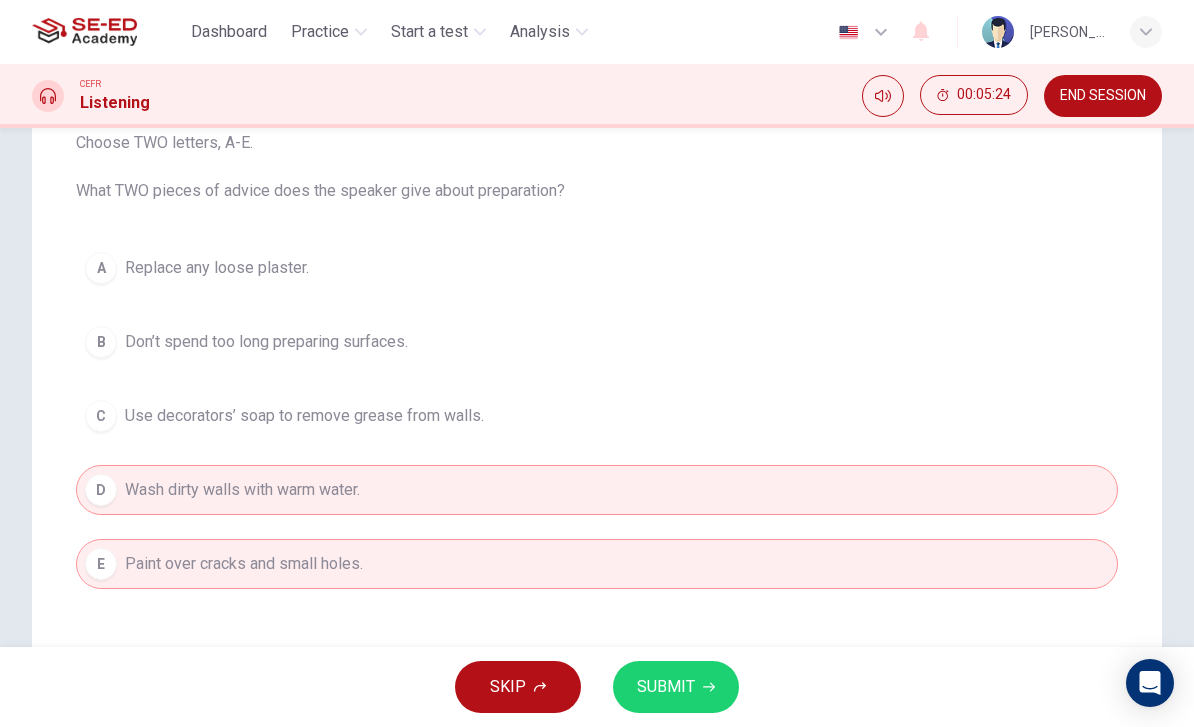click on "D Wash dirty walls with warm water." at bounding box center (597, 490) 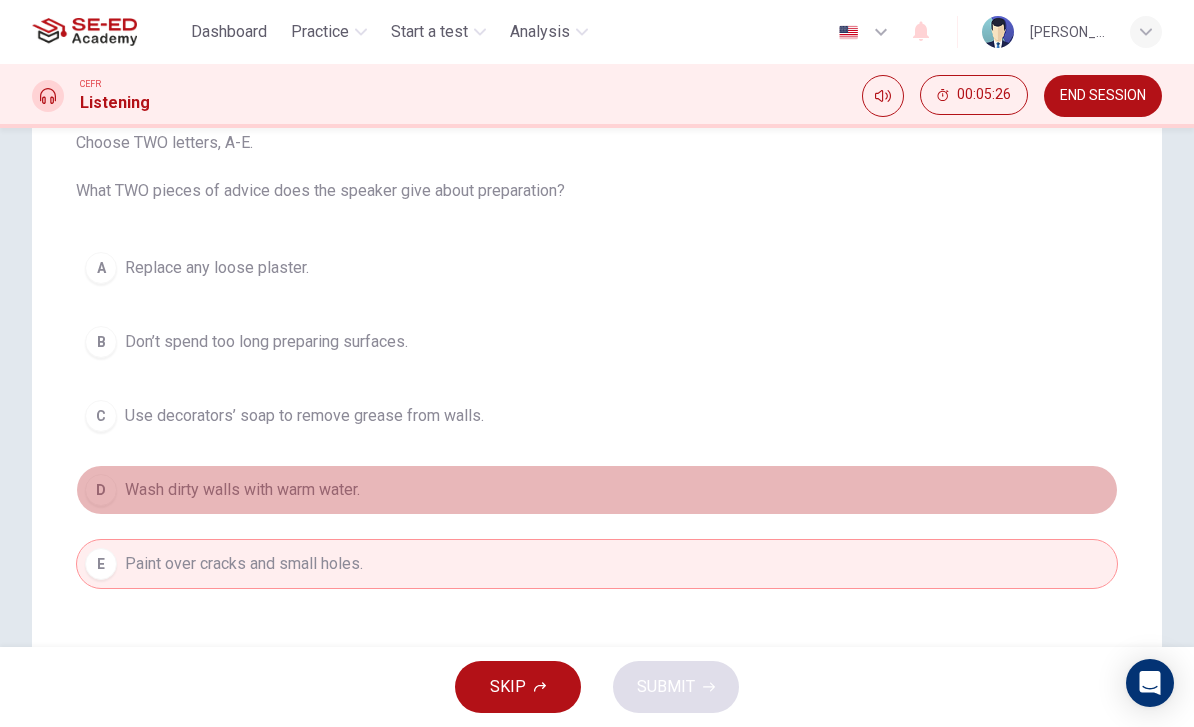 click on "D Wash dirty walls with warm water." at bounding box center (597, 490) 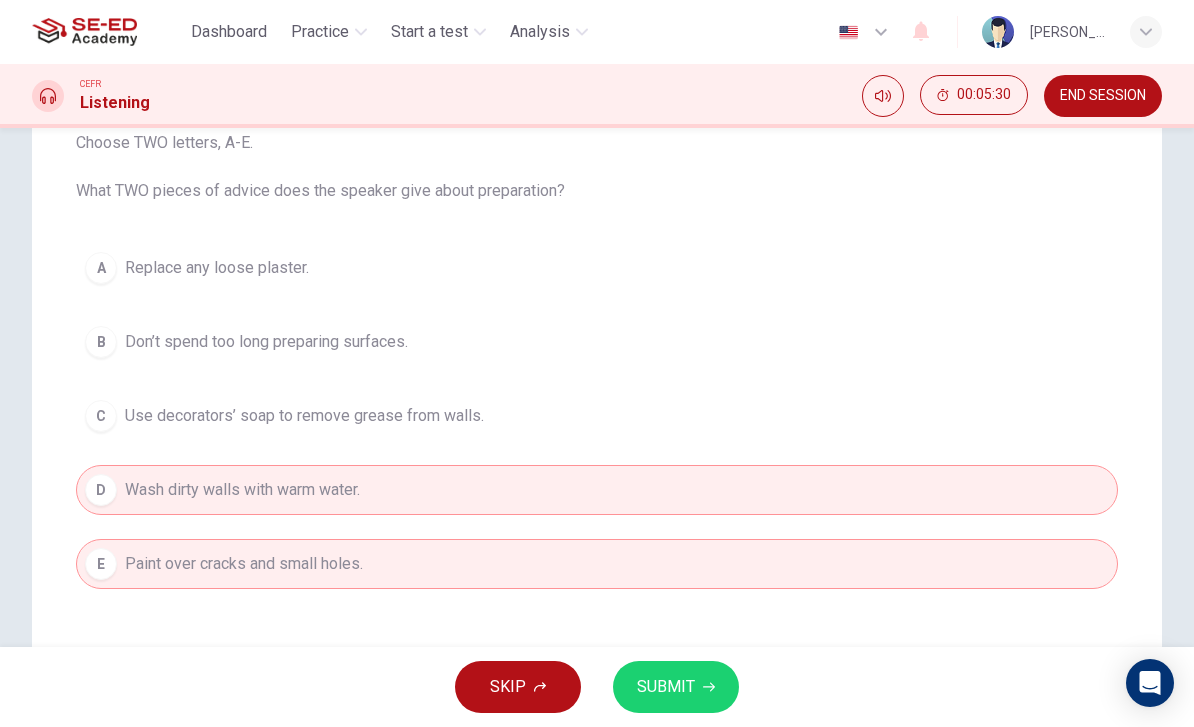 click on "Use decorators’ soap to remove grease from walls." at bounding box center (304, 416) 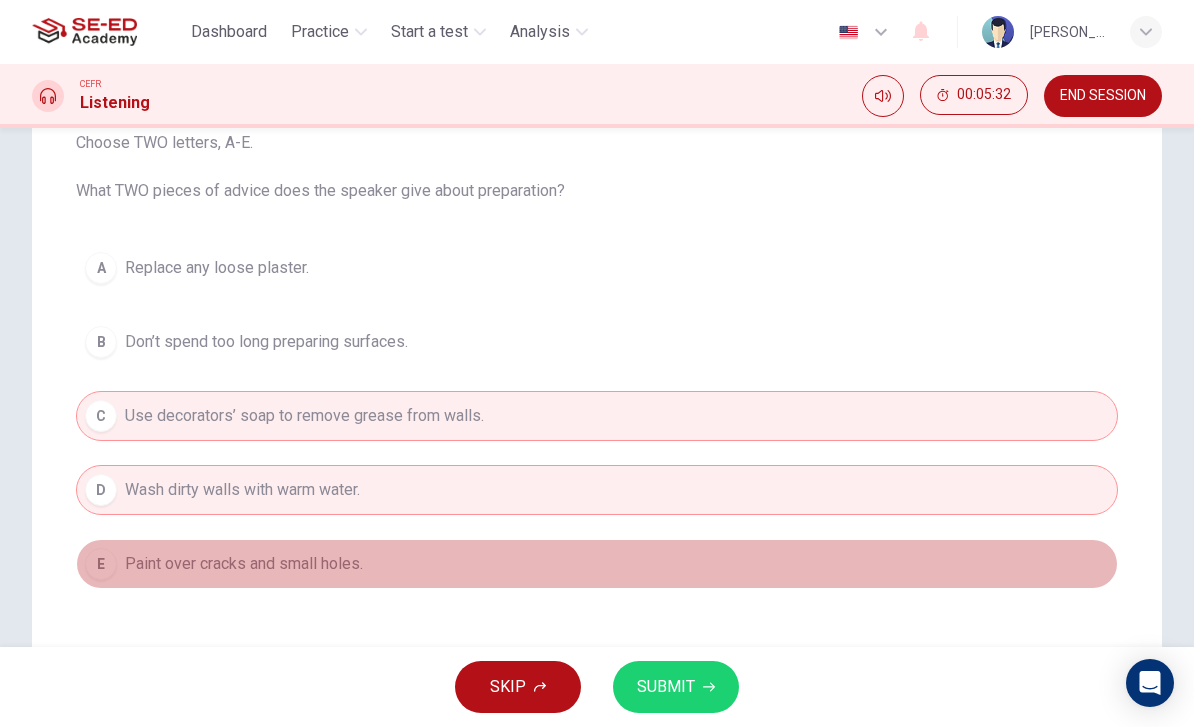 click on "E Paint over cracks and small holes." at bounding box center [597, 564] 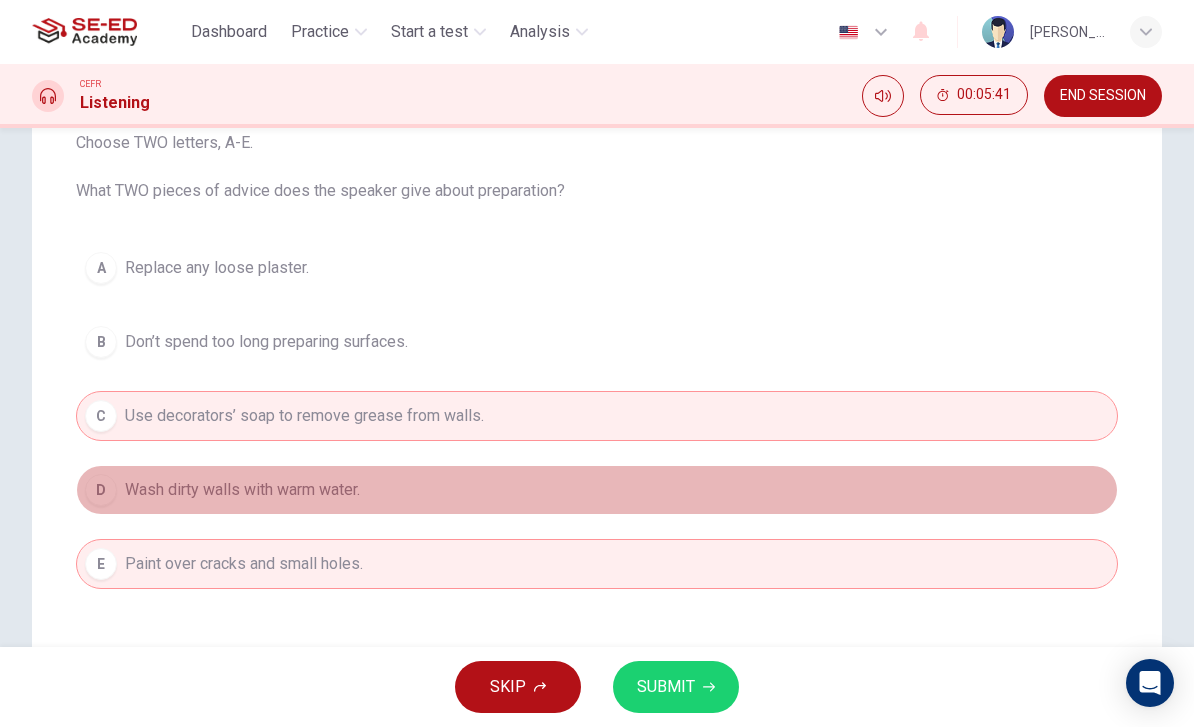 click on "D Wash dirty walls with warm water." at bounding box center [597, 490] 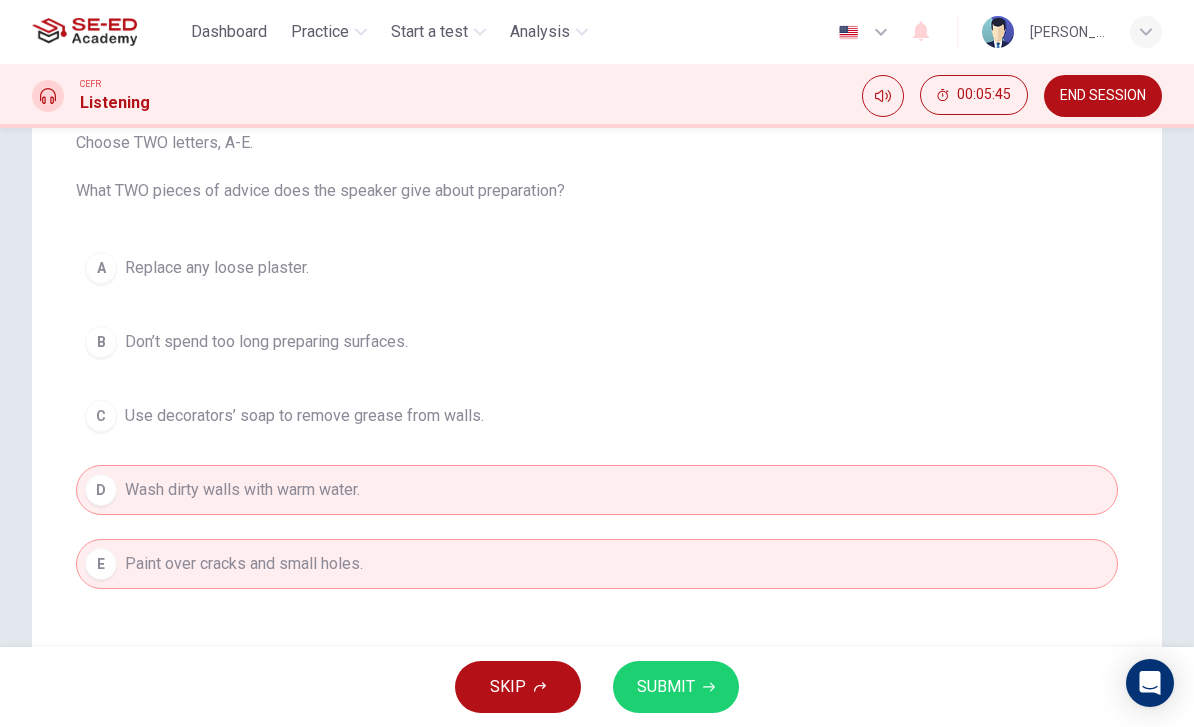 click on "Use decorators’ soap to remove grease from walls." at bounding box center [304, 416] 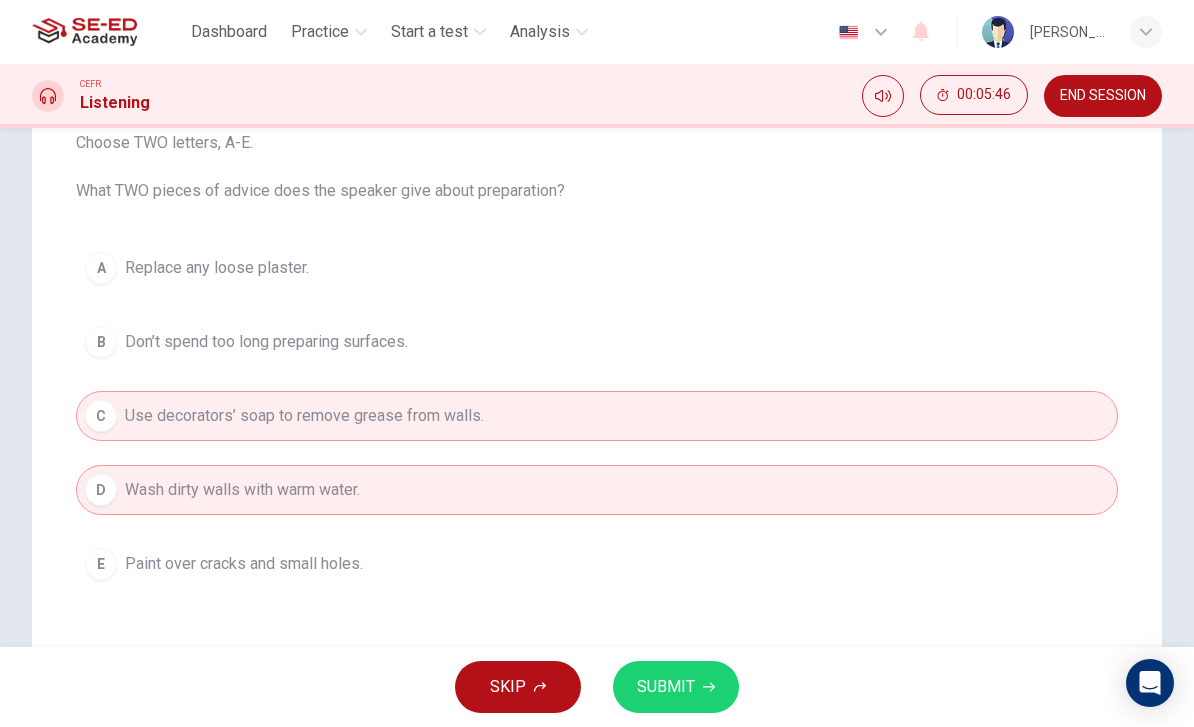 click on "E Paint over cracks and small holes." at bounding box center [597, 564] 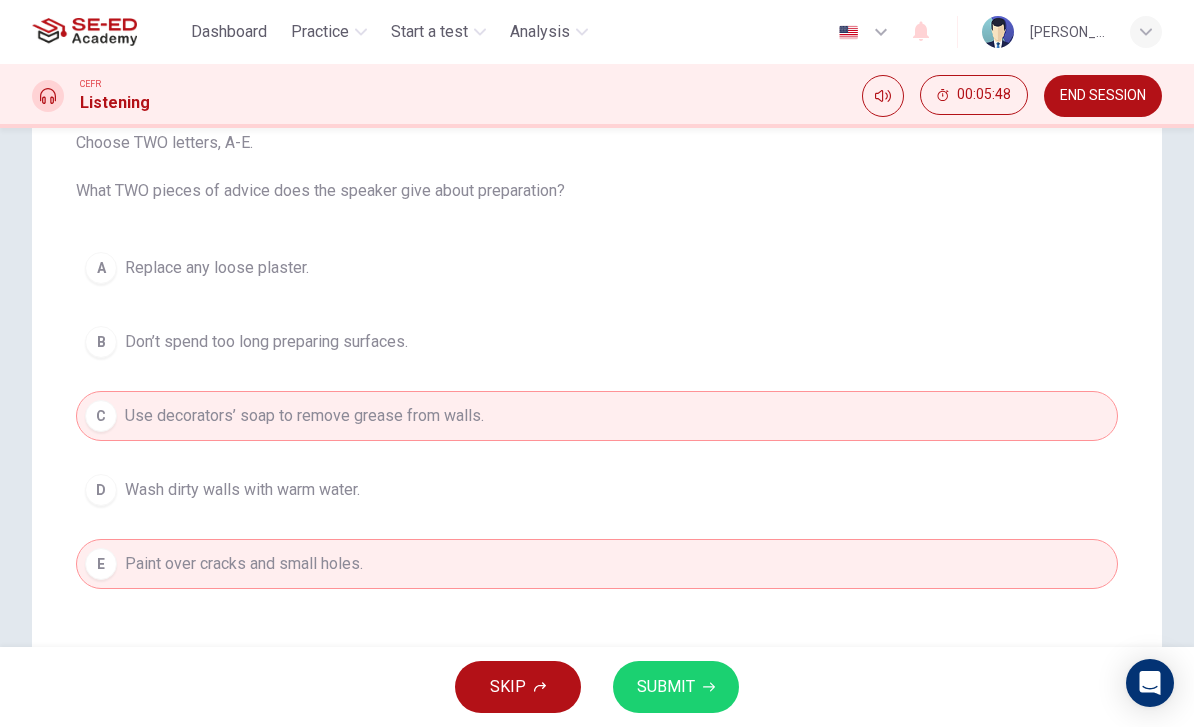 click on "D Wash dirty walls with warm water." at bounding box center (597, 490) 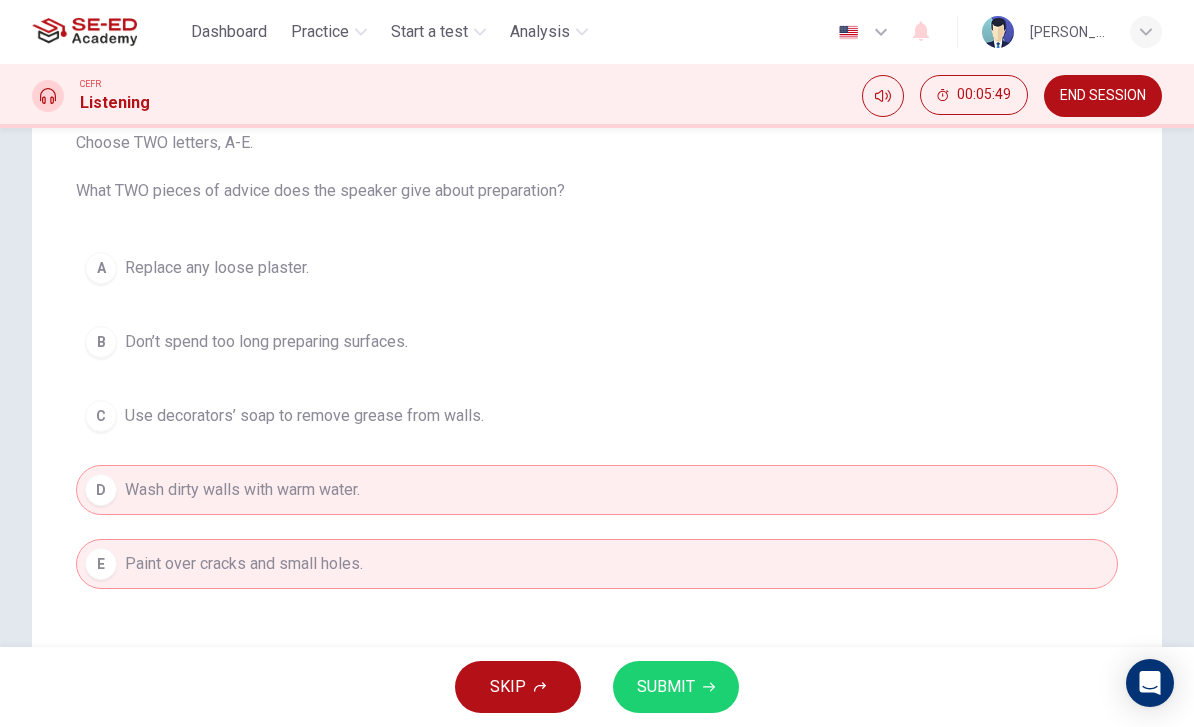click on "SUBMIT" at bounding box center [666, 687] 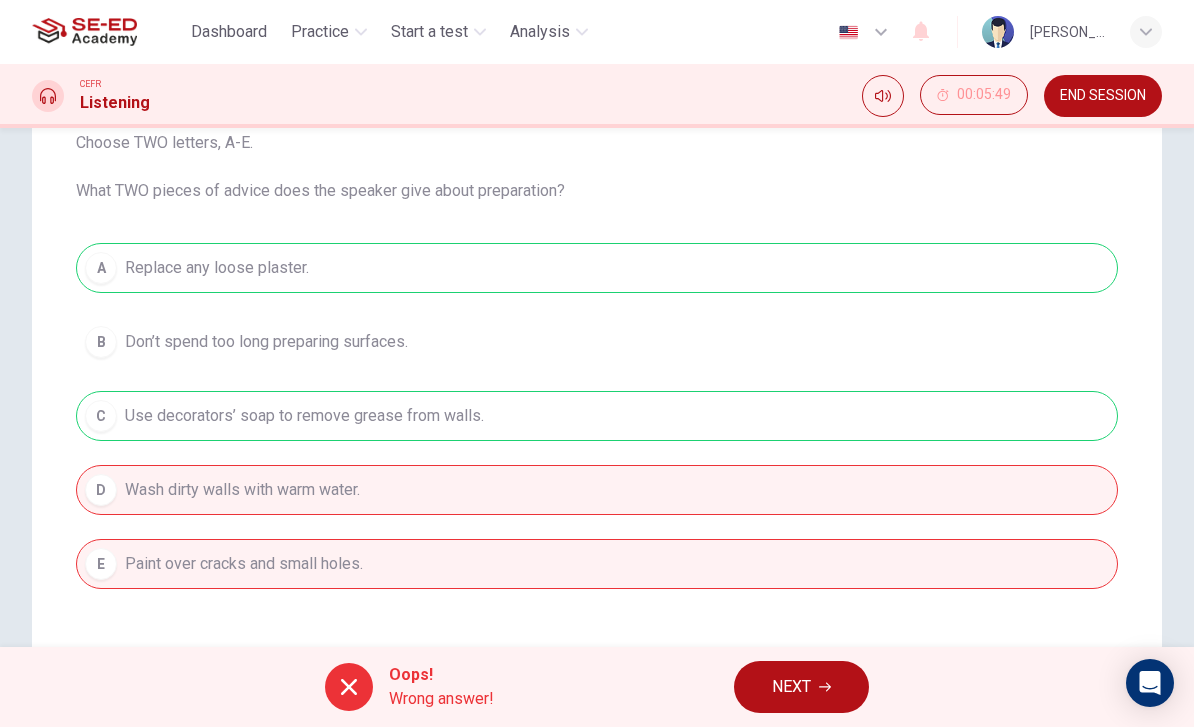 click on "NEXT" at bounding box center [801, 687] 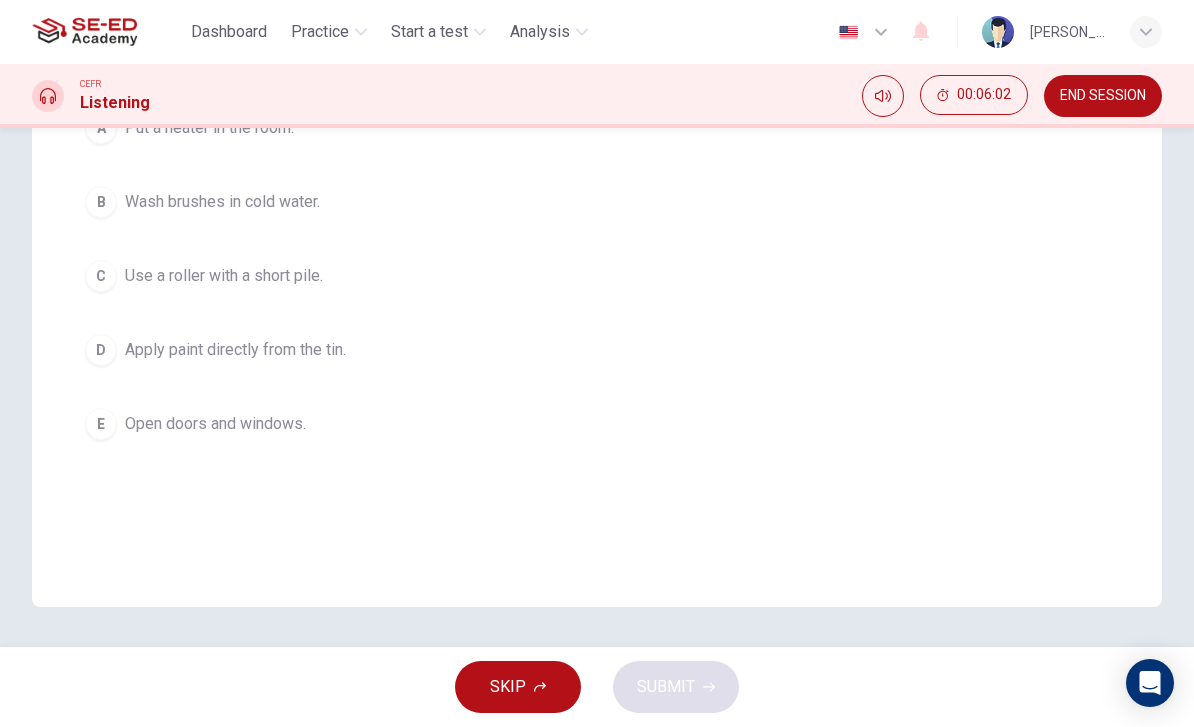 scroll, scrollTop: 365, scrollLeft: 0, axis: vertical 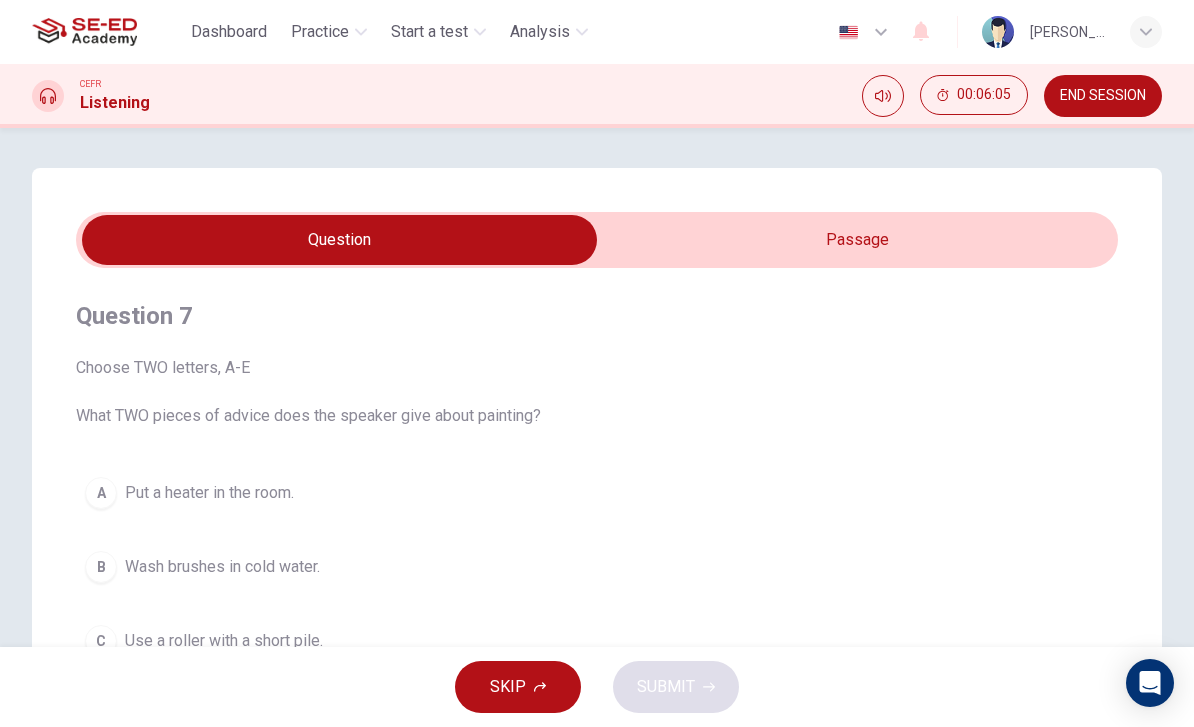 type on "83" 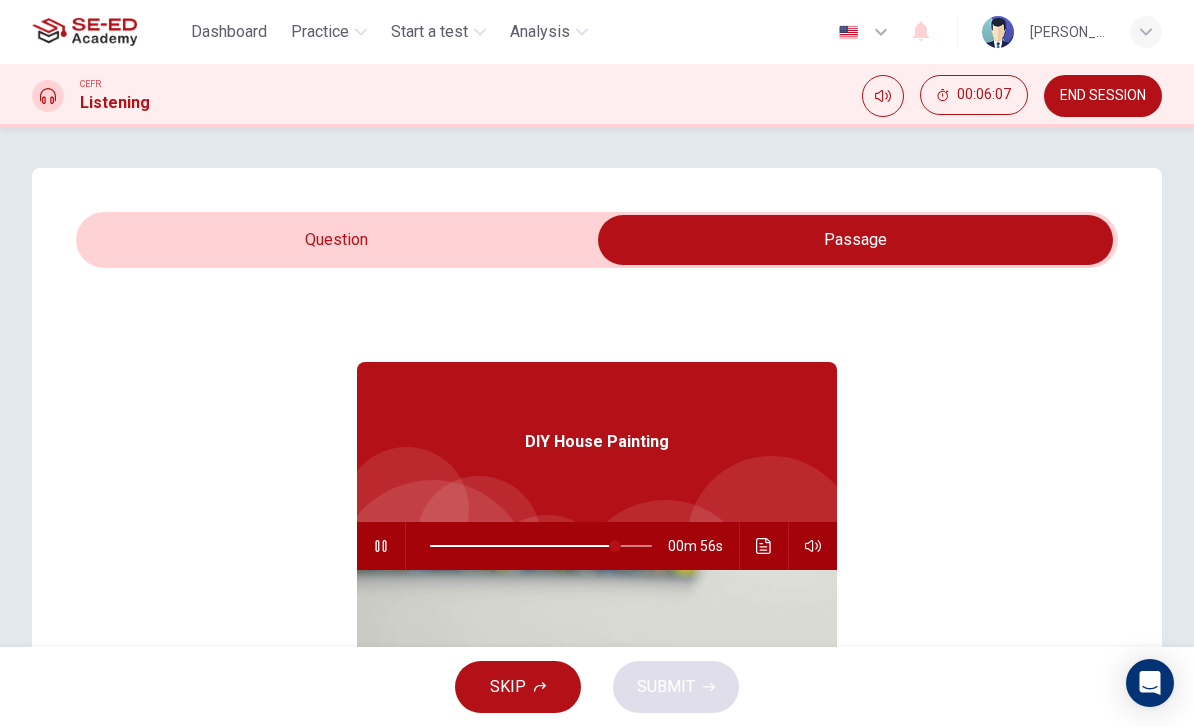click at bounding box center (764, 546) 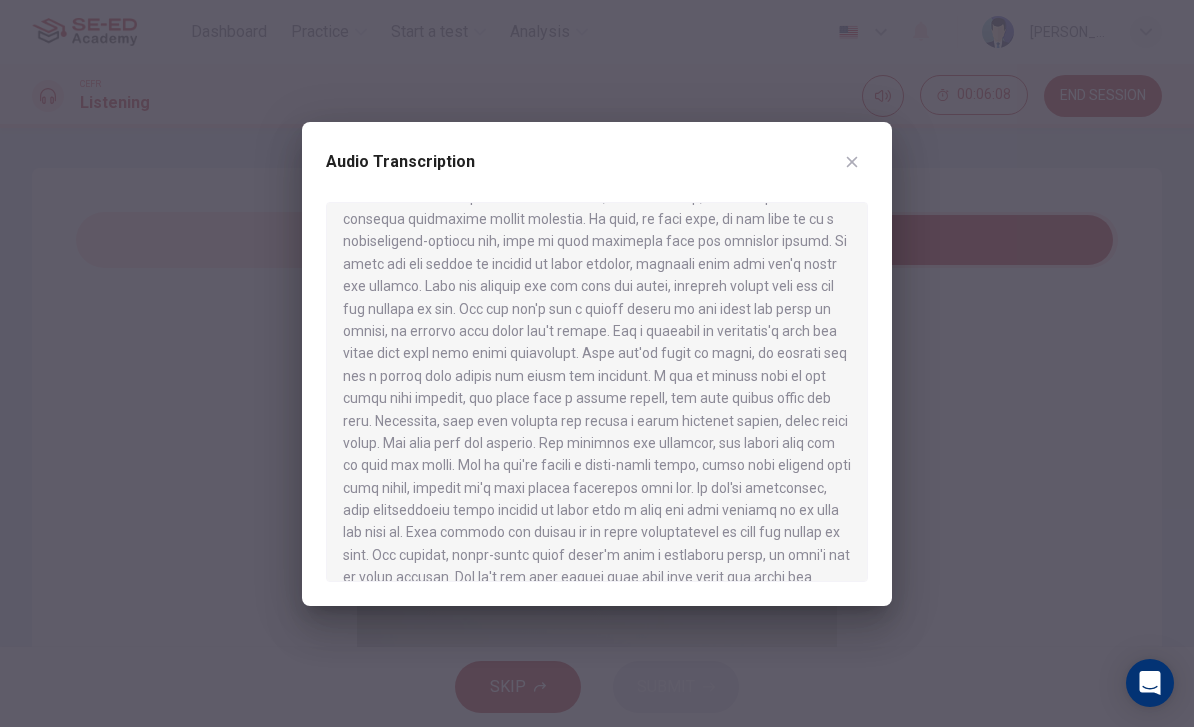 scroll, scrollTop: 810, scrollLeft: 0, axis: vertical 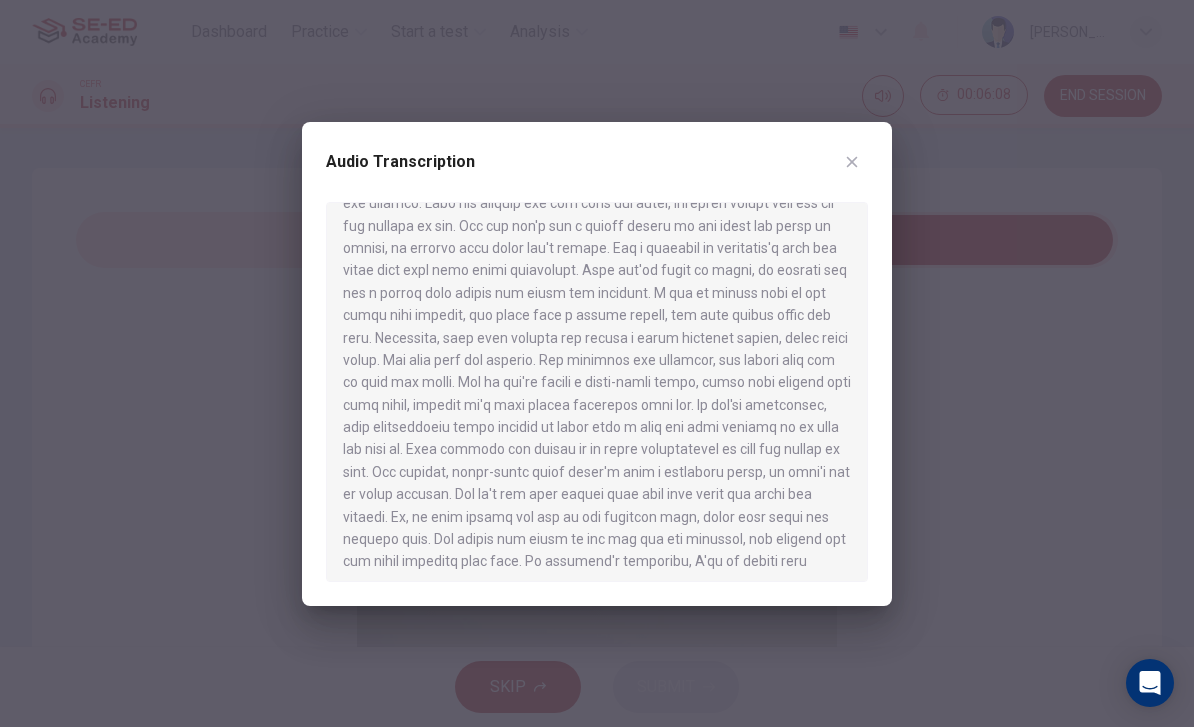 click at bounding box center [597, 363] 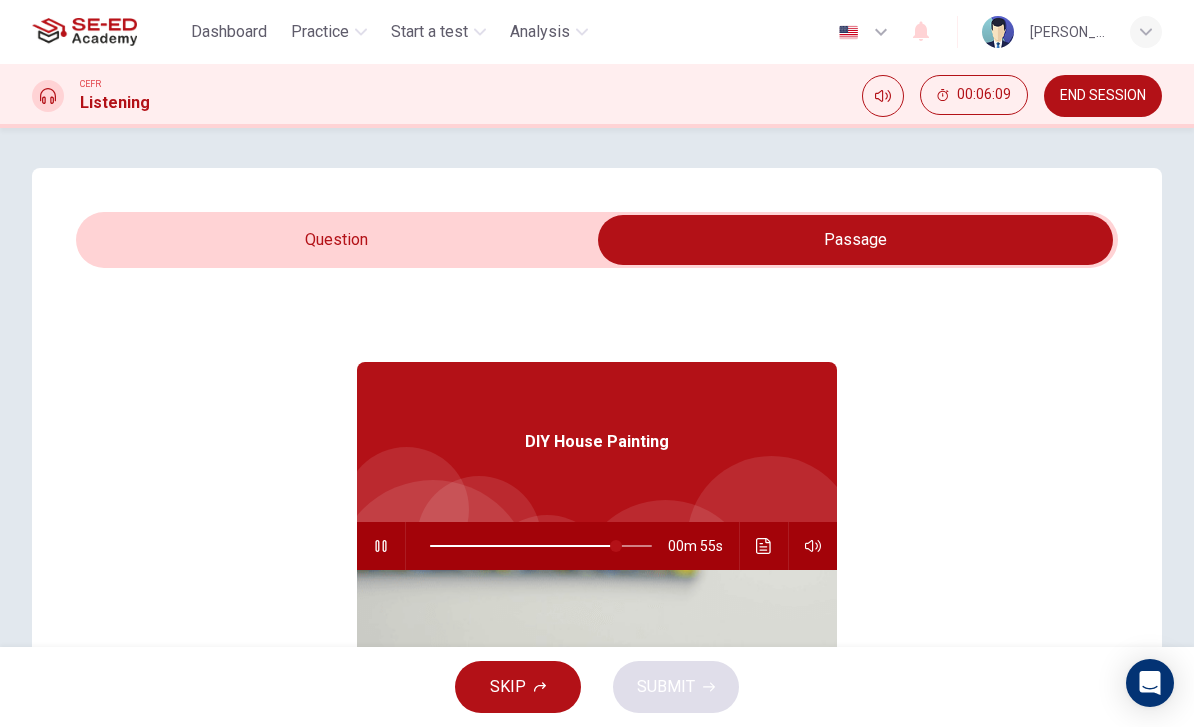 type on "84" 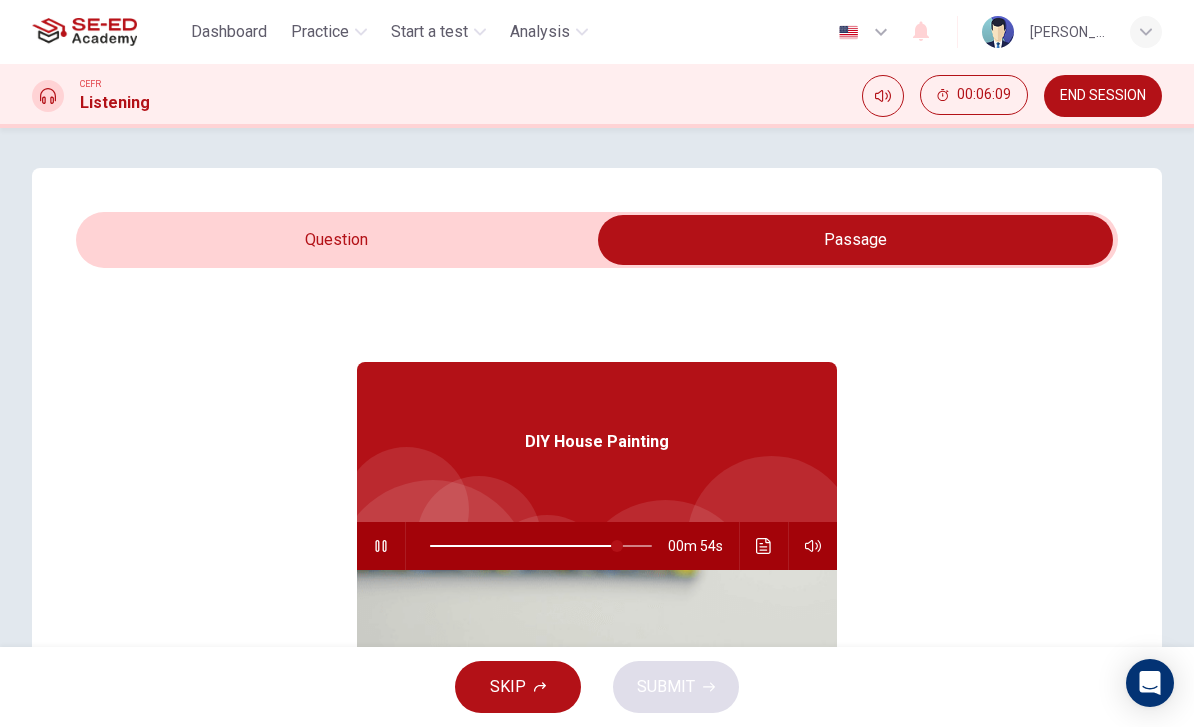click at bounding box center (855, 240) 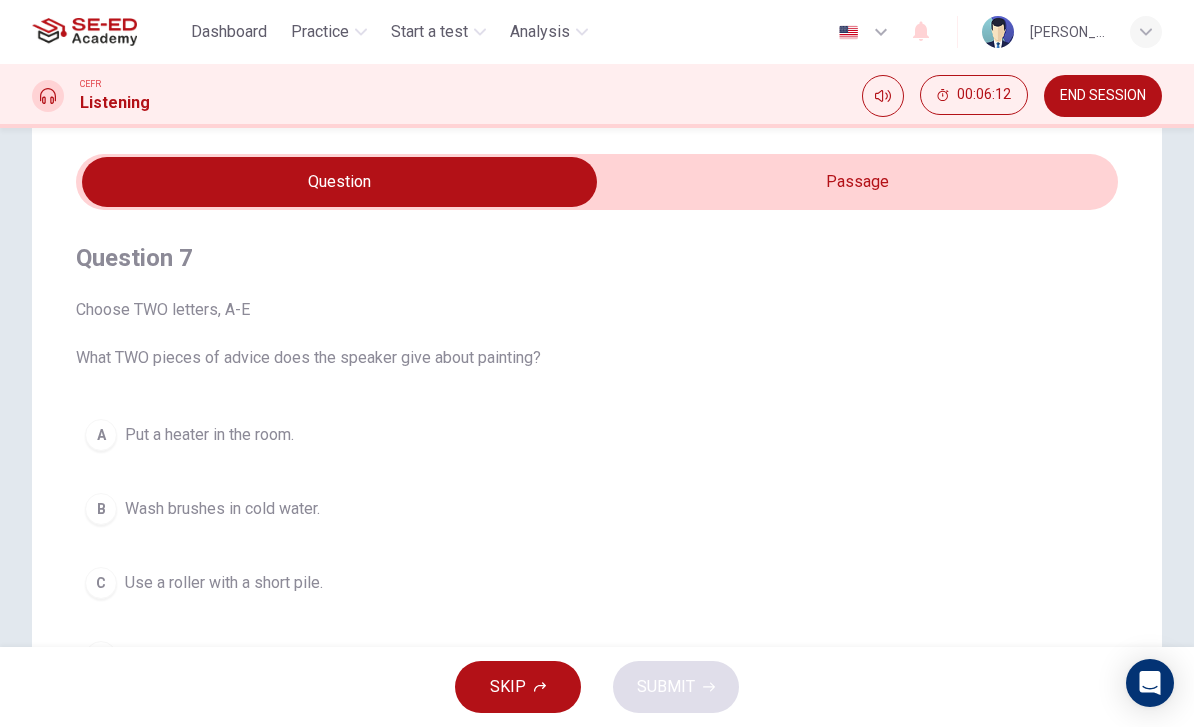 scroll, scrollTop: 75, scrollLeft: 0, axis: vertical 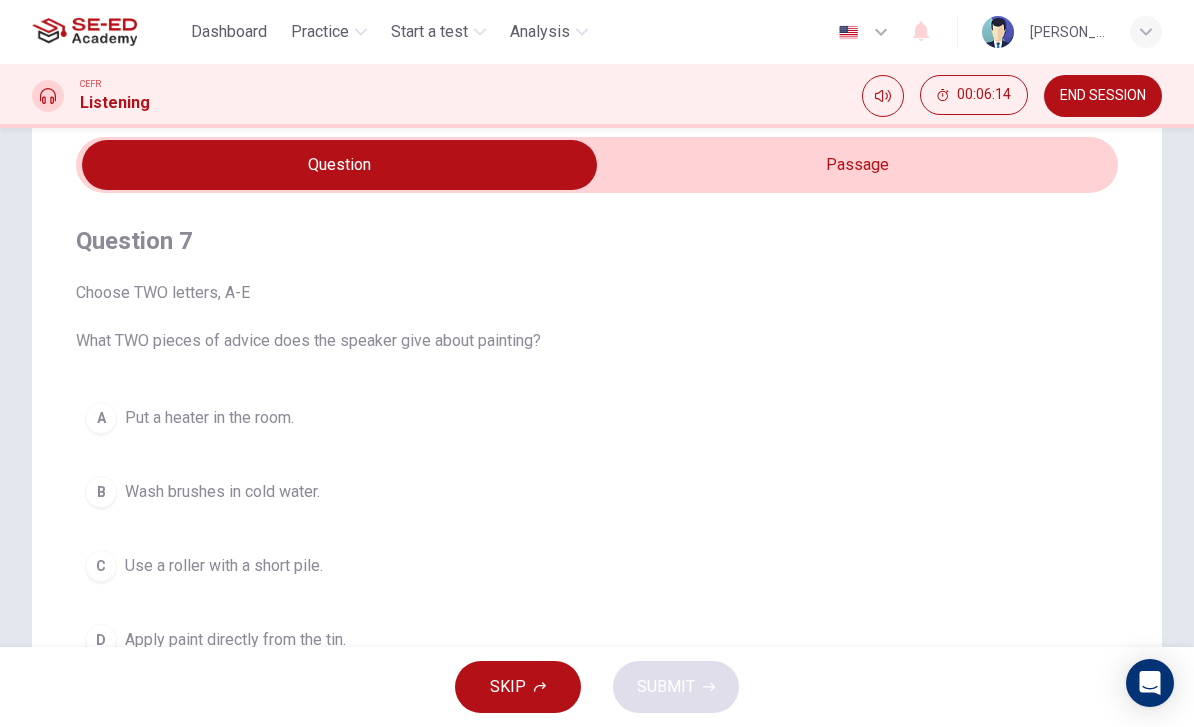 click on "B Wash brushes in cold water." at bounding box center [597, 492] 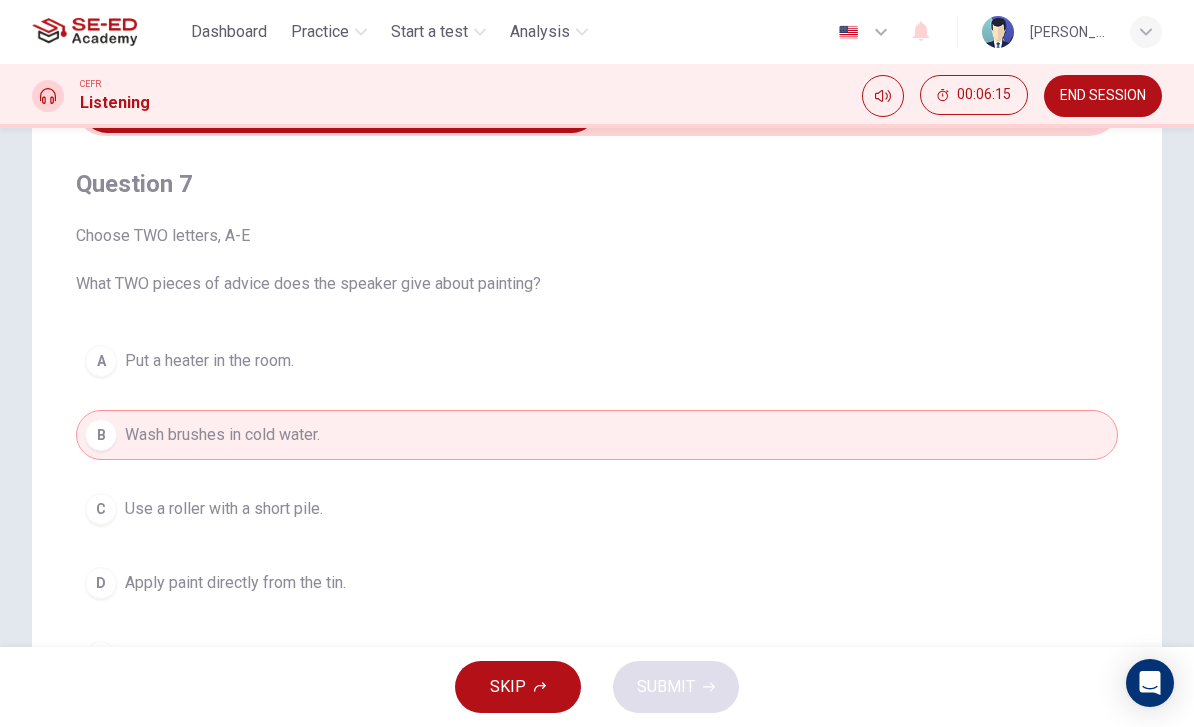 scroll, scrollTop: 133, scrollLeft: 0, axis: vertical 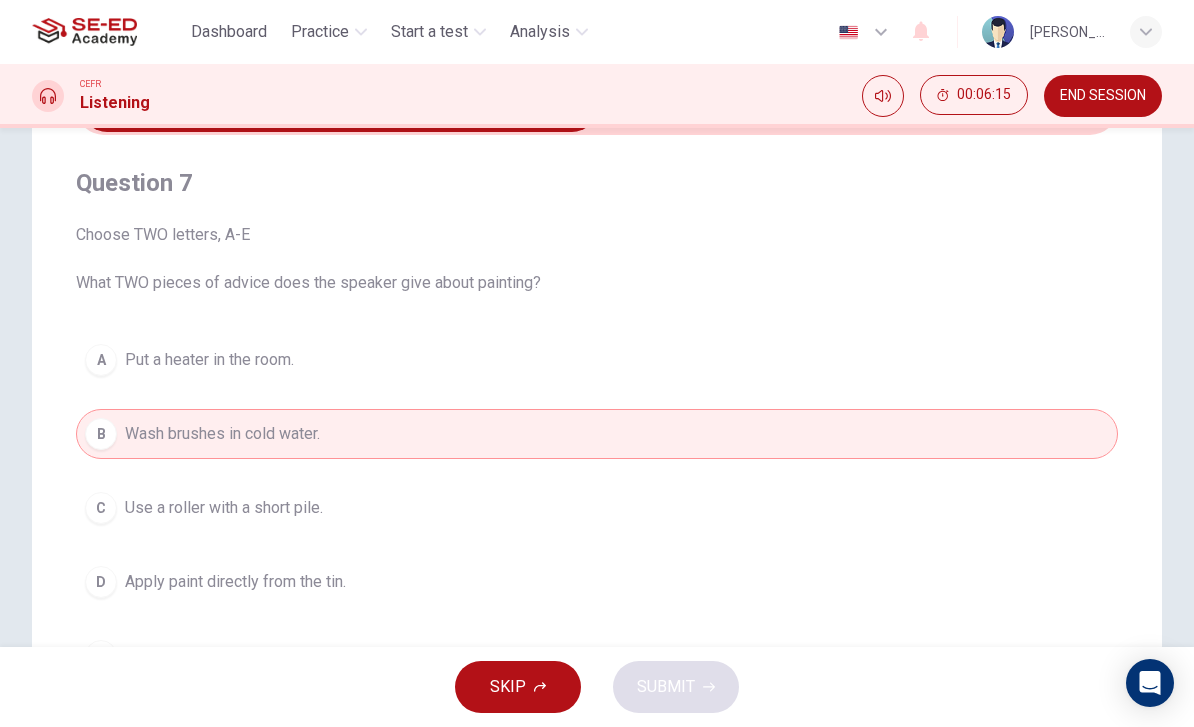 click on "D Apply paint directly from the tin." at bounding box center (597, 582) 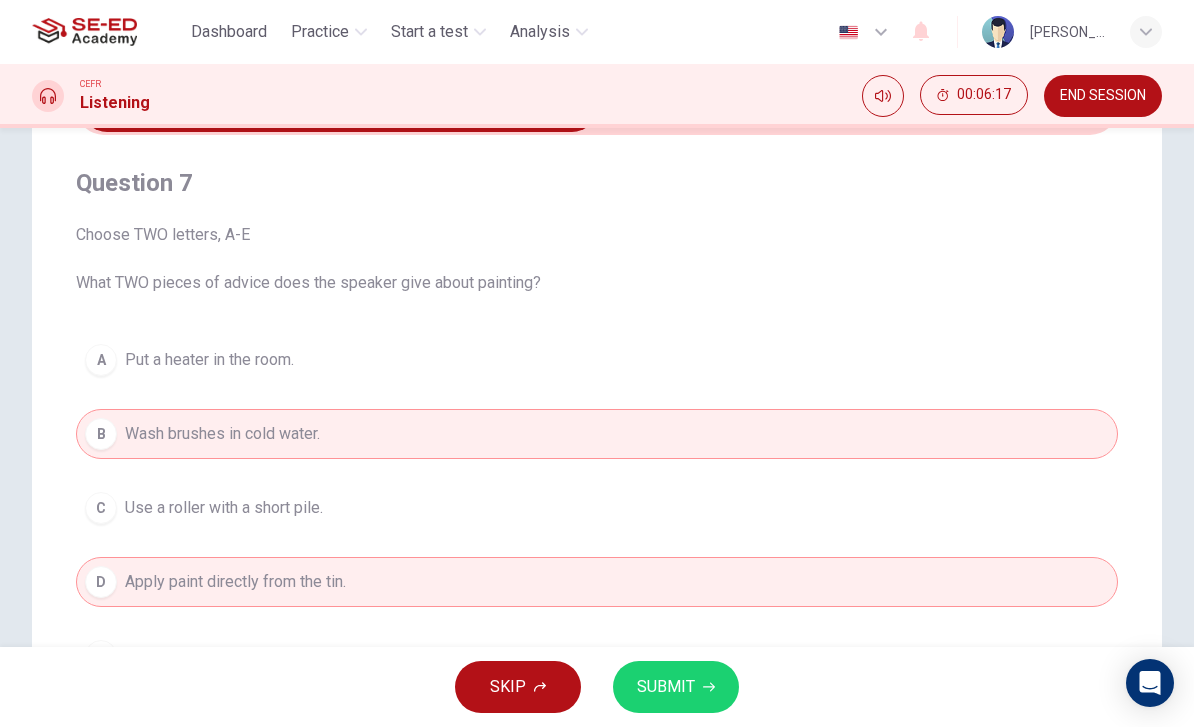 click on "C Use a roller with a short pile." at bounding box center (597, 508) 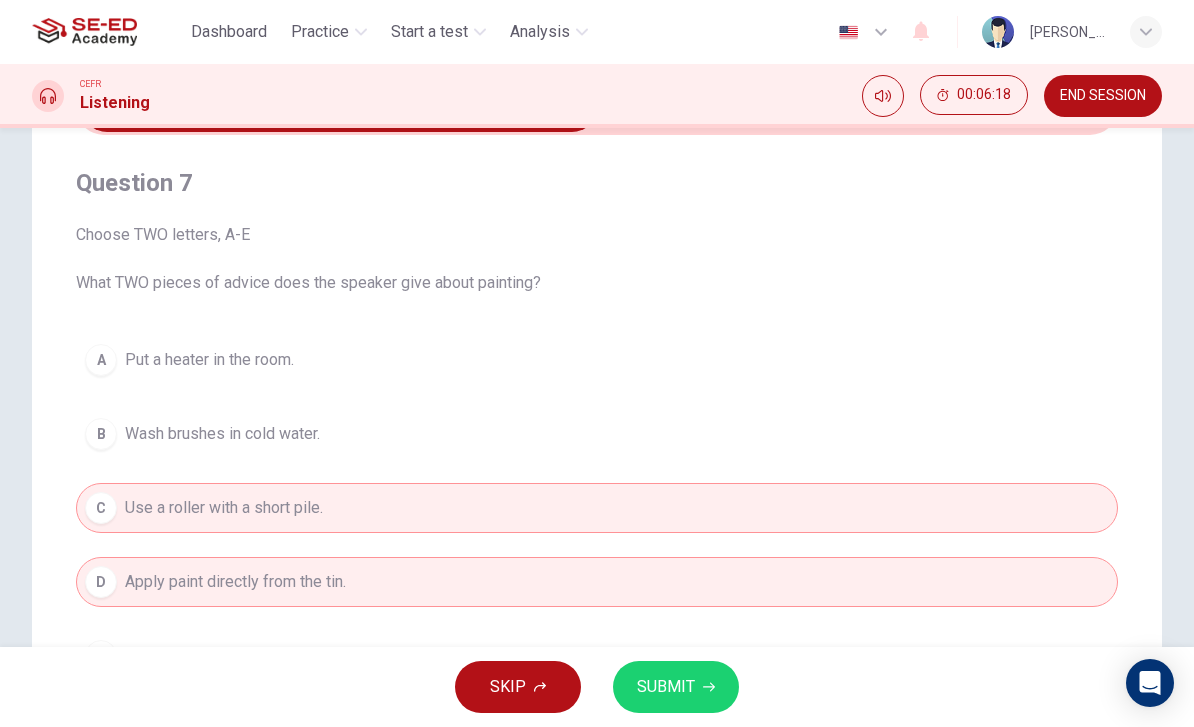 click on "B Wash brushes in cold water." at bounding box center (597, 434) 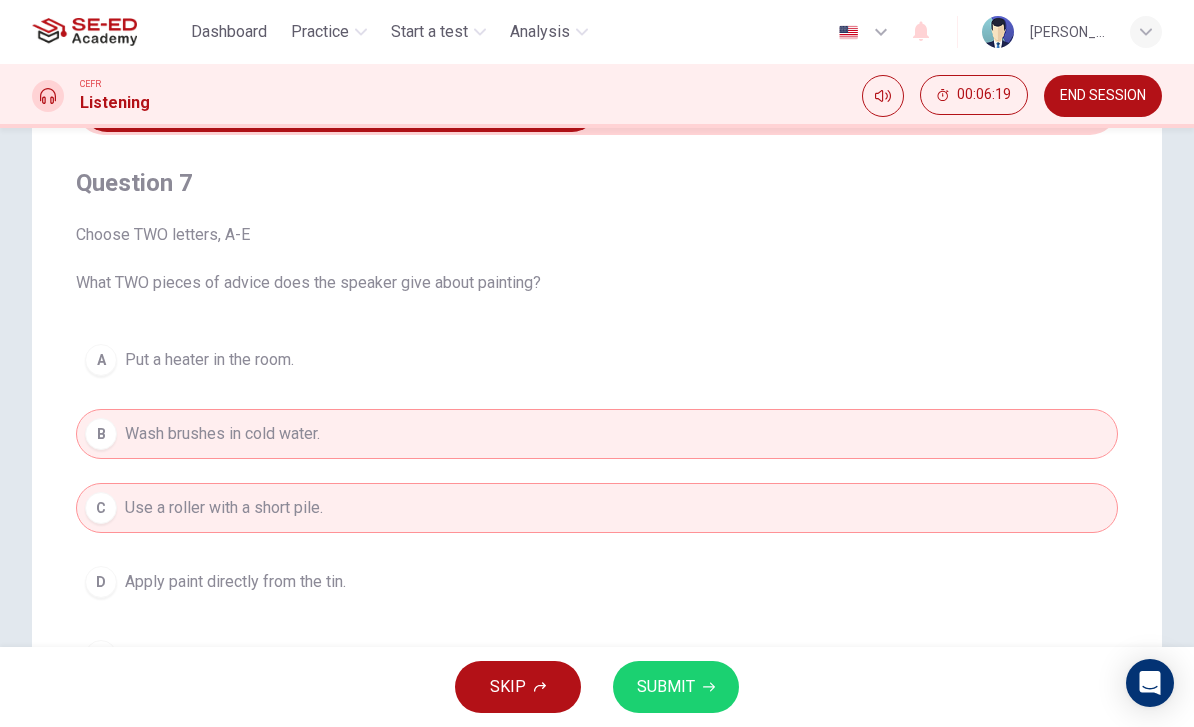 click on "D Apply paint directly from the tin." at bounding box center (597, 582) 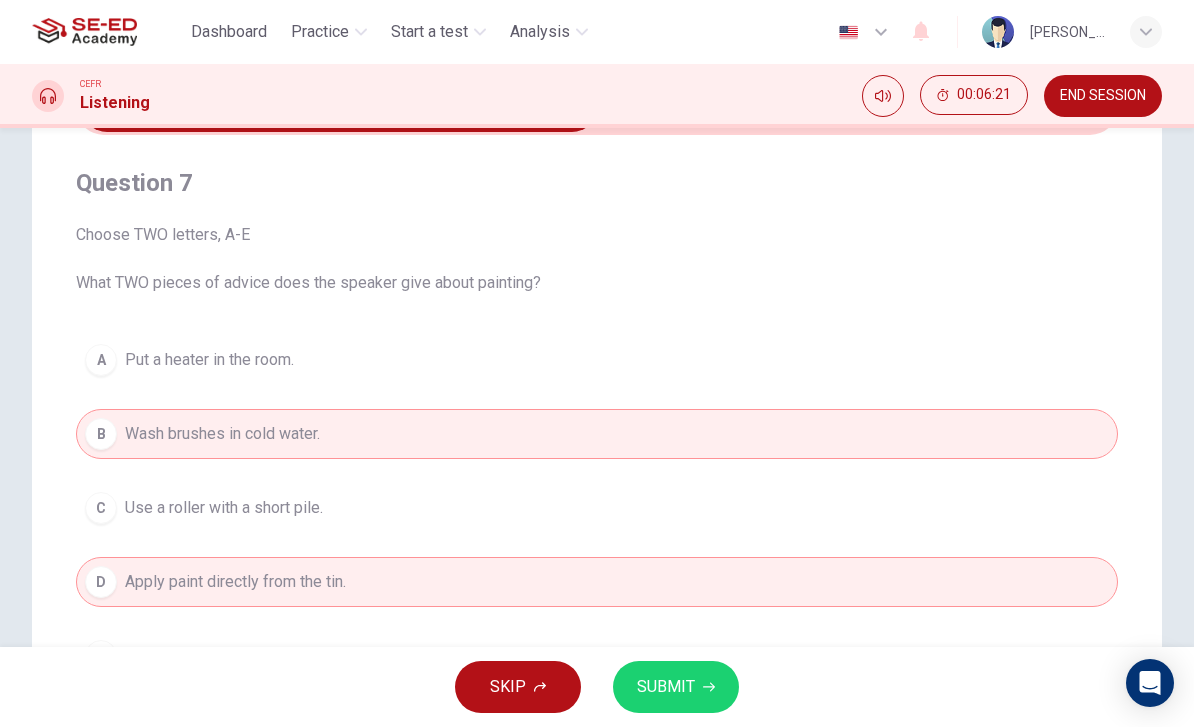 click on "D Apply paint directly from the tin." at bounding box center [597, 582] 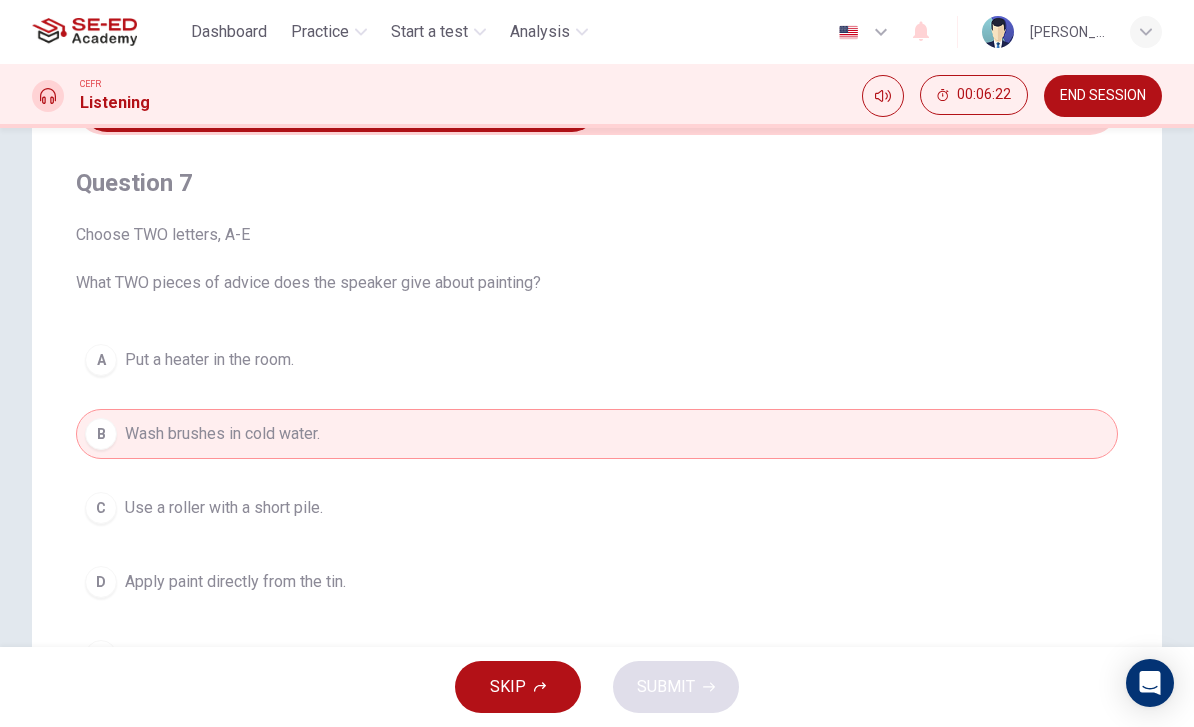 click on "D Apply paint directly from the tin." at bounding box center [597, 582] 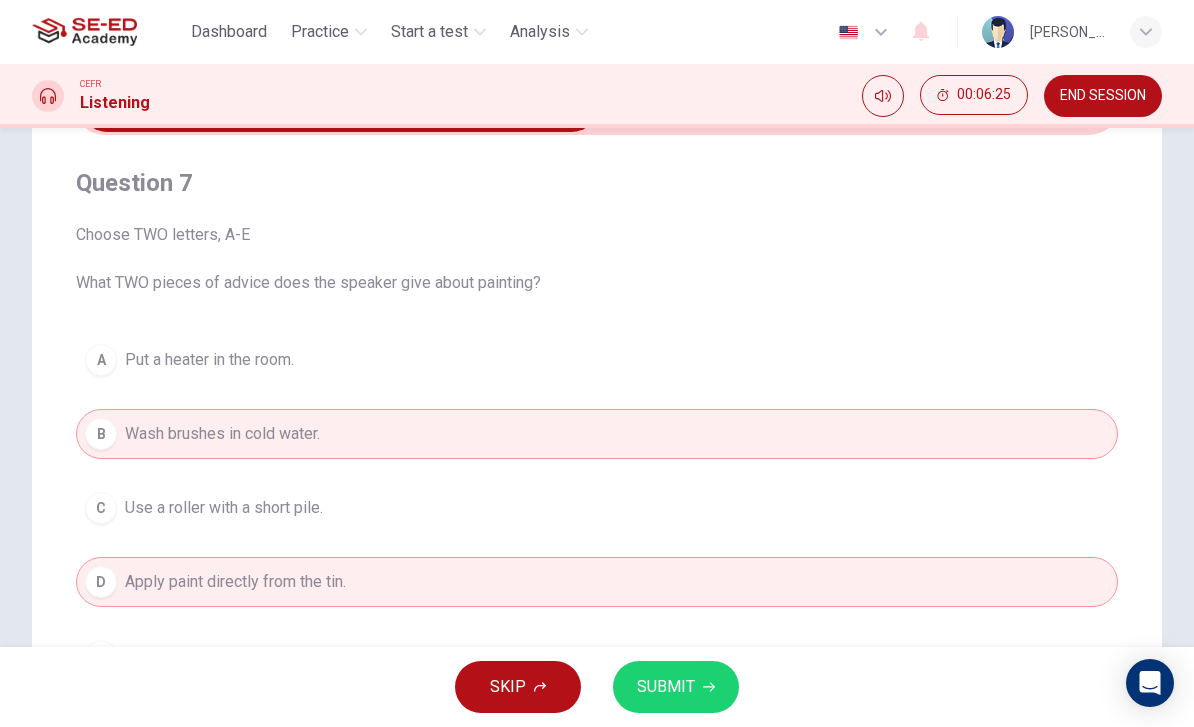 click on "SKIP SUBMIT" at bounding box center (597, 687) 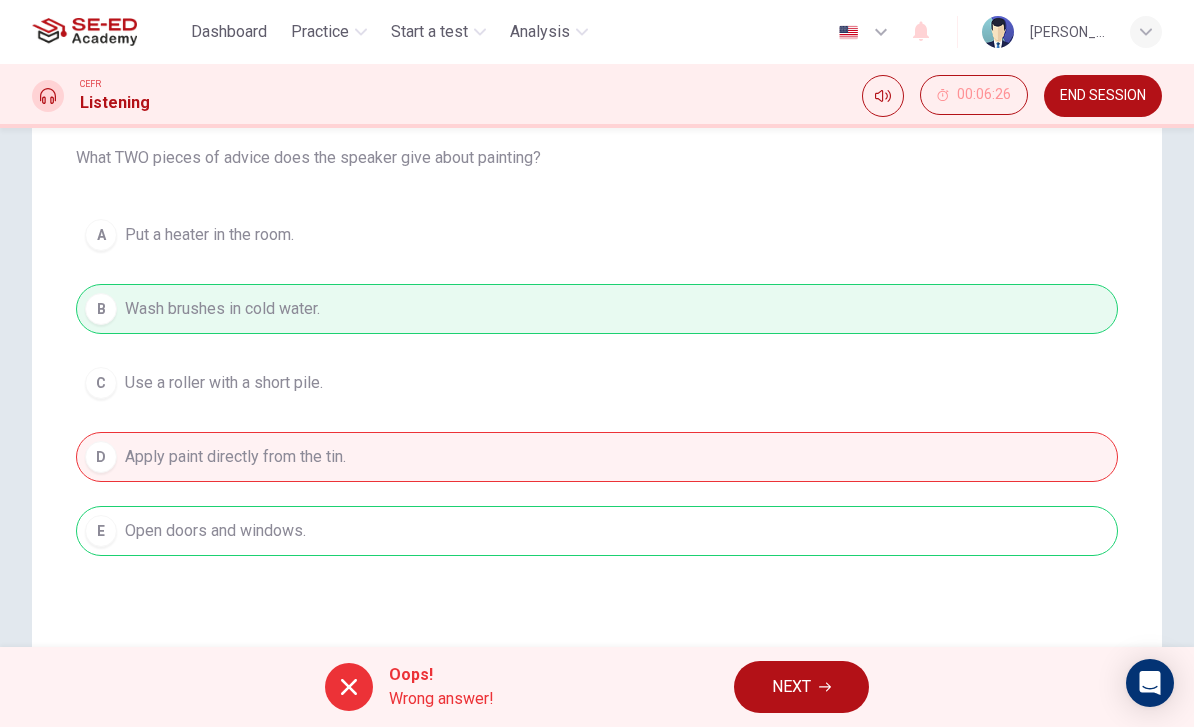 scroll, scrollTop: 262, scrollLeft: 0, axis: vertical 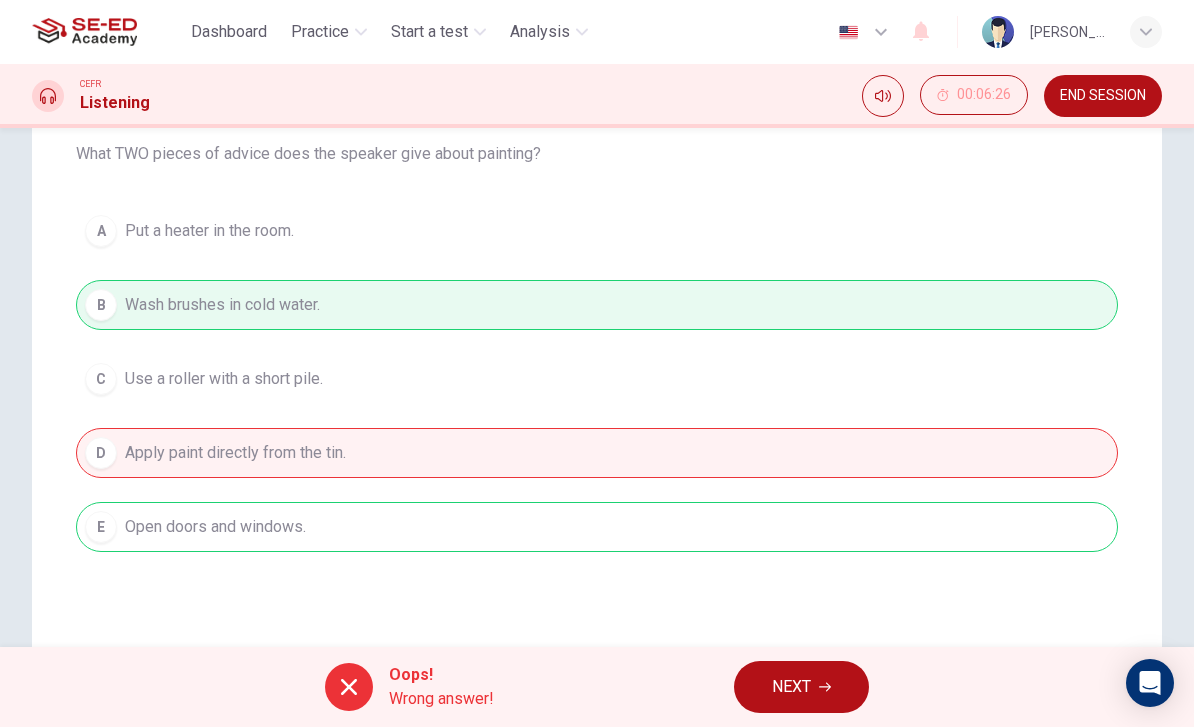 click on "NEXT" at bounding box center [801, 687] 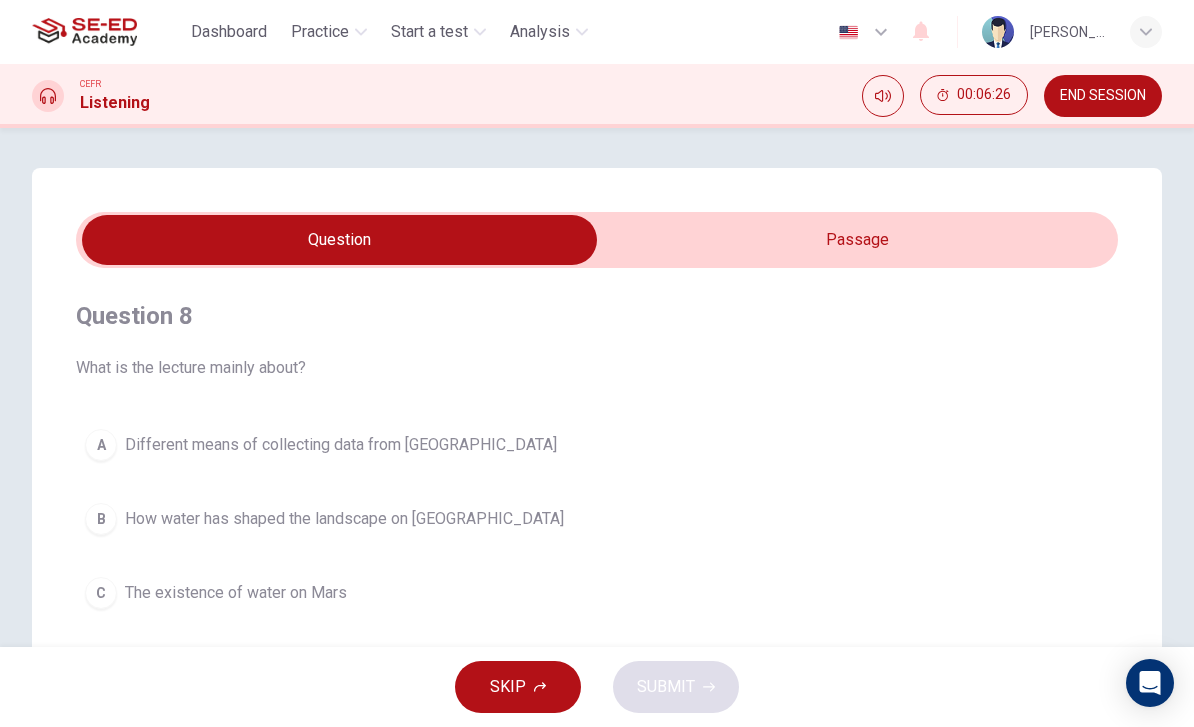 scroll, scrollTop: 40, scrollLeft: 0, axis: vertical 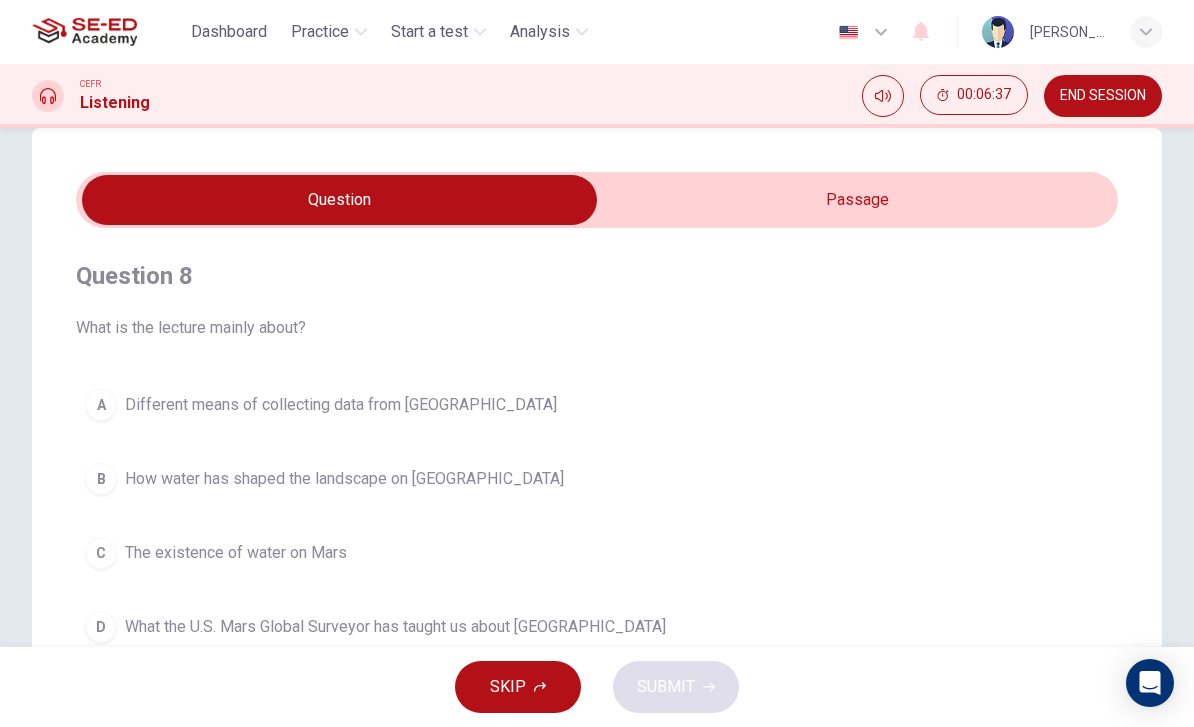 click at bounding box center (339, 200) 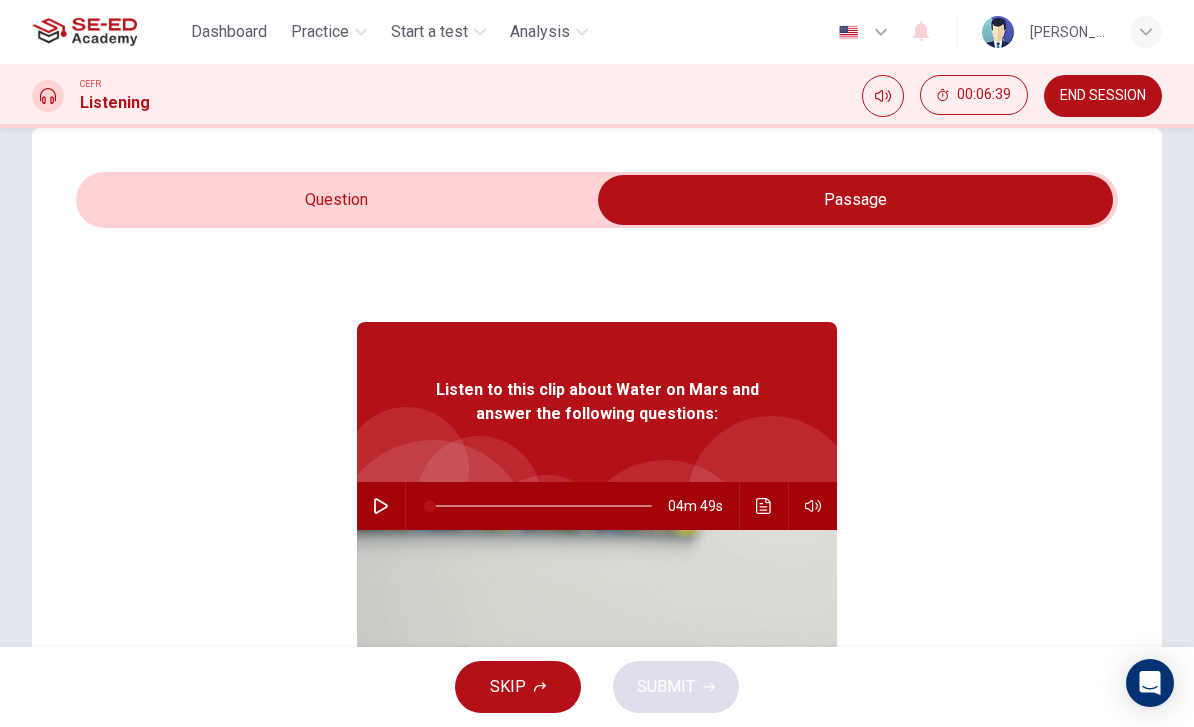 click at bounding box center [381, 506] 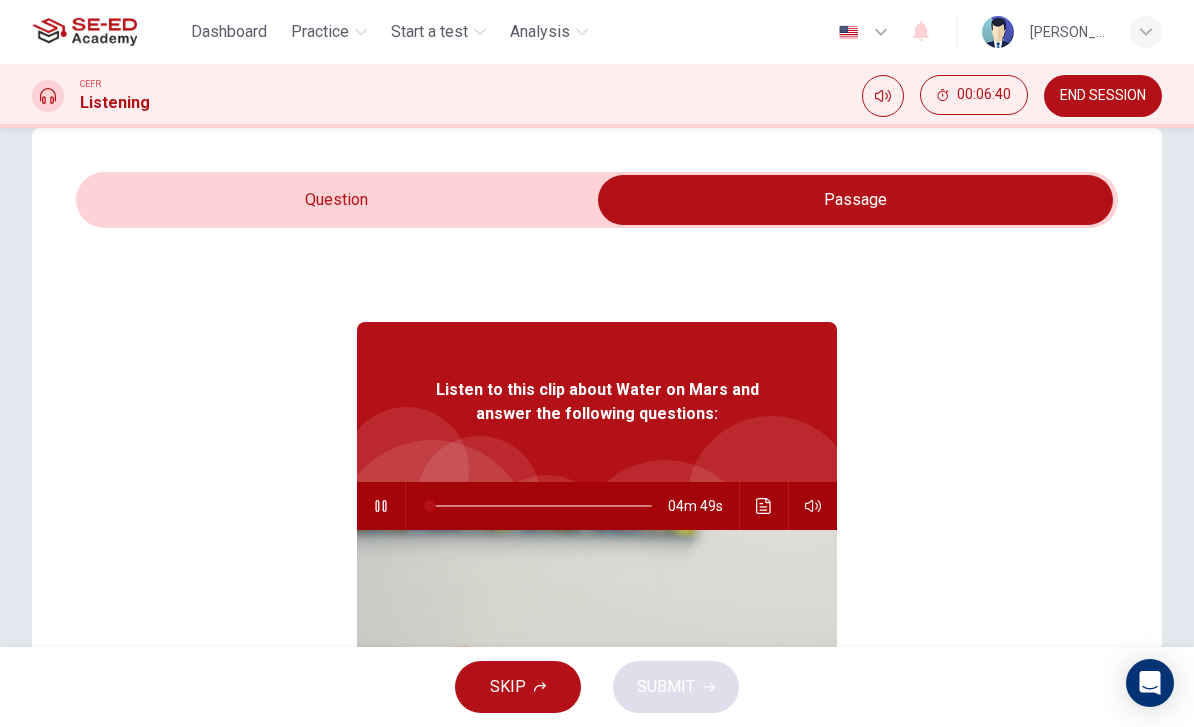 click at bounding box center (855, 200) 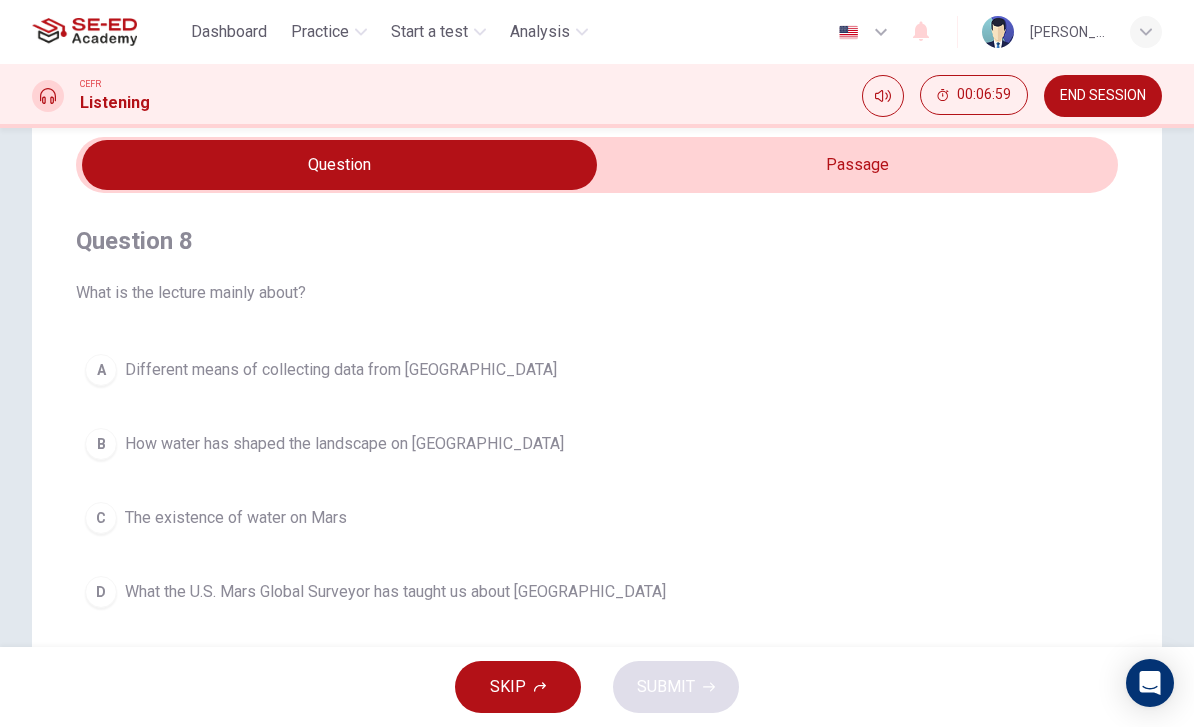 scroll, scrollTop: 133, scrollLeft: 0, axis: vertical 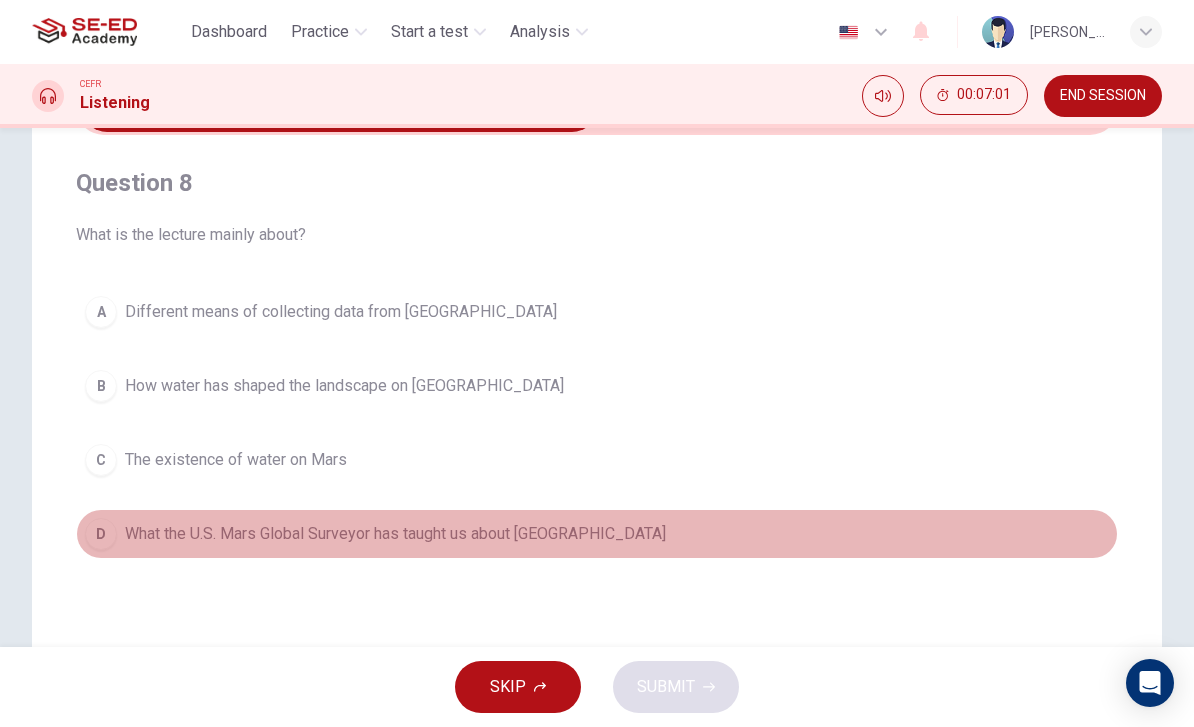 click on "D What the U.S. Mars Global Surveyor has taught us about Mars" at bounding box center (597, 534) 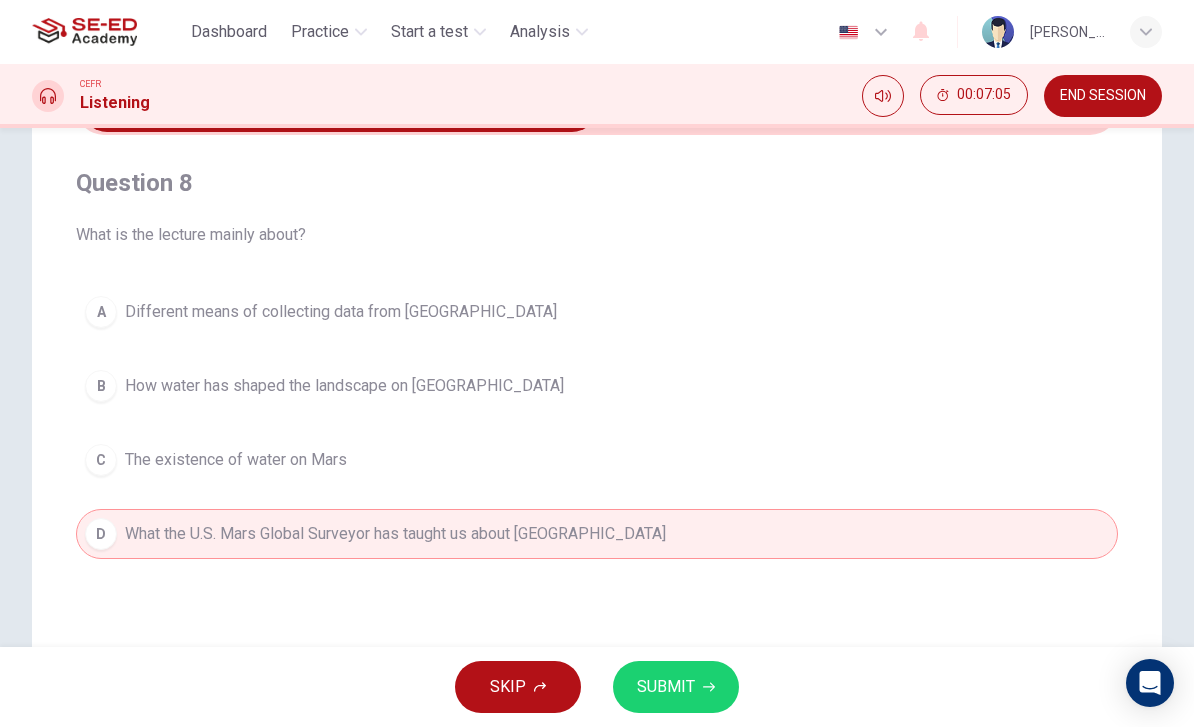click on "B How water has shaped the landscape on Mars" at bounding box center [597, 386] 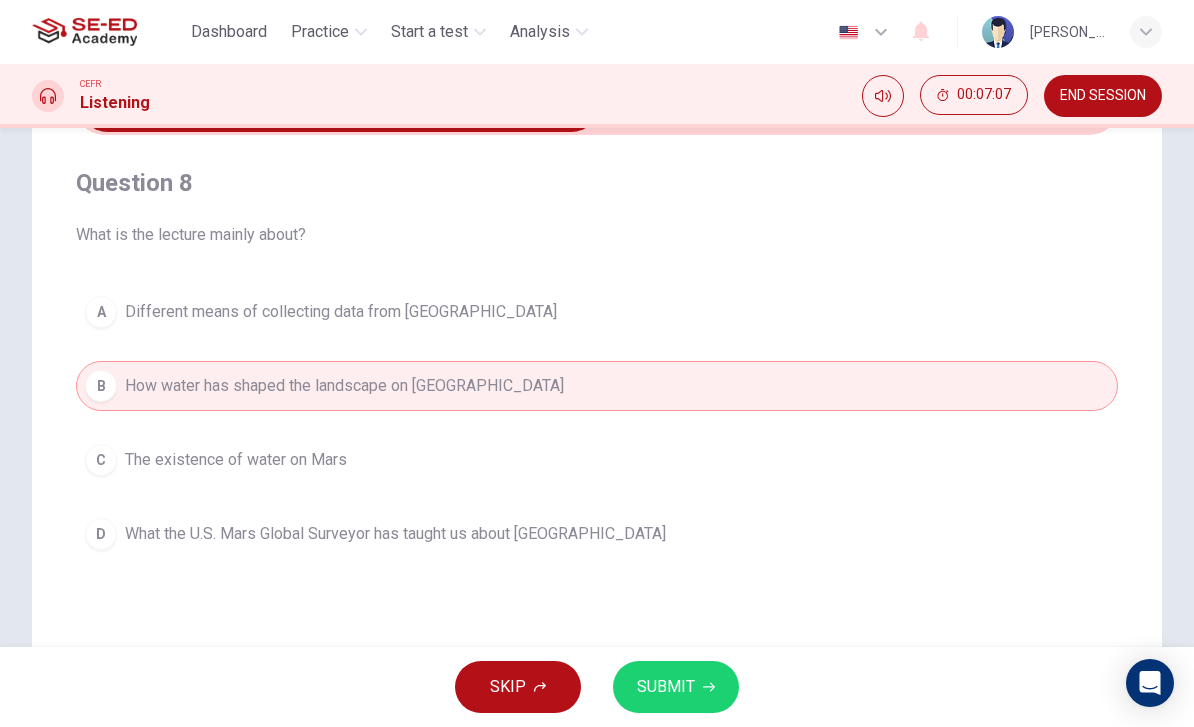click on "D What the U.S. Mars Global Surveyor has taught us about Mars" at bounding box center [597, 534] 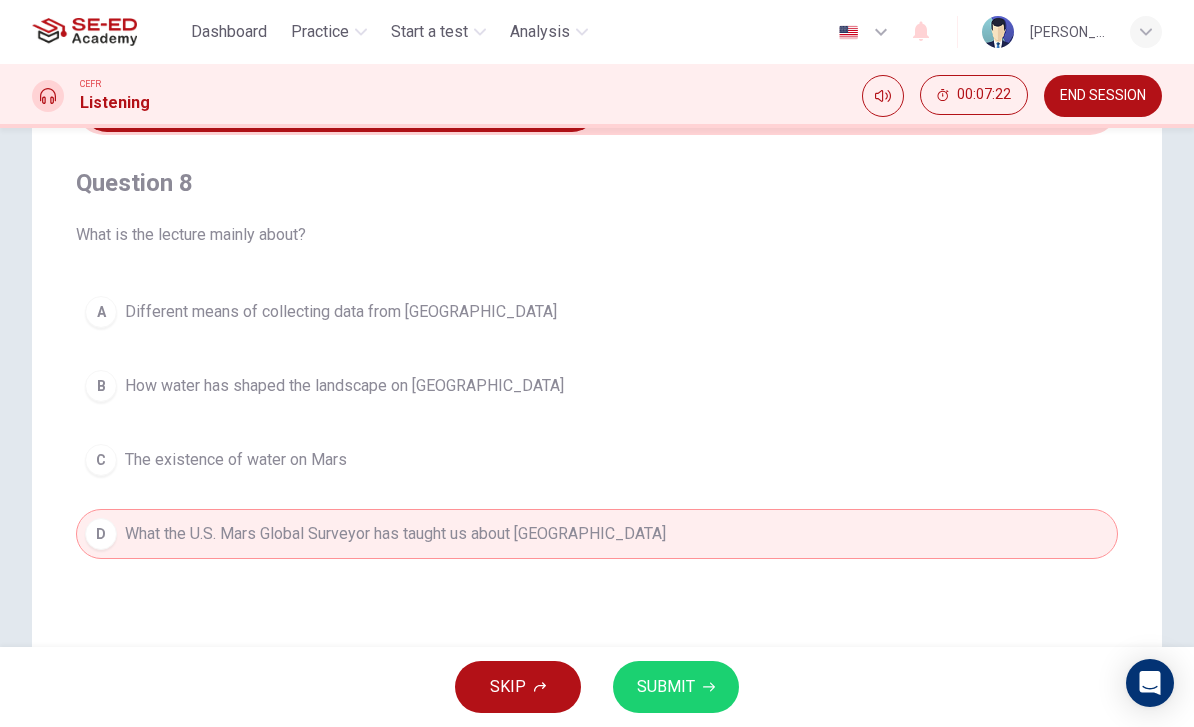 scroll, scrollTop: 137, scrollLeft: 0, axis: vertical 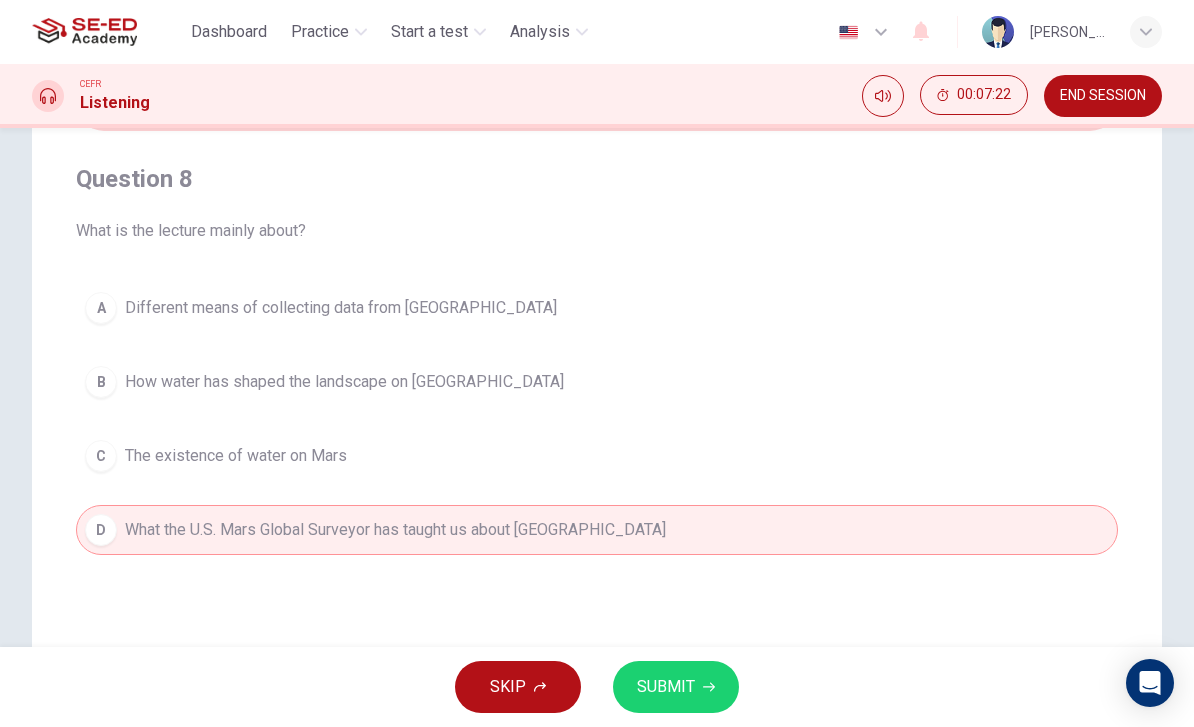 click on "Question 8 What is the lecture mainly about? A Different means of collecting data from Mars B How water has shaped the landscape on Mars C The existence of water on Mars D What the U.S. Mars Global Surveyor has taught us about Mars Listen to this clip about Water on Mars and answer the following questions: 04m 07s" at bounding box center (597, 433) 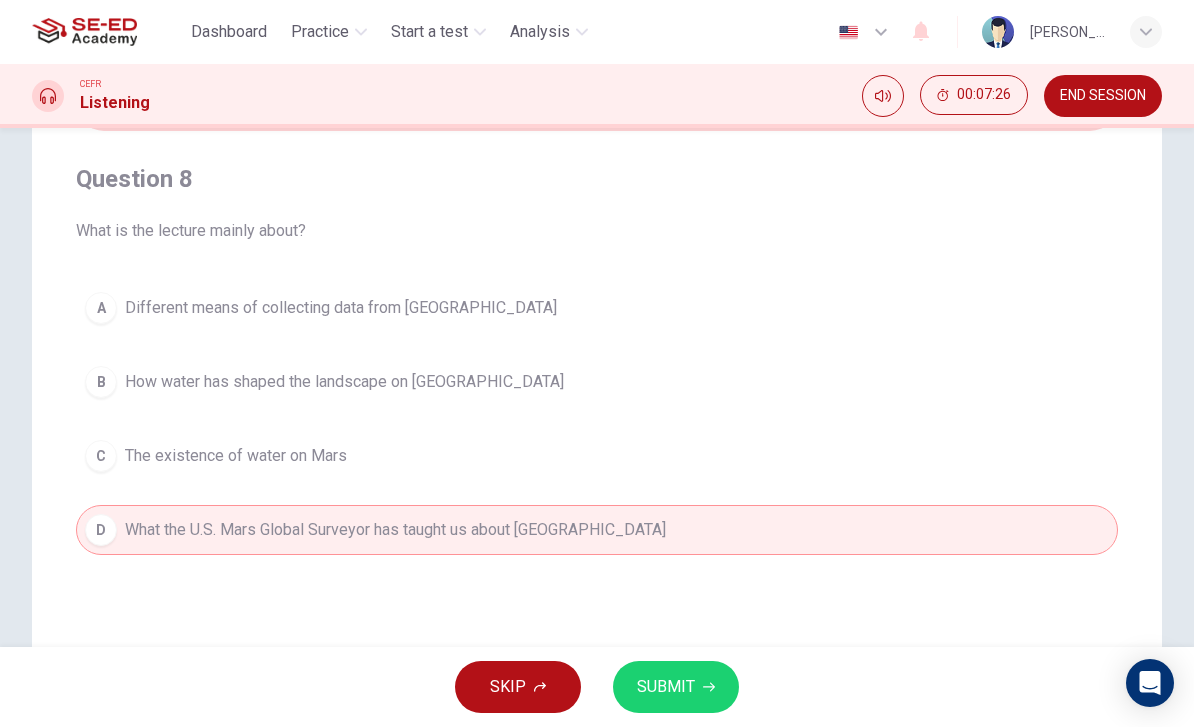 click 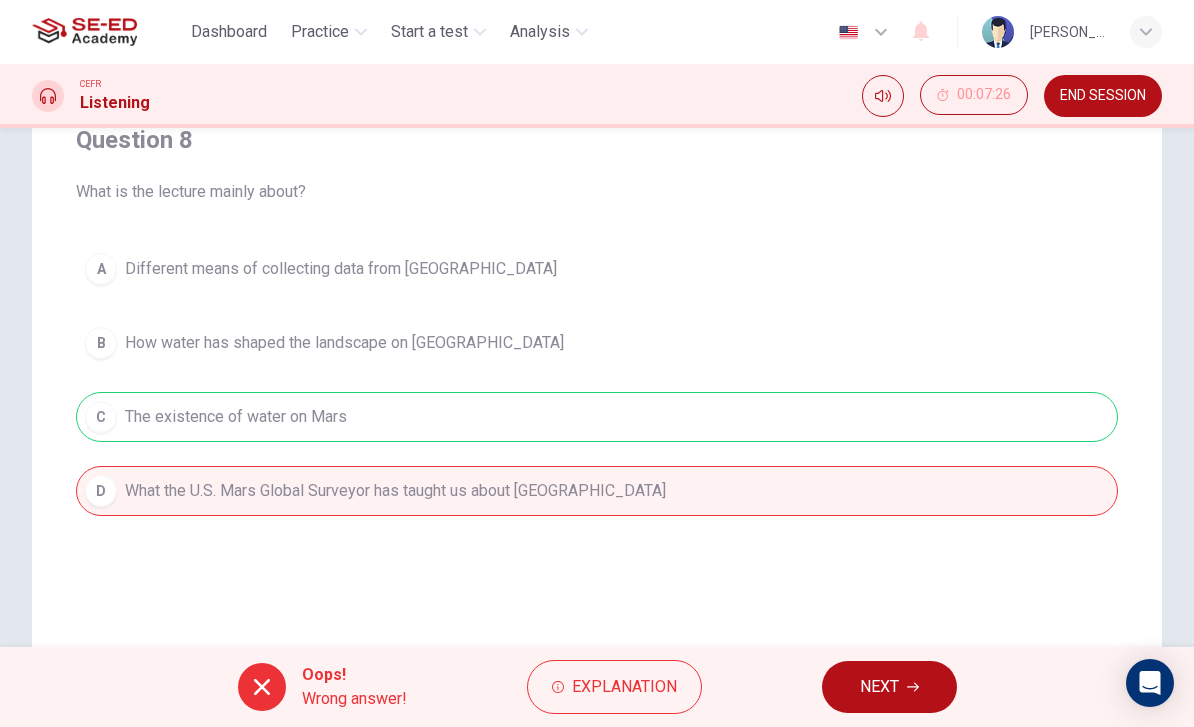 scroll, scrollTop: 176, scrollLeft: 0, axis: vertical 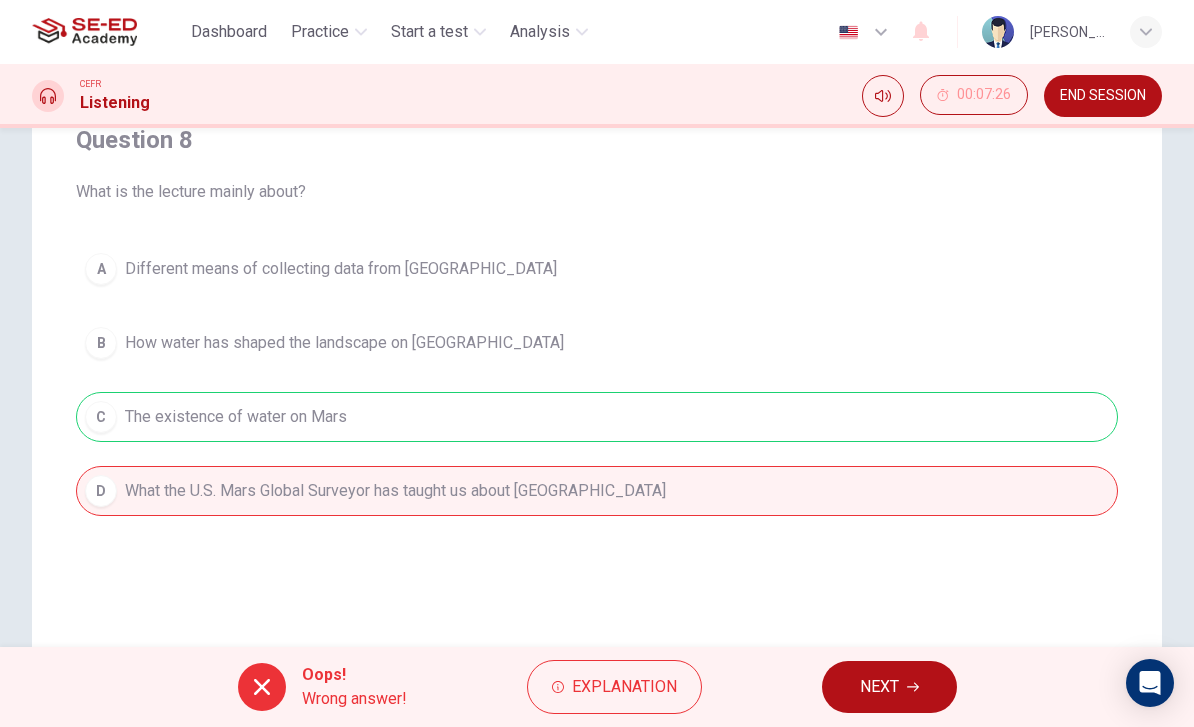 click on "Question 8 What is the lecture mainly about? A Different means of collecting data from Mars B How water has shaped the landscape on Mars C The existence of water on Mars D What the U.S. Mars Global Surveyor has taught us about Mars Listen to this clip about Water on Mars and answer the following questions: 03m 57s" at bounding box center (597, 394) 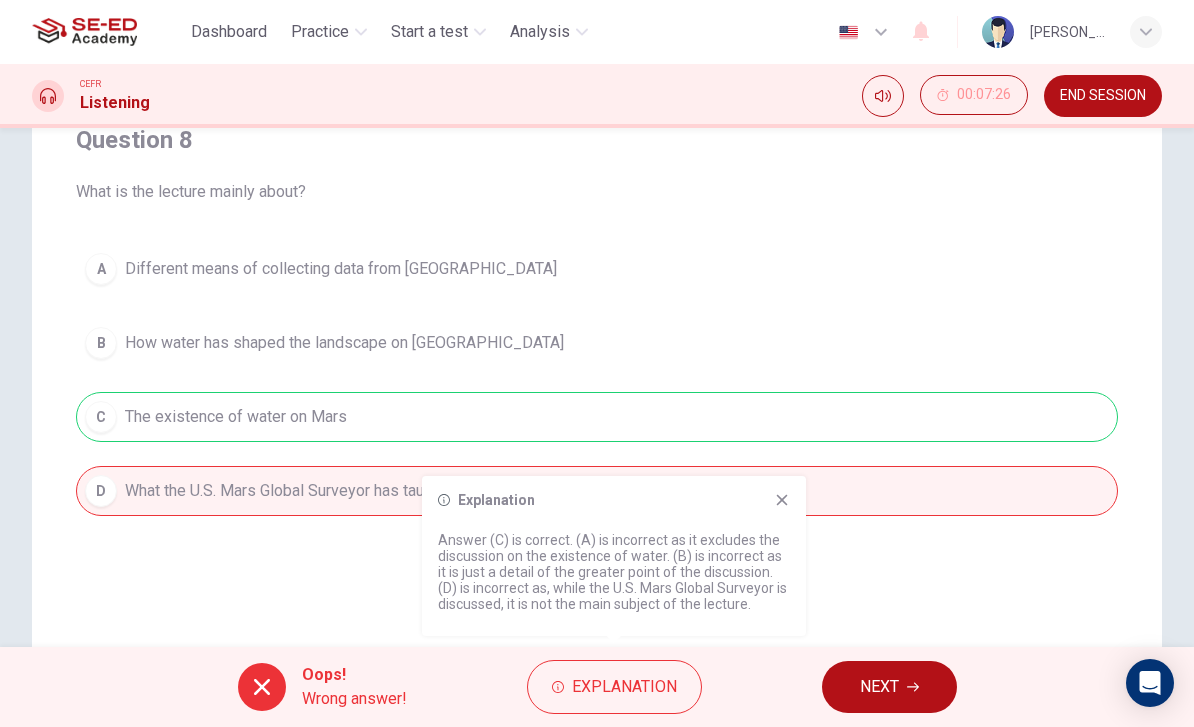 click on "A Different means of collecting data from Mars B How water has shaped the landscape on Mars C The existence of water on Mars D What the U.S. Mars Global Surveyor has taught us about Mars" at bounding box center (597, 380) 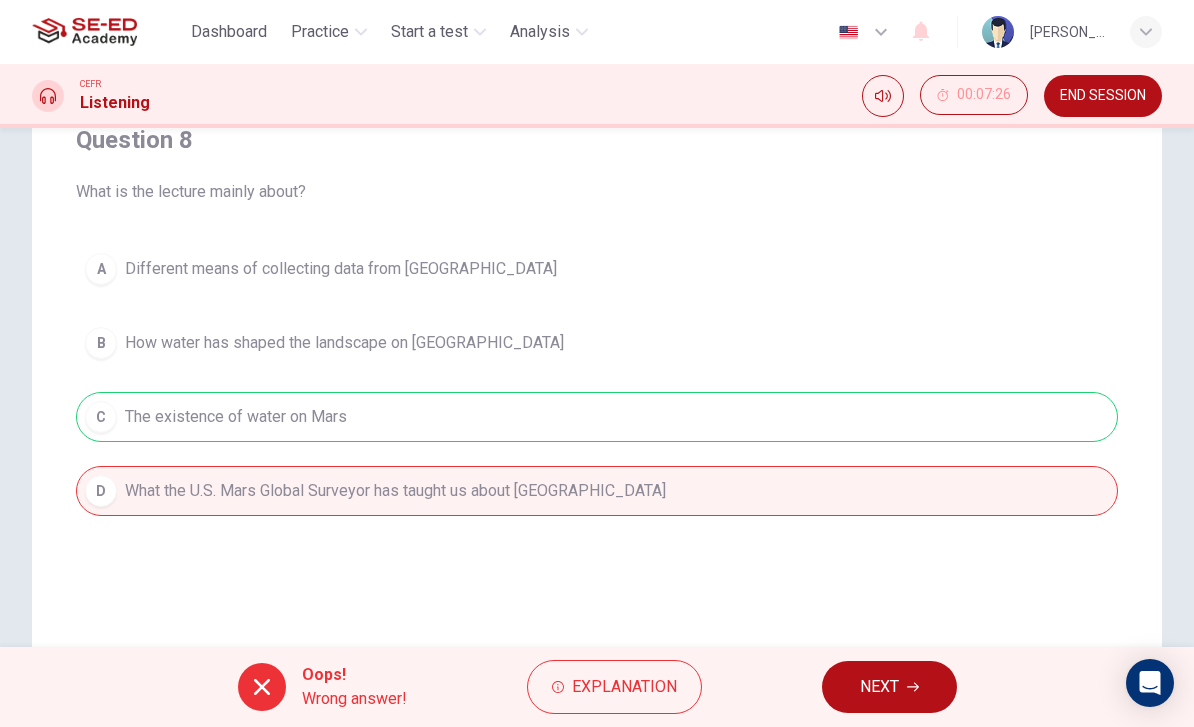 click on "A Different means of collecting data from Mars B How water has shaped the landscape on Mars C The existence of water on Mars D What the U.S. Mars Global Surveyor has taught us about Mars" at bounding box center (597, 380) 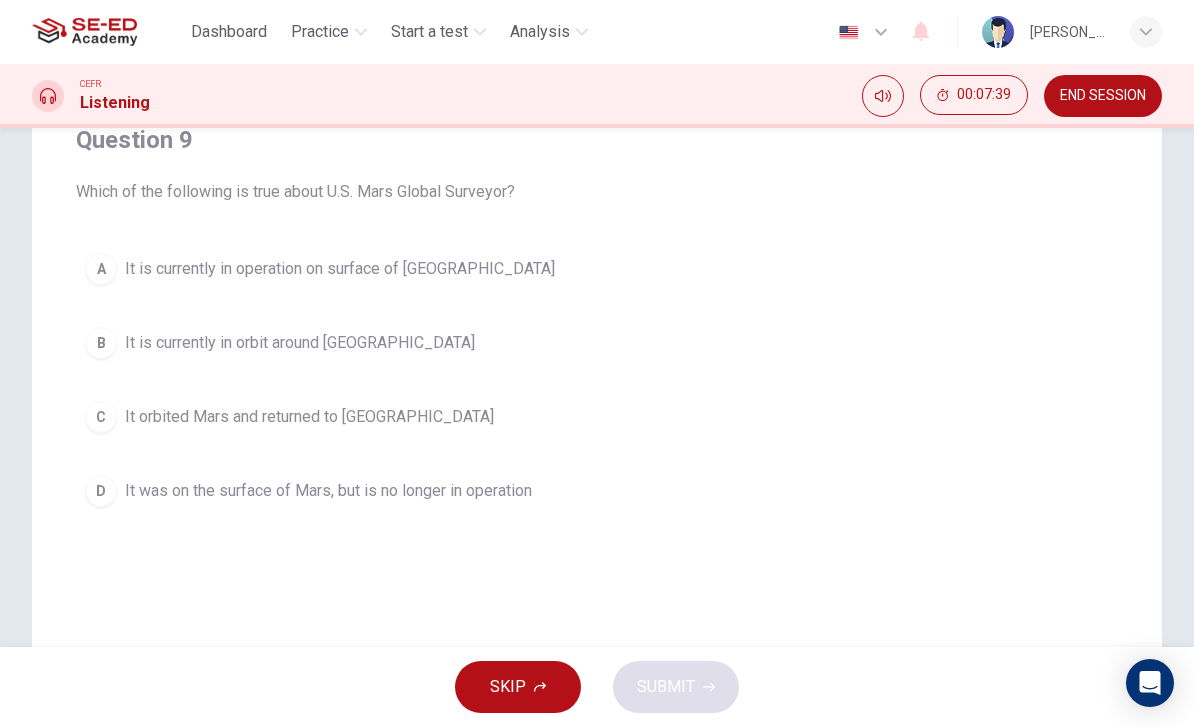 click on "Start a test" at bounding box center [429, 32] 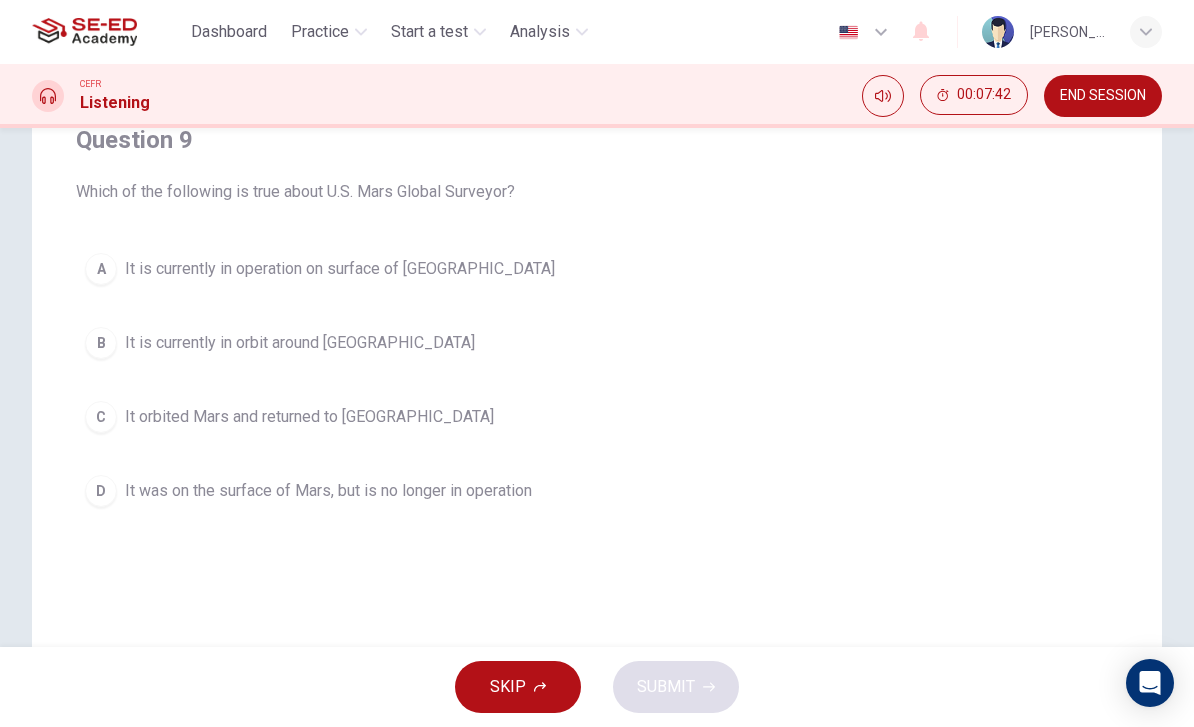 click on "Start a test" at bounding box center (429, 32) 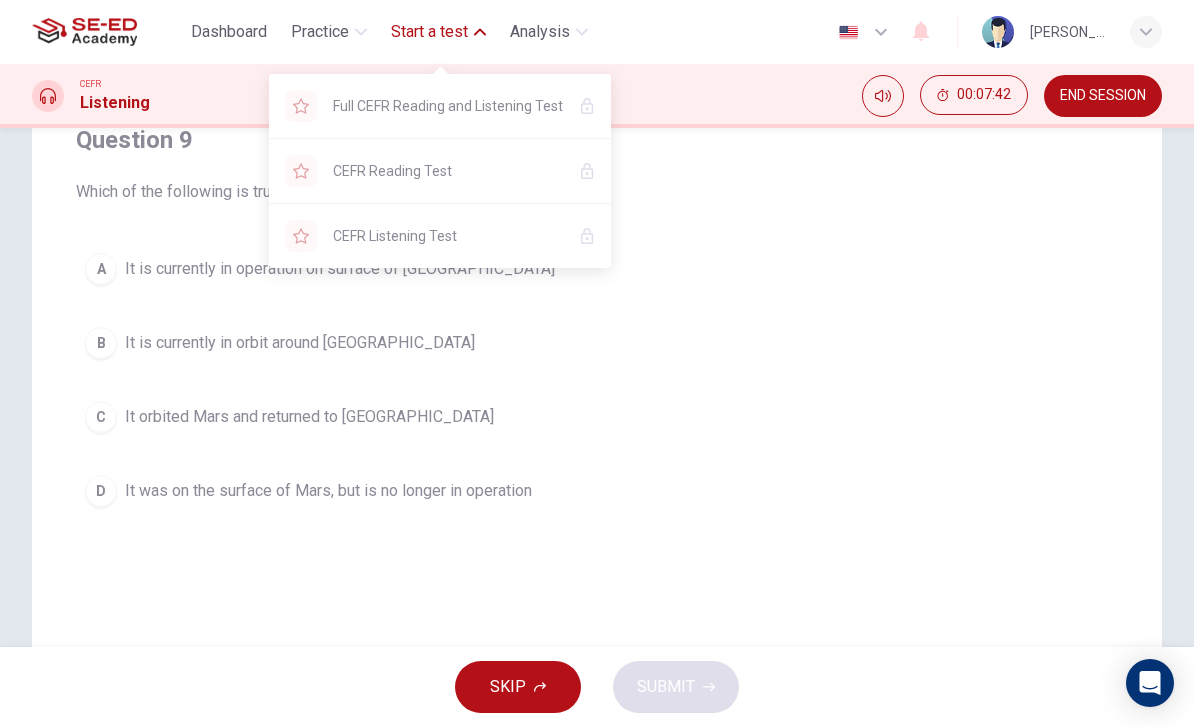 click on "Start a test" at bounding box center [429, 32] 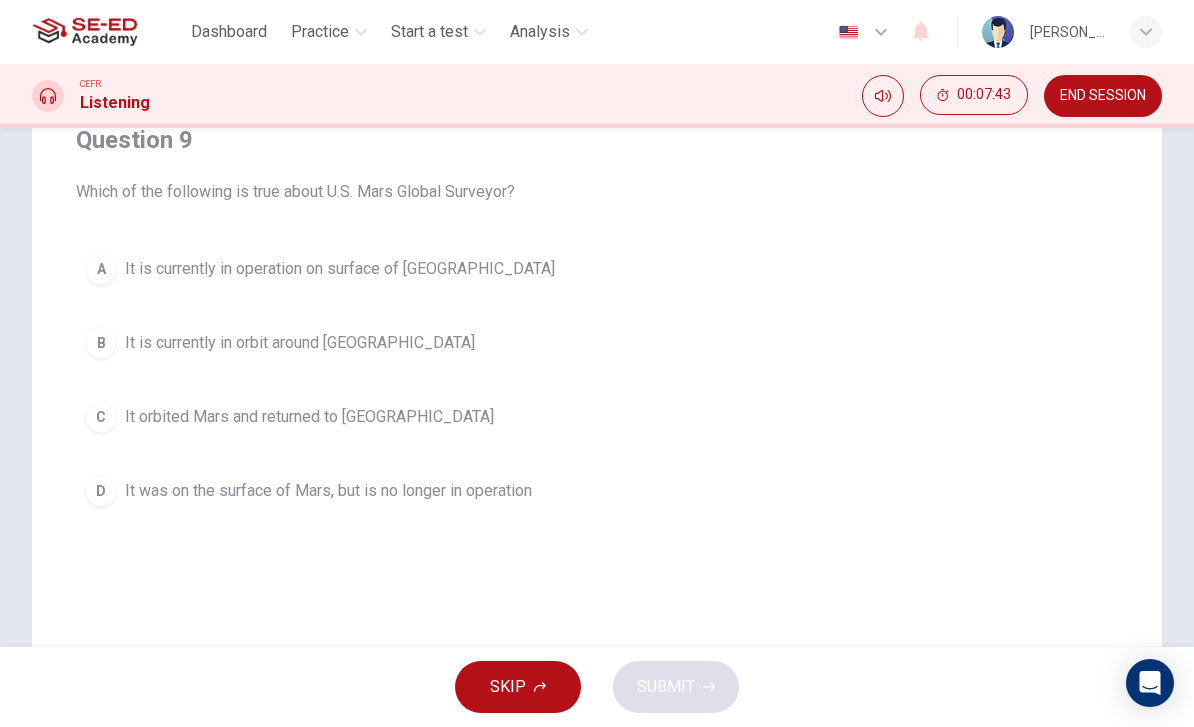 click on "Start a test" at bounding box center (429, 32) 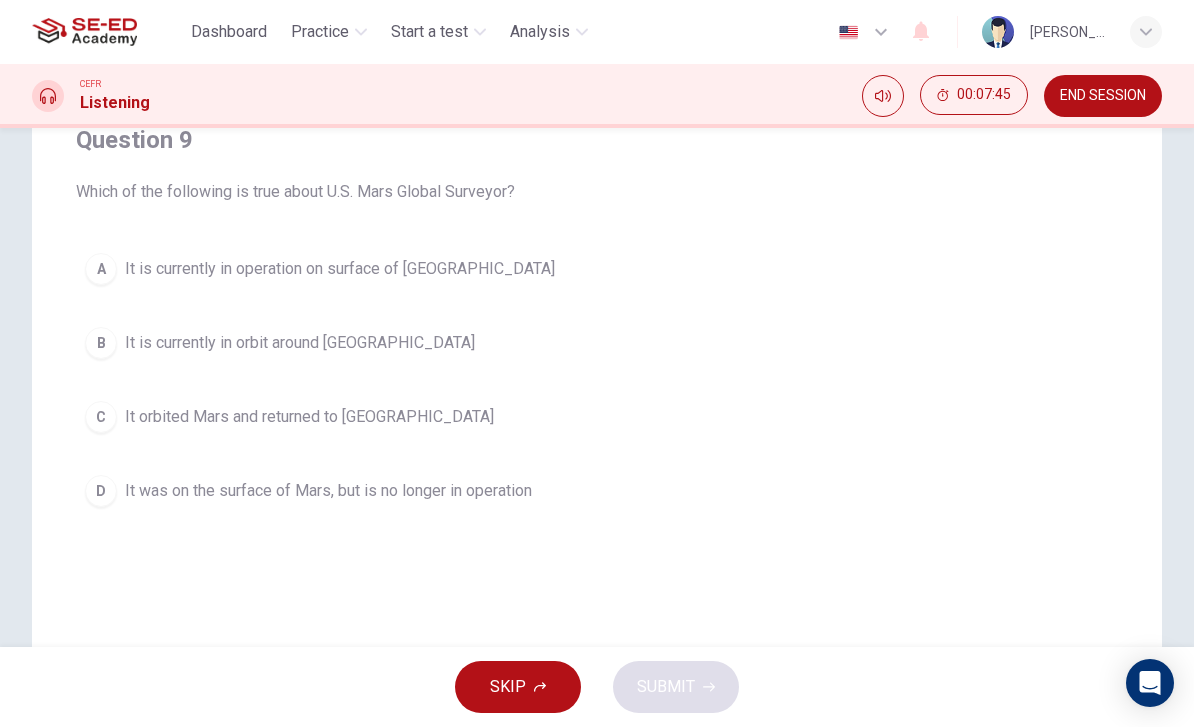 click on "Analysis" at bounding box center (540, 32) 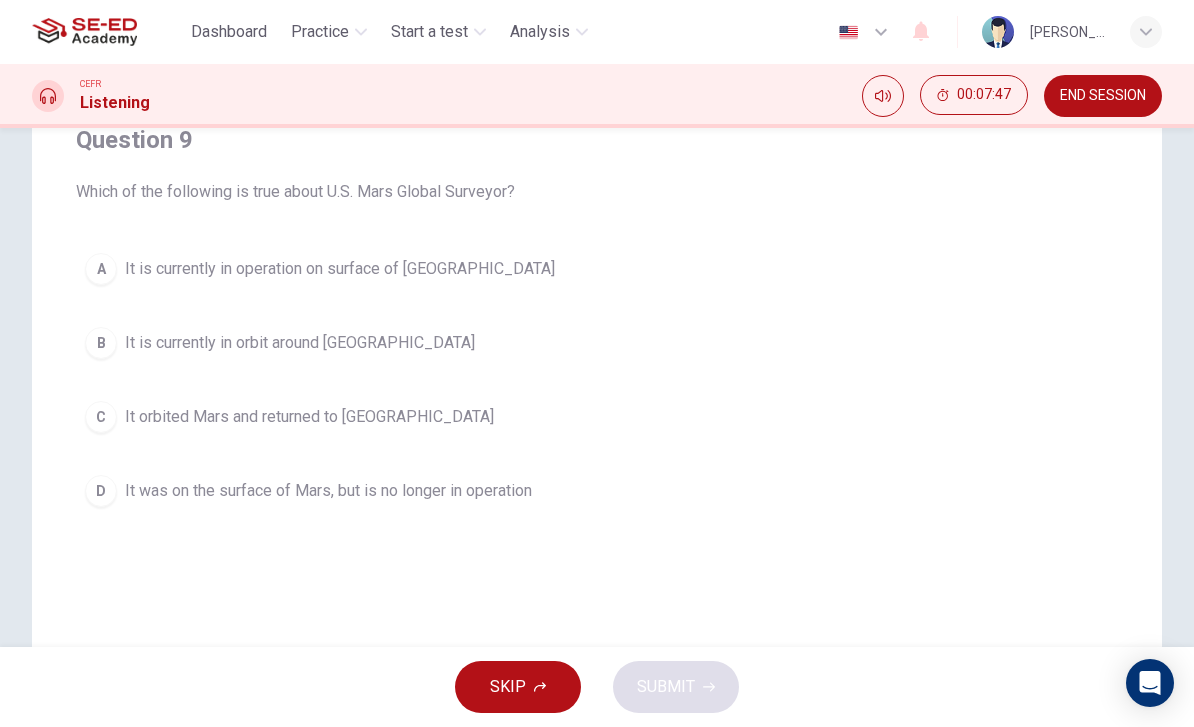 click on "Practice" at bounding box center [320, 32] 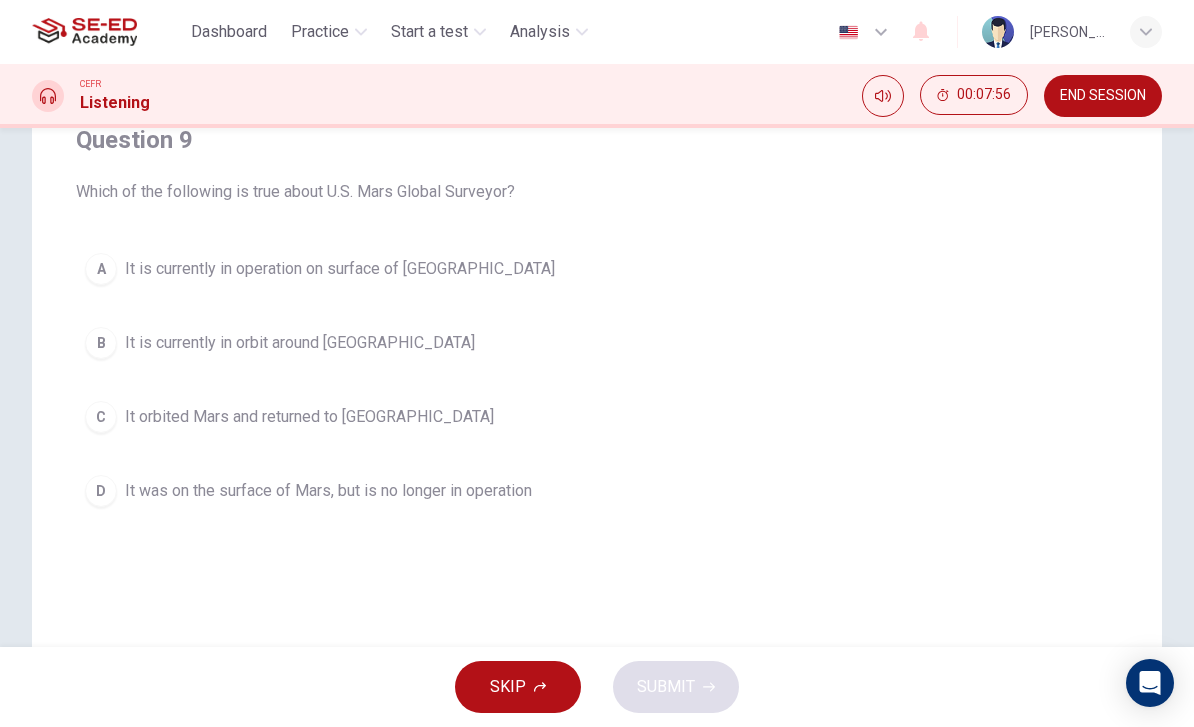 click on "A It is currently in operation on surface of Mars" at bounding box center (597, 269) 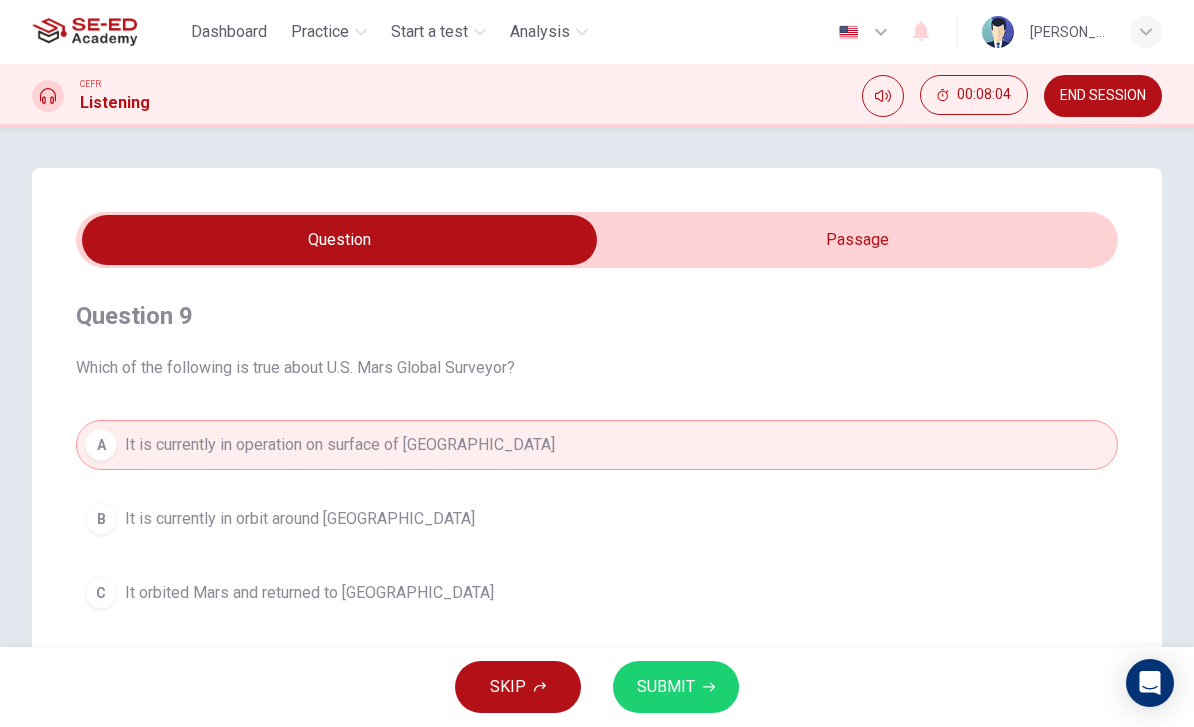 scroll, scrollTop: 0, scrollLeft: 0, axis: both 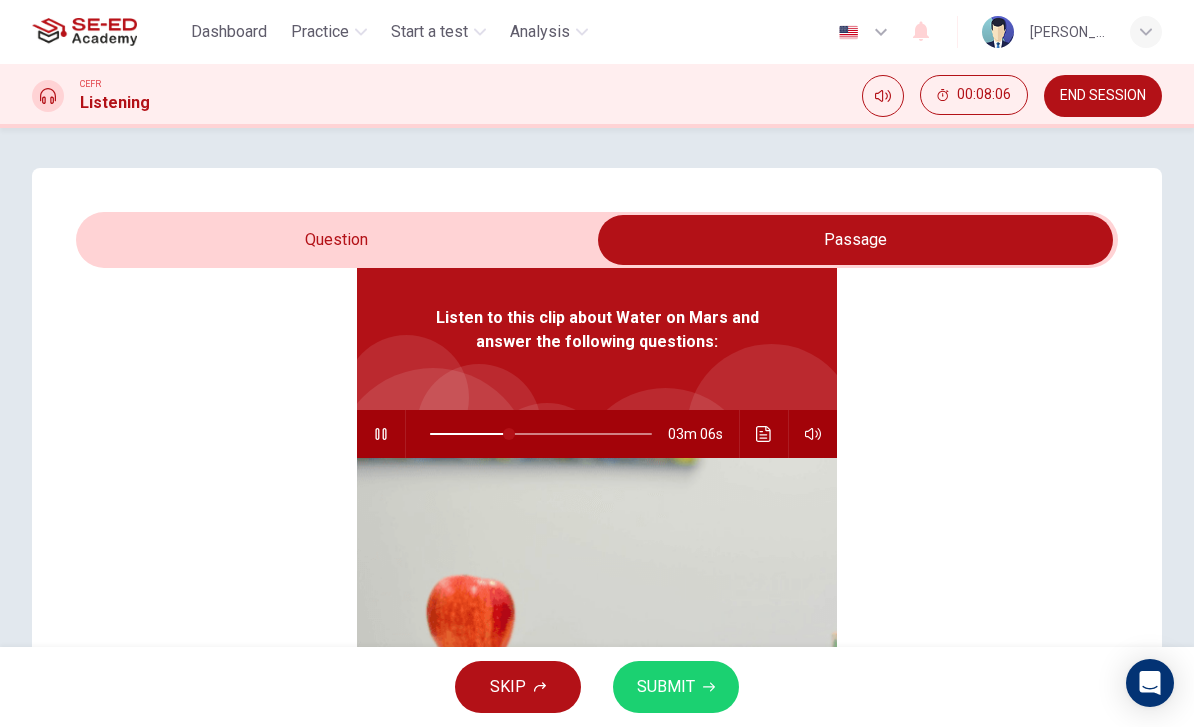 click at bounding box center (764, 434) 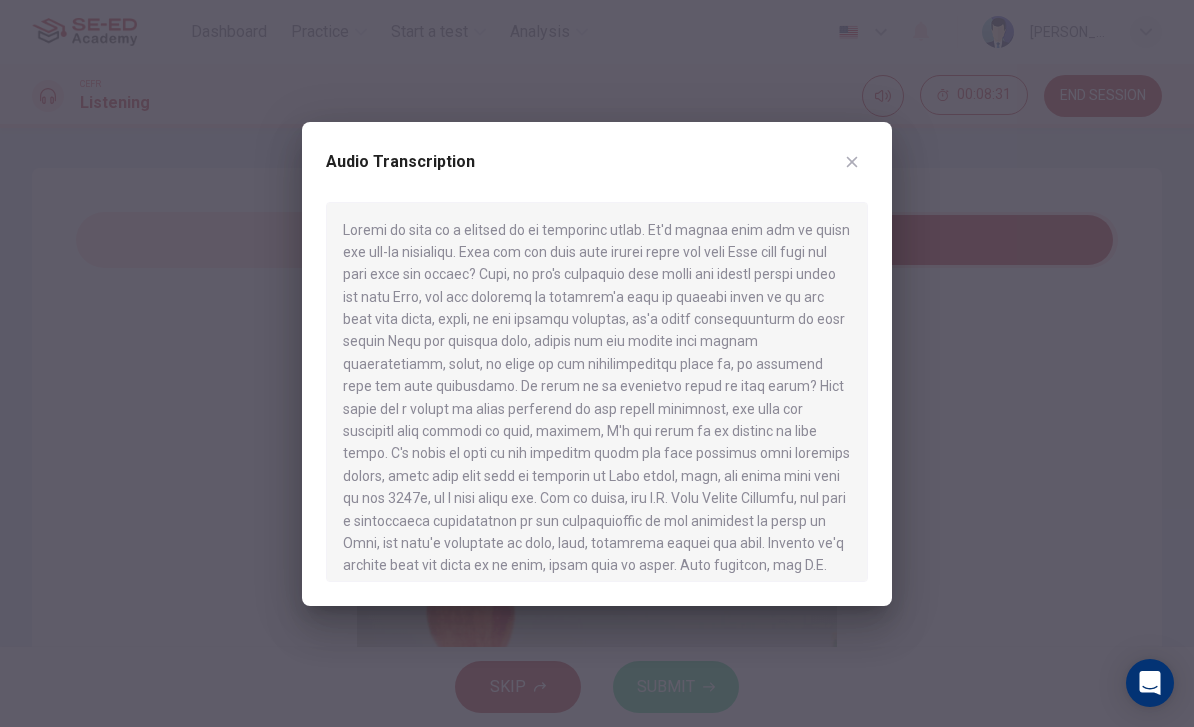 click at bounding box center [852, 162] 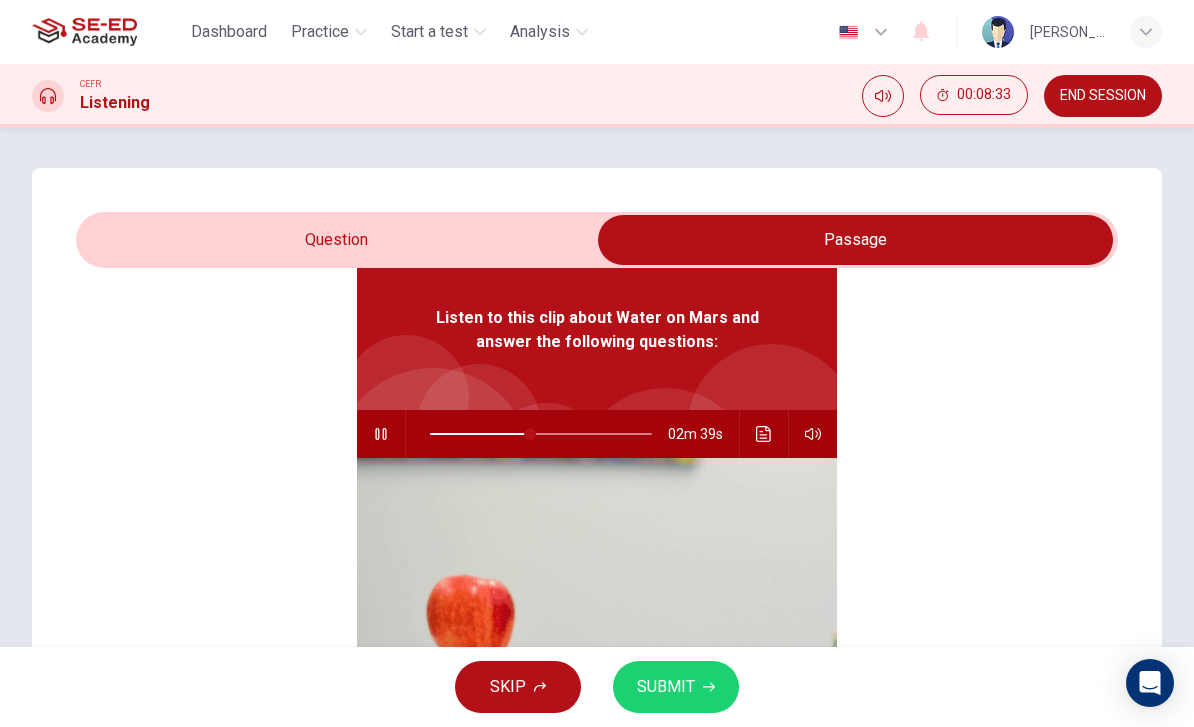 click on "END SESSION" at bounding box center (1103, 96) 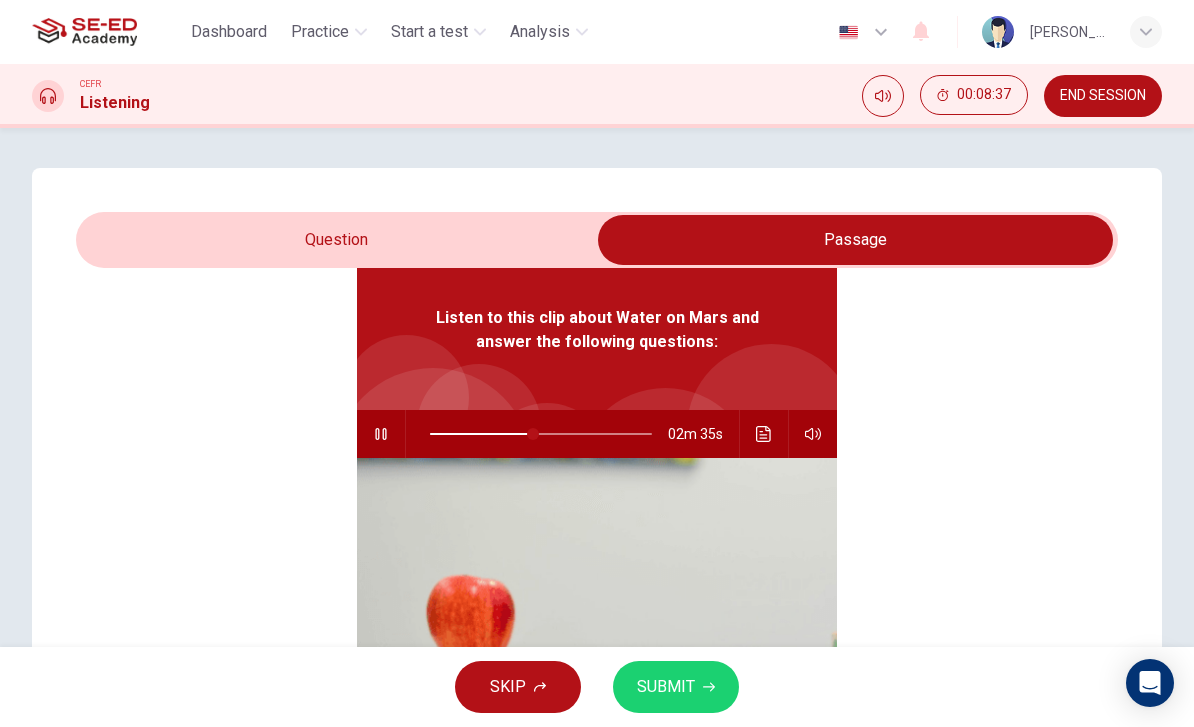 click on "Practice" at bounding box center [320, 32] 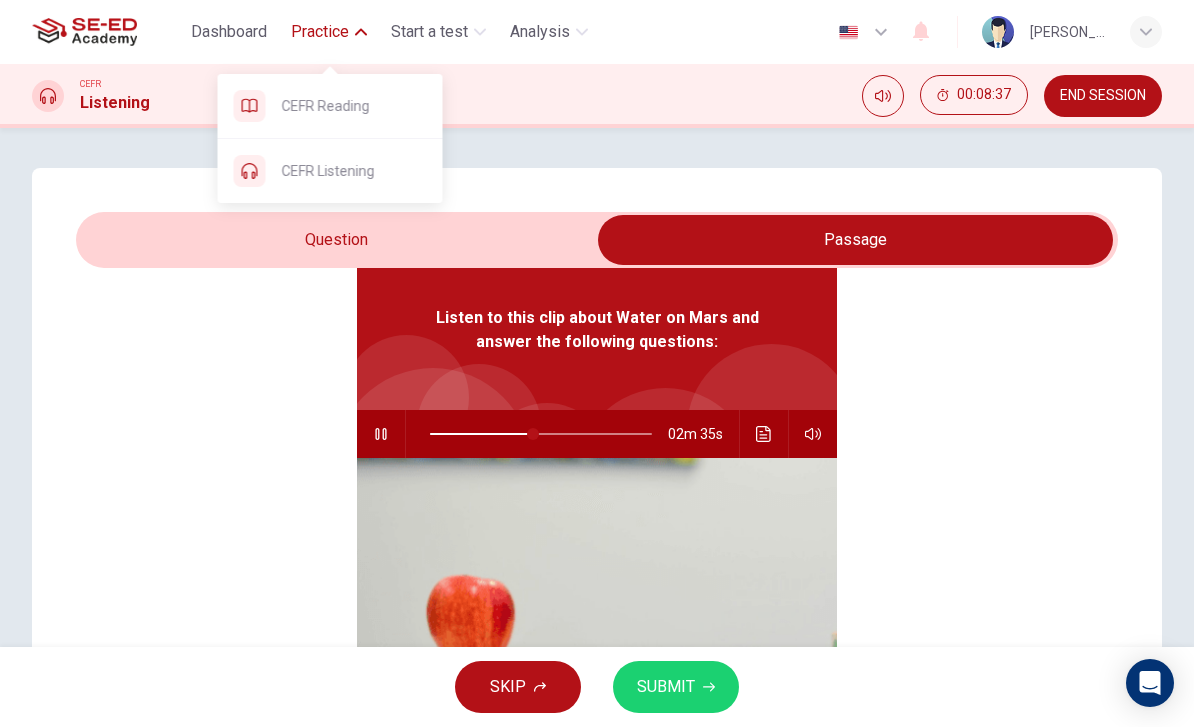 type on "47" 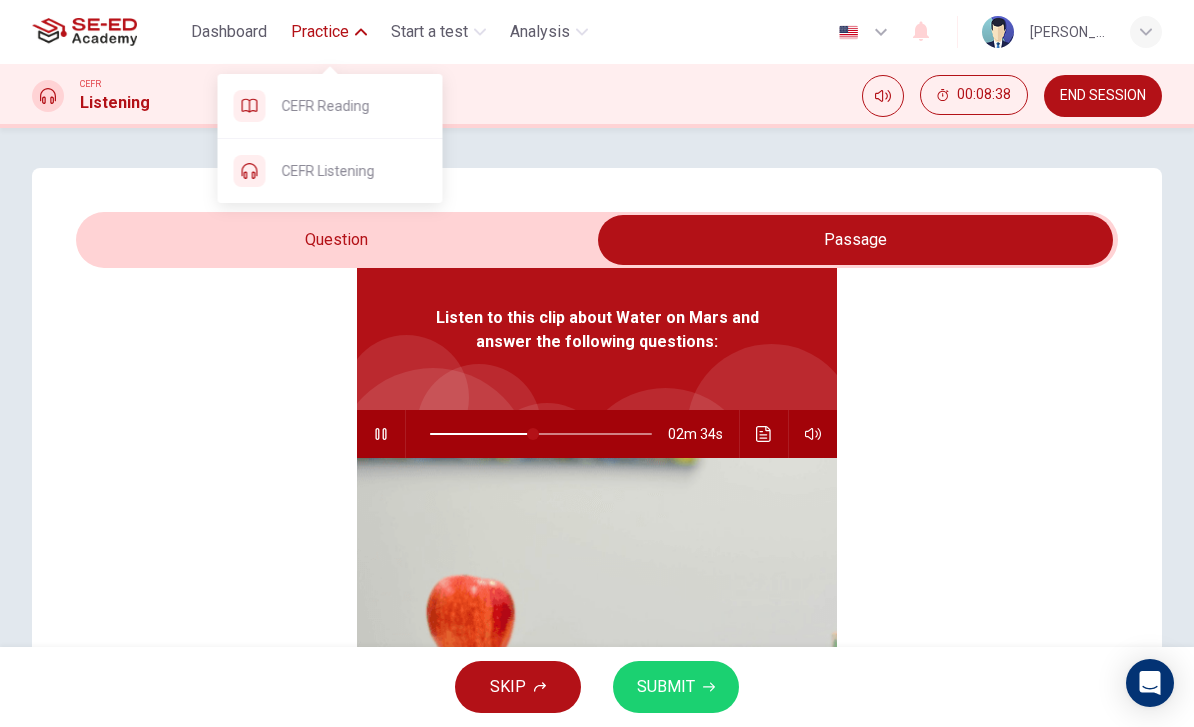 click on "CEFR Reading" at bounding box center [354, 106] 